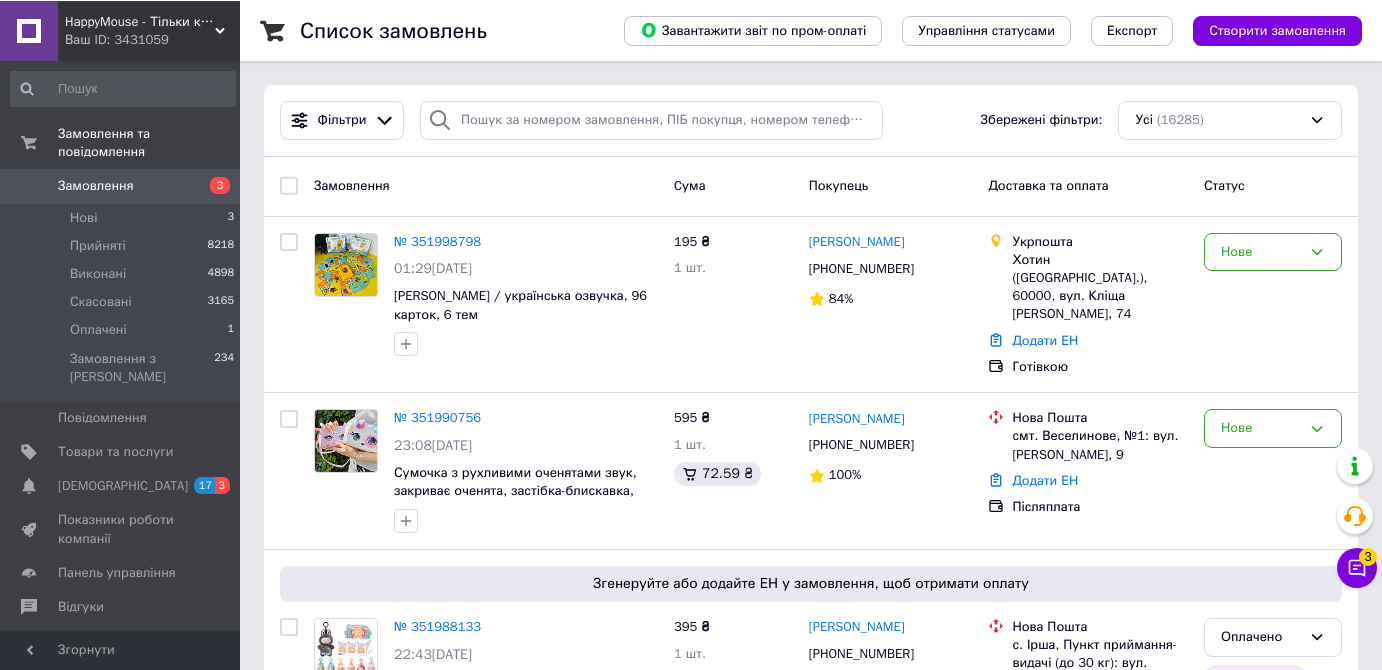 scroll, scrollTop: 0, scrollLeft: 0, axis: both 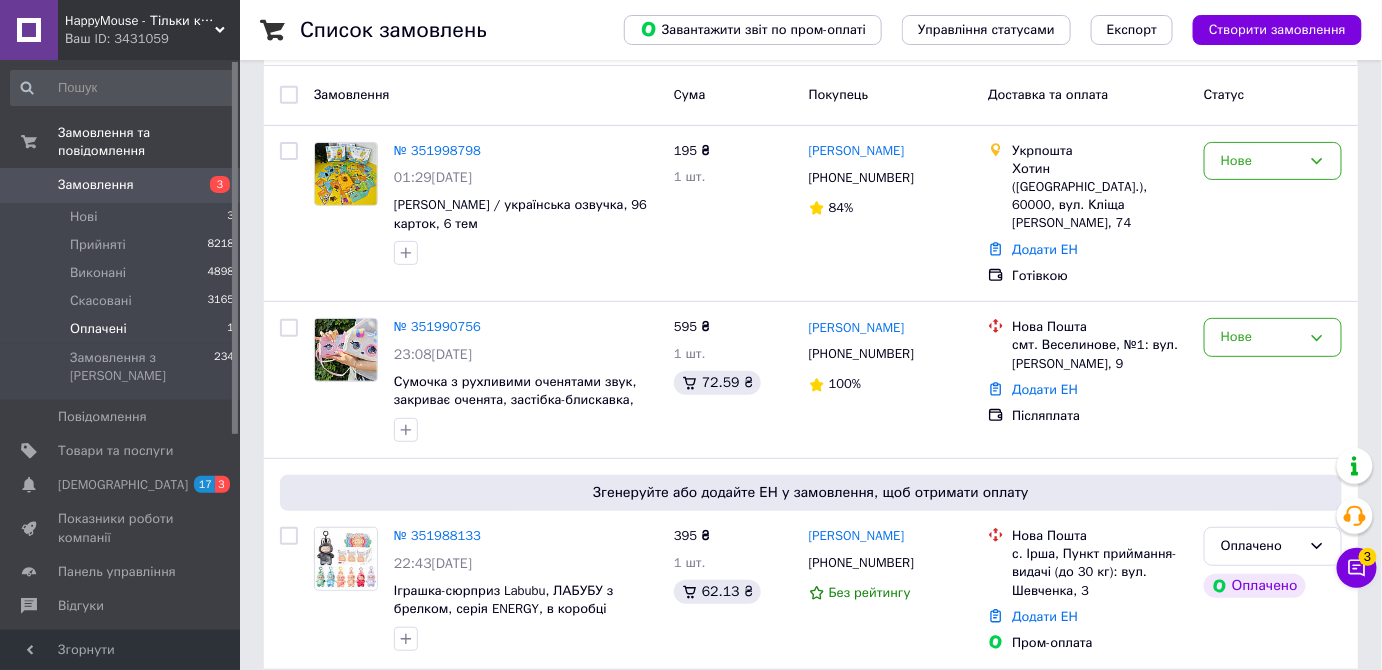 click on "Оплачені 1" at bounding box center [123, 329] 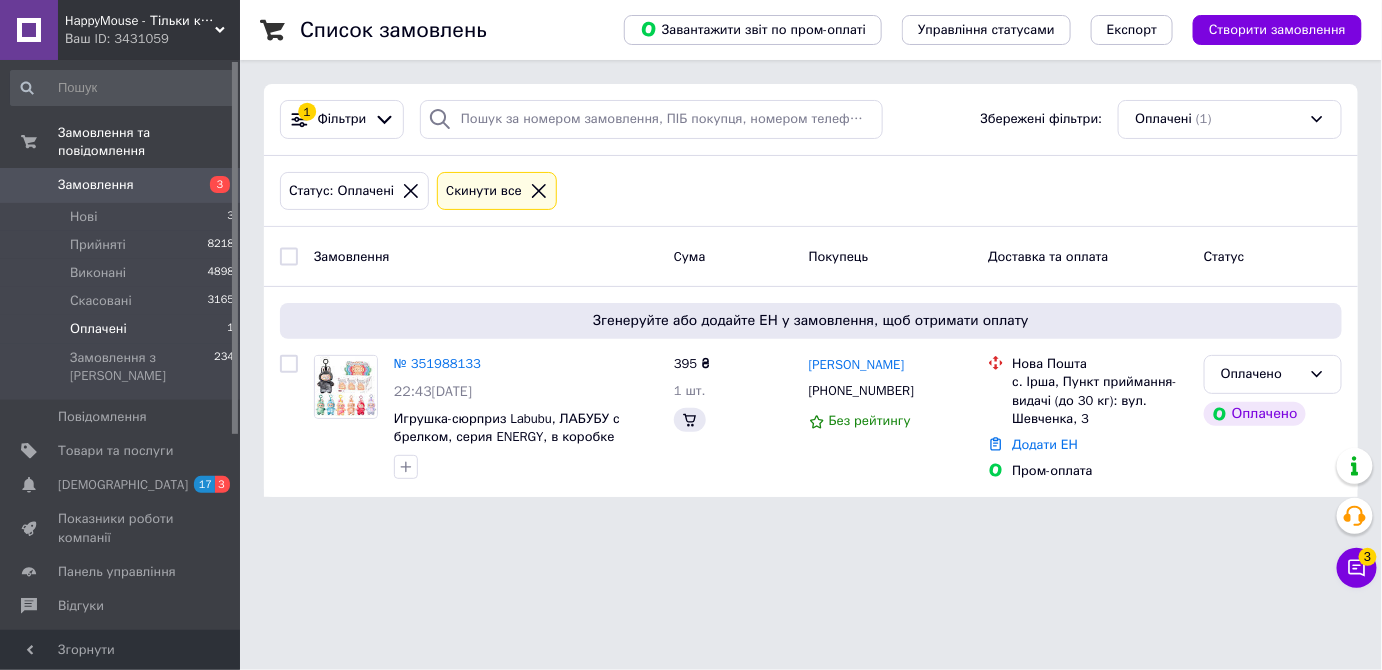 scroll, scrollTop: 0, scrollLeft: 0, axis: both 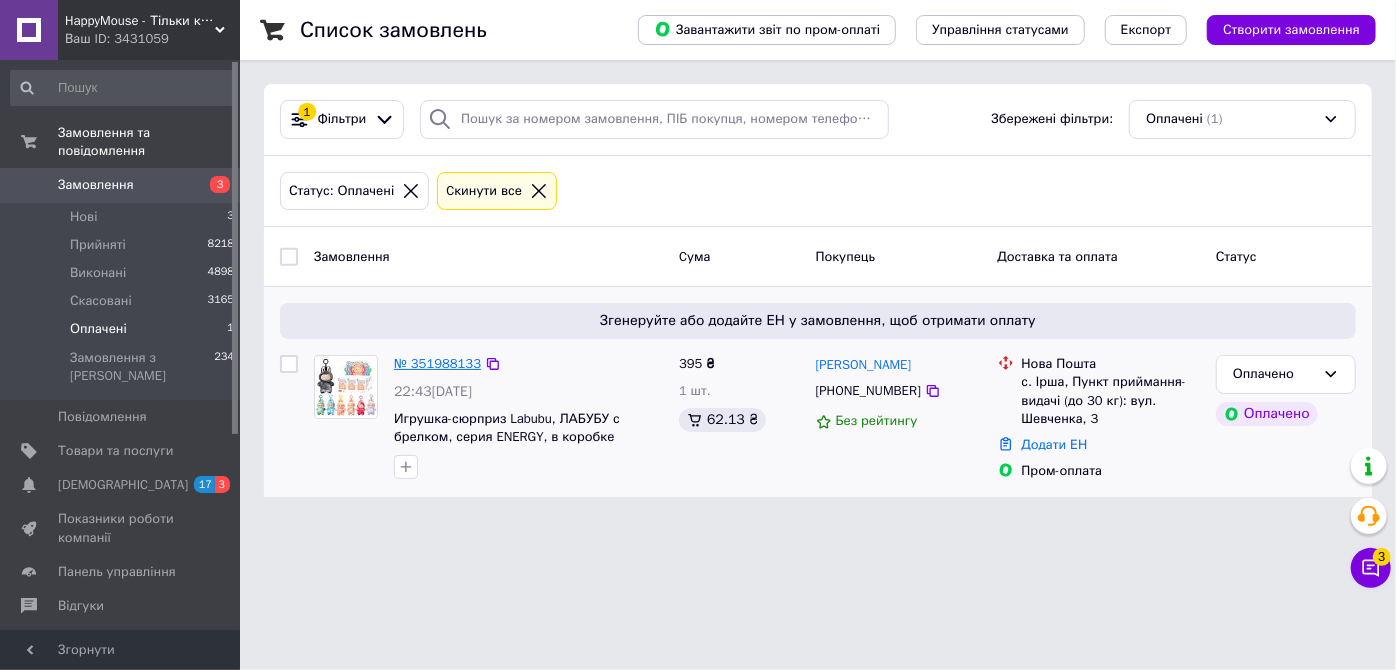 click on "№ 351988133" at bounding box center (437, 363) 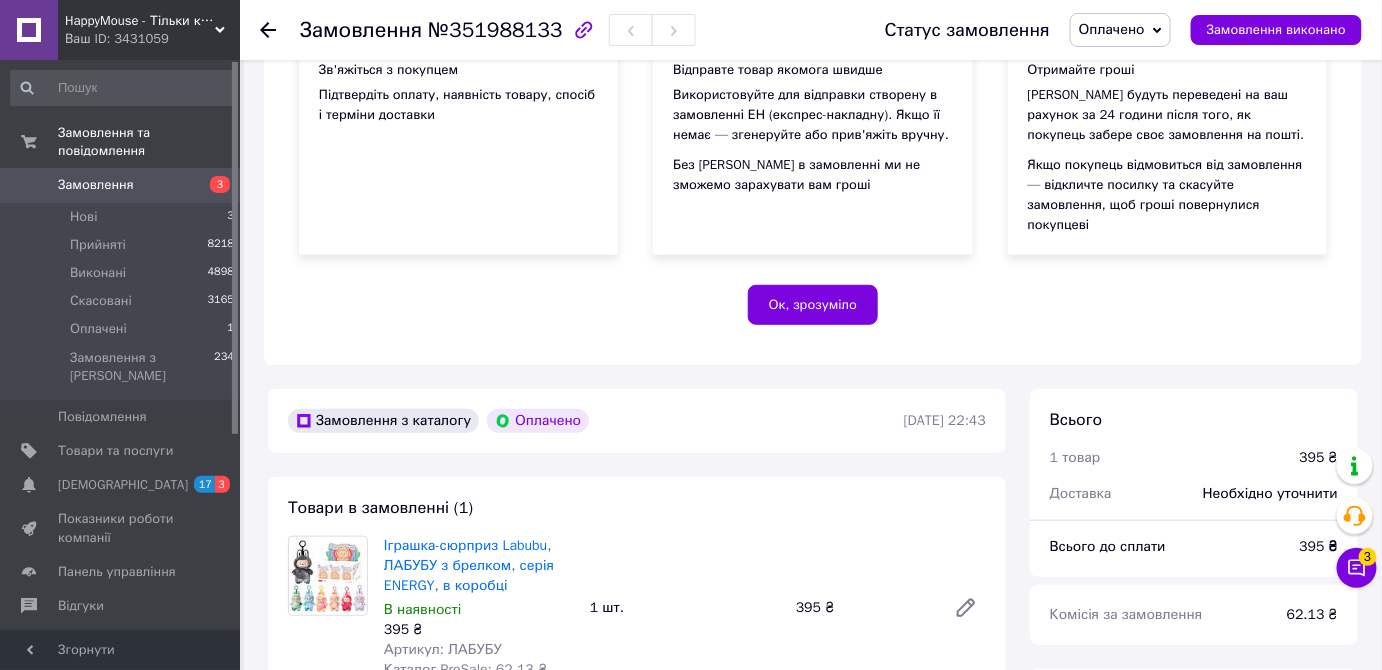 scroll, scrollTop: 727, scrollLeft: 0, axis: vertical 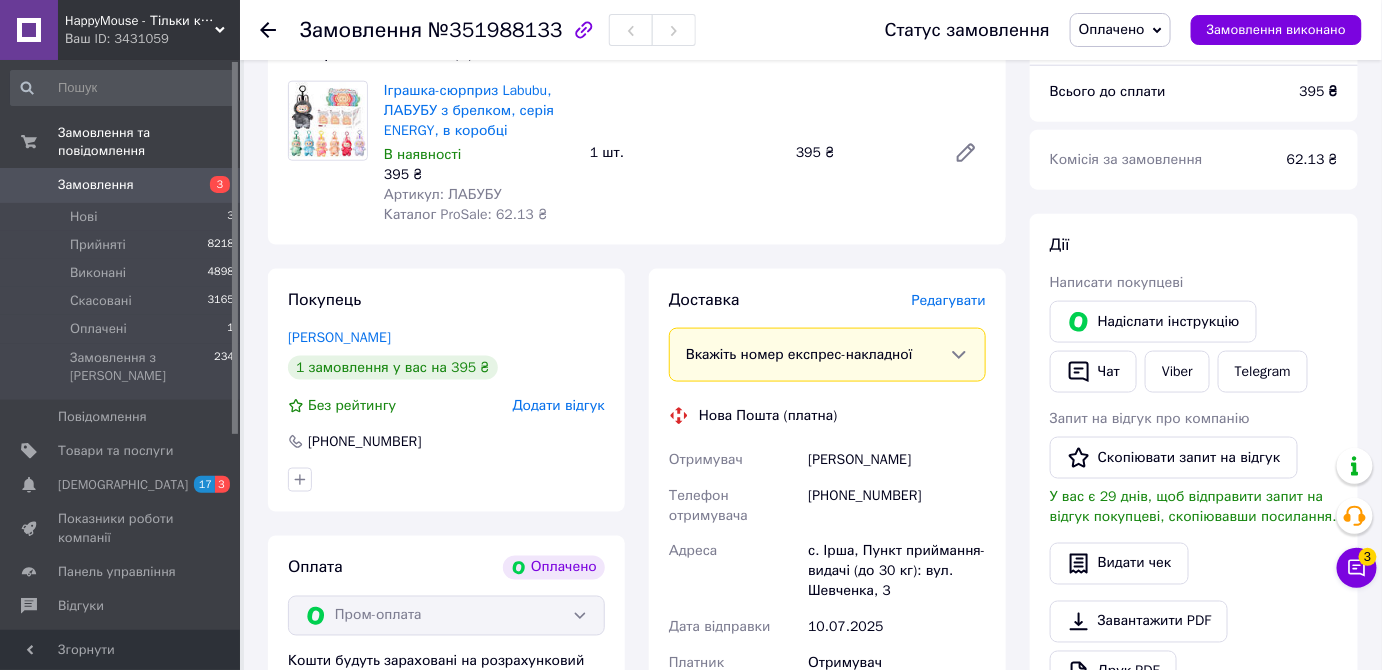 click on "Статус замовлення Оплачено Прийнято Виконано Скасовано Замовлення виконано" at bounding box center (1103, 30) 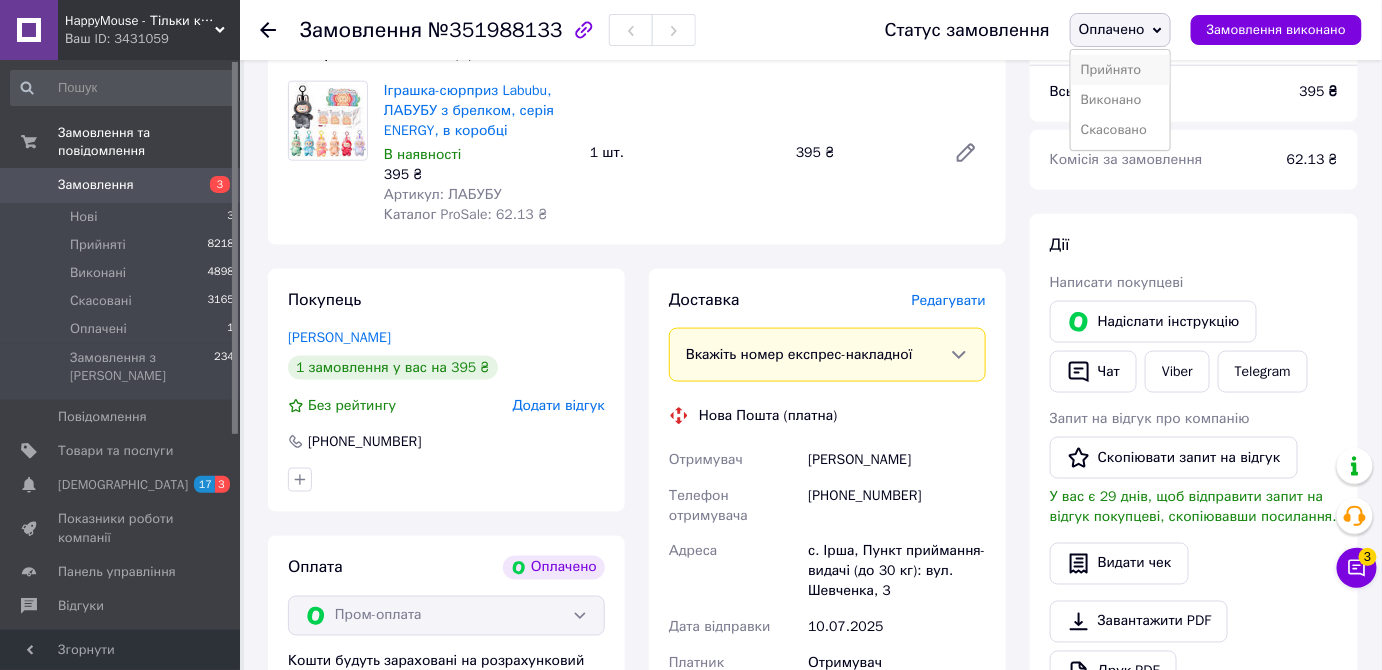 click on "Прийнято" at bounding box center [1120, 70] 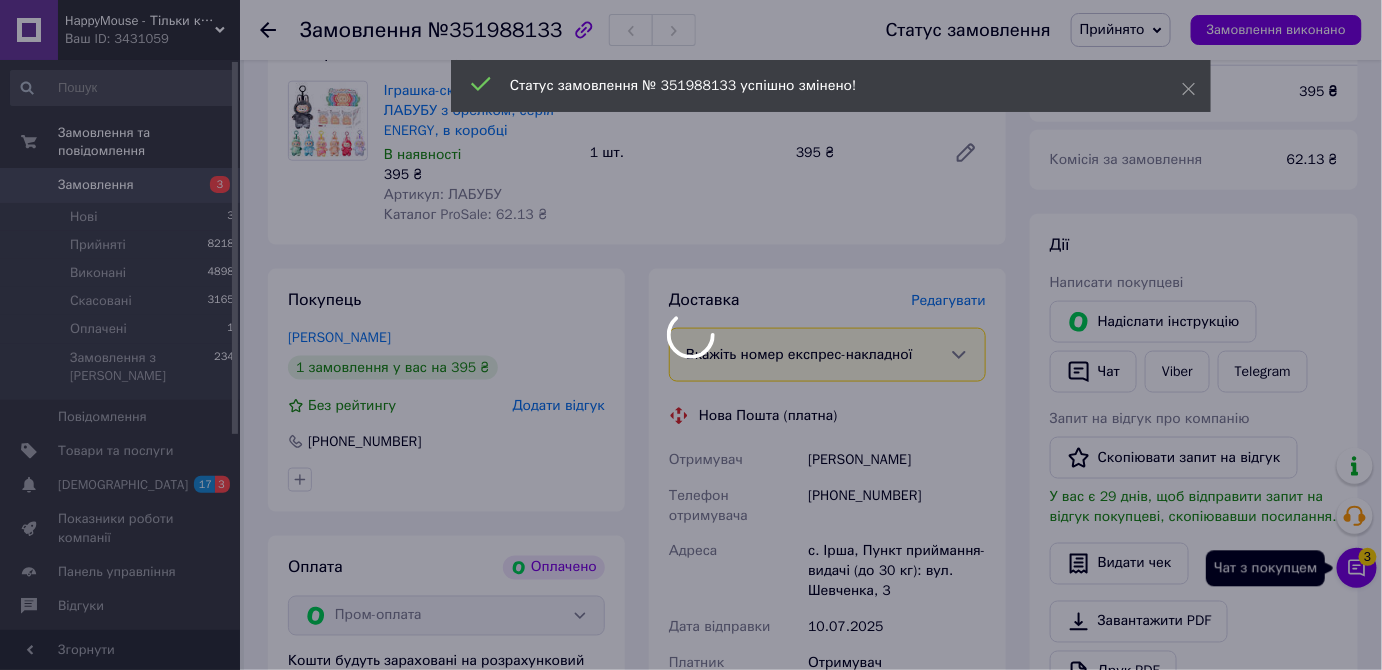 click on "3" at bounding box center [1368, 557] 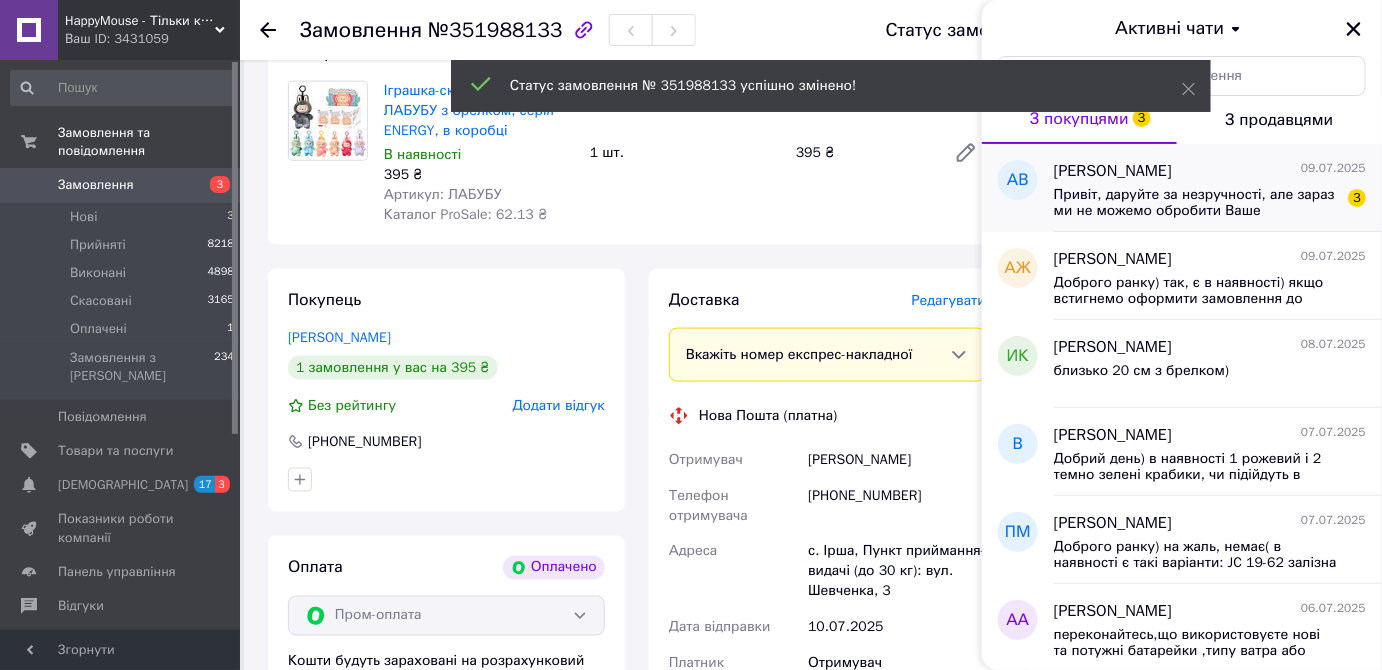 click on "Привіт, даруйте за незручності, але зараз ми не можемо обробити Ваше замовлення або відповісти на цікаві питання. Ви можете залишити замовлення на сайті та в робочий час ми обов'язково з Вами зв'яжемося) Дуже вдячні" at bounding box center [1196, 203] 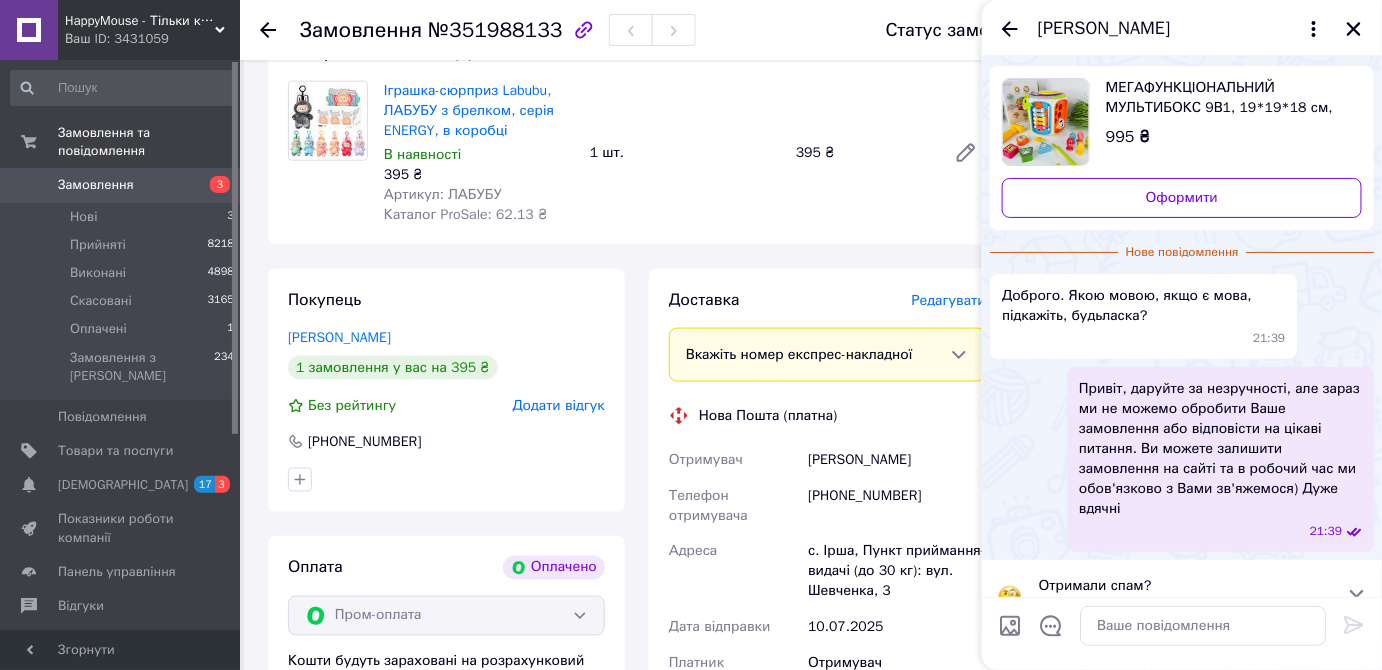 scroll, scrollTop: 9, scrollLeft: 0, axis: vertical 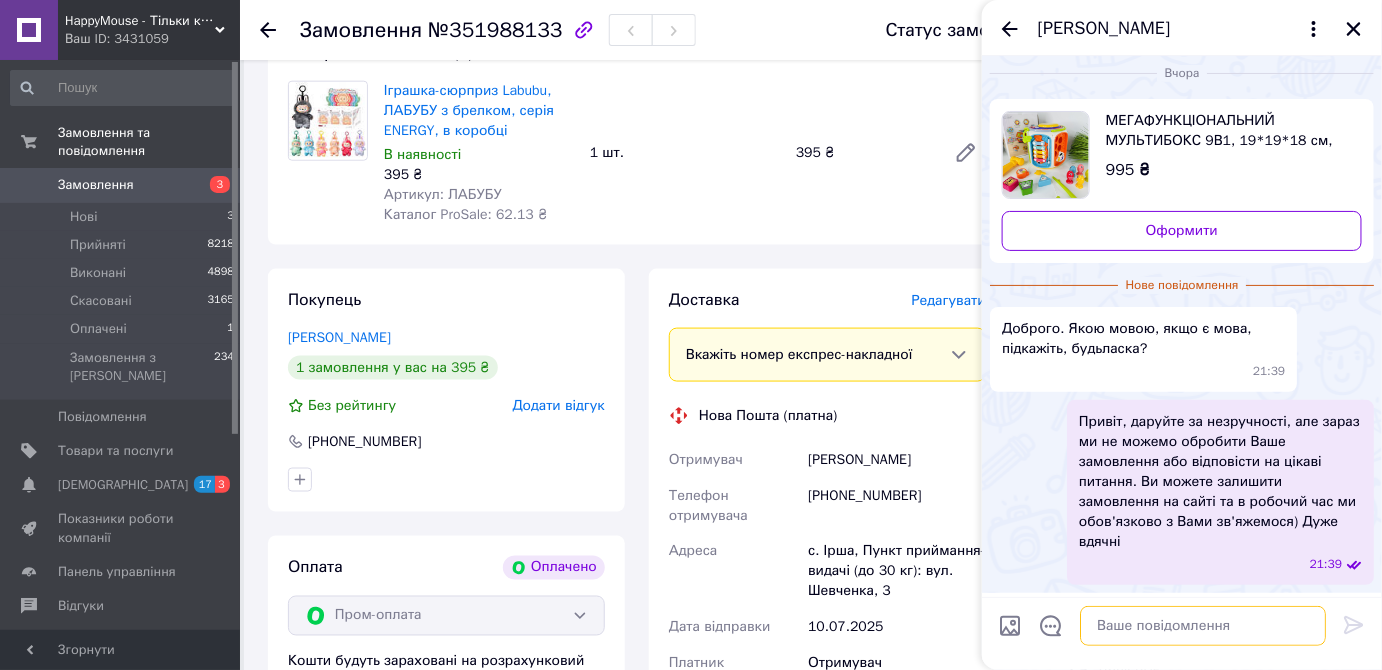click at bounding box center [1203, 626] 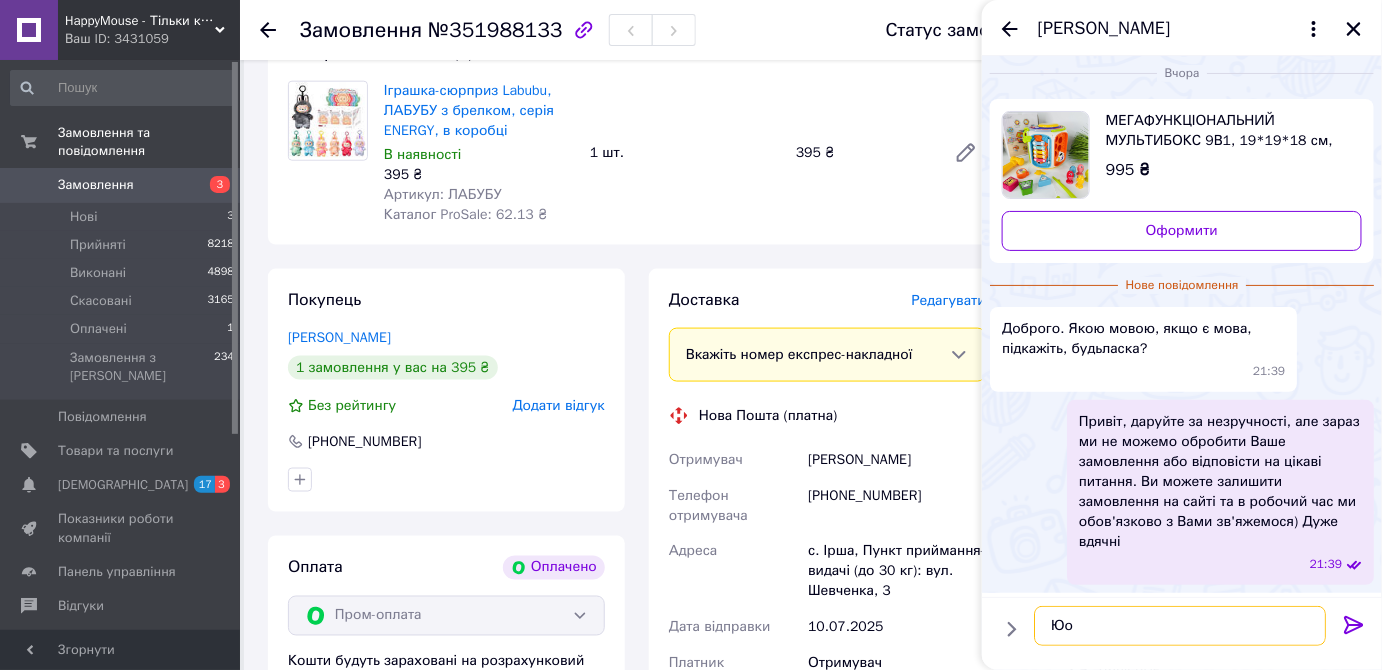 type on "Ю" 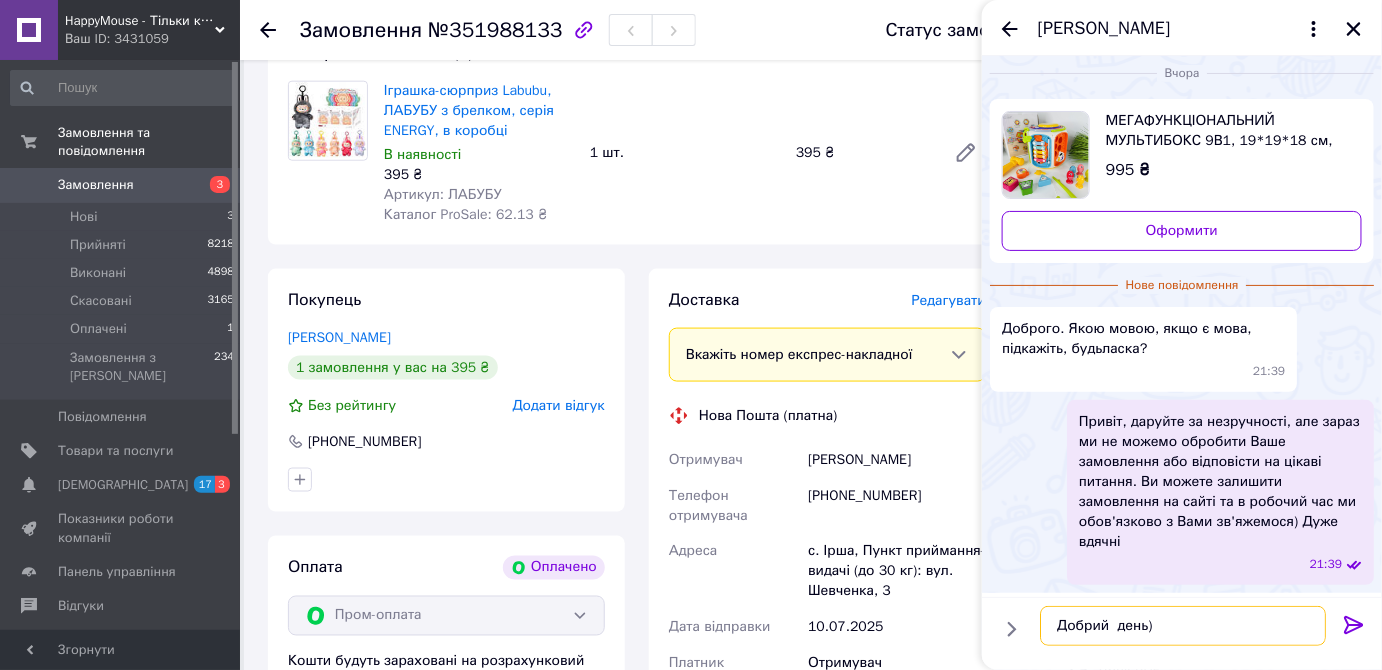 scroll, scrollTop: 12, scrollLeft: 0, axis: vertical 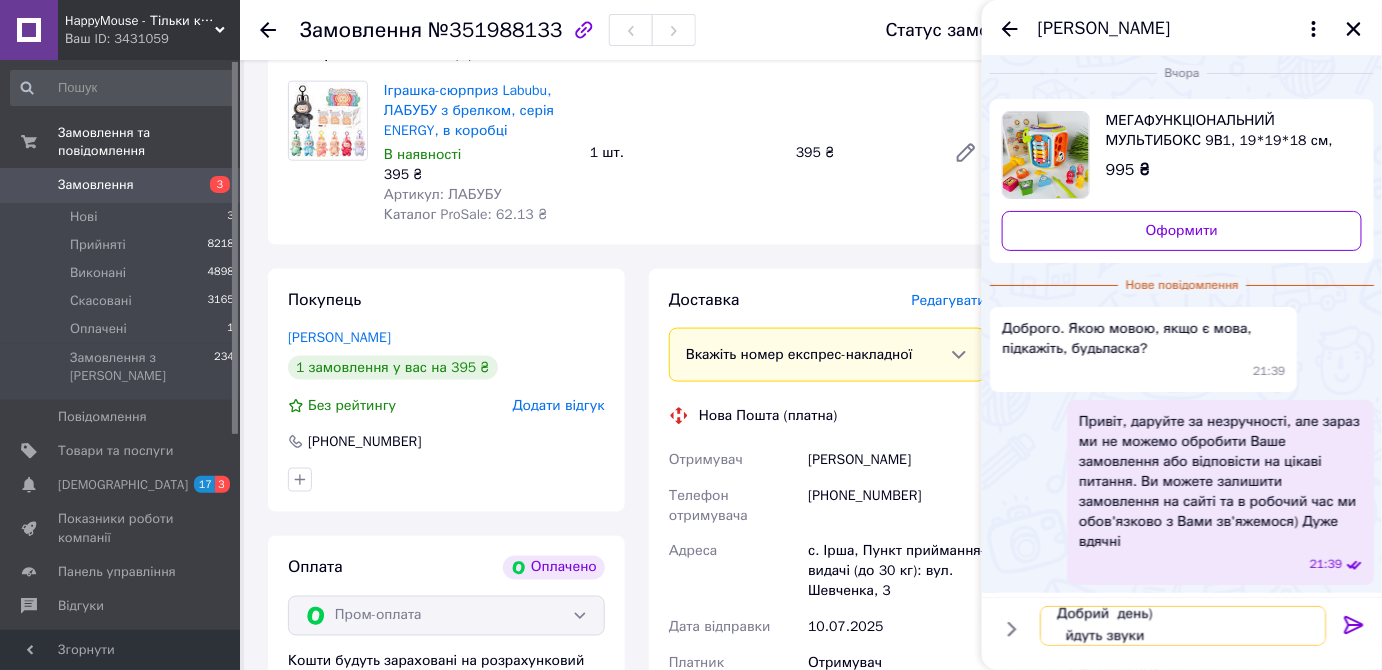 click on "Добрий  день)
йдуть звуки" at bounding box center (1183, 626) 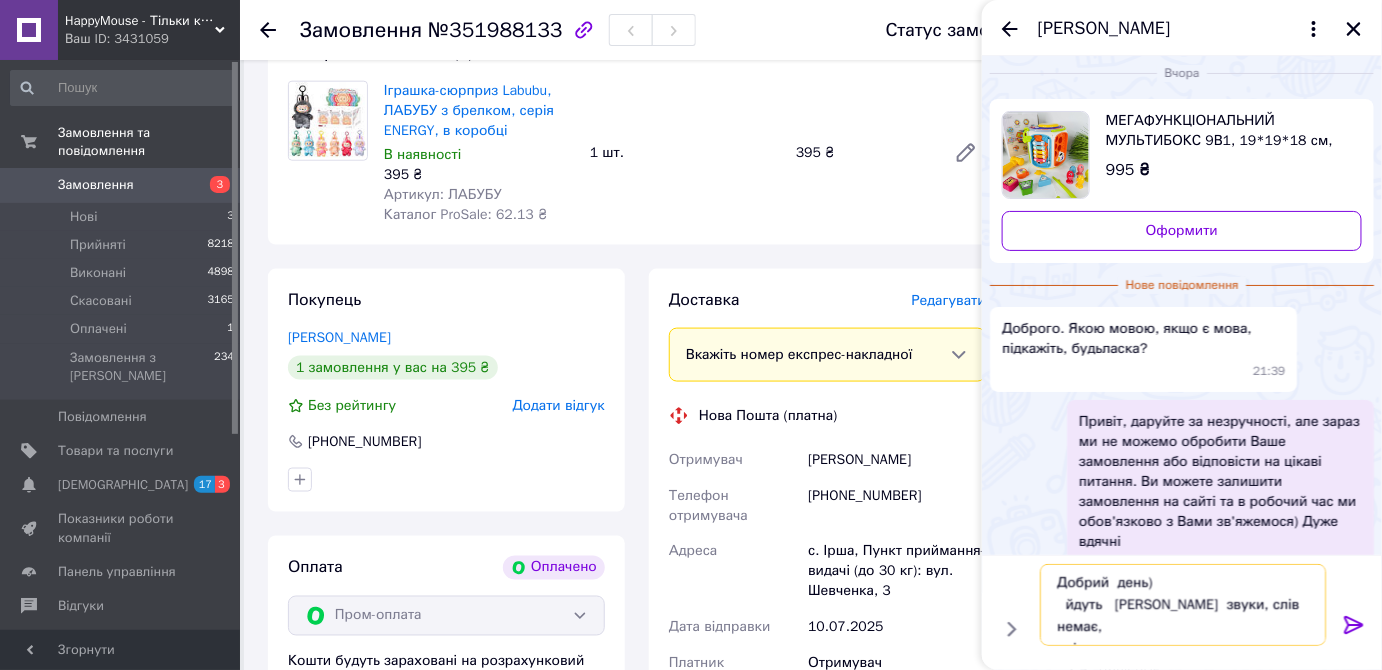 scroll, scrollTop: 14, scrollLeft: 0, axis: vertical 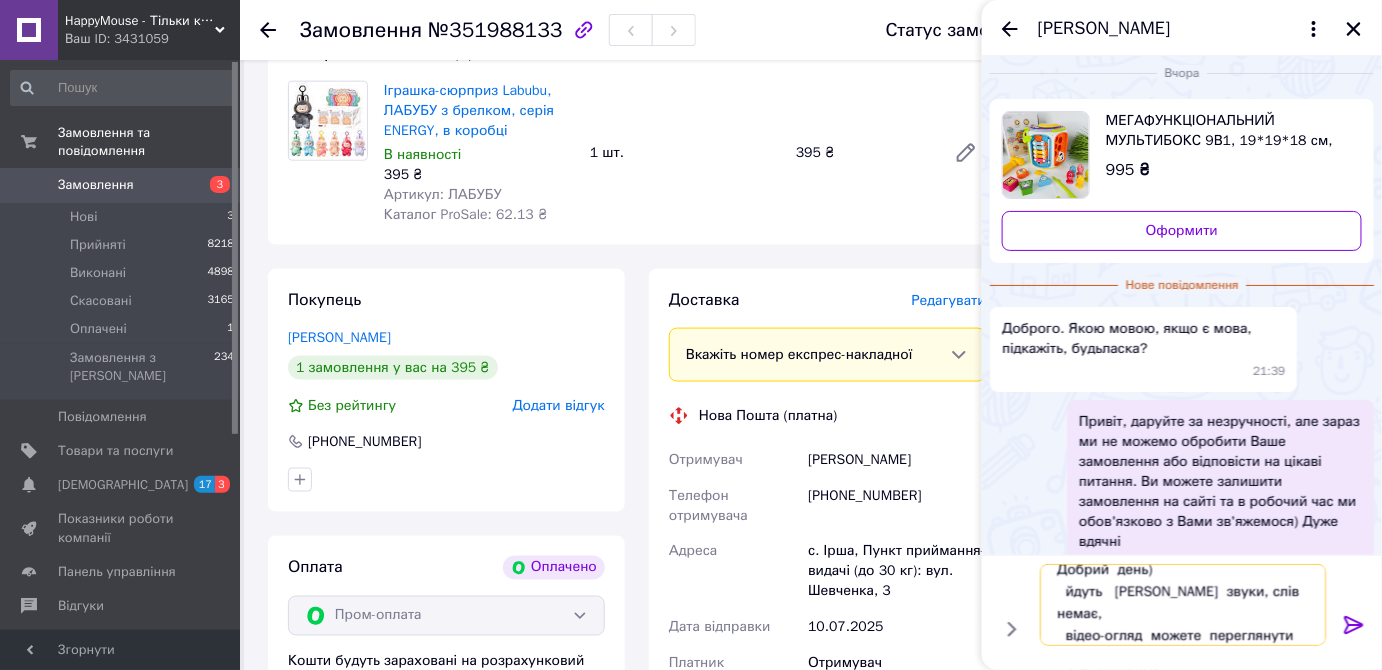 type on "Добрий  день)
йдуть   тілик  звуки, слів  немає,
відео-огляд  можете  переглянути  за посиланням:" 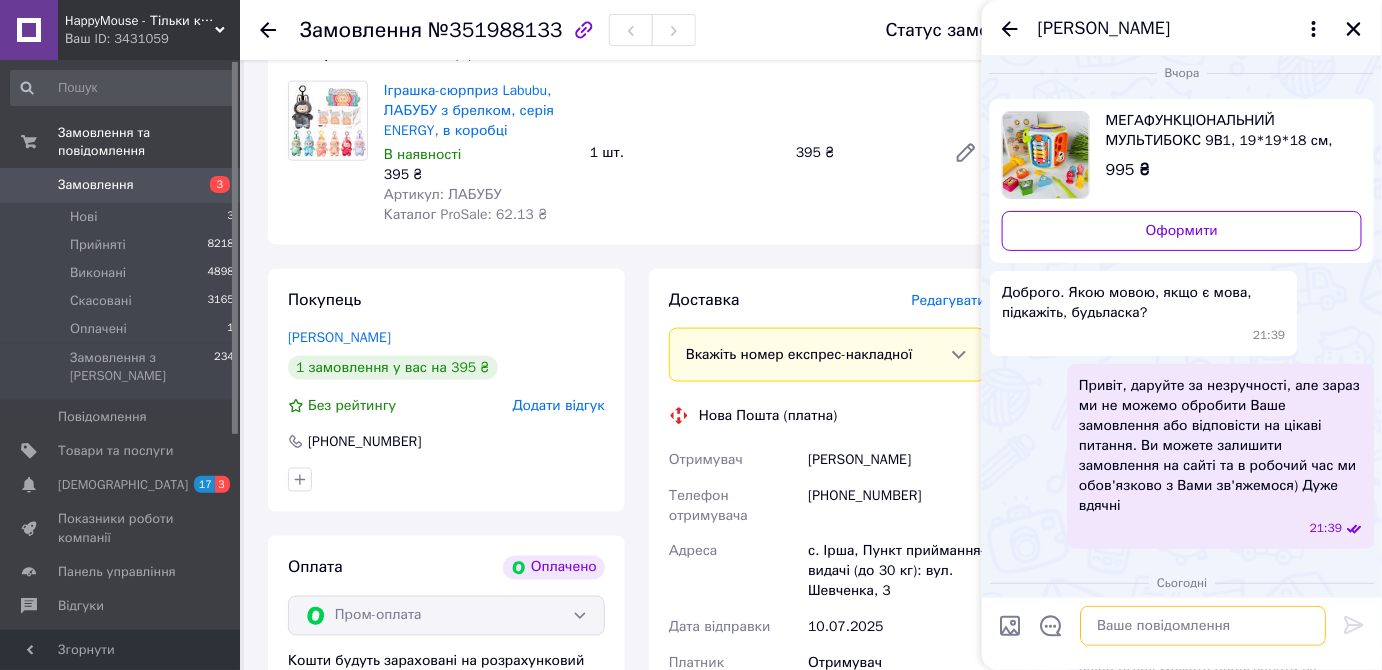 scroll, scrollTop: 0, scrollLeft: 0, axis: both 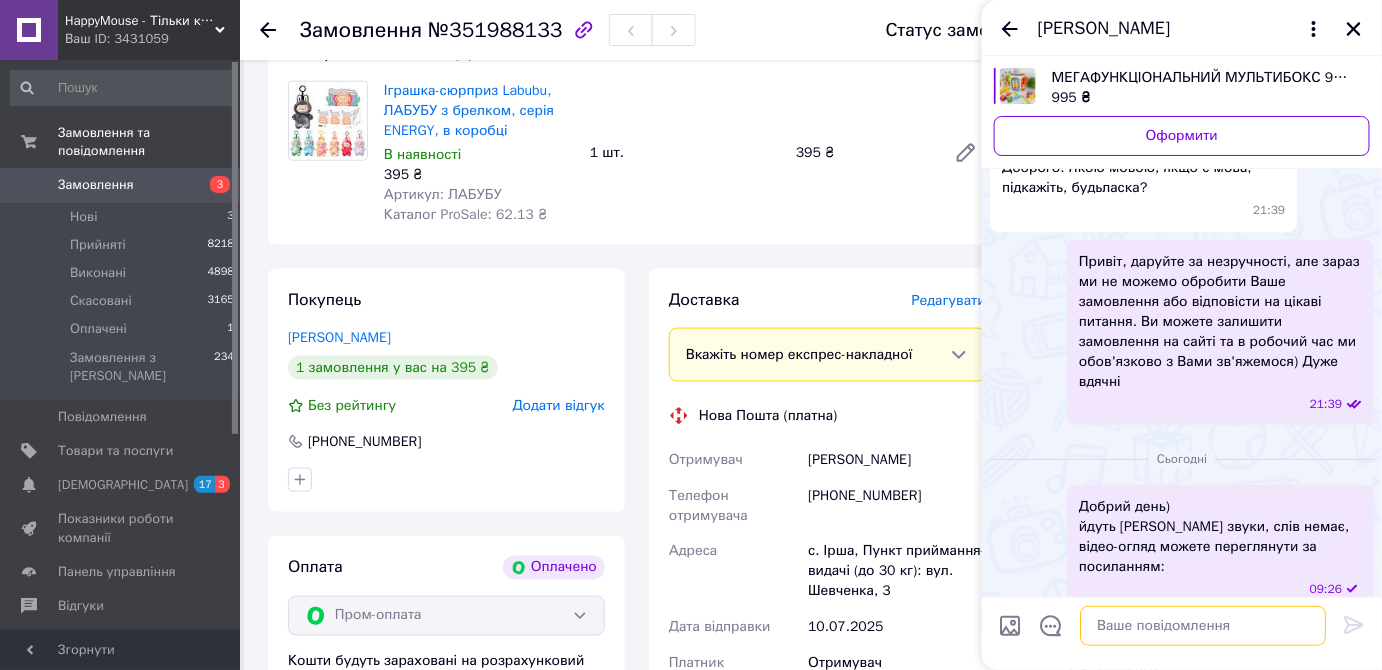 paste on "https://www.instagram.com/p/DKrd15ZtNst/" 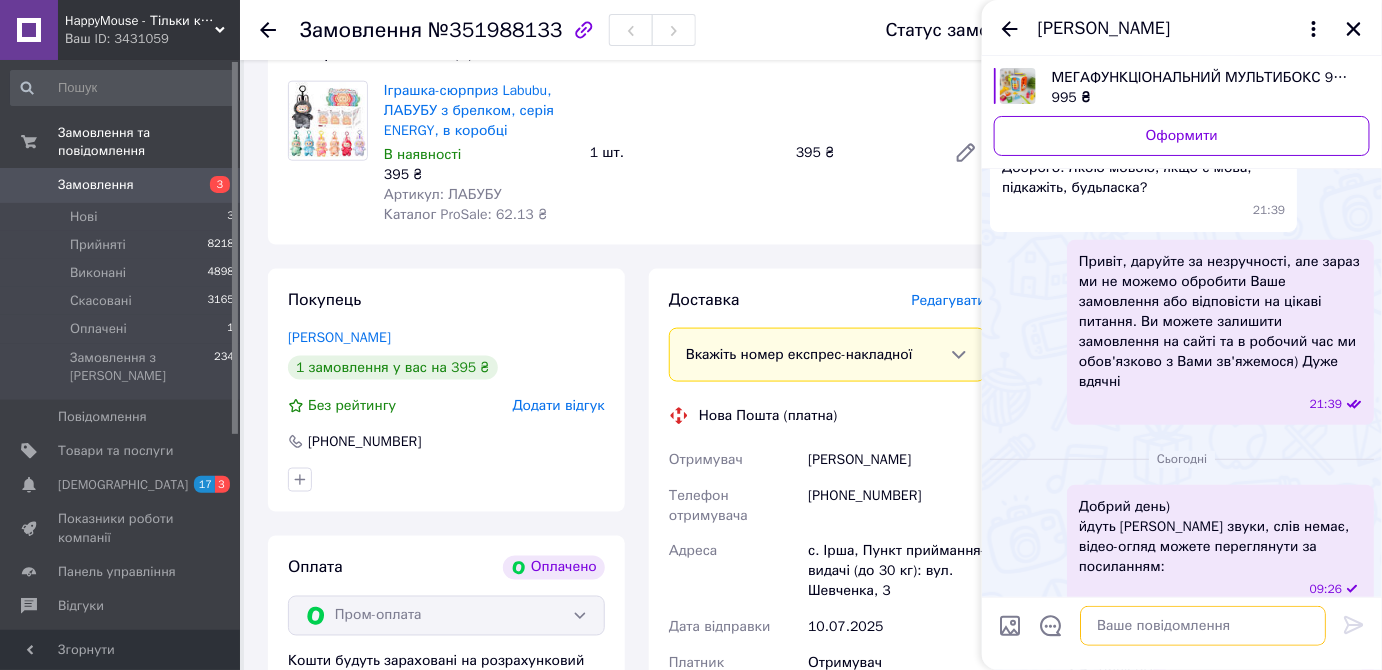 scroll, scrollTop: 402, scrollLeft: 0, axis: vertical 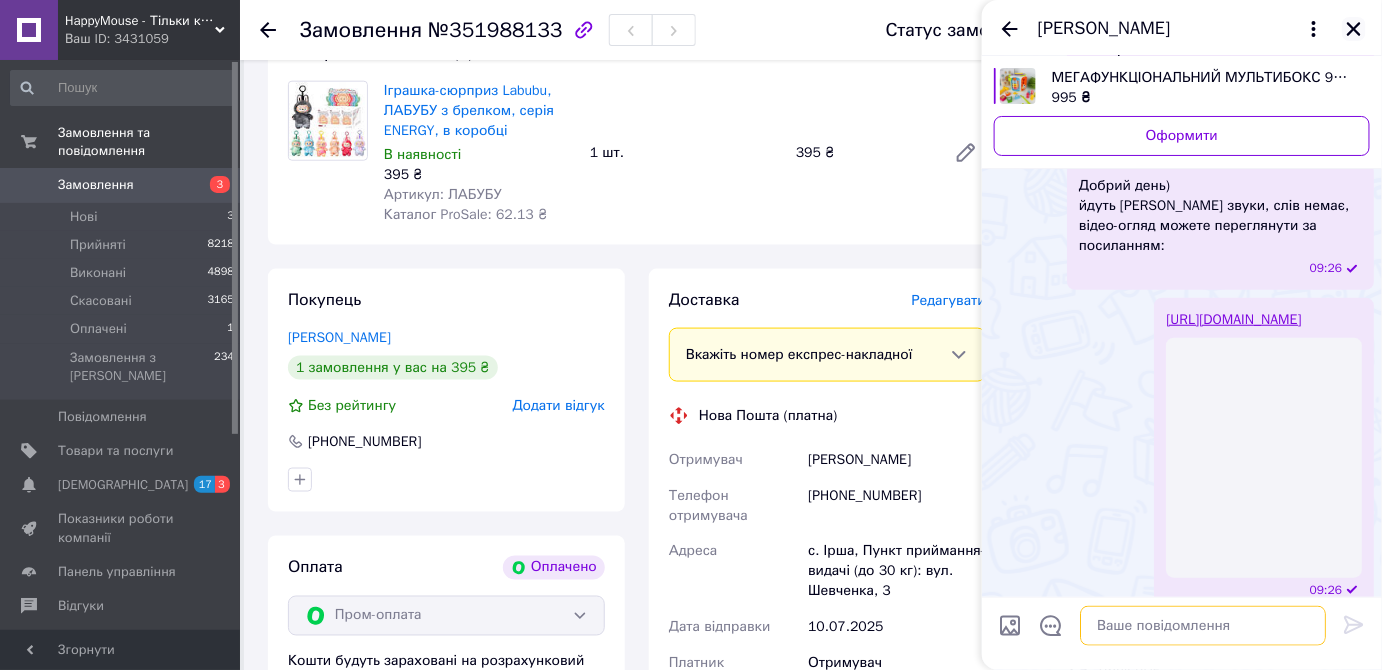 type 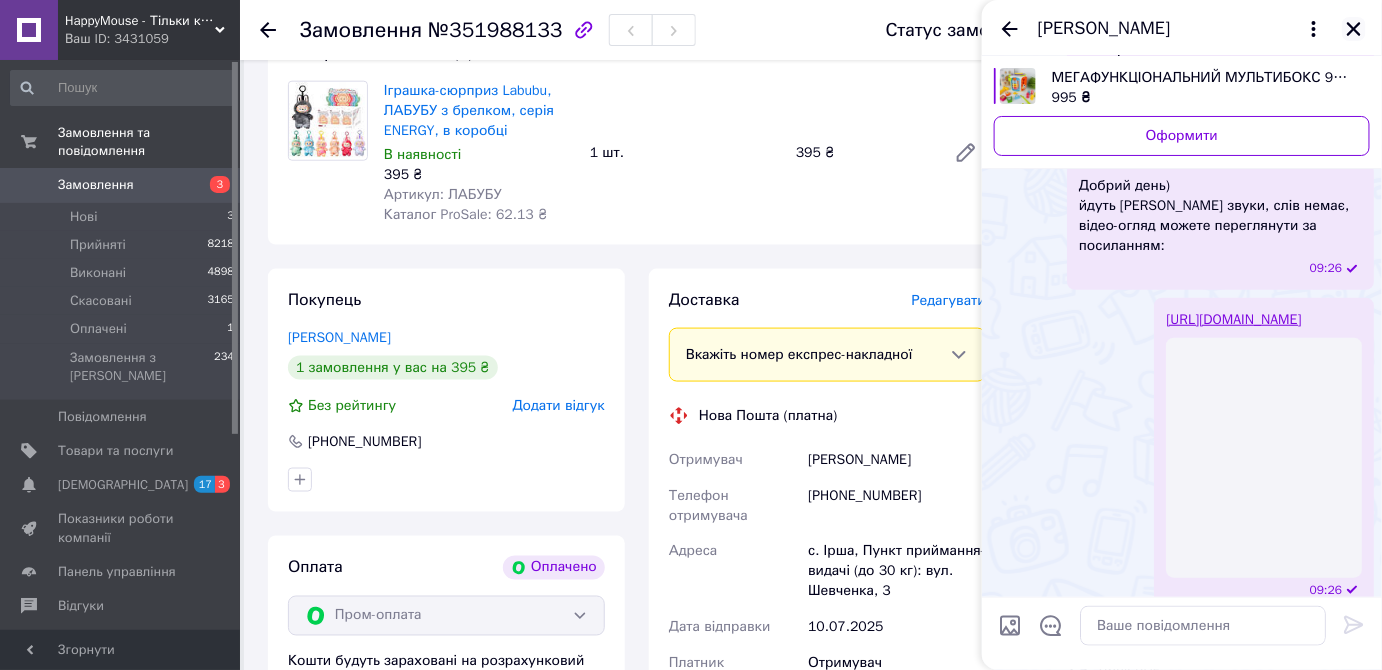 click 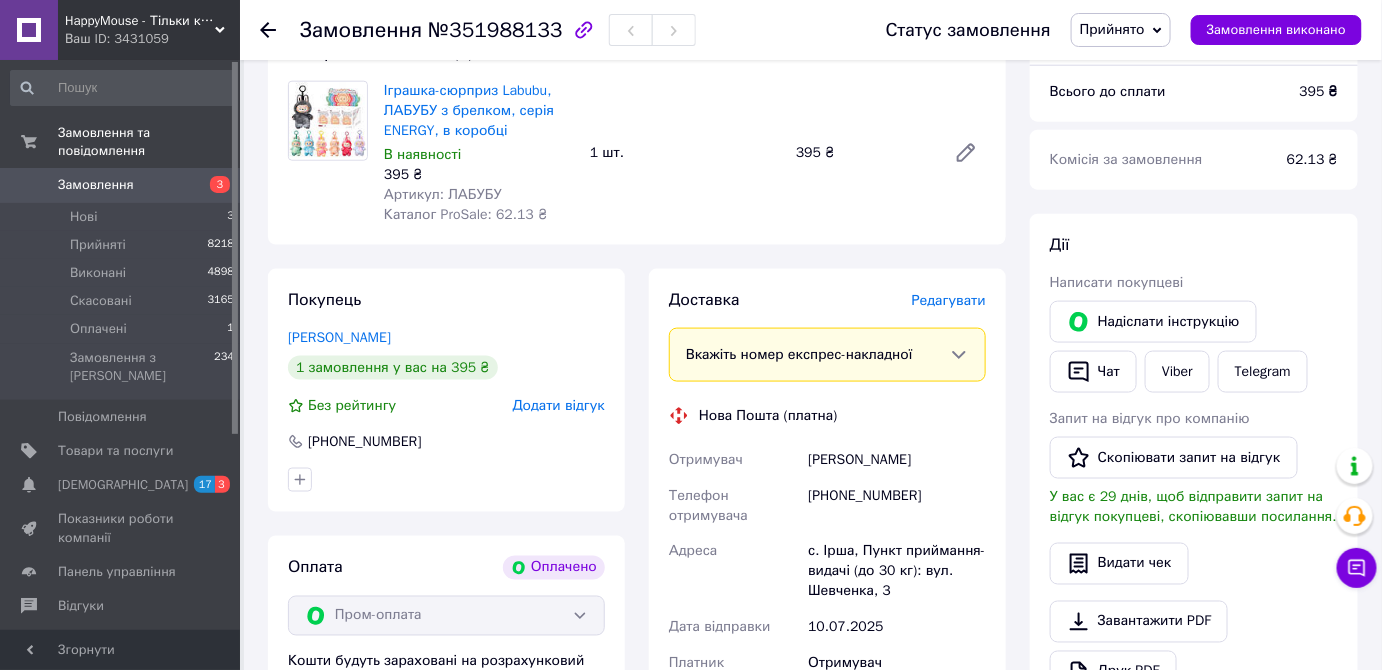 click on "+380681902562" at bounding box center [897, 506] 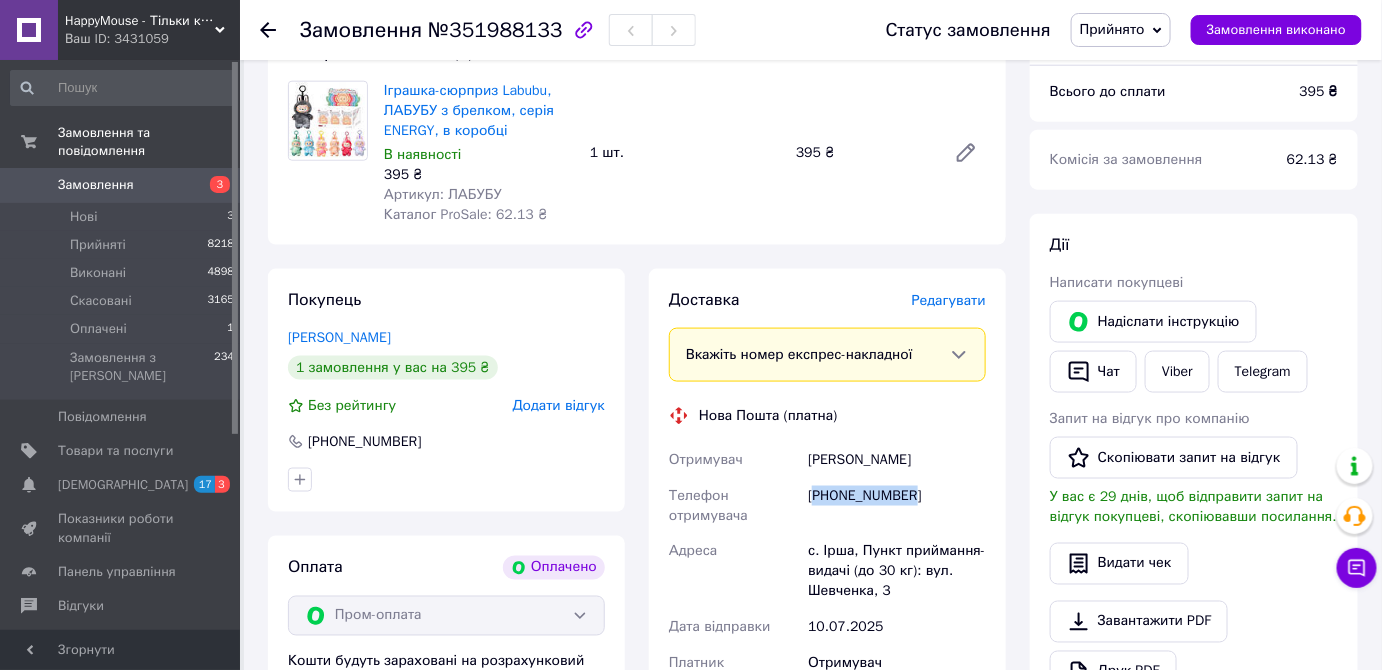 click on "[PHONE_NUMBER]" at bounding box center (897, 506) 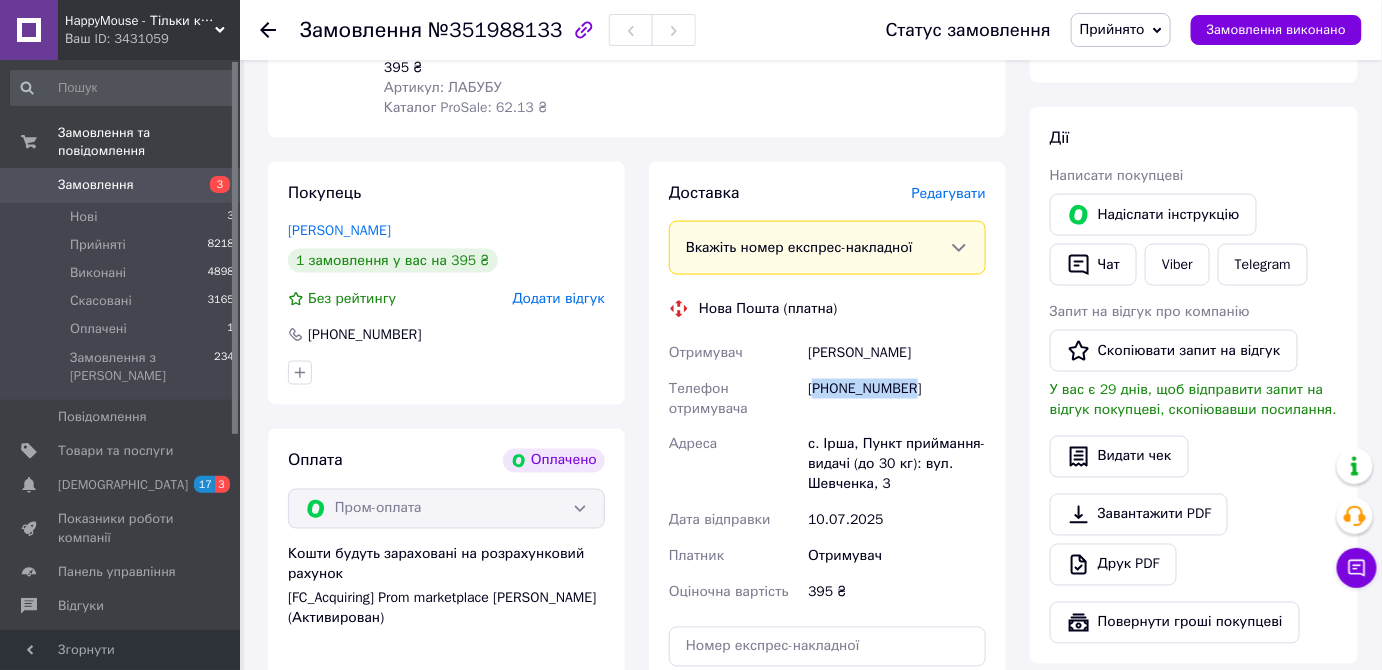 scroll, scrollTop: 909, scrollLeft: 0, axis: vertical 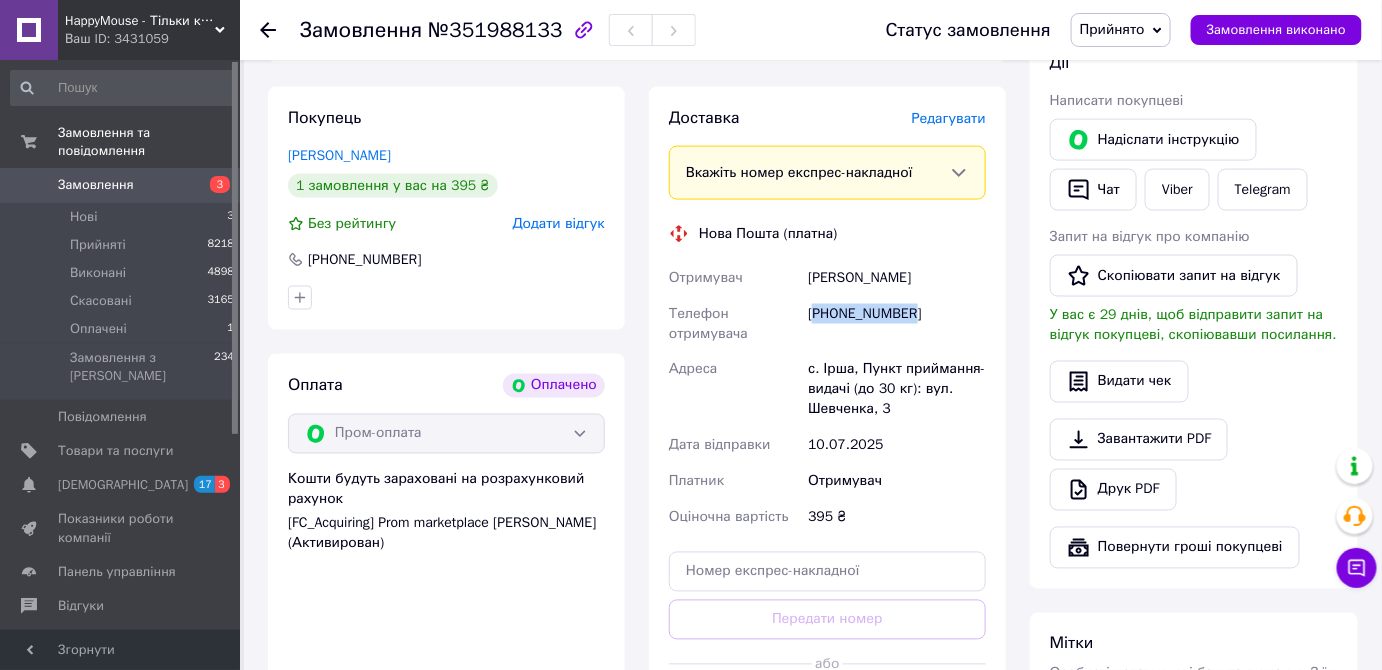 click on "[PHONE_NUMBER]" at bounding box center (897, 324) 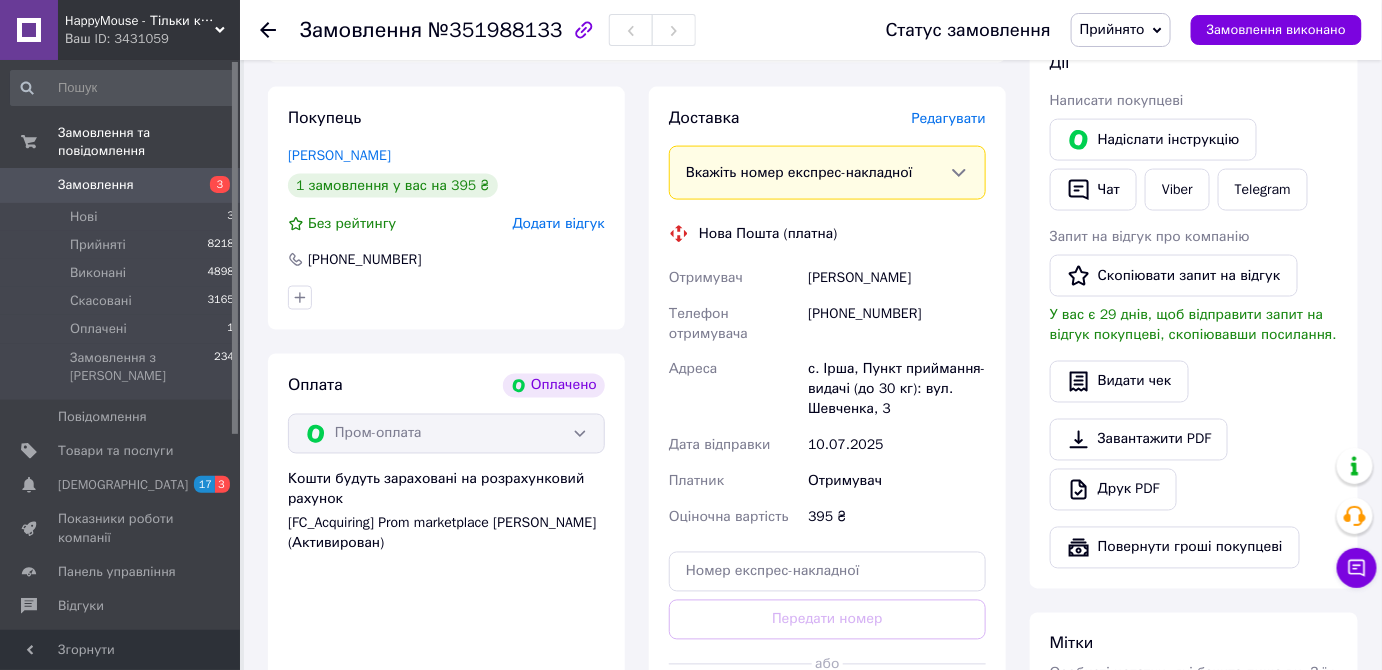 click on "Гавриш Тетяна" at bounding box center [897, 278] 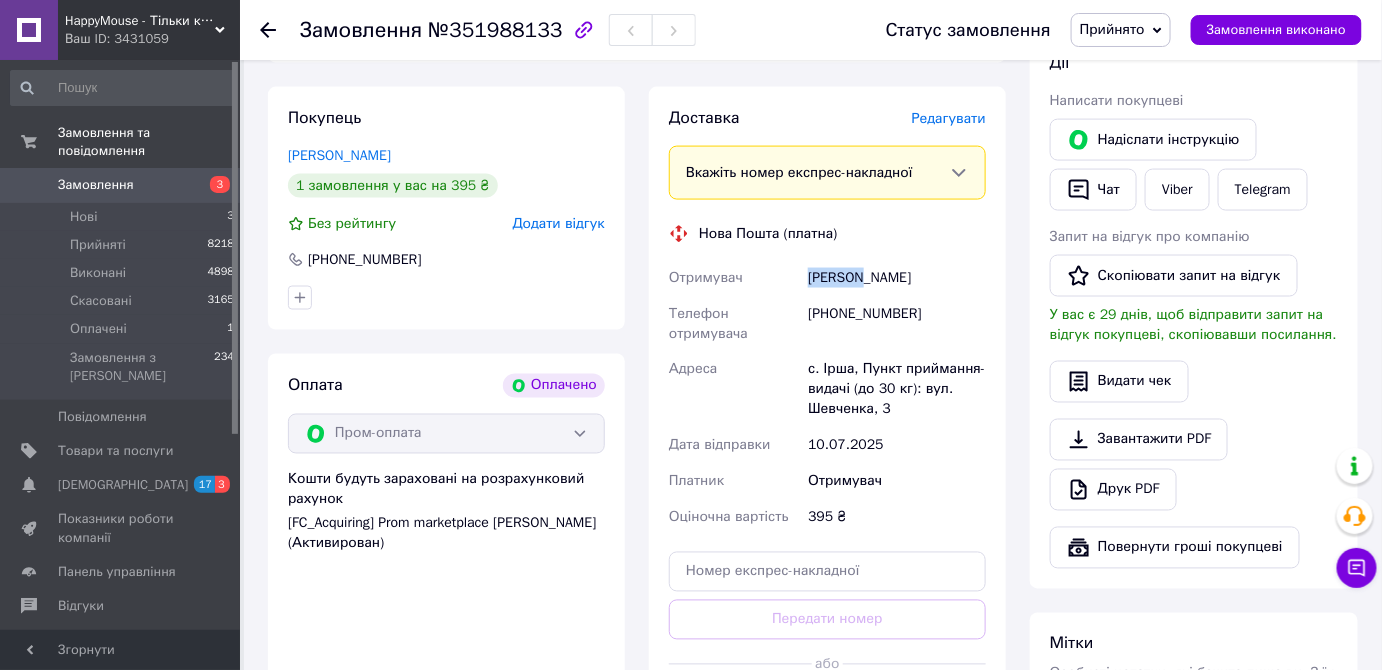 click on "Гавриш Тетяна" at bounding box center [897, 278] 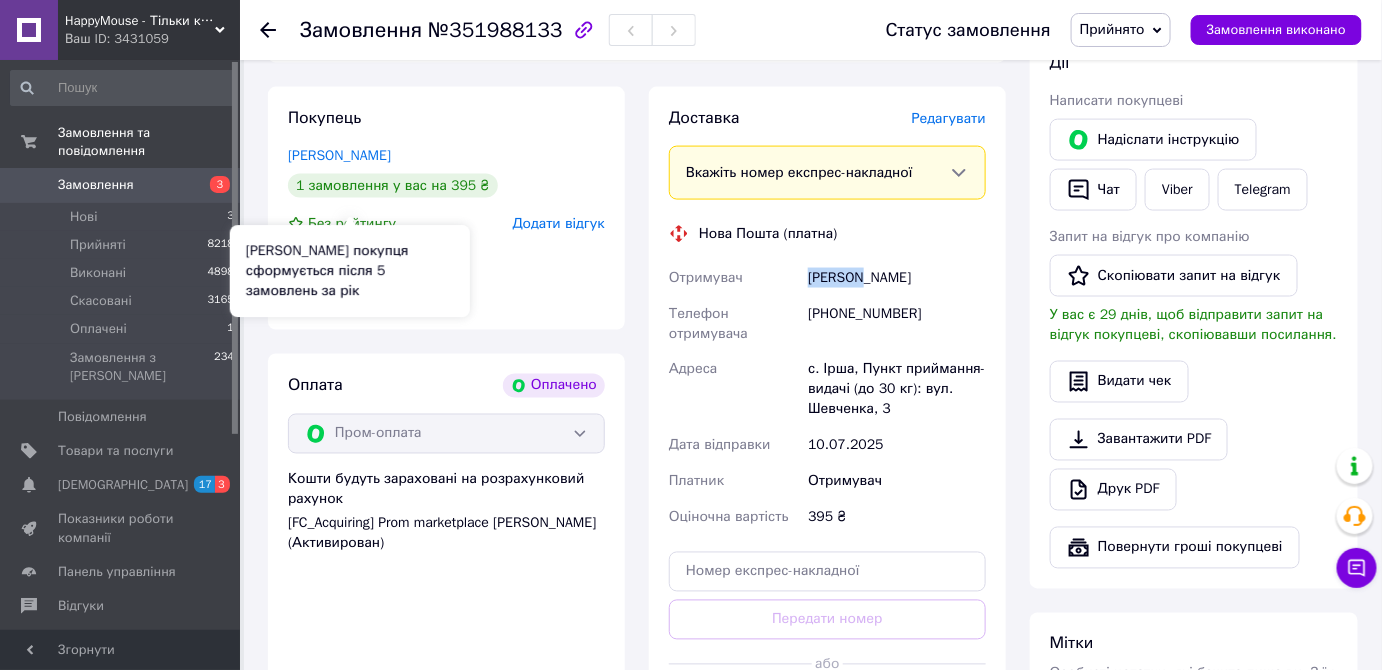 copy on "Гавриш" 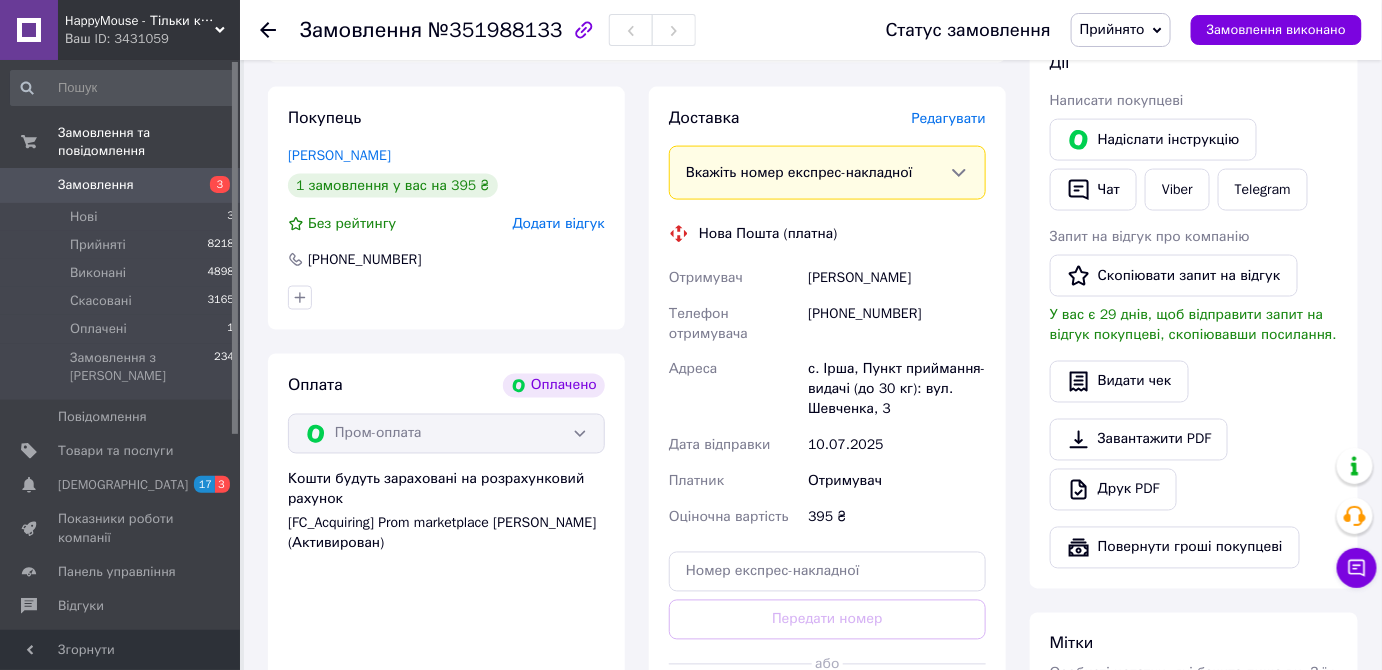 click on "Гавриш Тетяна" at bounding box center [897, 278] 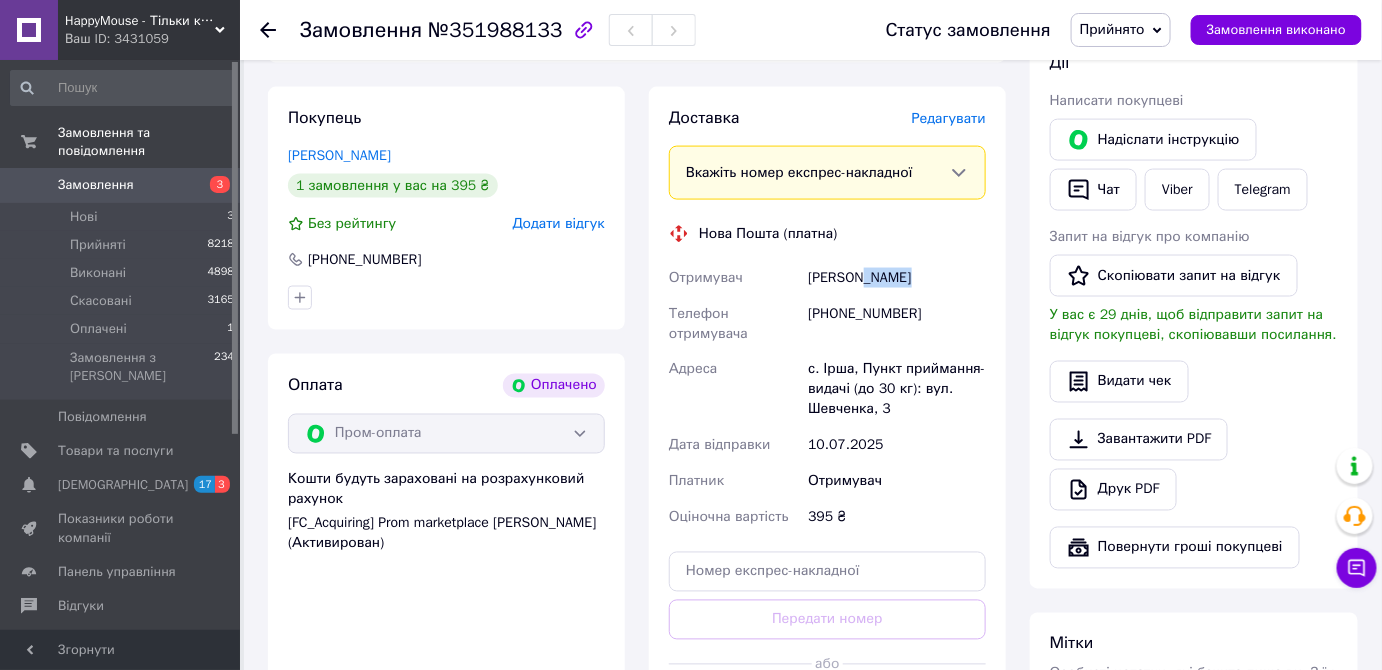 click on "Гавриш Тетяна" at bounding box center [897, 278] 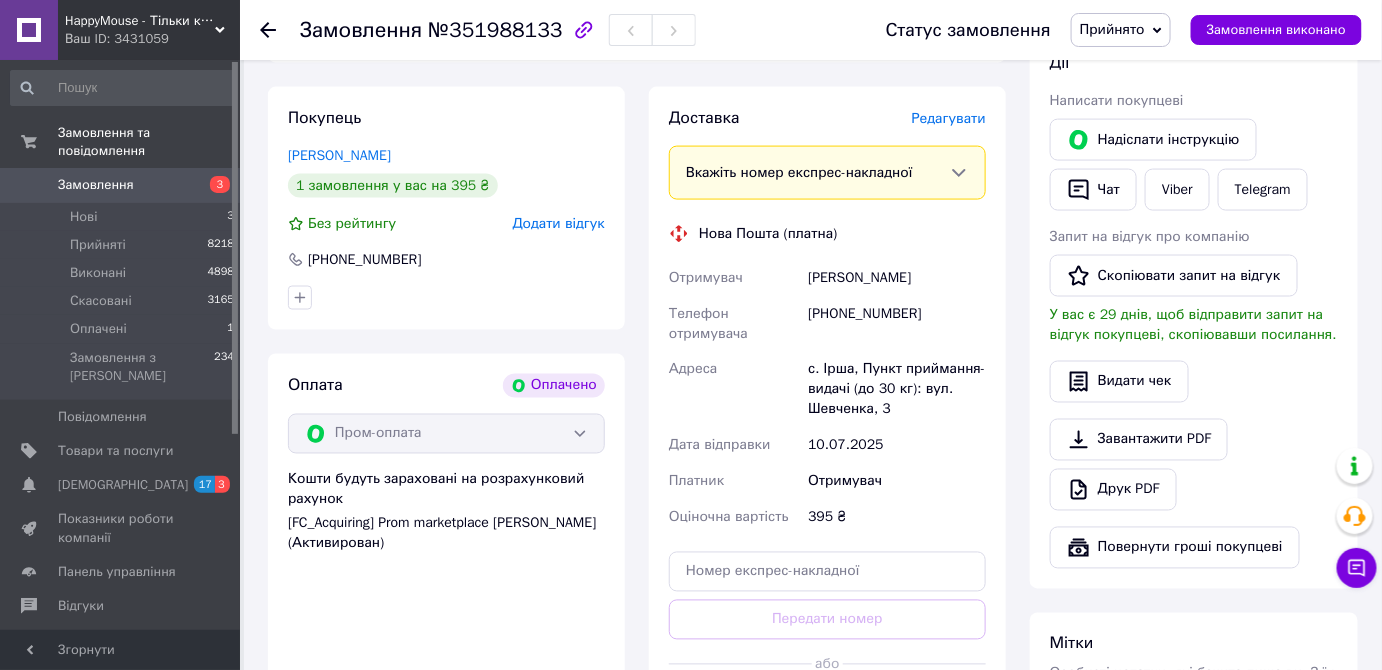 click on "+380681902562" at bounding box center [897, 324] 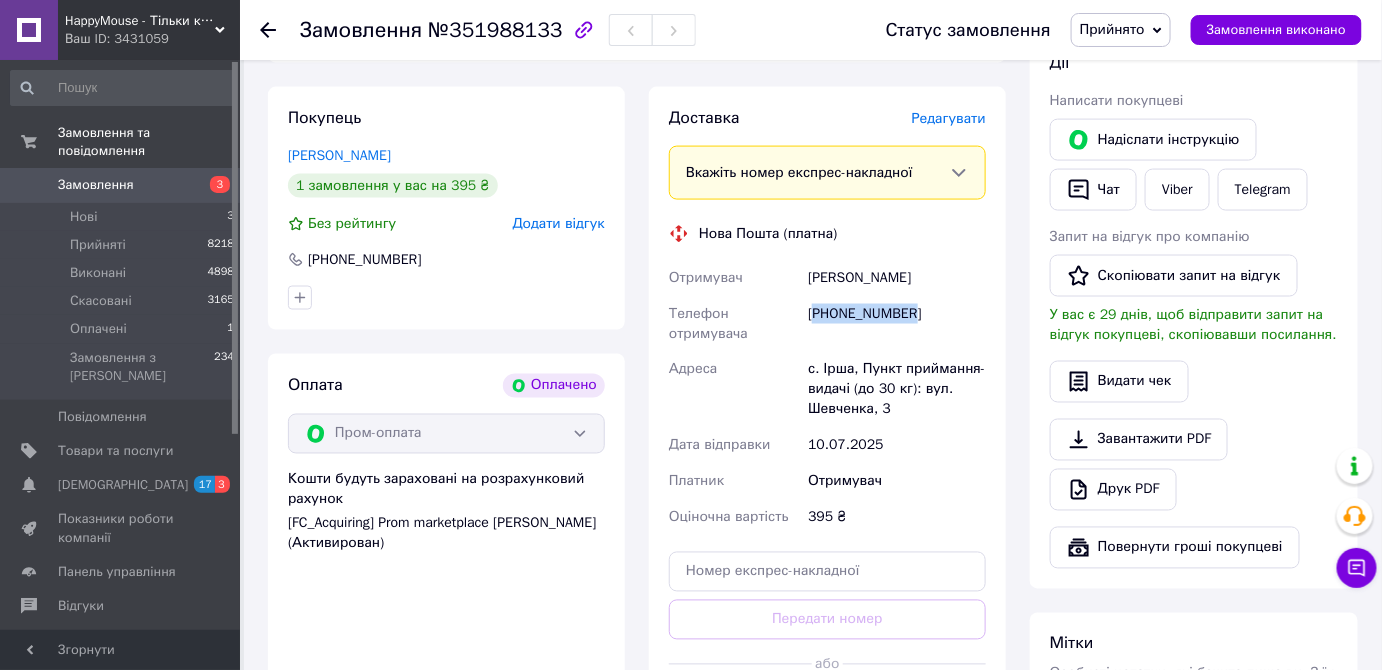 click on "+380681902562" at bounding box center (897, 324) 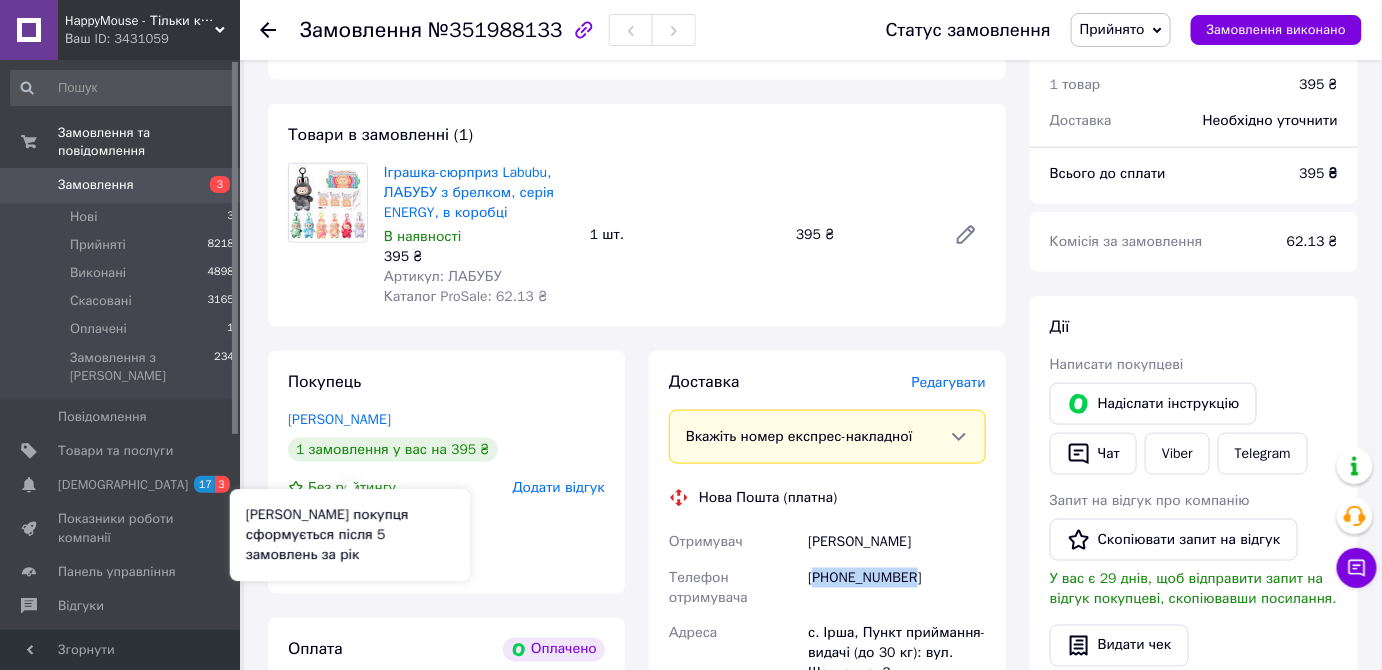 scroll, scrollTop: 454, scrollLeft: 0, axis: vertical 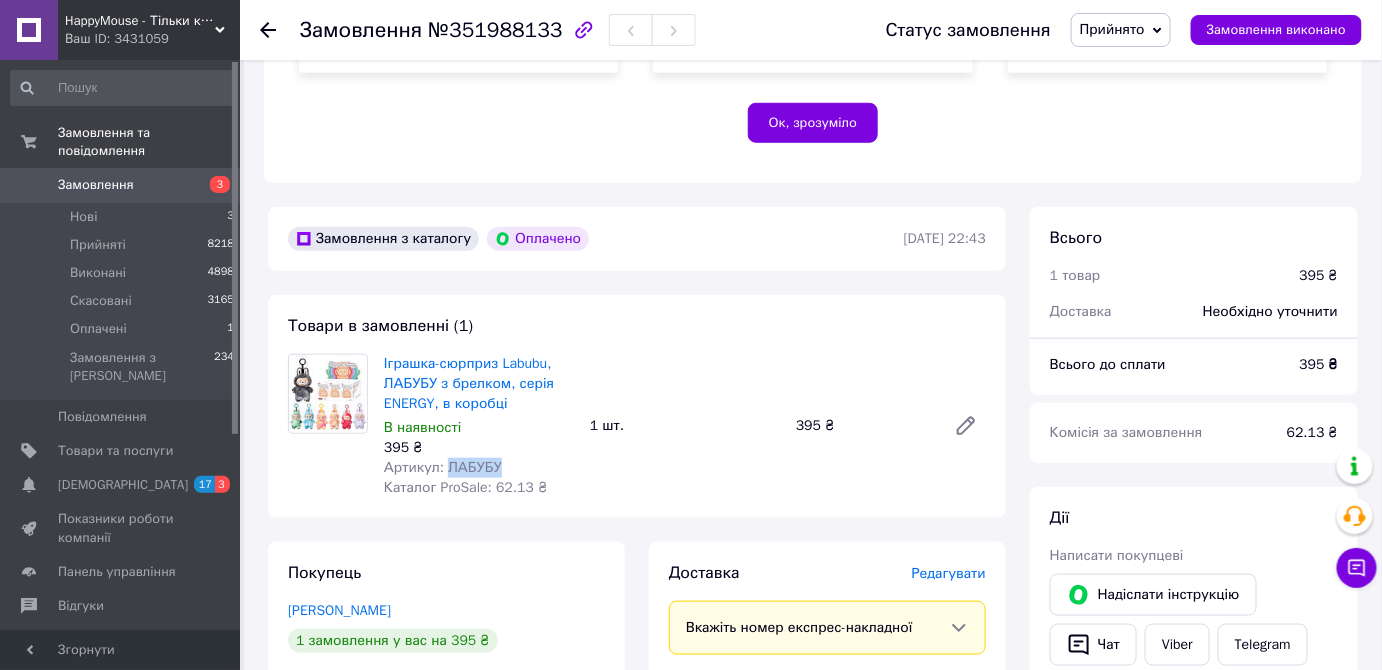 drag, startPoint x: 492, startPoint y: 450, endPoint x: 446, endPoint y: 449, distance: 46.010868 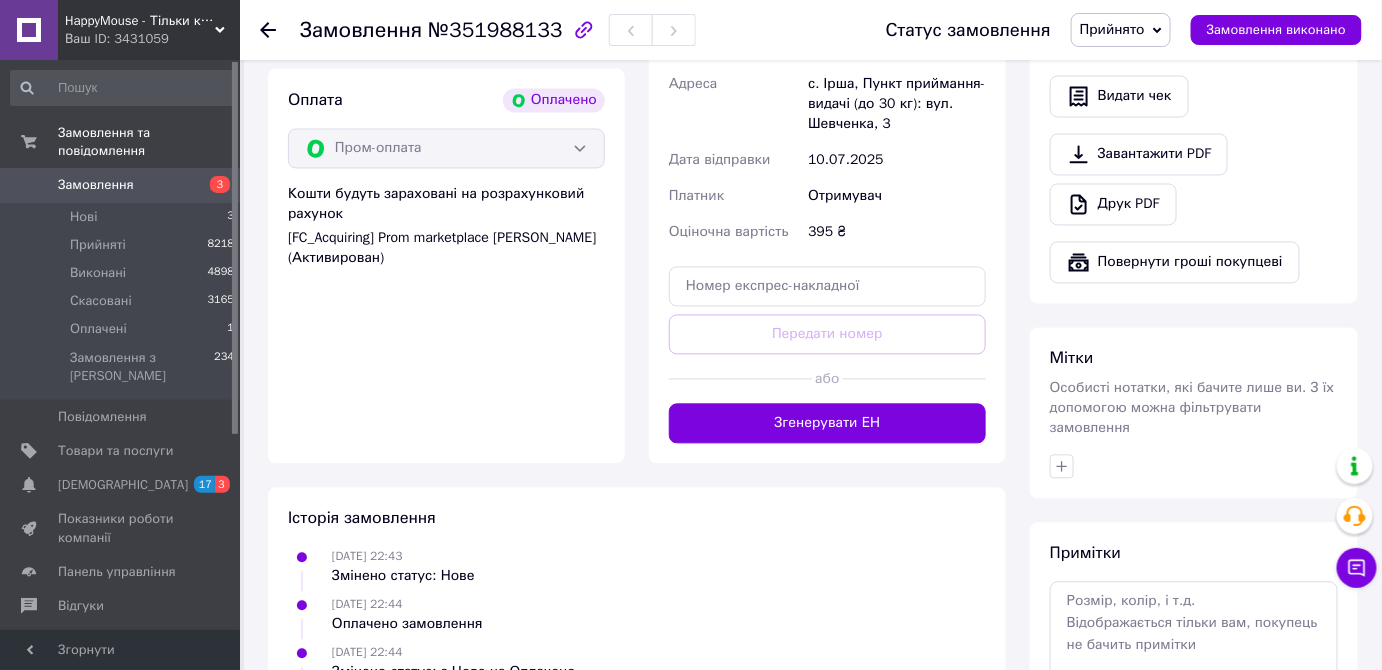 scroll, scrollTop: 1292, scrollLeft: 0, axis: vertical 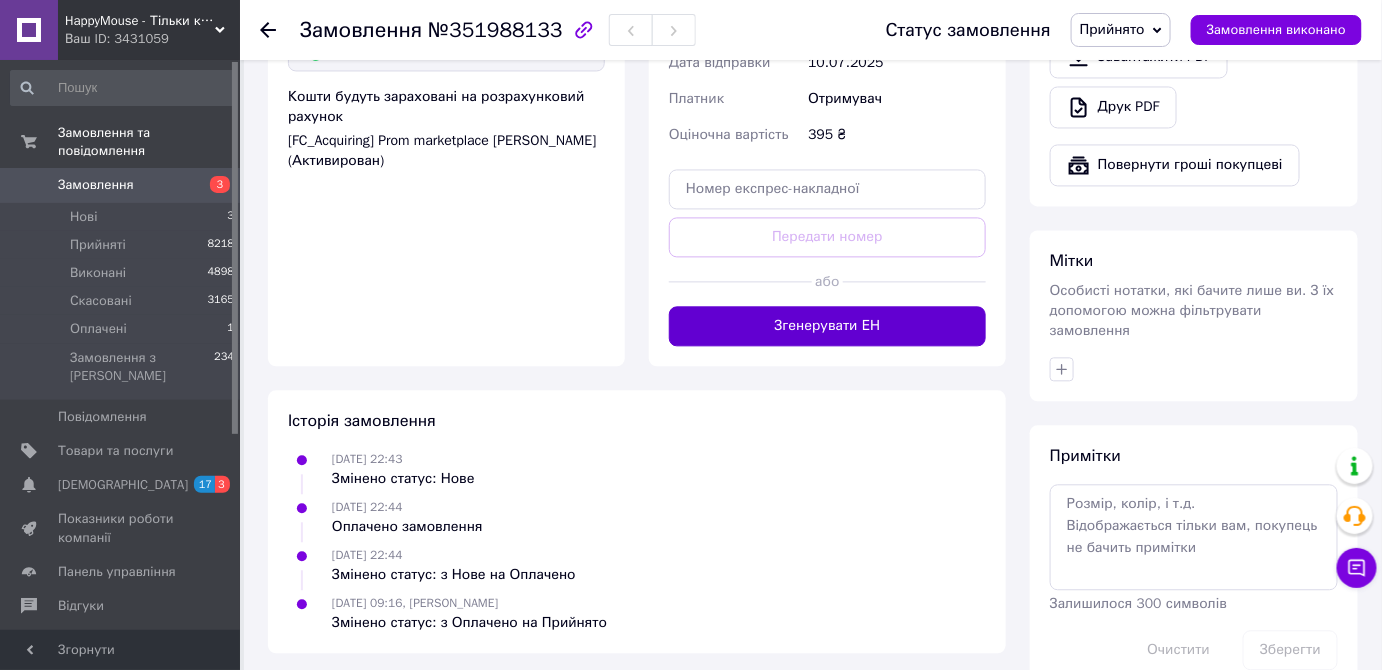 click on "Згенерувати ЕН" at bounding box center (827, 326) 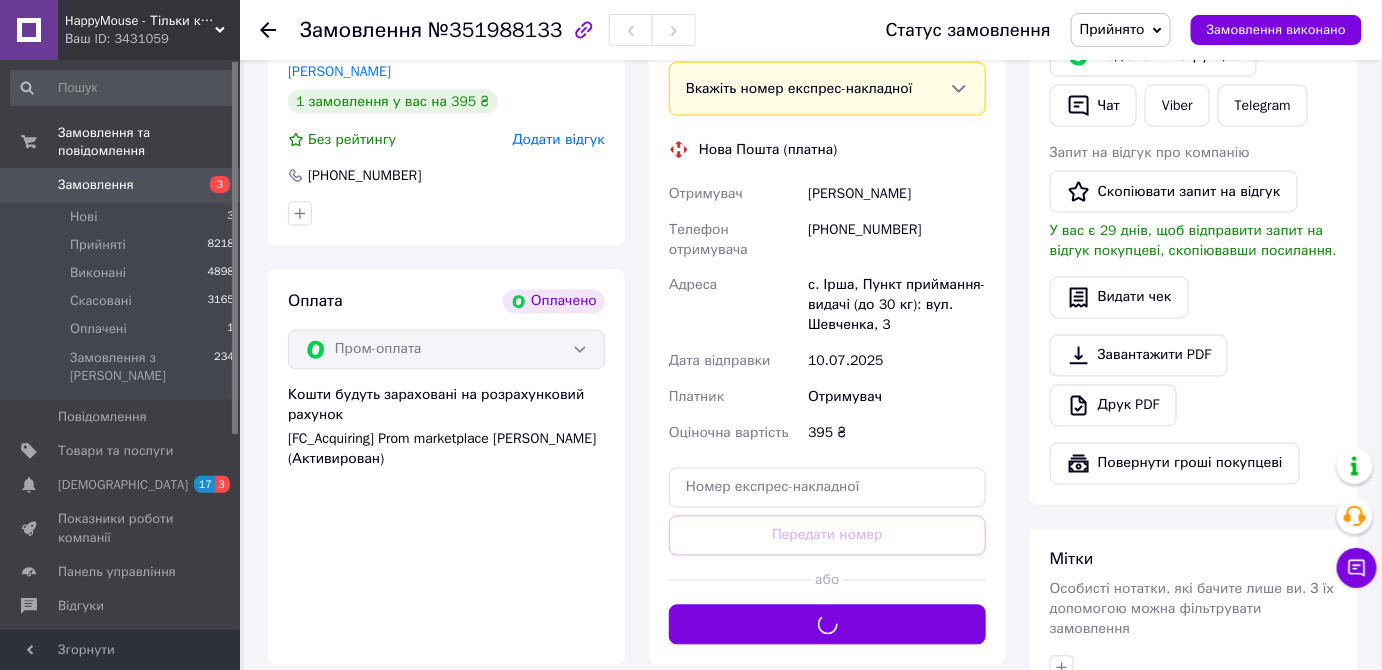 scroll, scrollTop: 928, scrollLeft: 0, axis: vertical 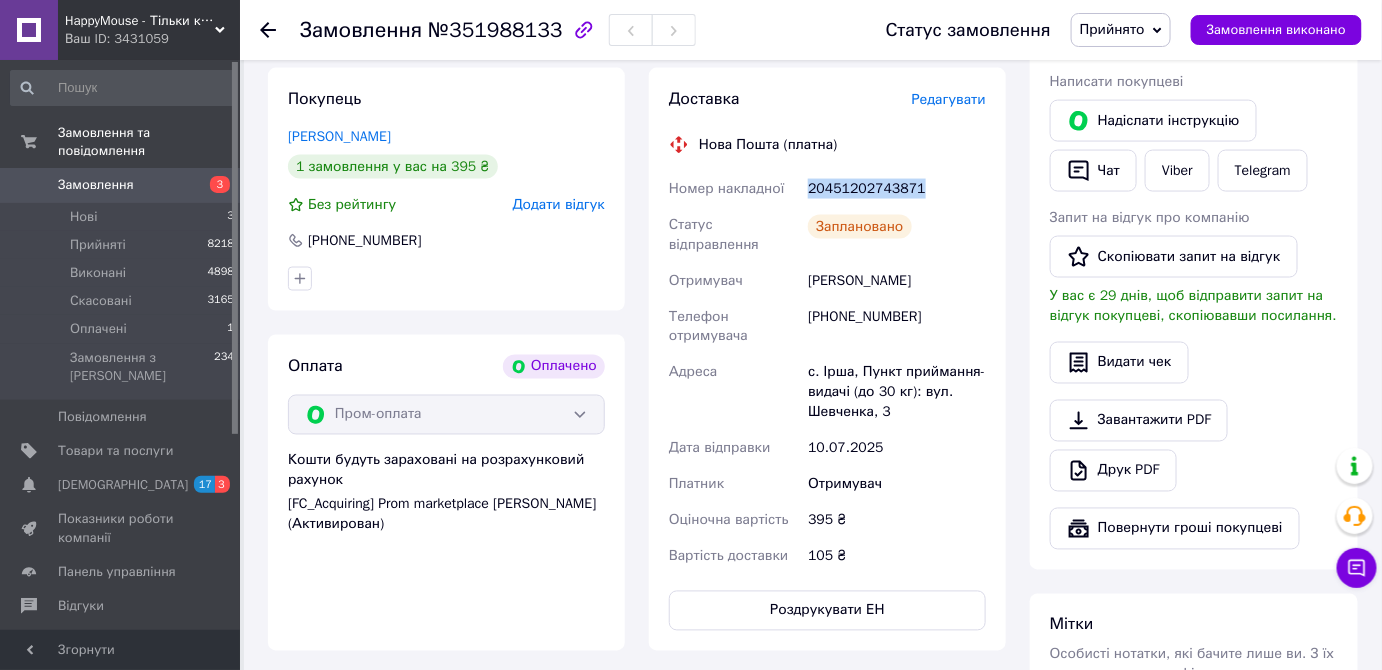 drag, startPoint x: 907, startPoint y: 166, endPoint x: 806, endPoint y: 166, distance: 101 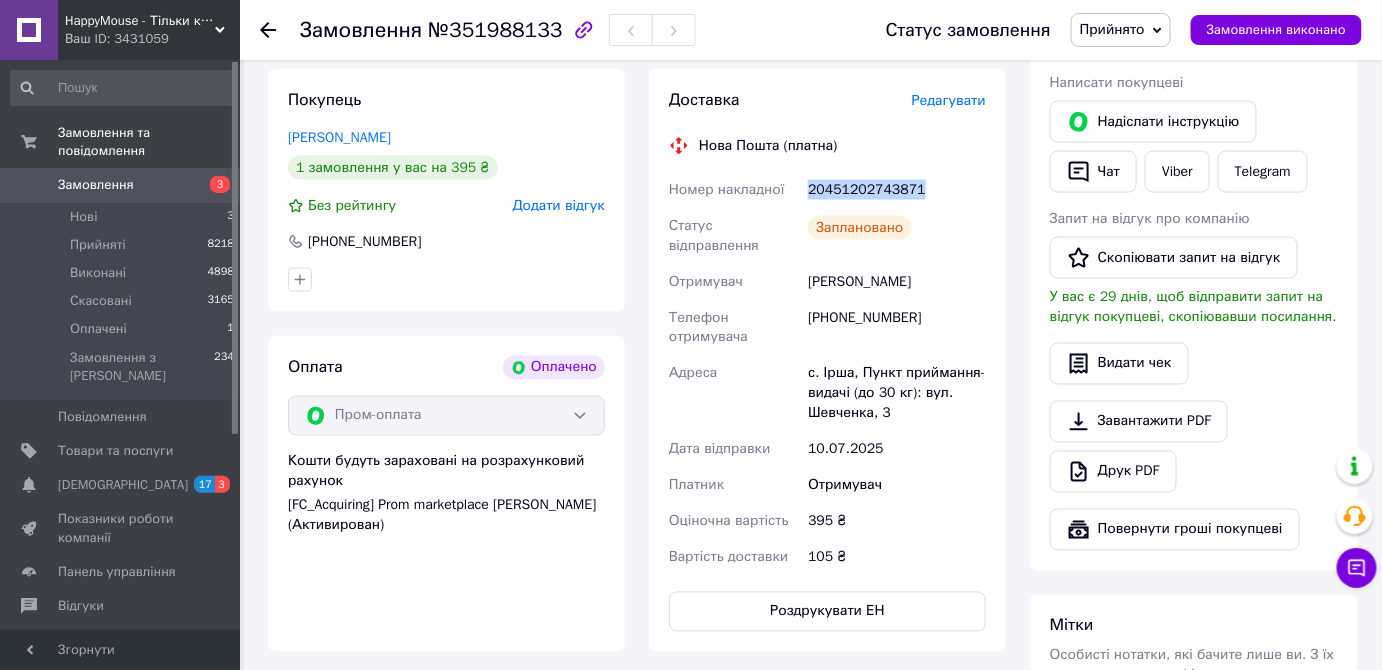 scroll, scrollTop: 928, scrollLeft: 0, axis: vertical 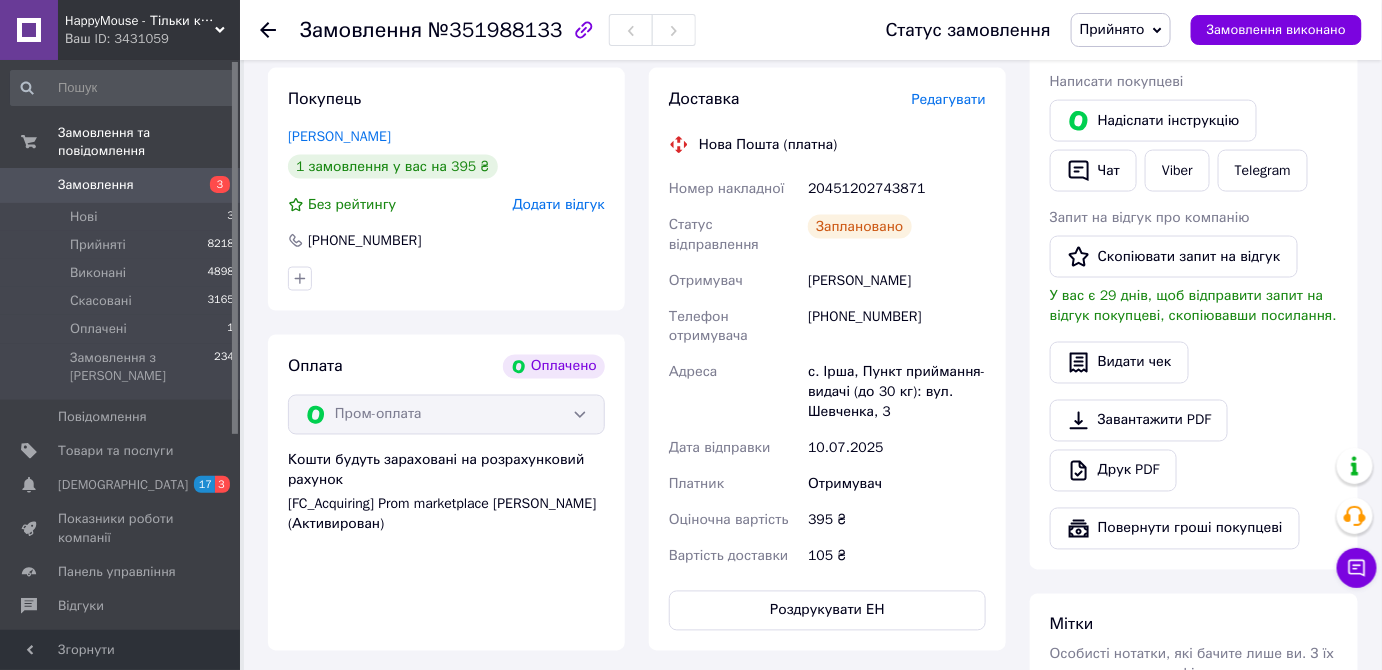 click on "Доставка Редагувати Нова Пошта (платна) Номер накладної 20451202743871 Статус відправлення Заплановано Отримувач Гавриш Тетяна Телефон отримувача +380681902562 Адреса с. Ірша, Пункт приймання-видачі (до 30 кг): вул. Шевченка, 3 Дата відправки 10.07.2025 Платник Отримувач Оціночна вартість 395 ₴ Вартість доставки 105 ₴ Роздрукувати ЕН Платник Отримувач Відправник Прізвище отримувача Гавриш Ім'я отримувача Тетяна По батькові отримувача Телефон отримувача +380681902562 Тип доставки У відділенні Кур'єром В поштоматі Місто -- Не обрано -- Відділення Місце відправки Тип посилки Вантаж" at bounding box center (827, 359) 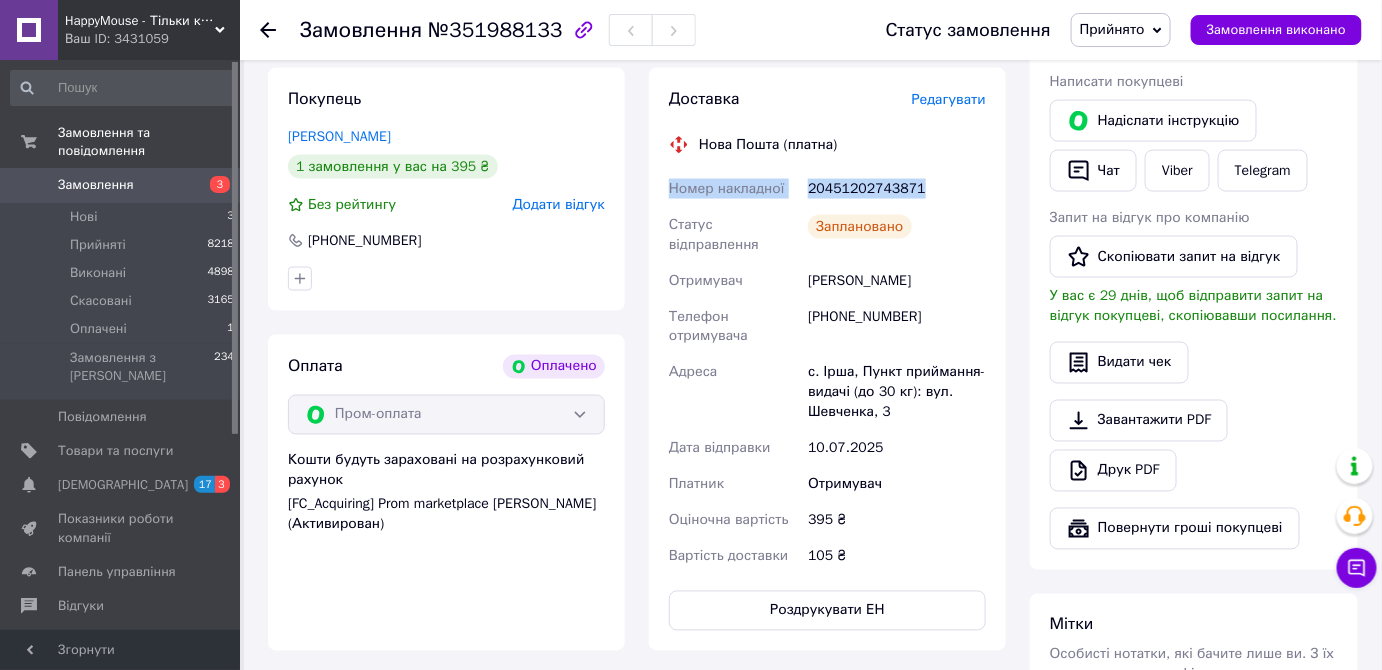drag, startPoint x: 889, startPoint y: 164, endPoint x: 654, endPoint y: 178, distance: 235.41666 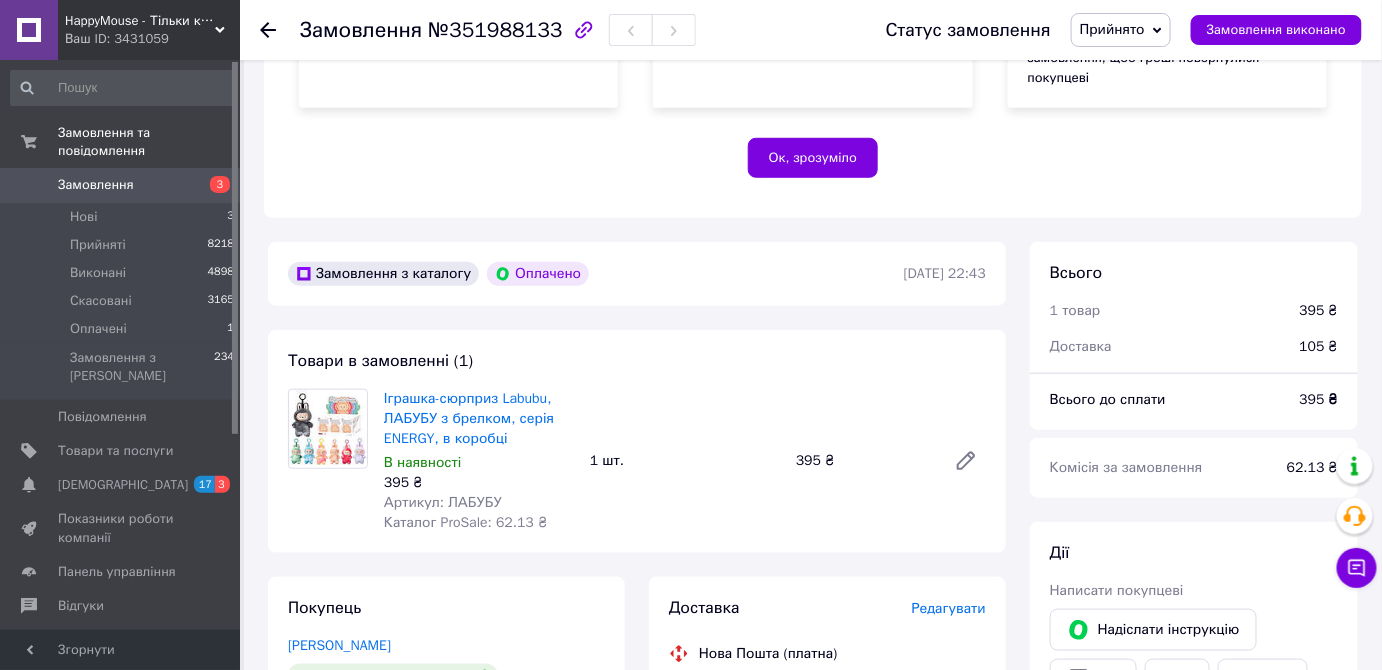 scroll, scrollTop: 565, scrollLeft: 0, axis: vertical 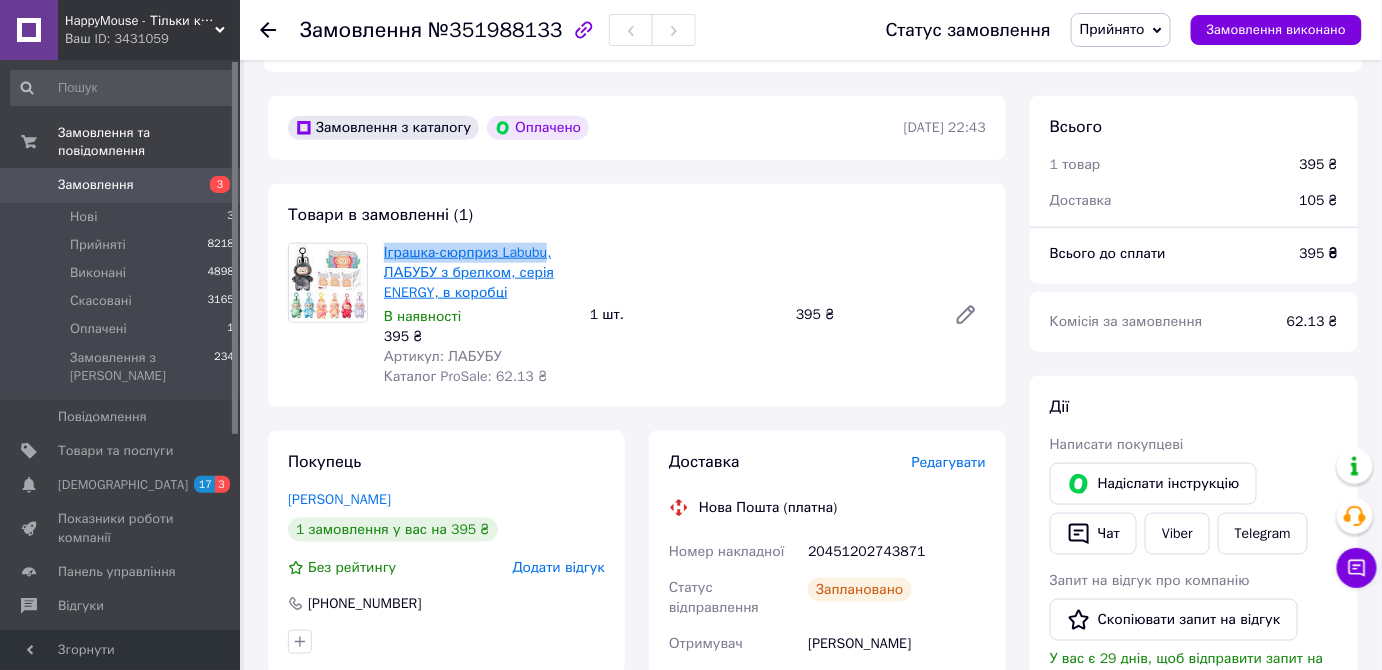 drag, startPoint x: 379, startPoint y: 227, endPoint x: 545, endPoint y: 230, distance: 166.0271 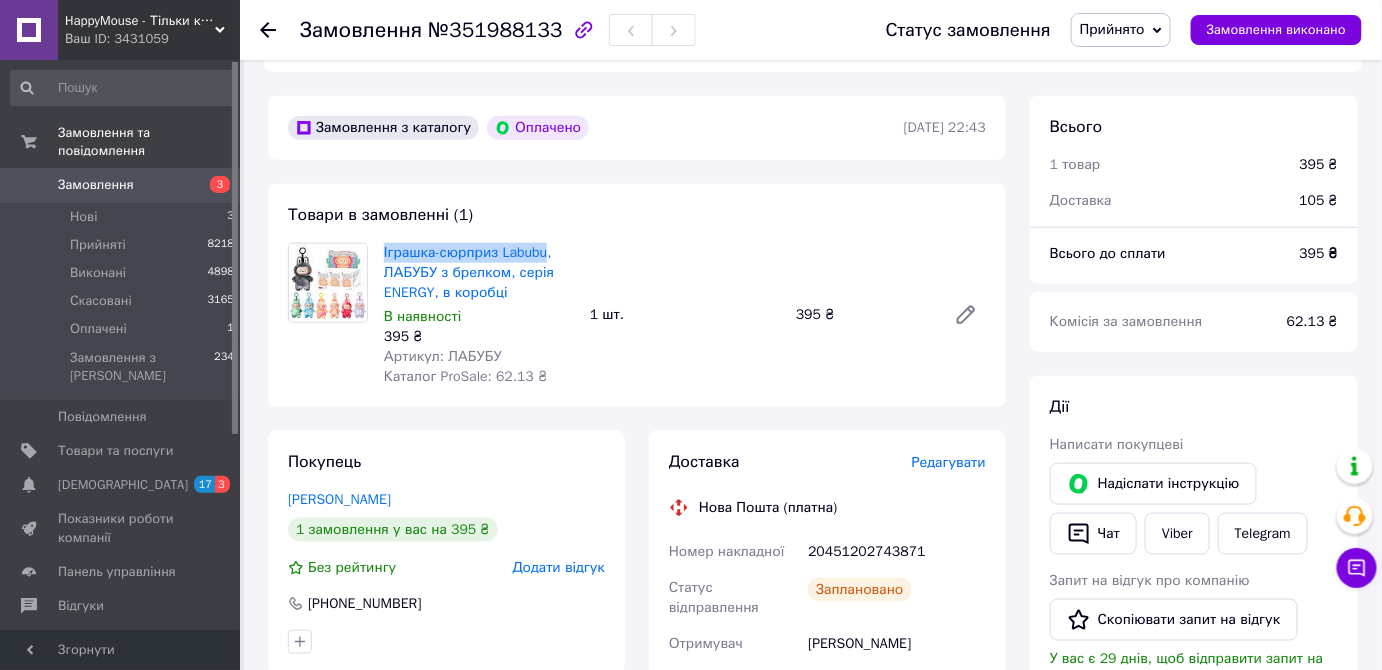 copy on "Іграшка-сюрприз Labubu" 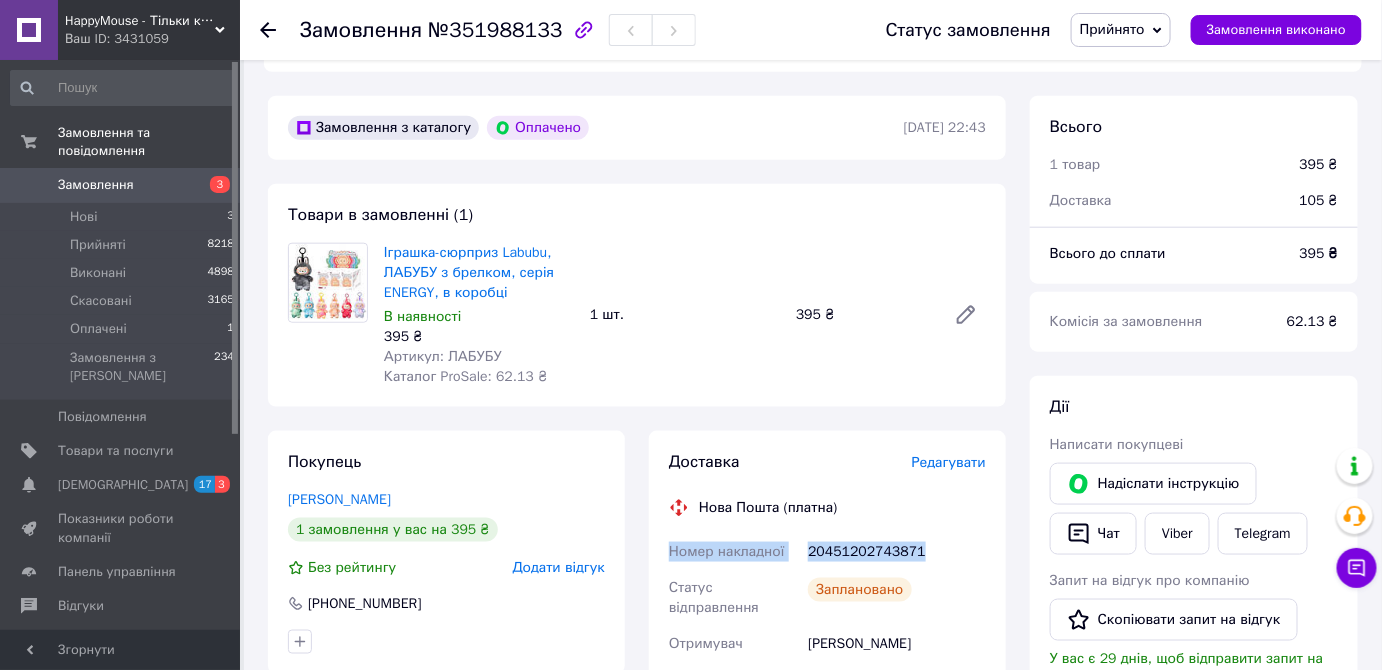 drag, startPoint x: 905, startPoint y: 533, endPoint x: 650, endPoint y: 550, distance: 255.56604 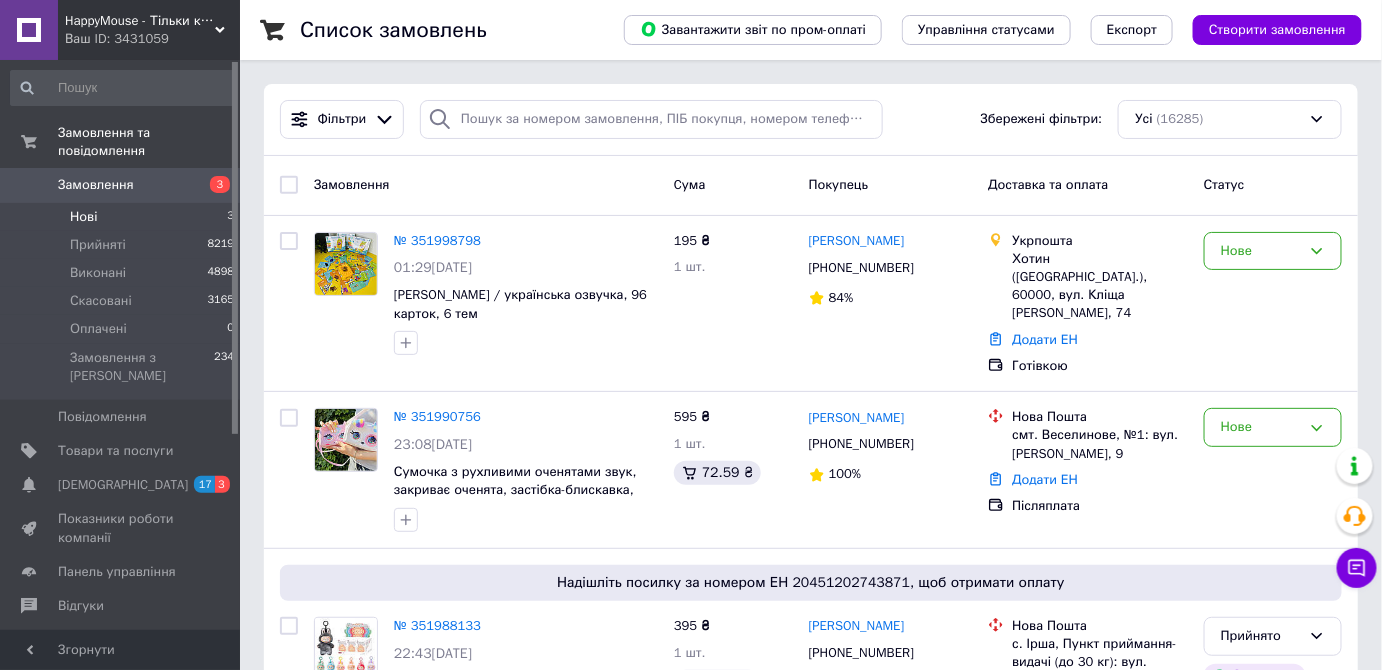 click on "Нові 3" at bounding box center (123, 217) 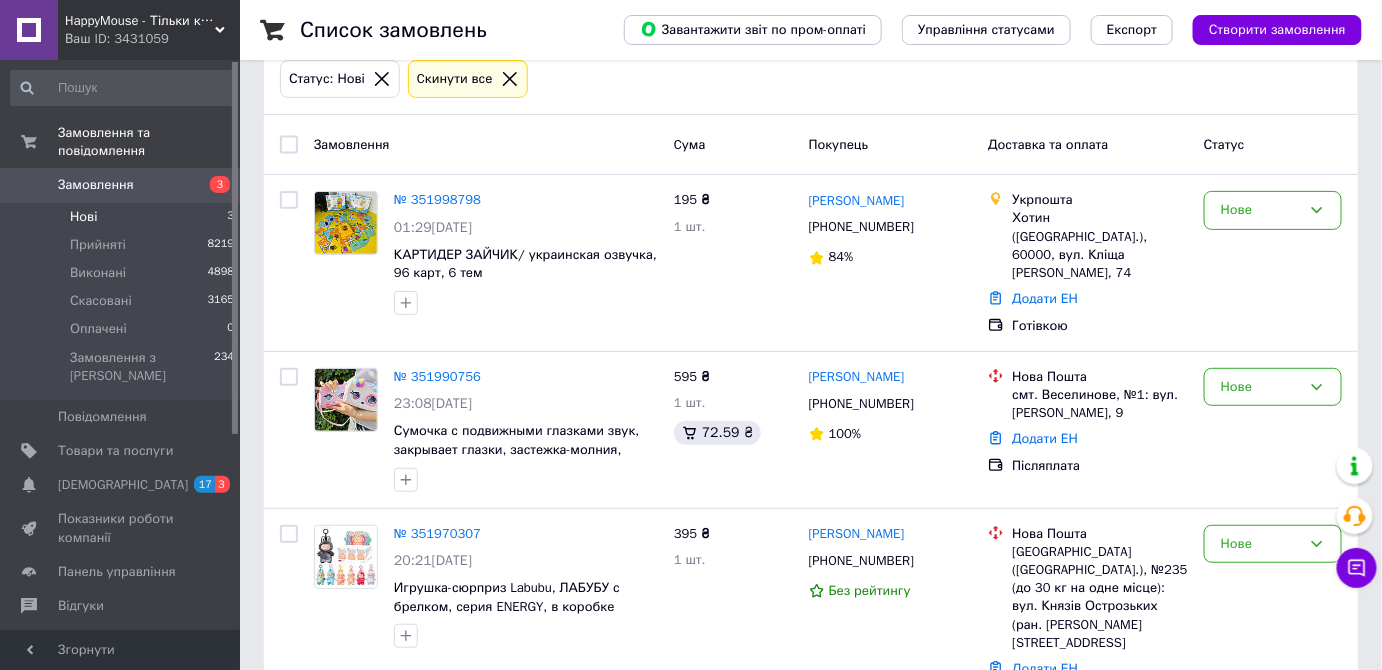 scroll, scrollTop: 128, scrollLeft: 0, axis: vertical 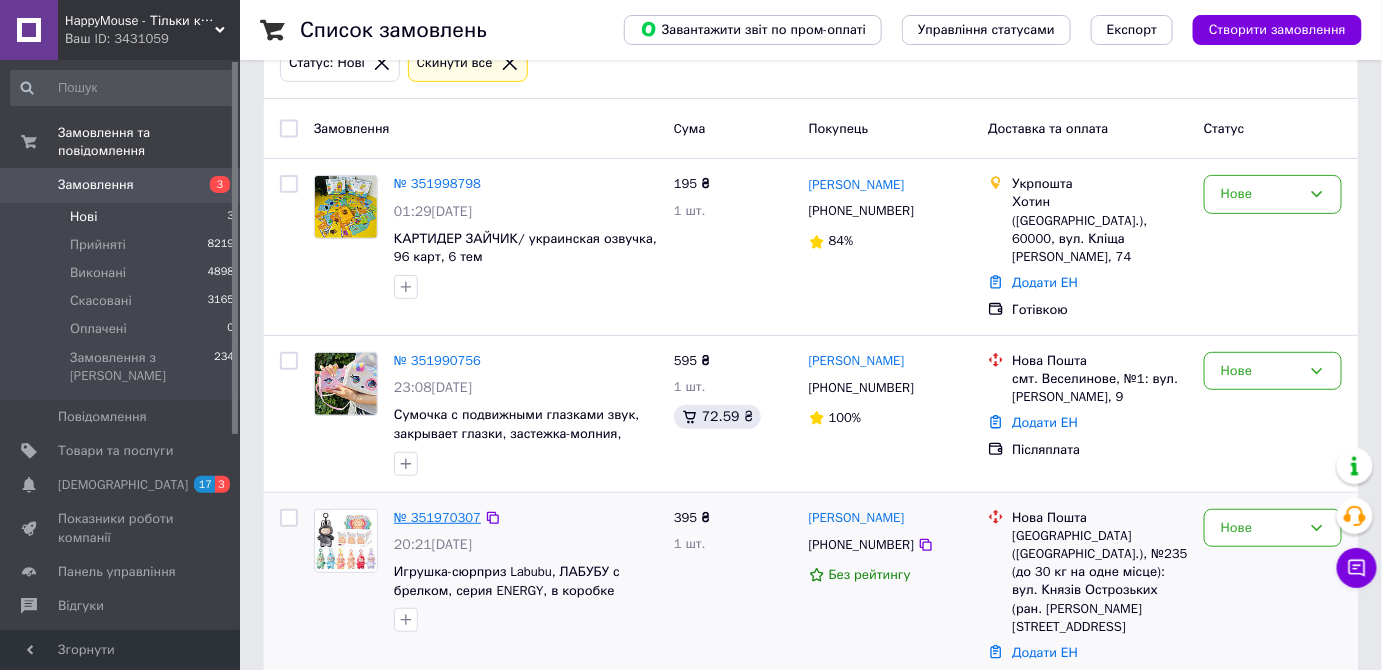 click on "№ 351970307" at bounding box center [437, 517] 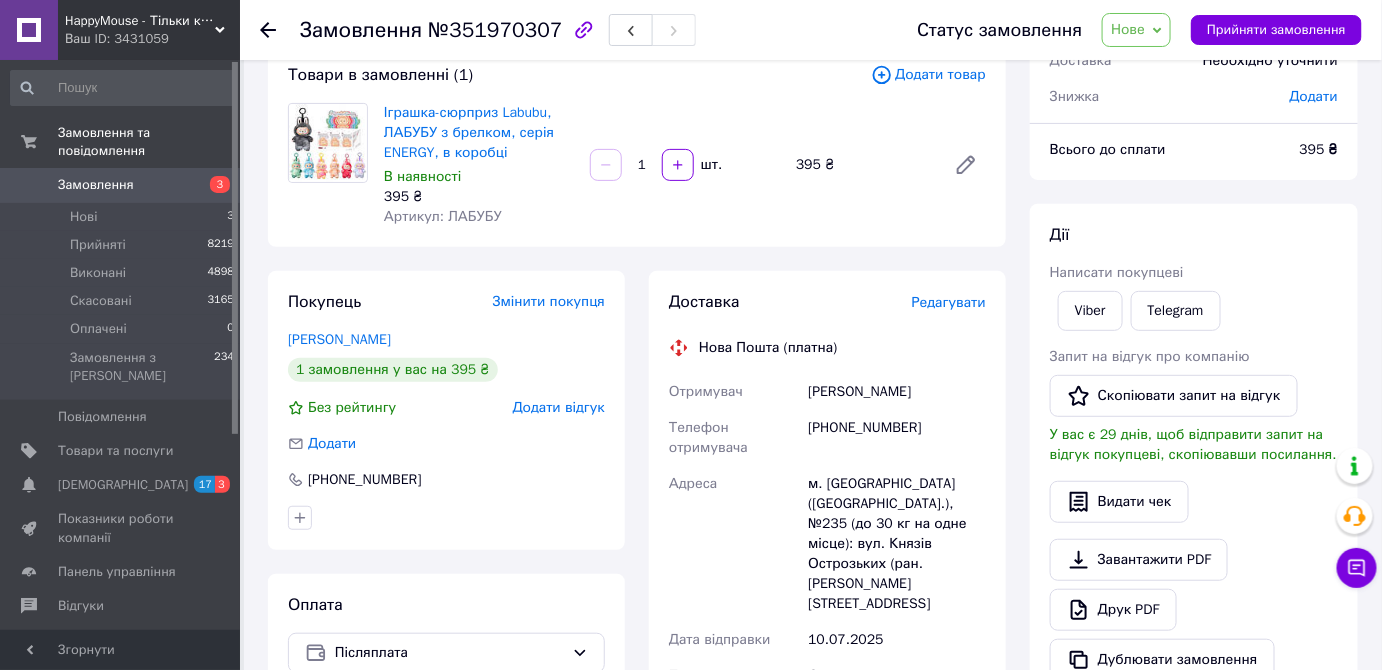 click on "Нове" at bounding box center (1136, 30) 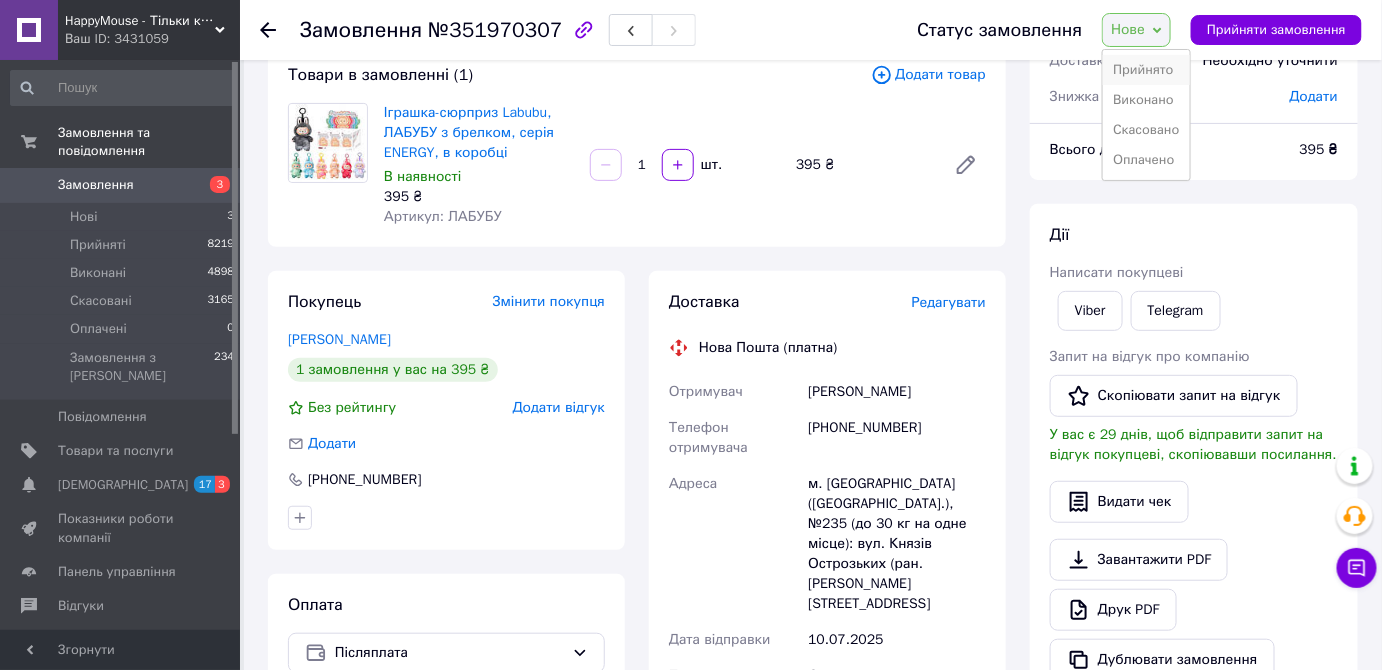 click on "Прийнято" at bounding box center [1146, 70] 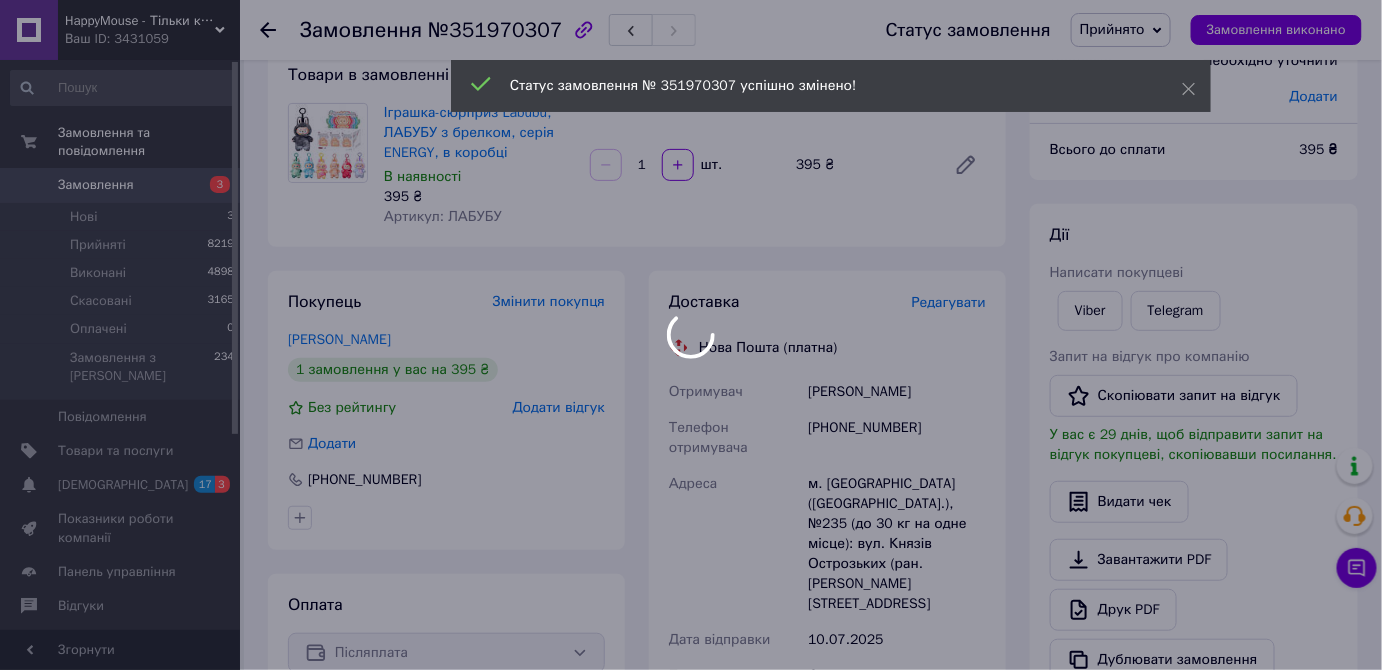 click at bounding box center (691, 335) 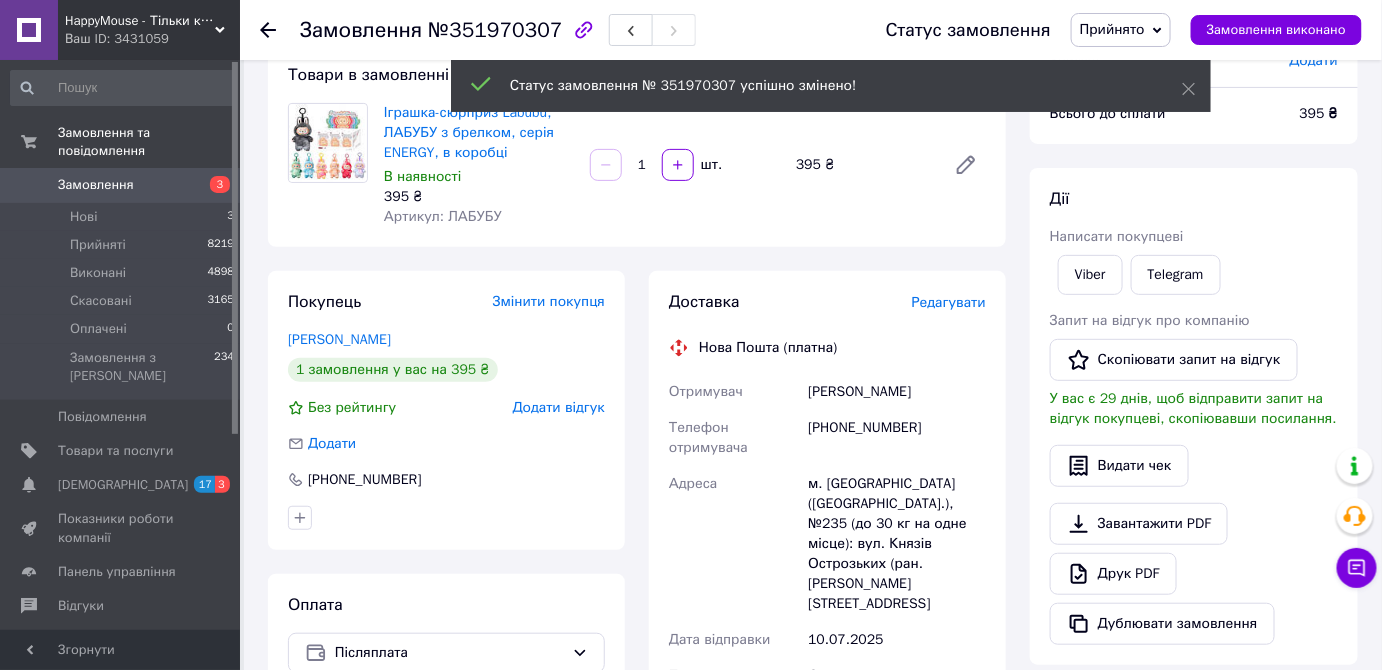 click on "Бованенко Дарія" at bounding box center [897, 392] 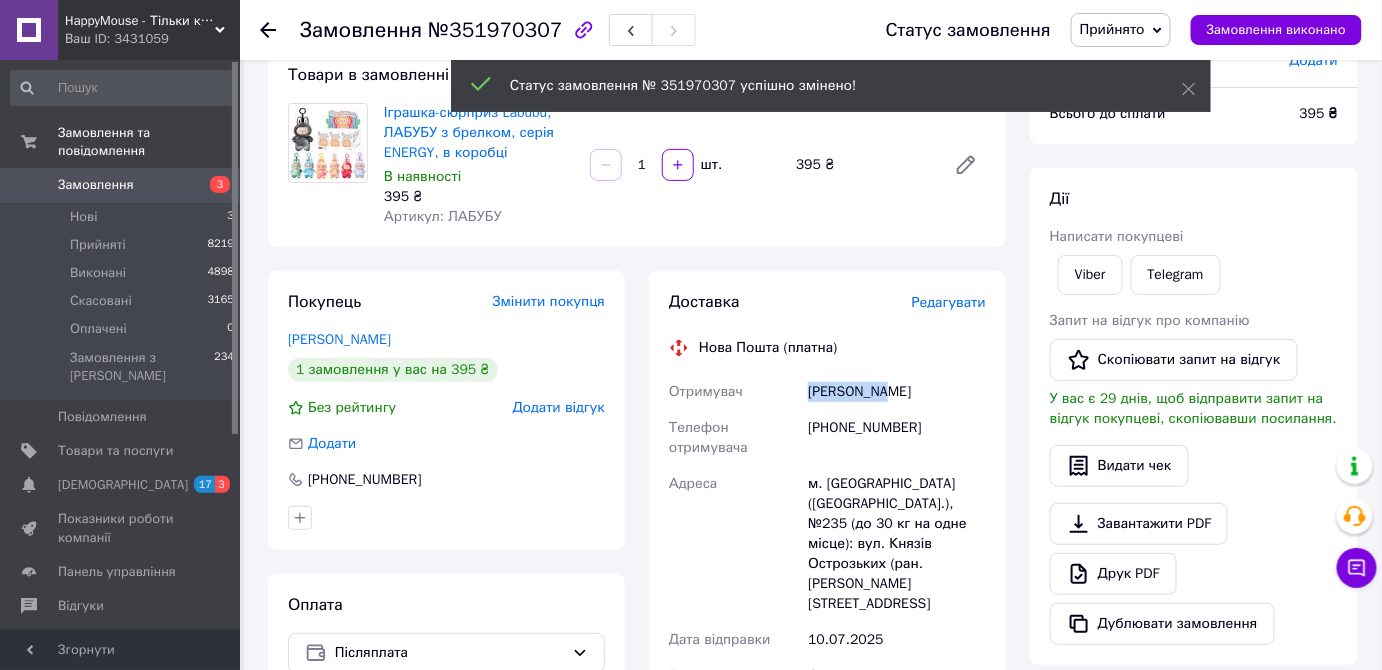 click on "Бованенко Дарія" at bounding box center (897, 392) 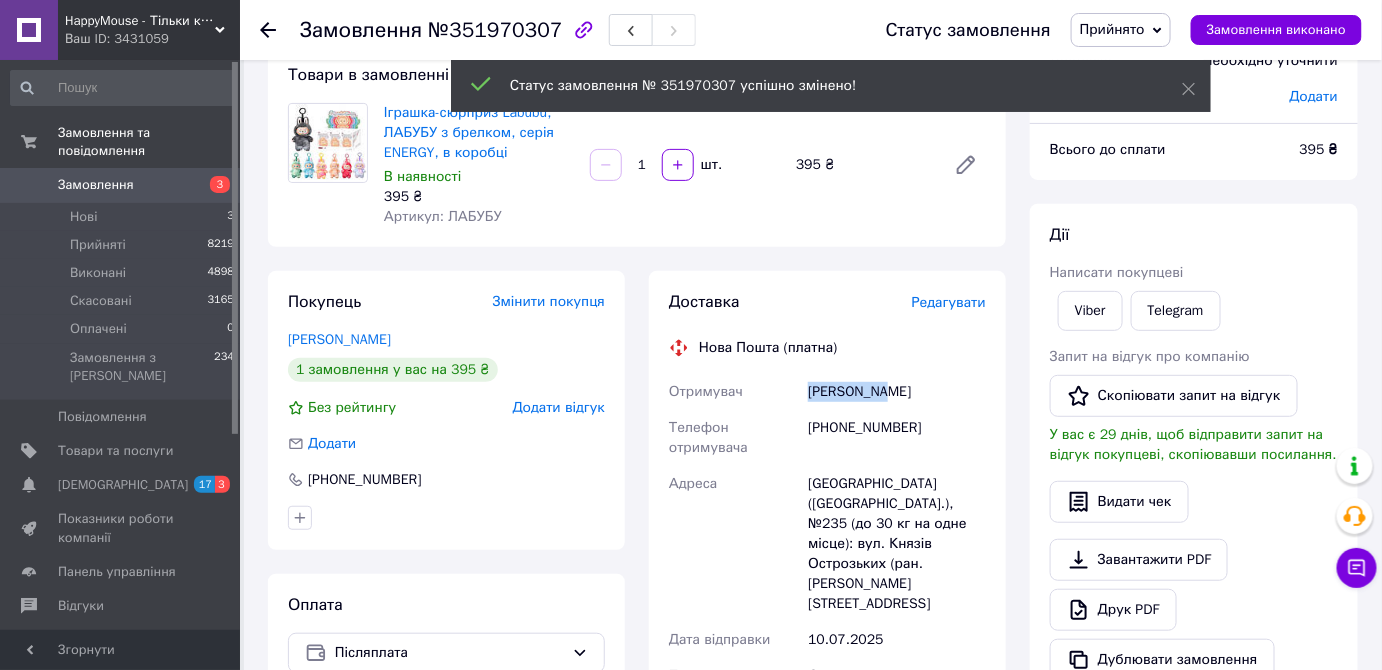 copy on "Бованенко" 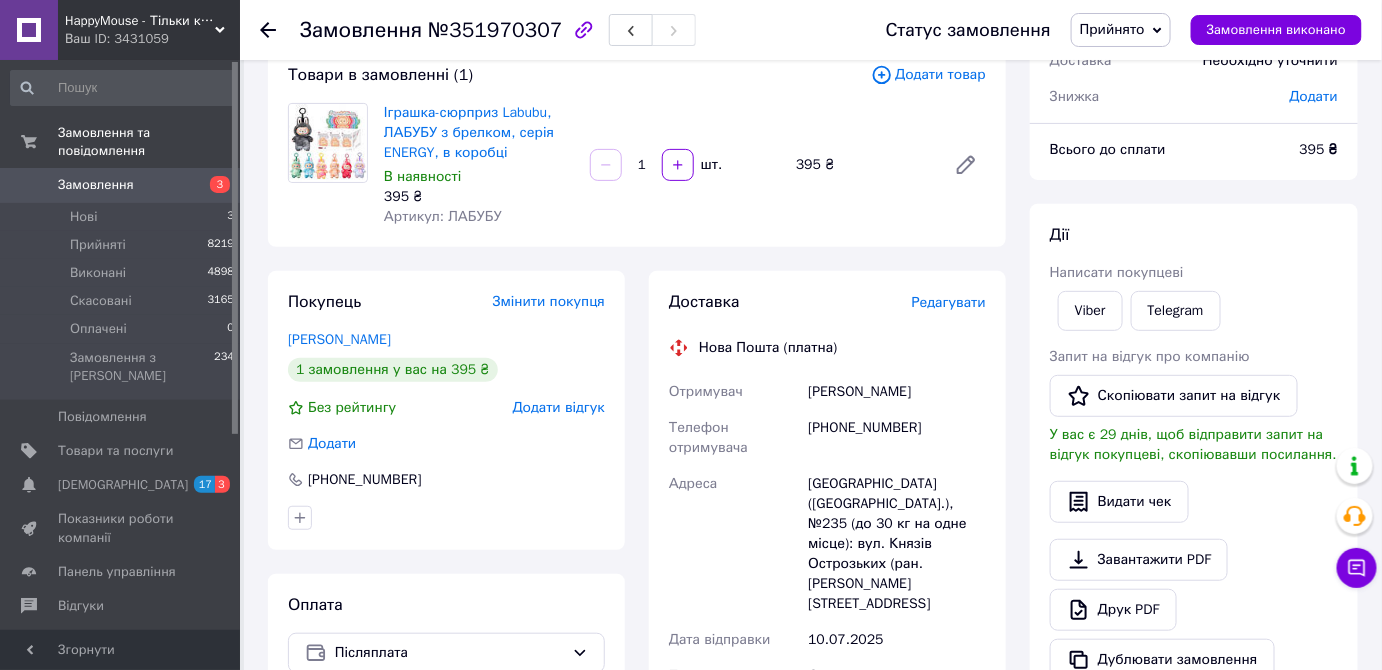 click on "Бованенко Дарія" at bounding box center (897, 392) 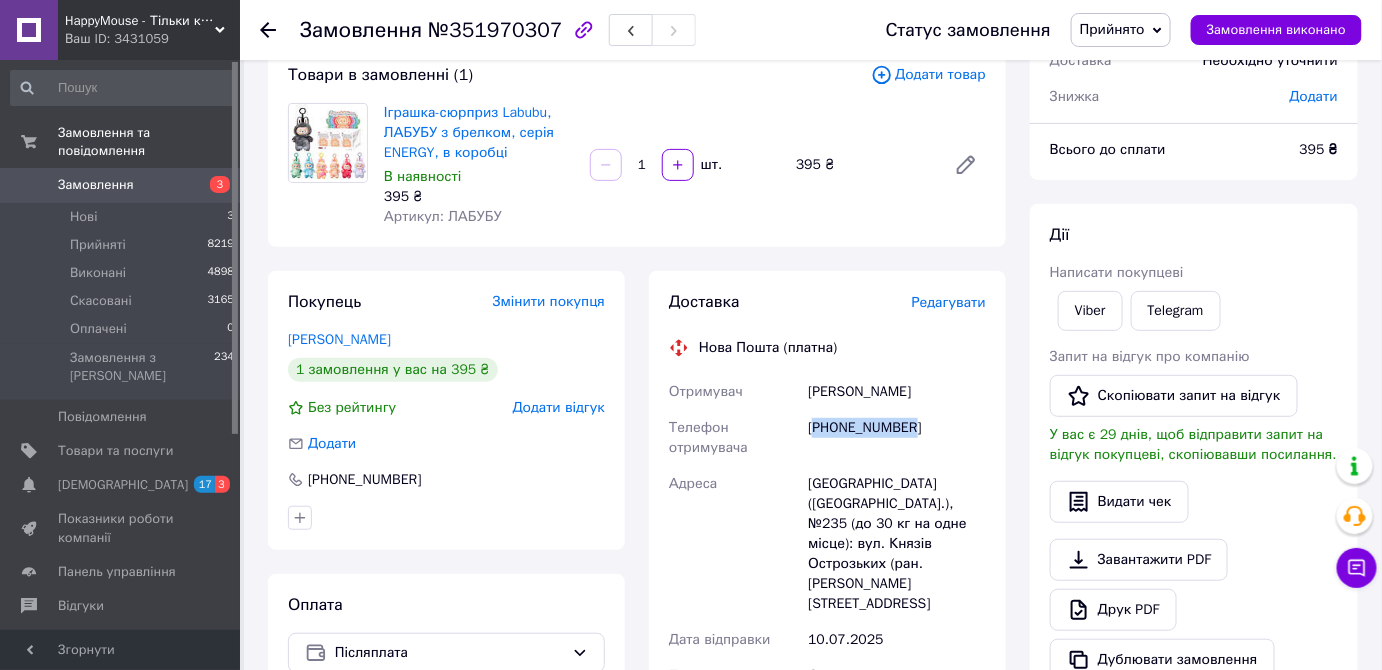 click on "[PHONE_NUMBER]" at bounding box center [897, 438] 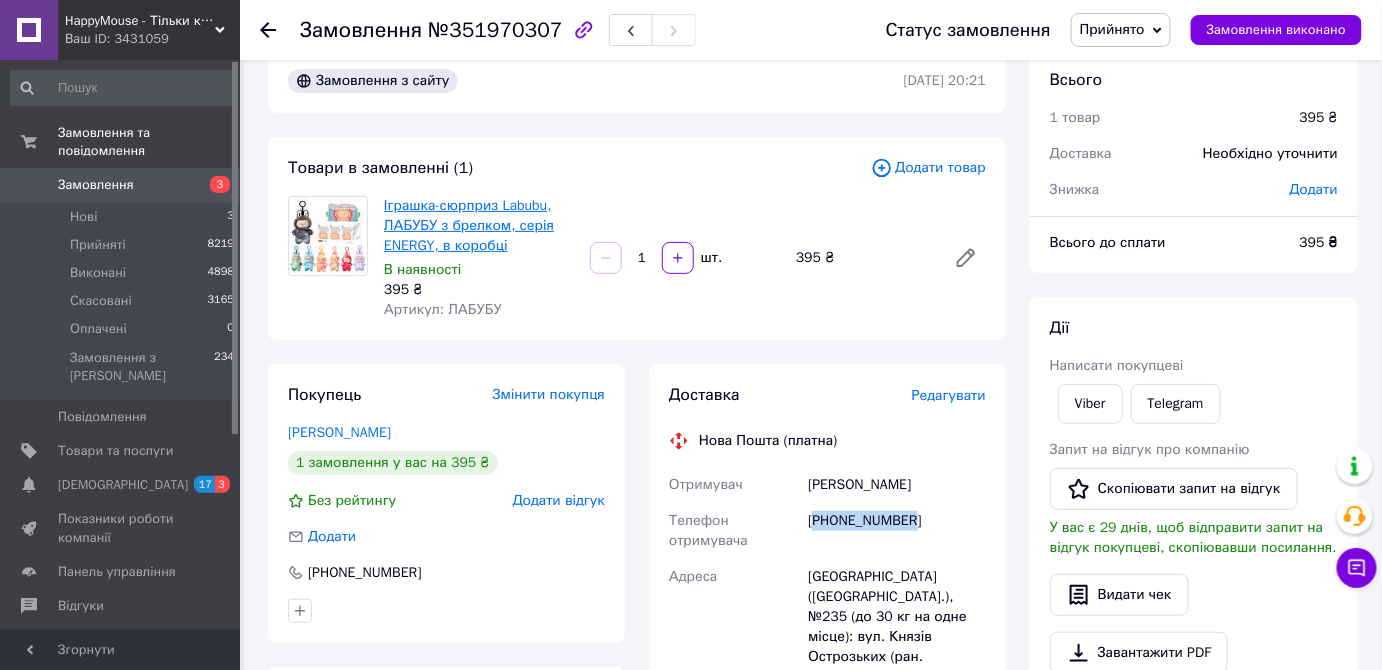 scroll, scrollTop: 0, scrollLeft: 0, axis: both 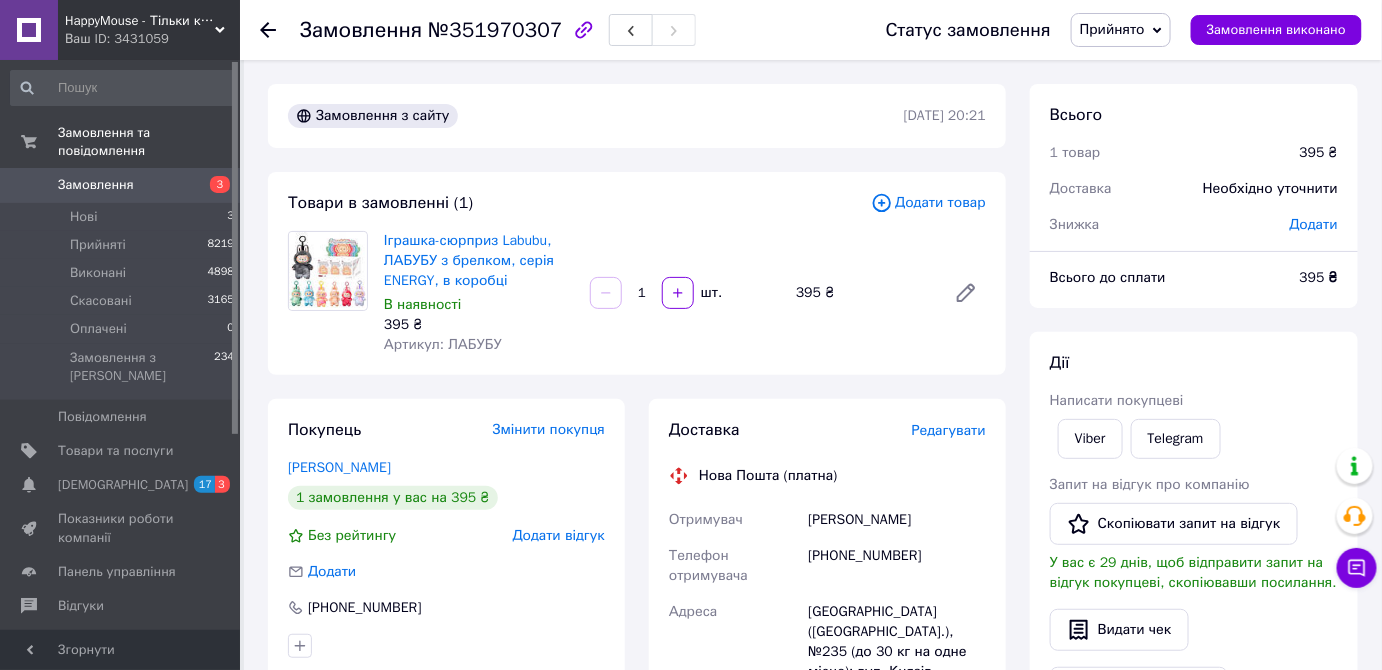 click on "Артикул: ЛАБУБУ" at bounding box center (443, 344) 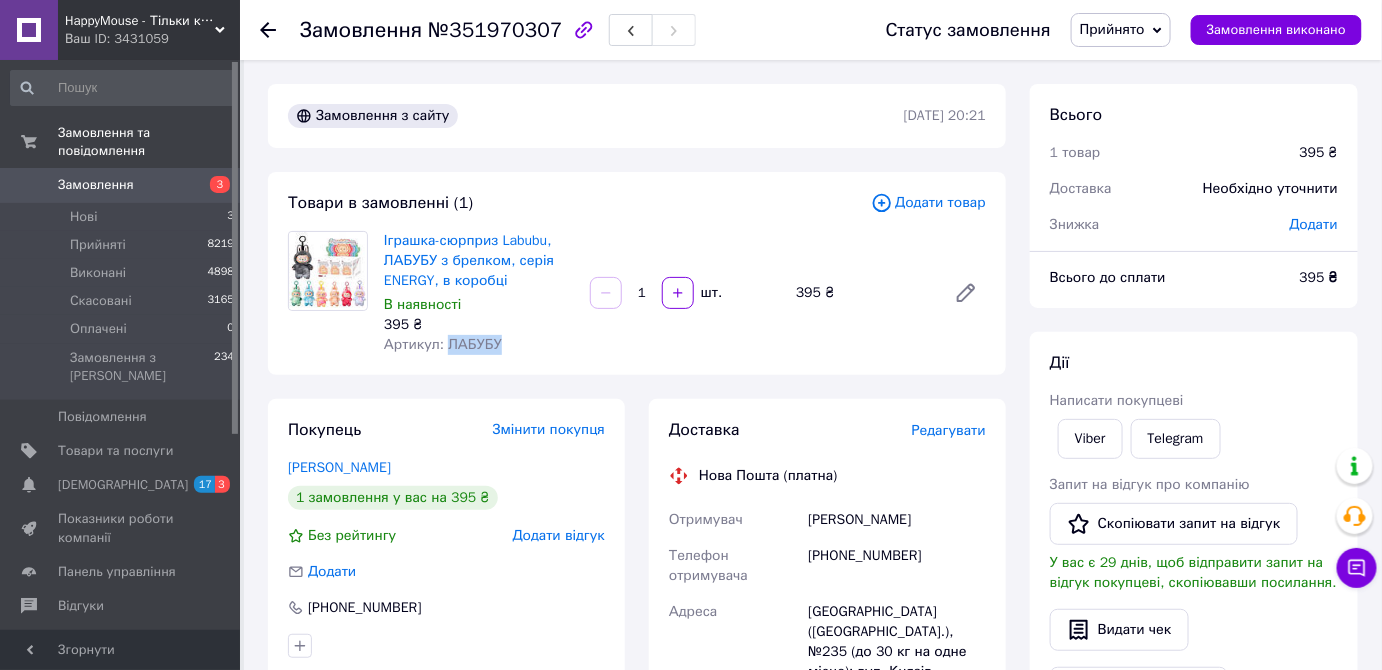 click on "Артикул: ЛАБУБУ" at bounding box center [443, 344] 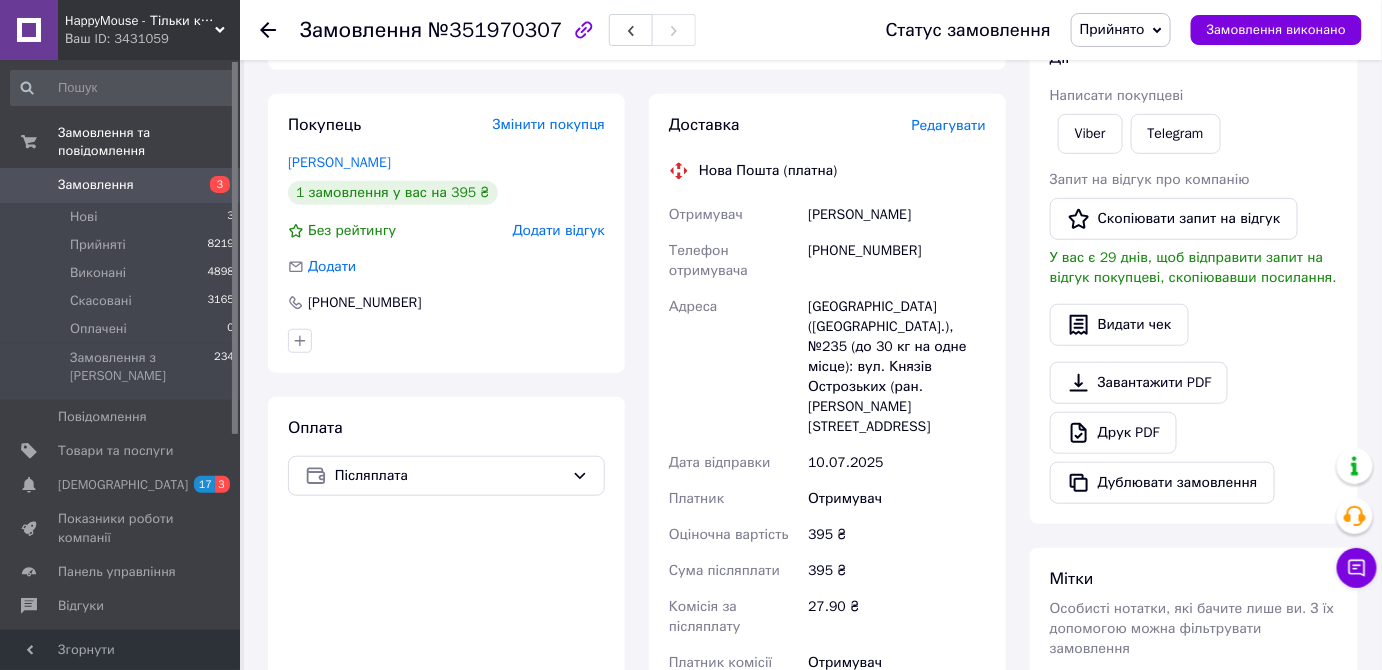 scroll, scrollTop: 181, scrollLeft: 0, axis: vertical 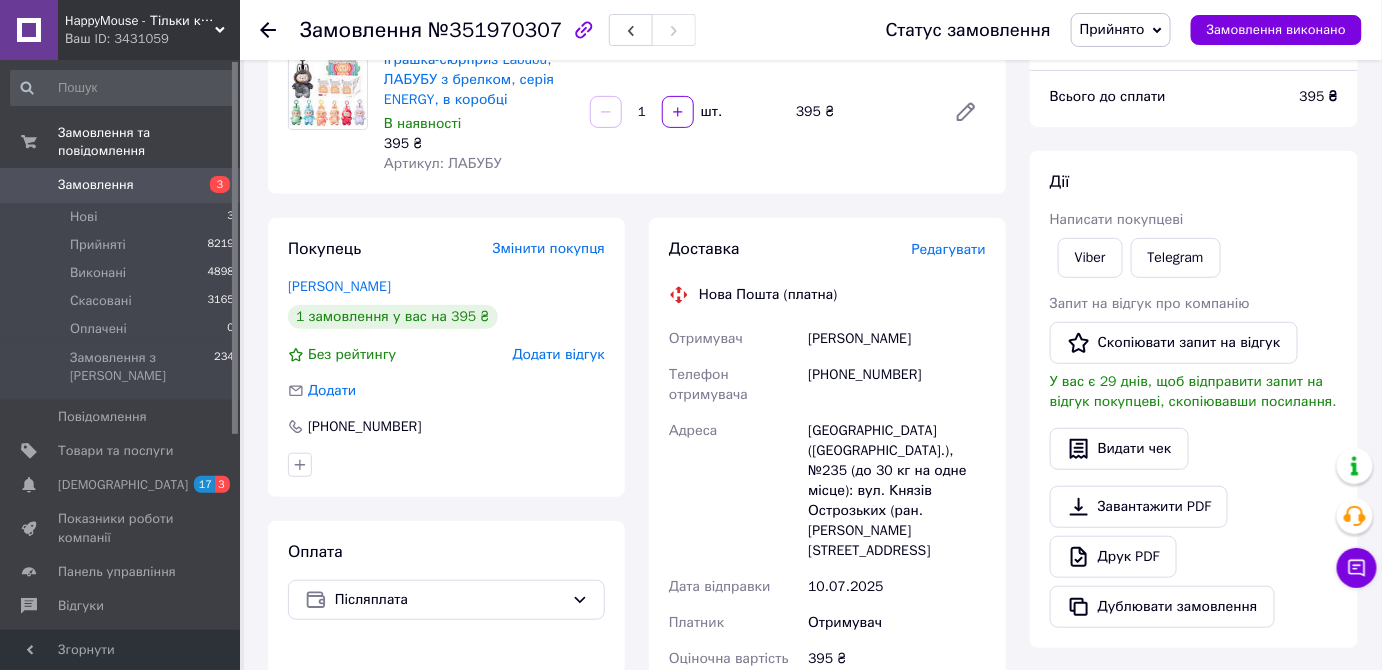 click on "[GEOGRAPHIC_DATA] ([GEOGRAPHIC_DATA].), №235 (до 30 кг на одне місце): вул. Князів Острозьких (ран. [PERSON_NAME][STREET_ADDRESS]" at bounding box center [897, 491] 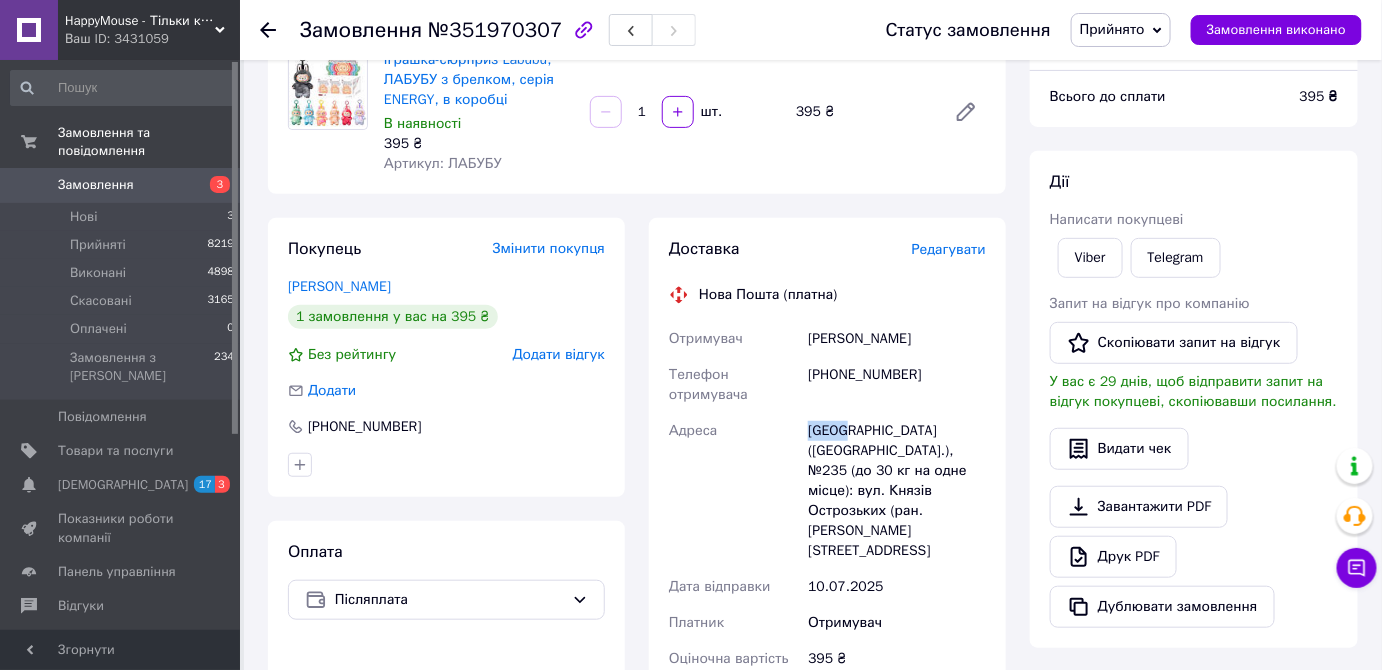 click on "[GEOGRAPHIC_DATA] ([GEOGRAPHIC_DATA].), №235 (до 30 кг на одне місце): вул. Князів Острозьких (ран. [PERSON_NAME][STREET_ADDRESS]" at bounding box center [897, 491] 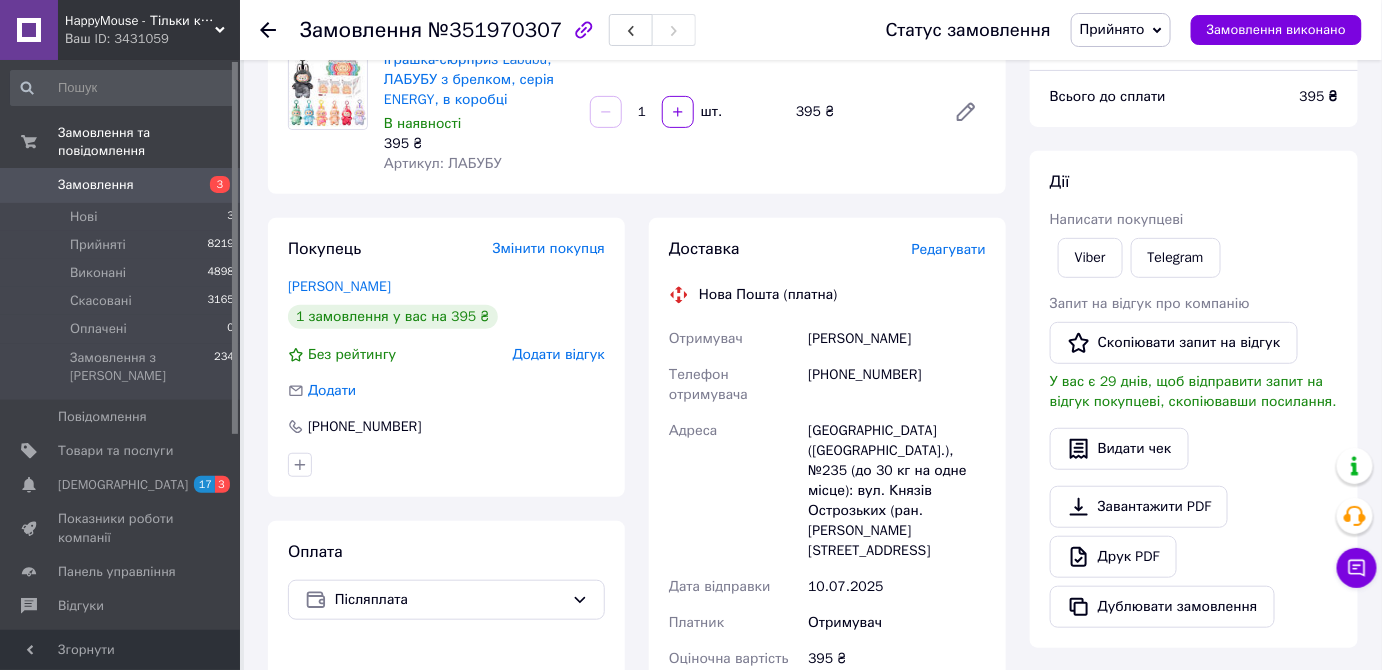 click on "[GEOGRAPHIC_DATA] ([GEOGRAPHIC_DATA].), №235 (до 30 кг на одне місце): вул. Князів Острозьких (ран. [PERSON_NAME][STREET_ADDRESS]" at bounding box center (897, 491) 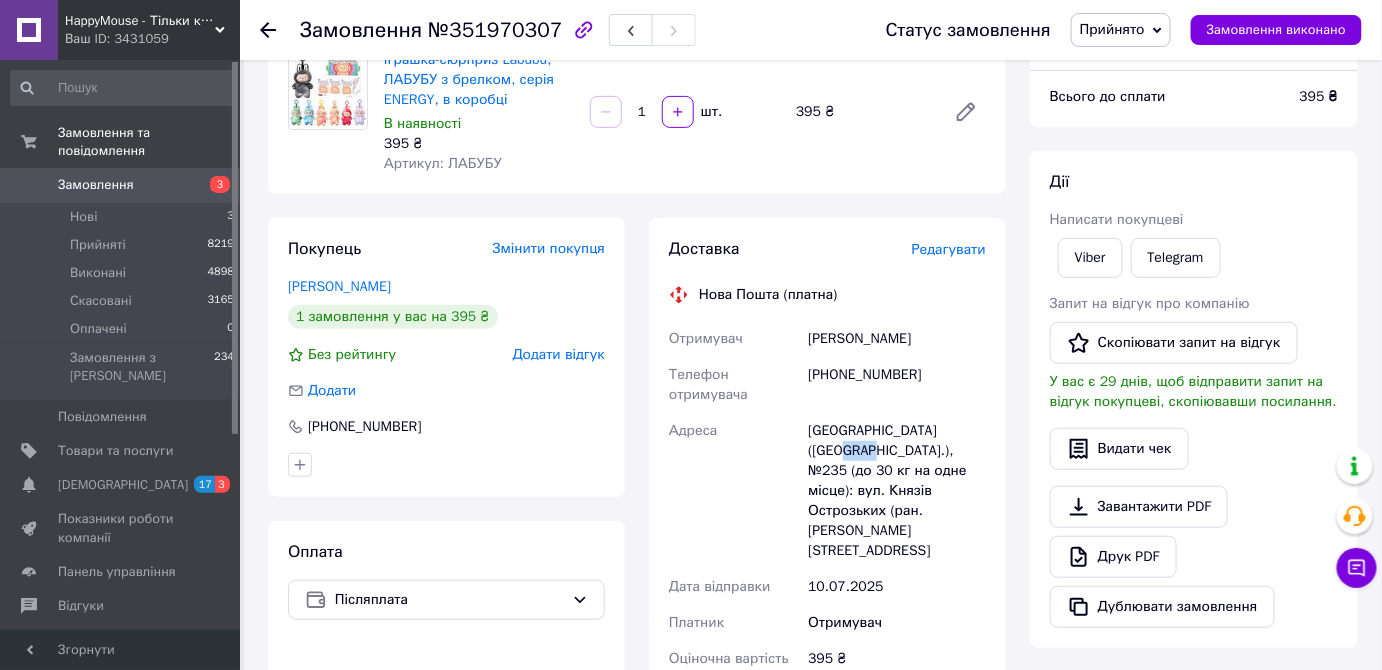 click on "[GEOGRAPHIC_DATA] ([GEOGRAPHIC_DATA].), №235 (до 30 кг на одне місце): вул. Князів Острозьких (ран. [PERSON_NAME][STREET_ADDRESS]" at bounding box center (897, 491) 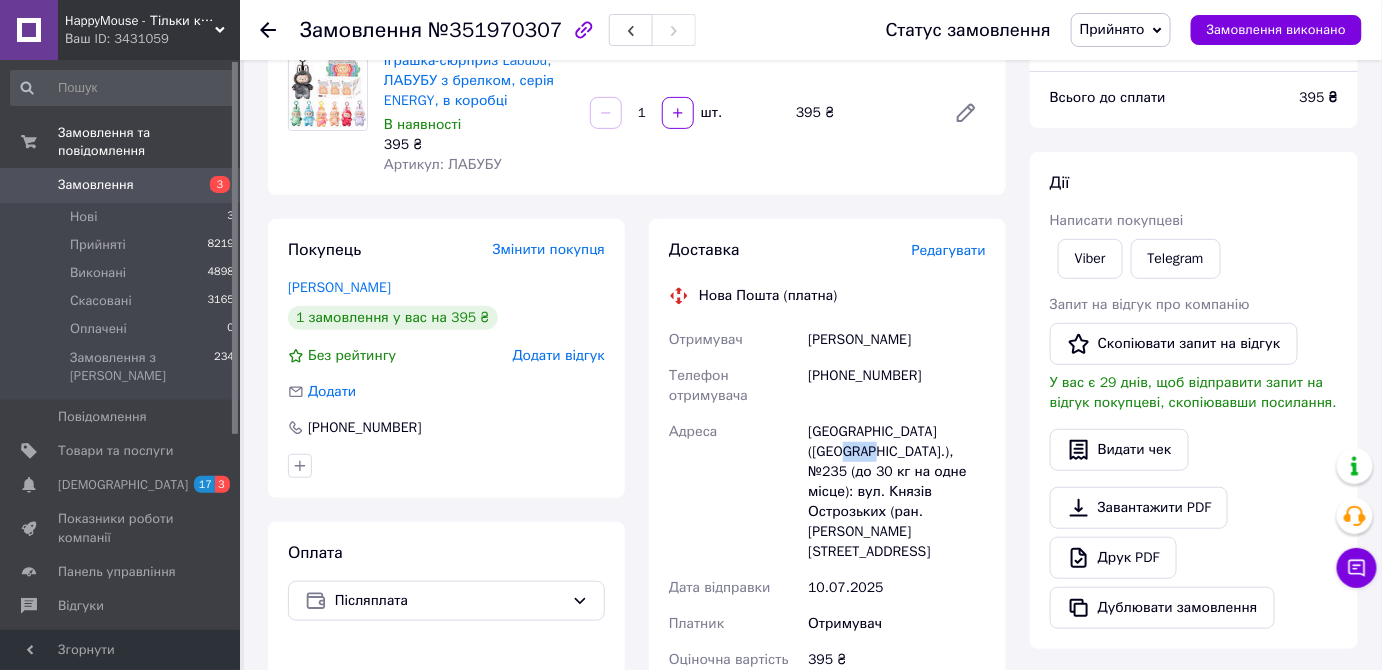 scroll, scrollTop: 90, scrollLeft: 0, axis: vertical 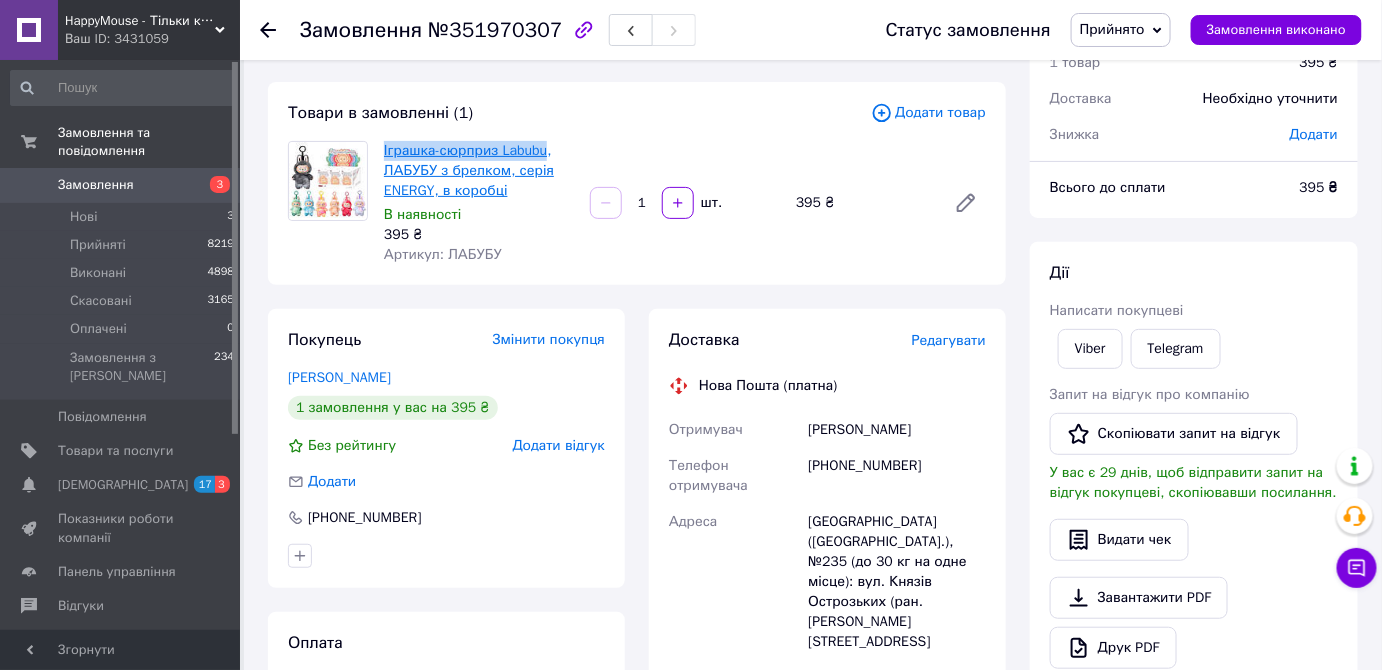 drag, startPoint x: 380, startPoint y: 152, endPoint x: 546, endPoint y: 149, distance: 166.0271 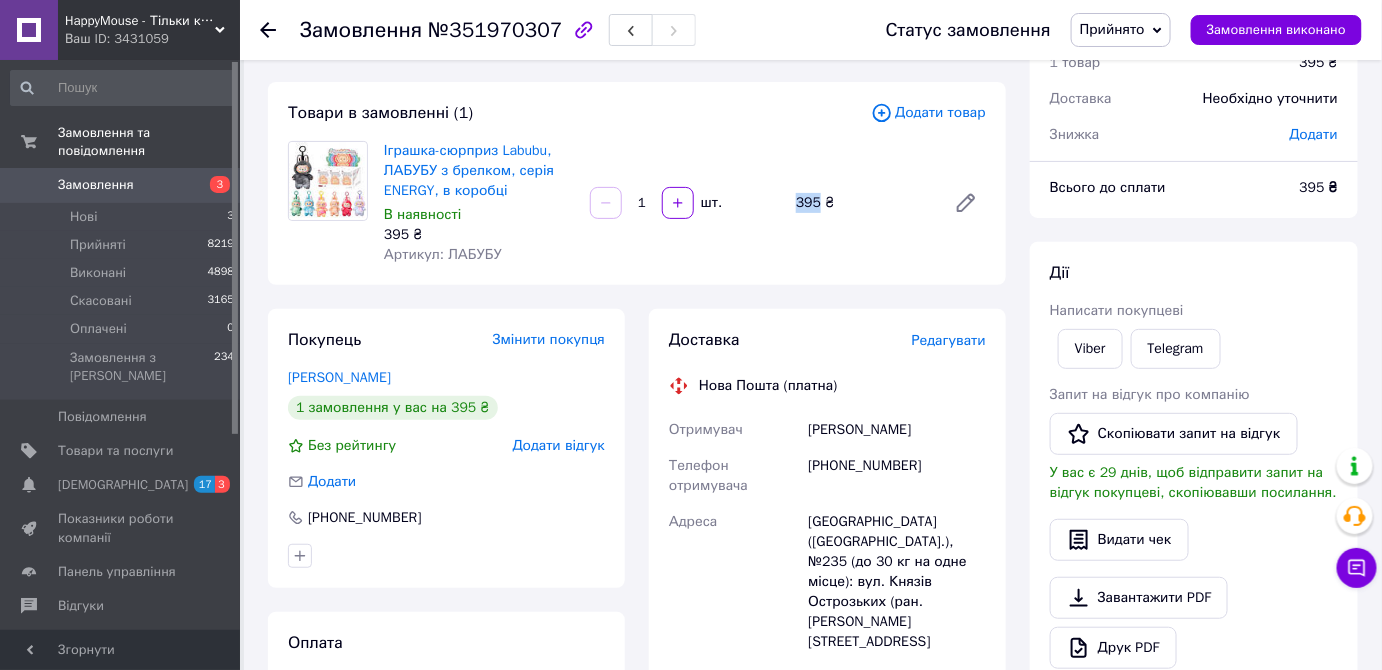 drag, startPoint x: 768, startPoint y: 208, endPoint x: 819, endPoint y: 203, distance: 51.24451 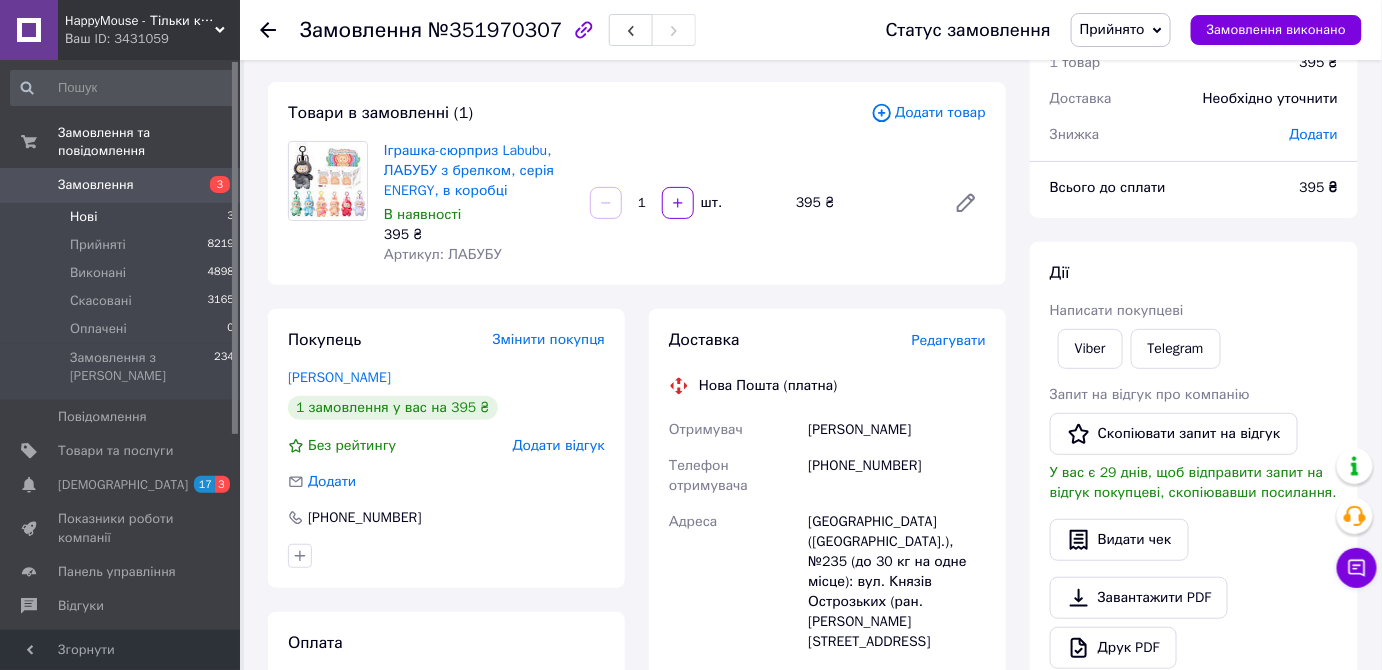 click on "Нові 3" at bounding box center (123, 217) 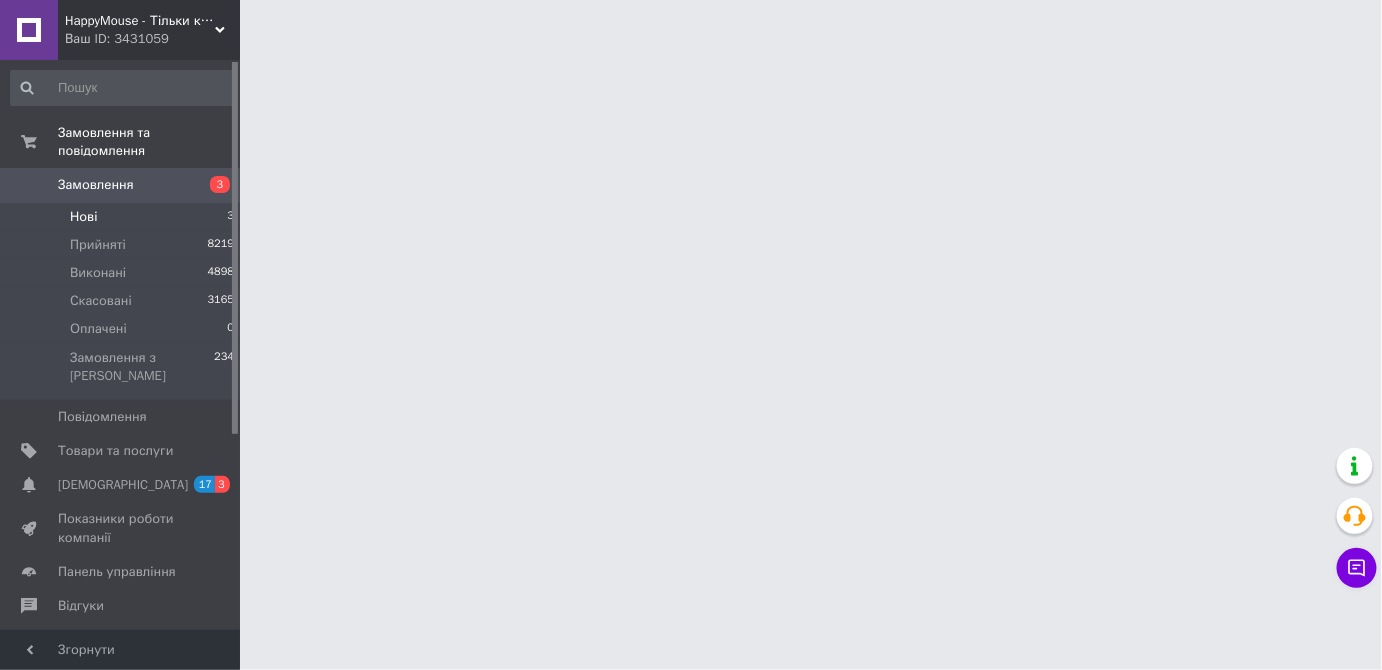 scroll, scrollTop: 0, scrollLeft: 0, axis: both 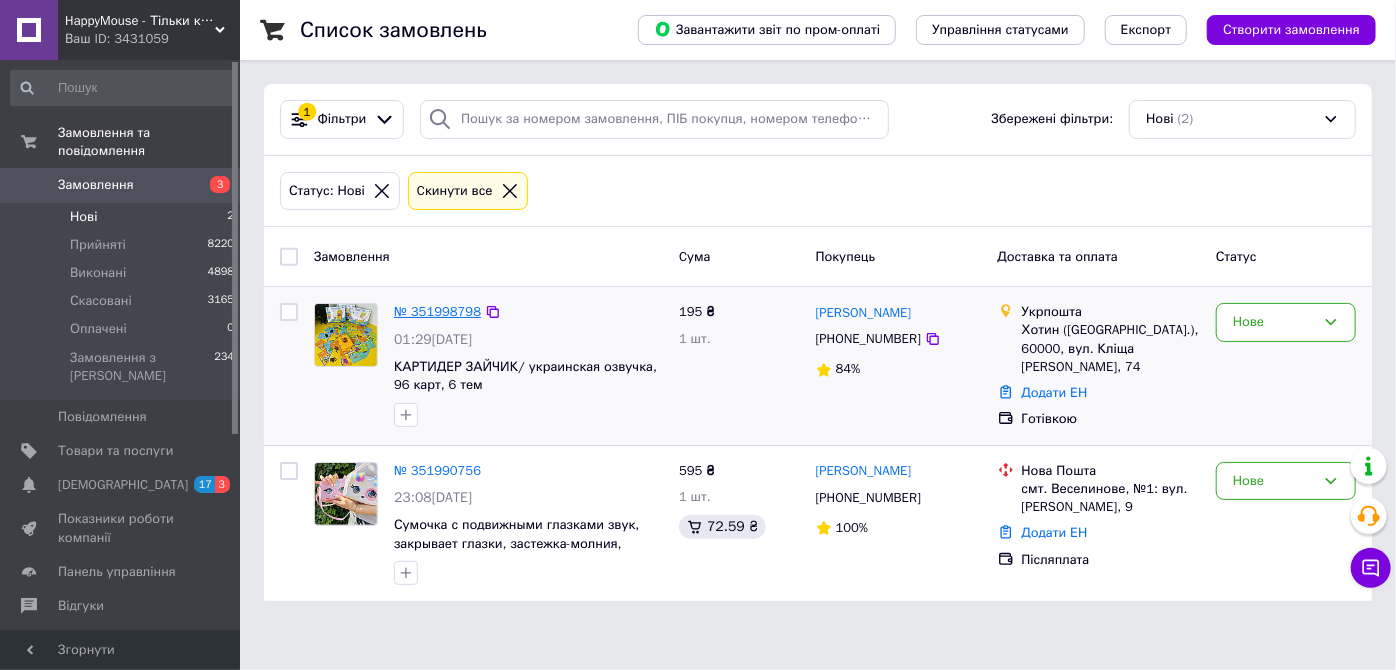 click on "№ 351998798" at bounding box center (437, 311) 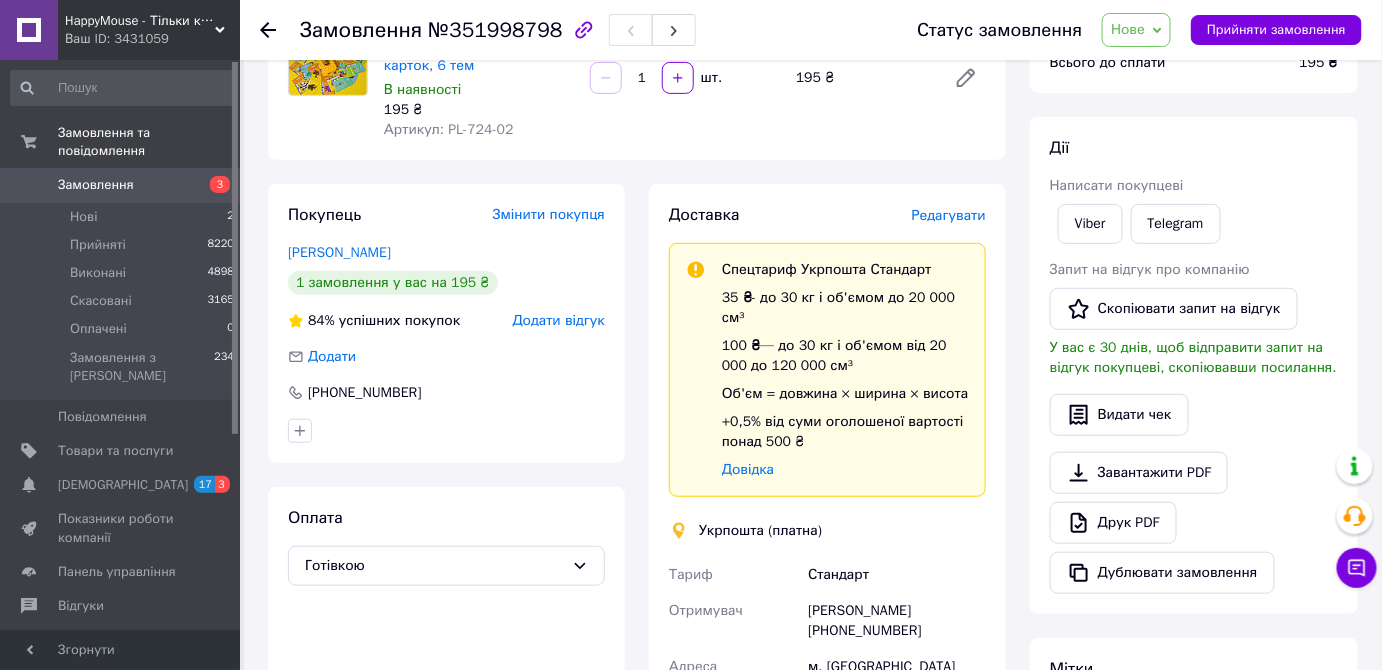 scroll, scrollTop: 90, scrollLeft: 0, axis: vertical 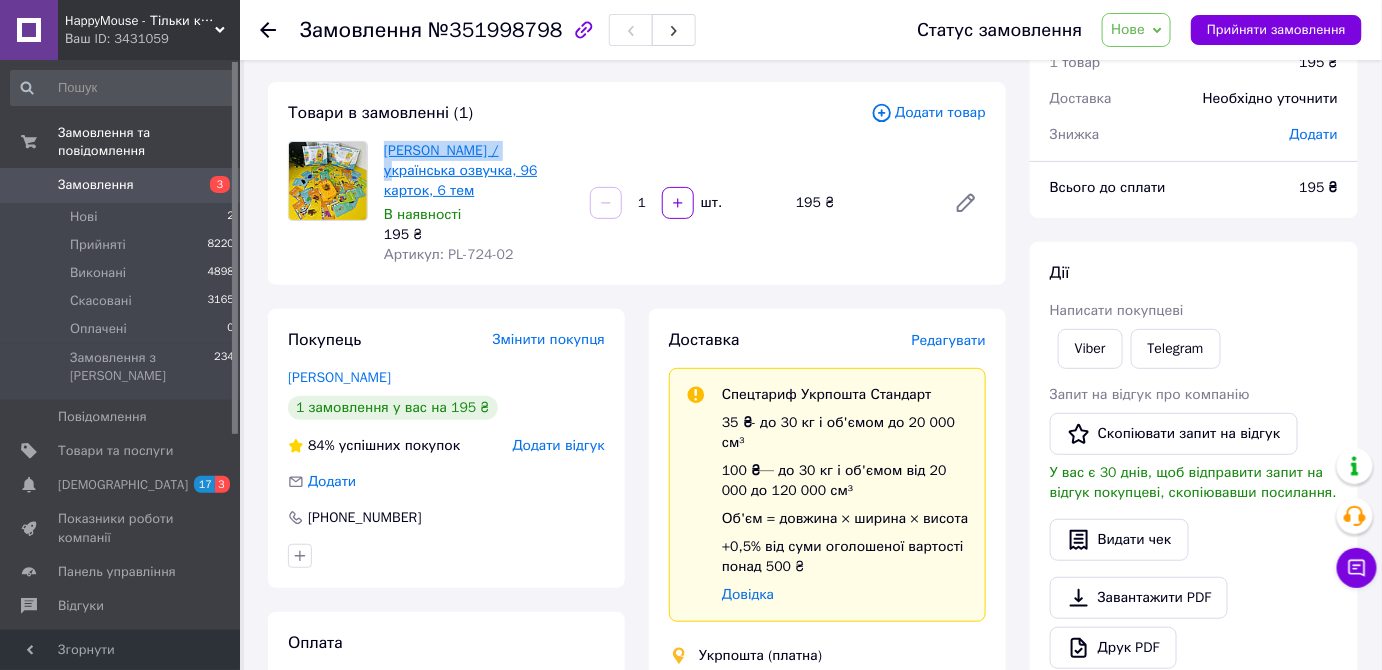 drag, startPoint x: 376, startPoint y: 146, endPoint x: 518, endPoint y: 140, distance: 142.12671 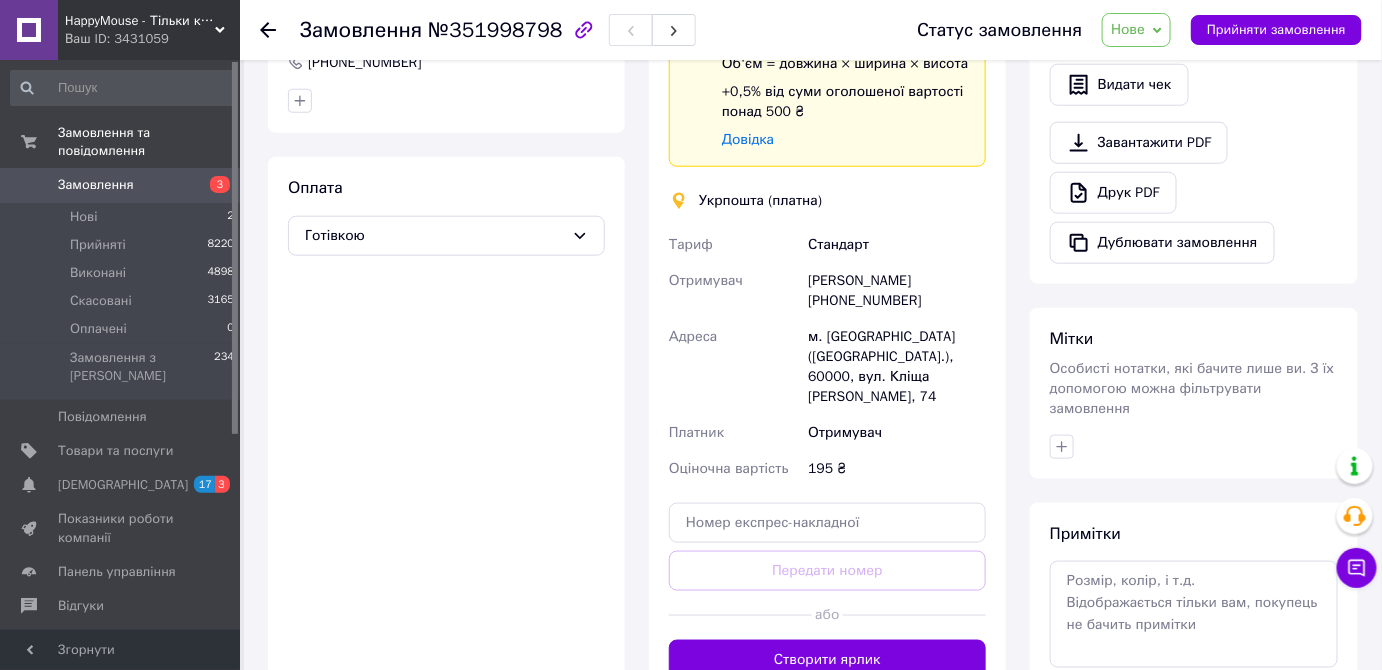 scroll, scrollTop: 272, scrollLeft: 0, axis: vertical 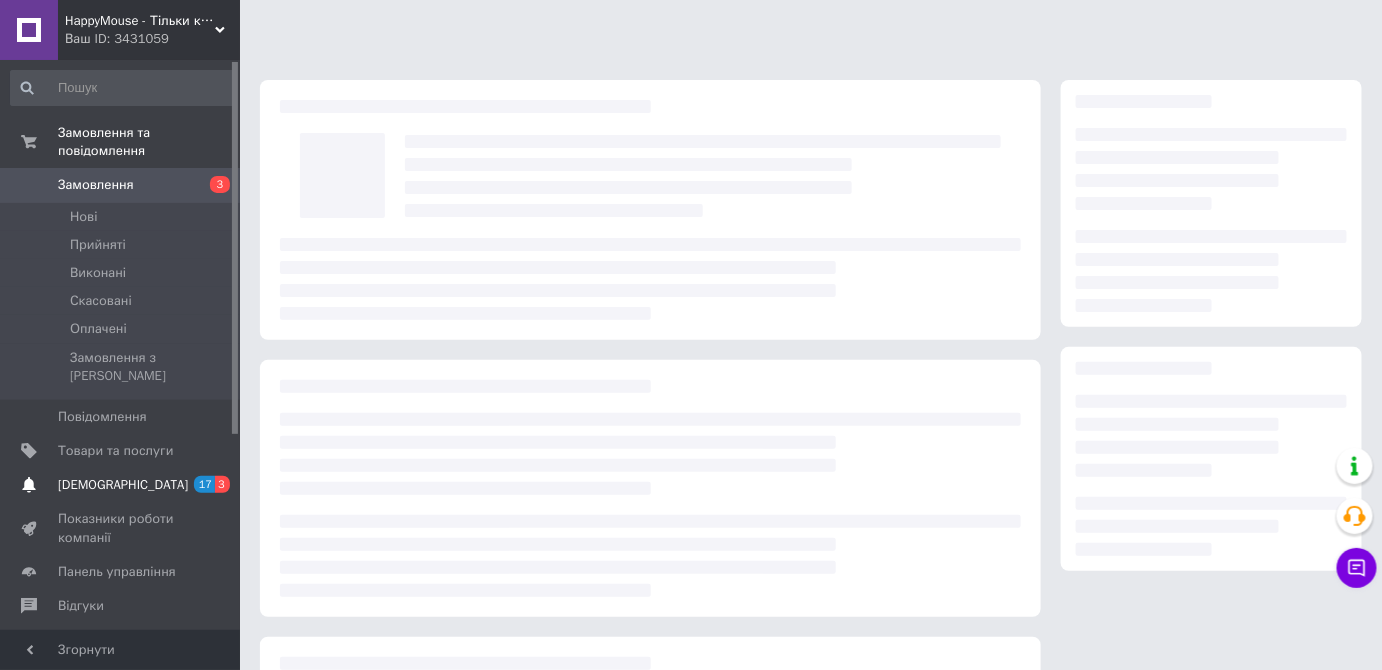 click on "[DEMOGRAPHIC_DATA]" at bounding box center [121, 485] 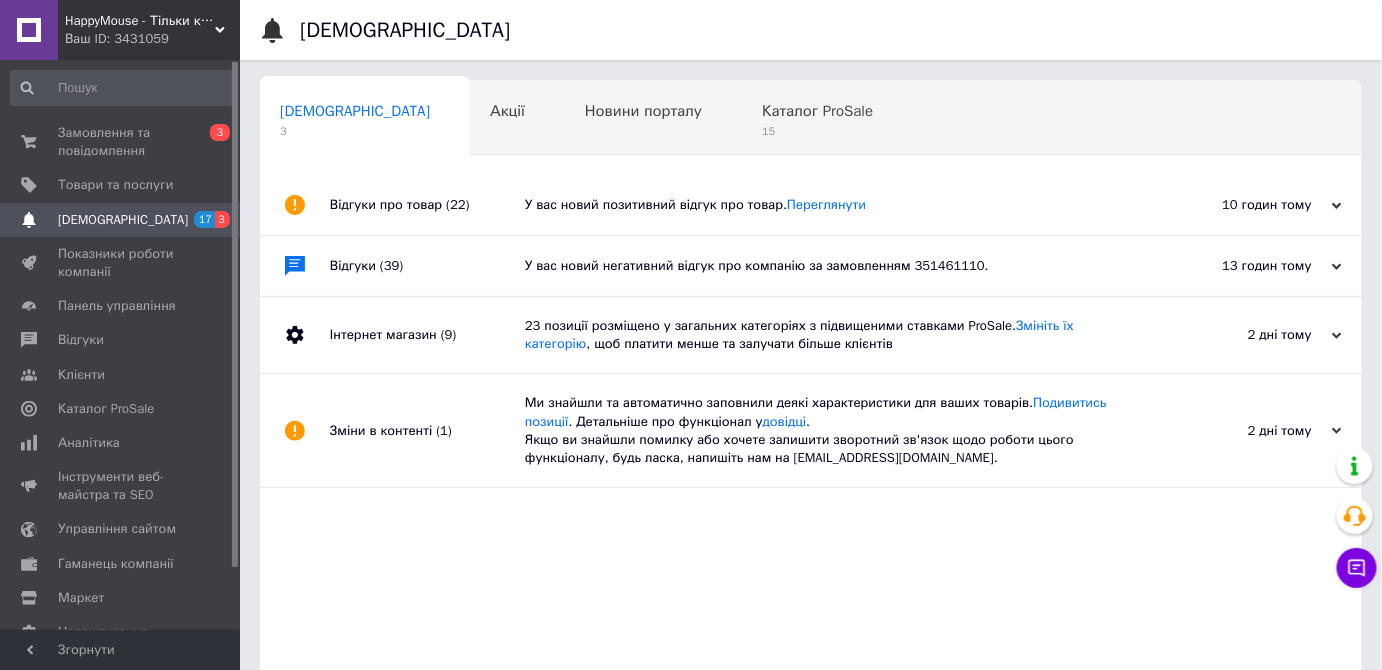 click on "У вас новий позитивний відгук про товар.  Переглянути" at bounding box center [833, 205] 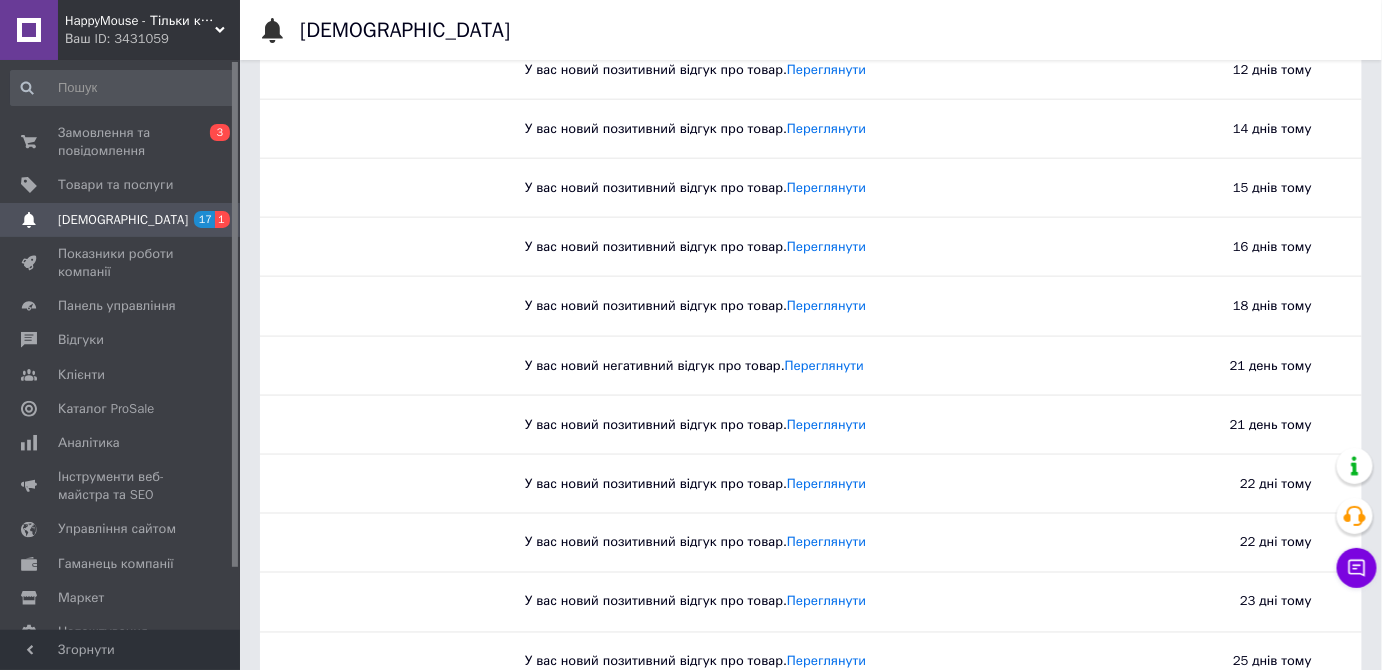 scroll, scrollTop: 1133, scrollLeft: 0, axis: vertical 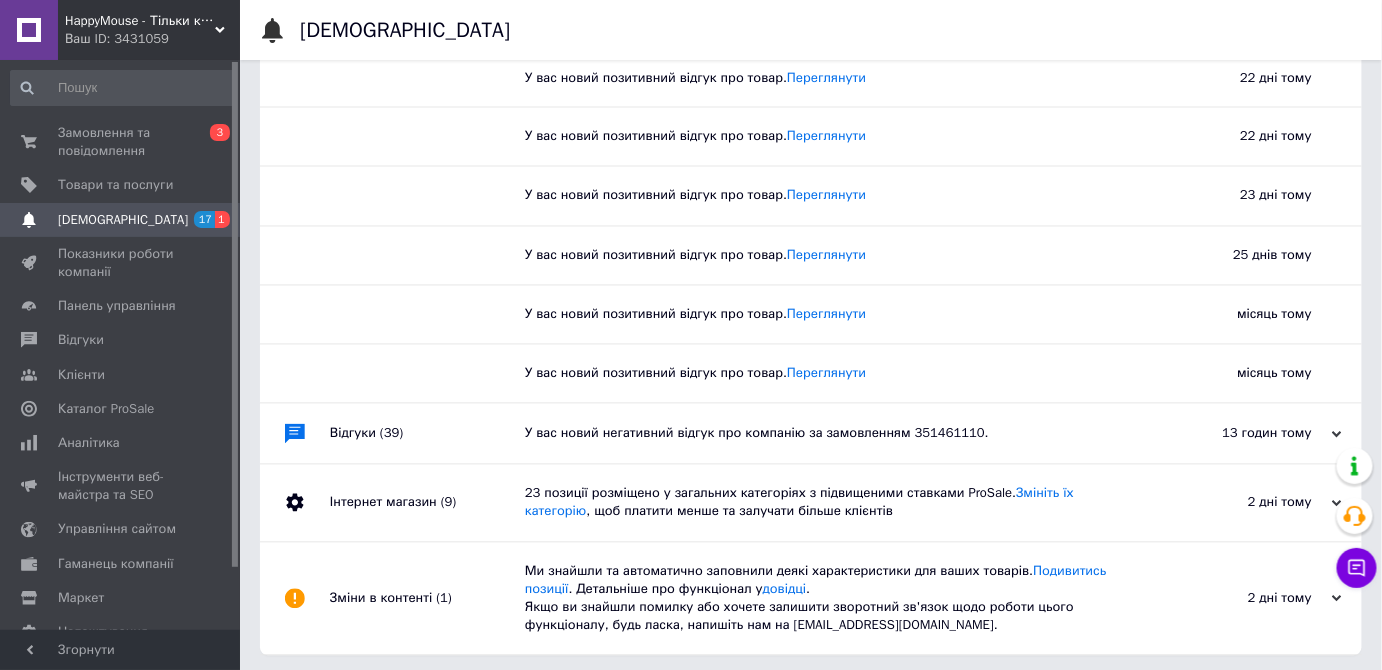 click on "Відгуки   (39)" at bounding box center (427, 434) 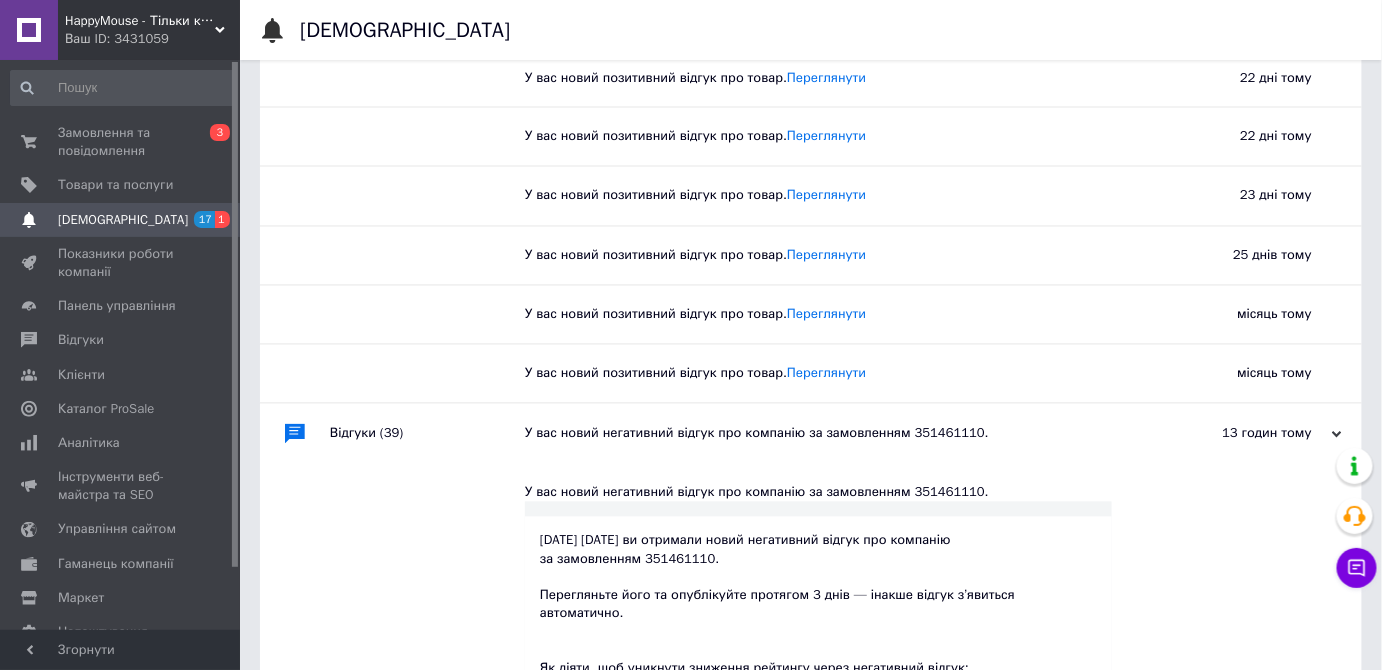scroll, scrollTop: 1133, scrollLeft: 0, axis: vertical 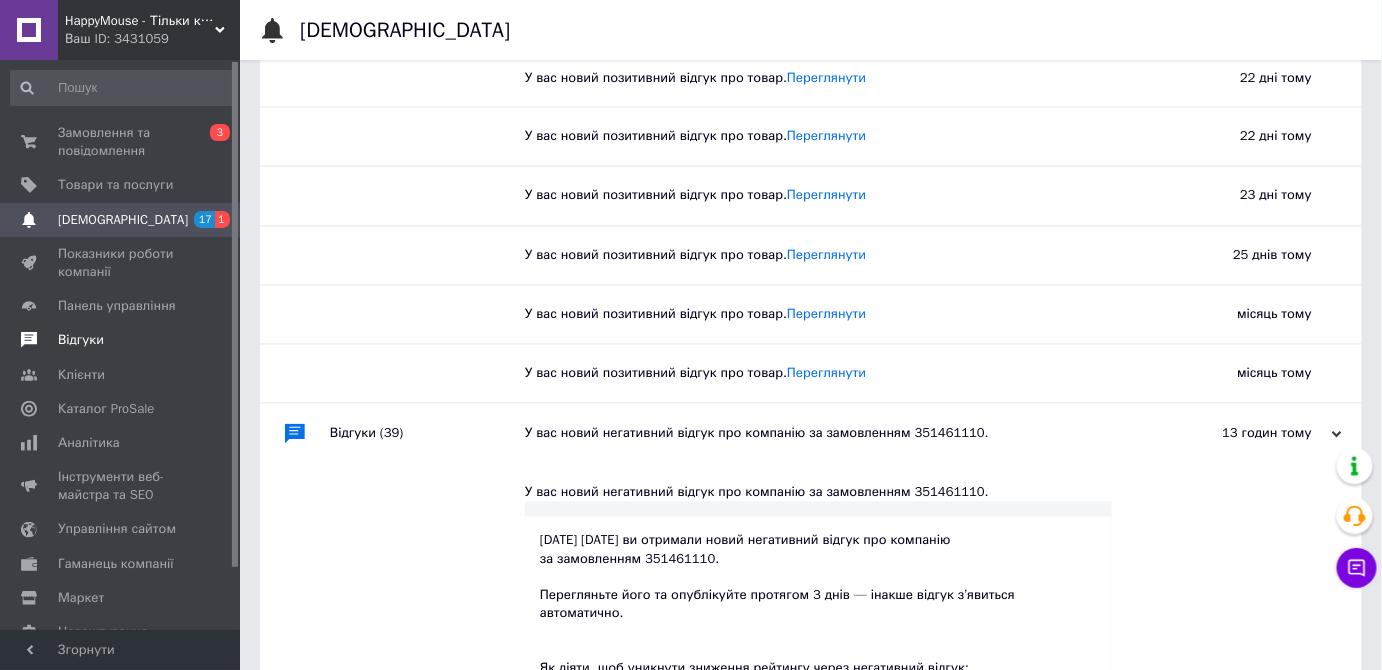 click on "Відгуки" at bounding box center (121, 340) 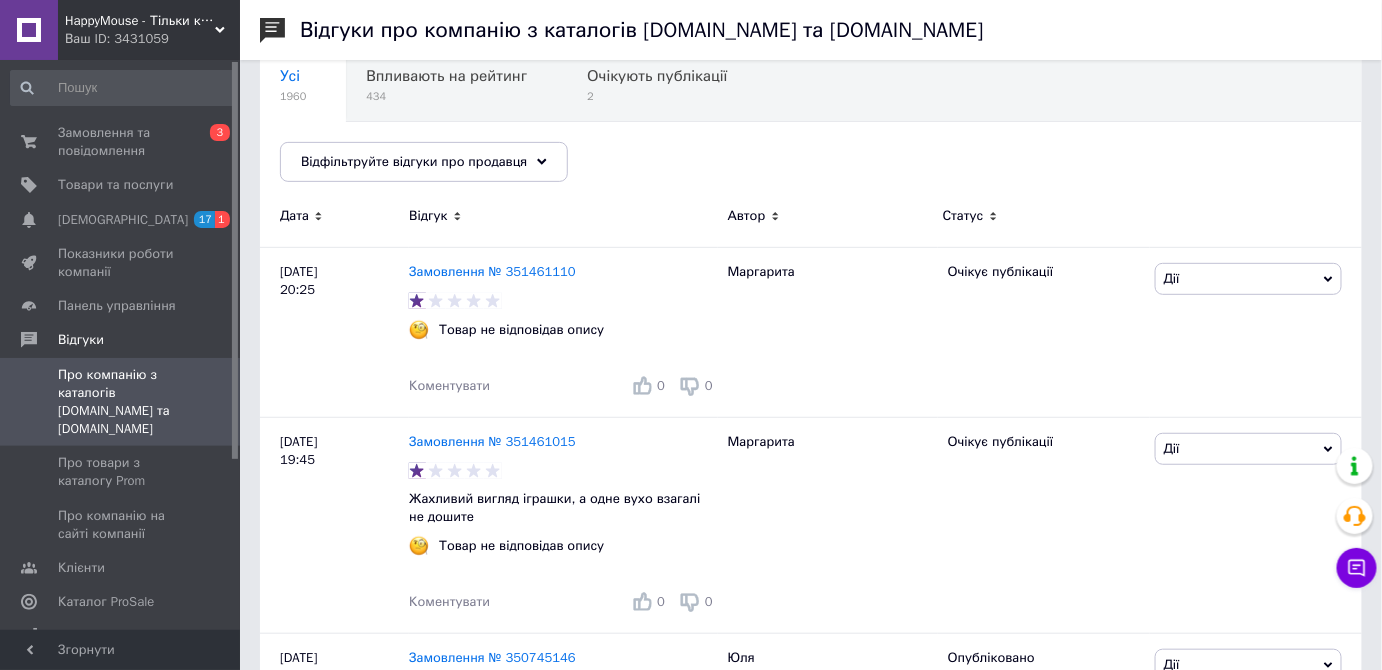 scroll, scrollTop: 181, scrollLeft: 0, axis: vertical 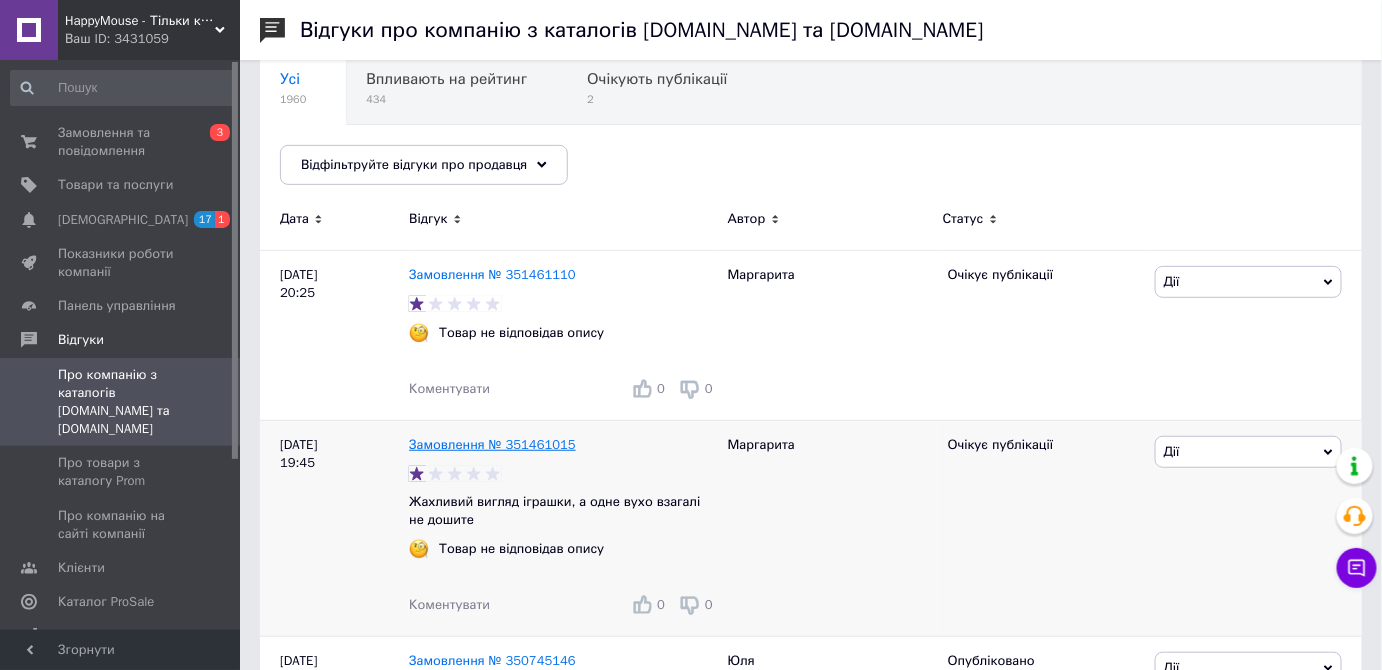 click on "Замовлення № 351461015" at bounding box center [492, 444] 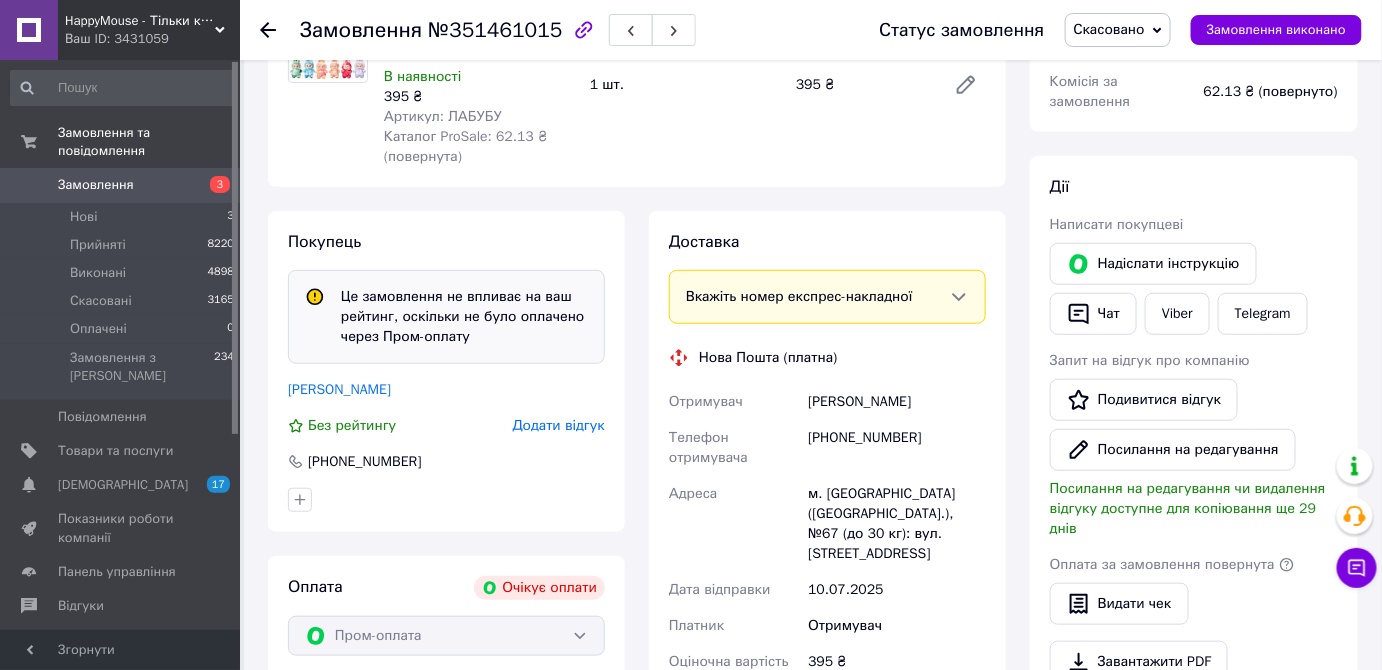 scroll, scrollTop: 454, scrollLeft: 0, axis: vertical 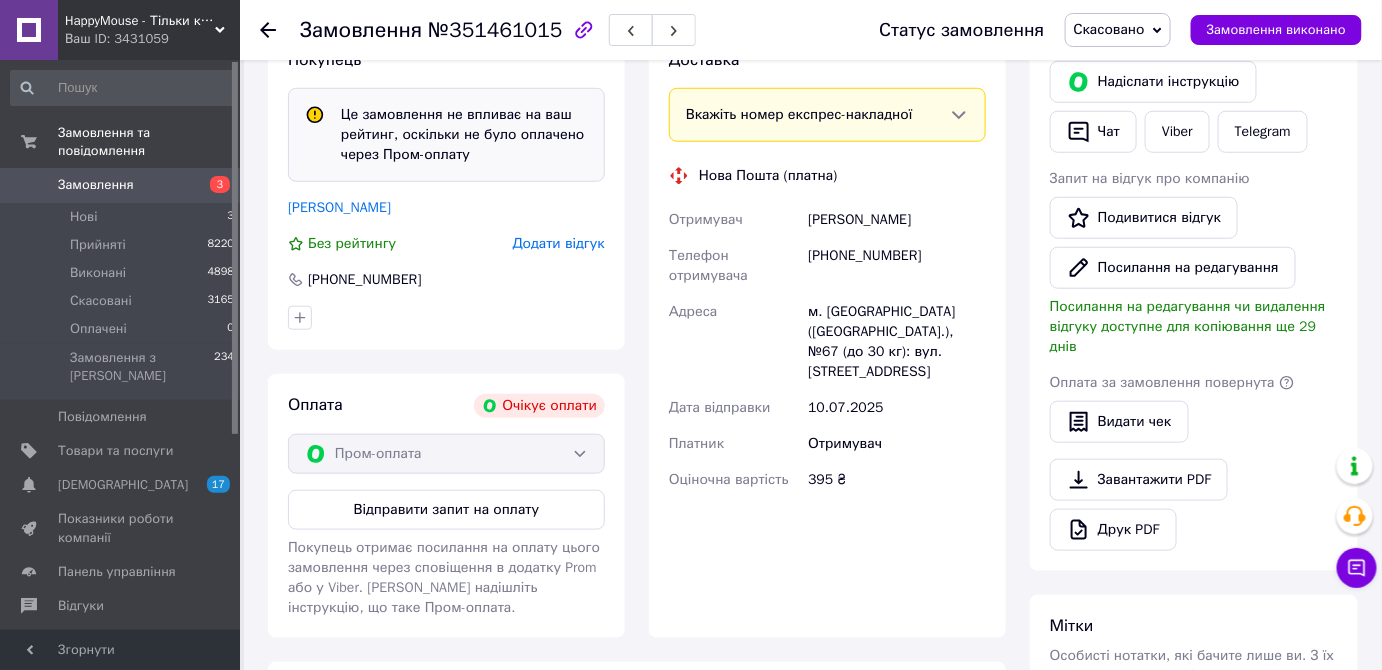 click on "[PHONE_NUMBER]" at bounding box center [897, 266] 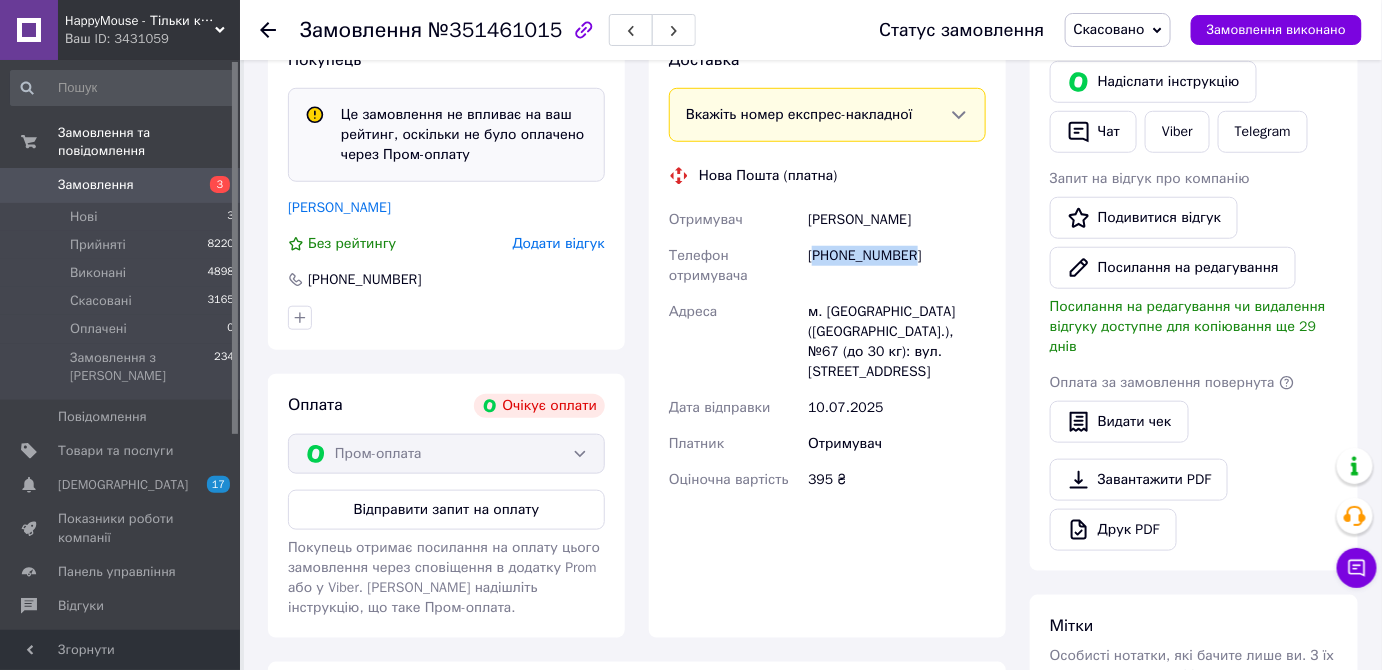 click on "[PHONE_NUMBER]" at bounding box center [897, 266] 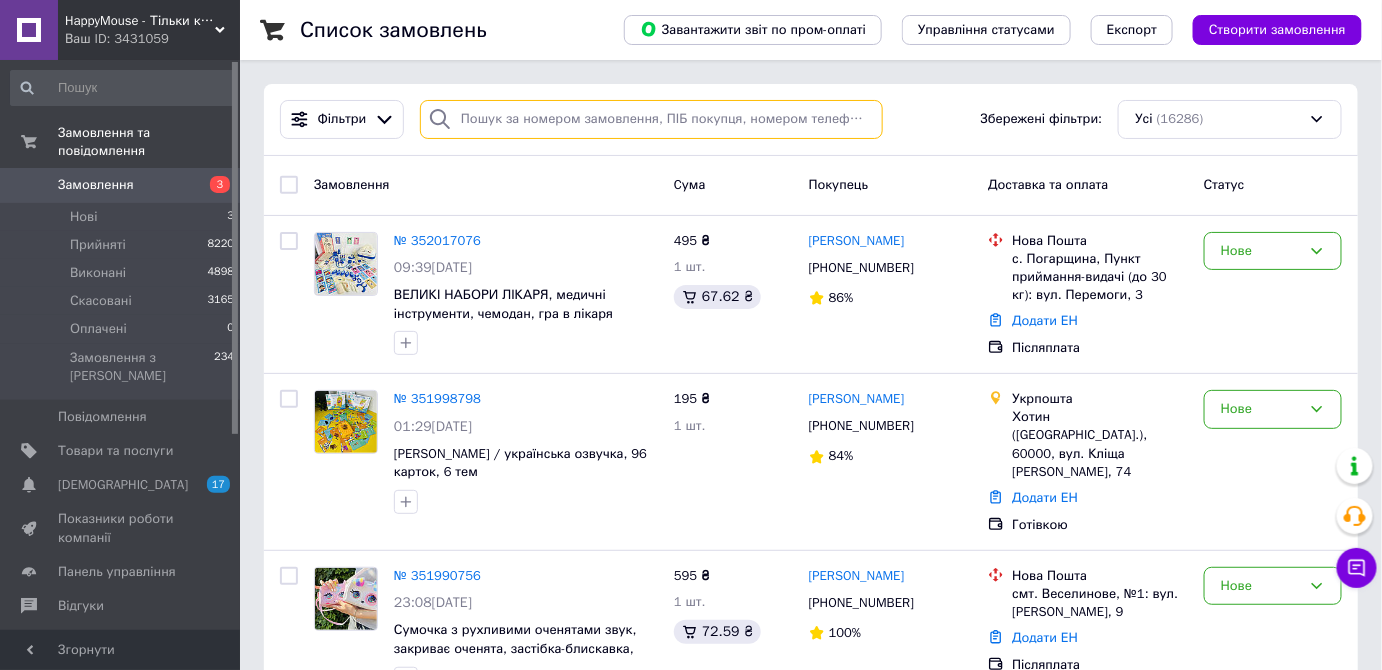 click at bounding box center (651, 119) 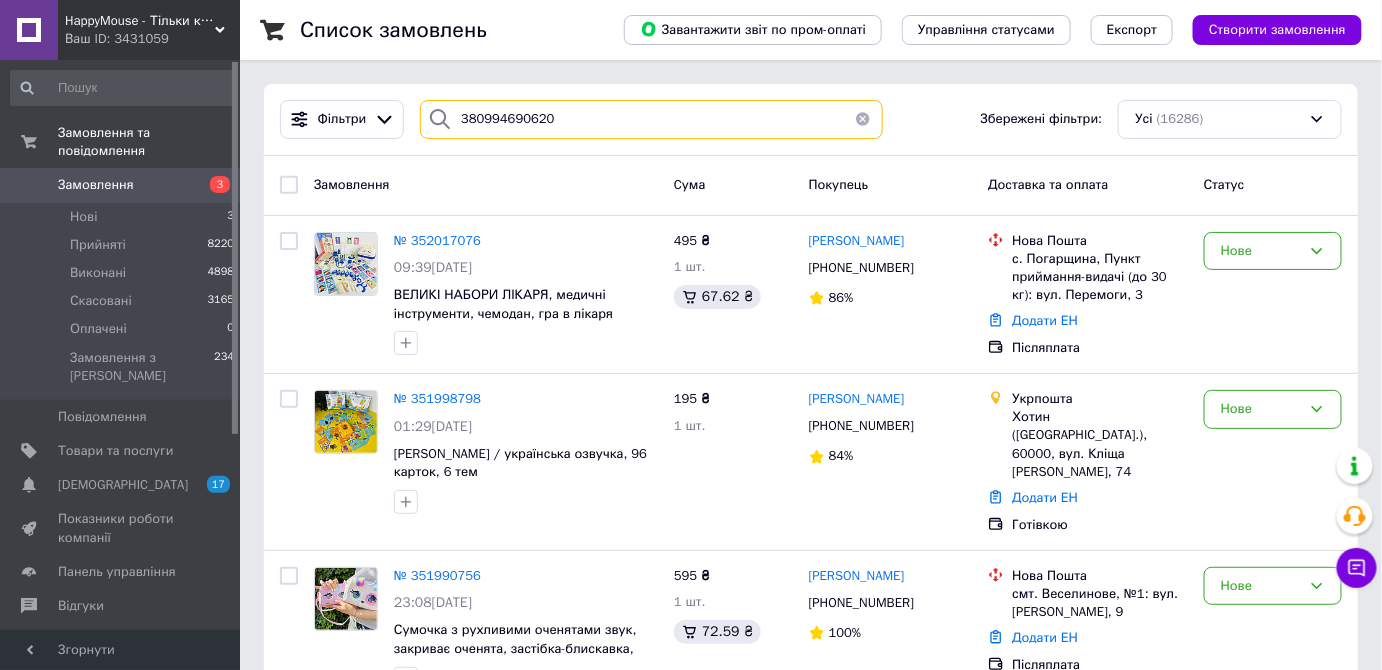 type on "380994690620" 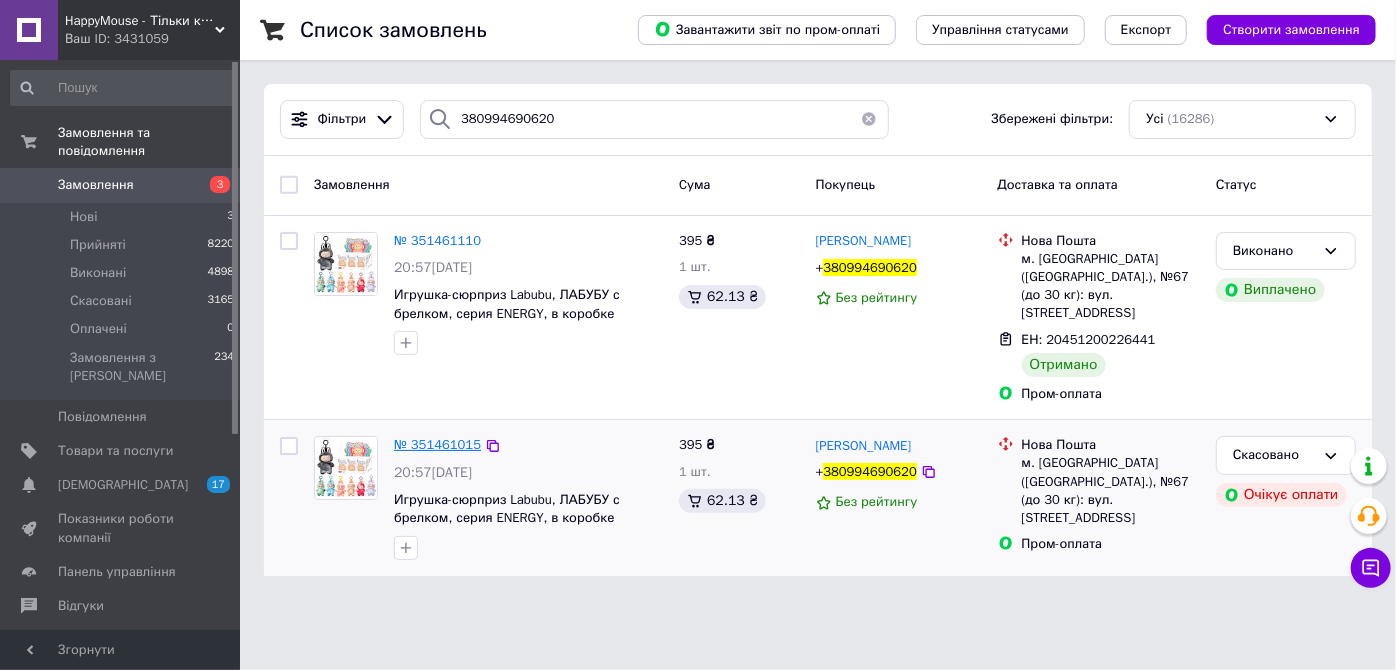 click on "№ 351461015" at bounding box center [437, 444] 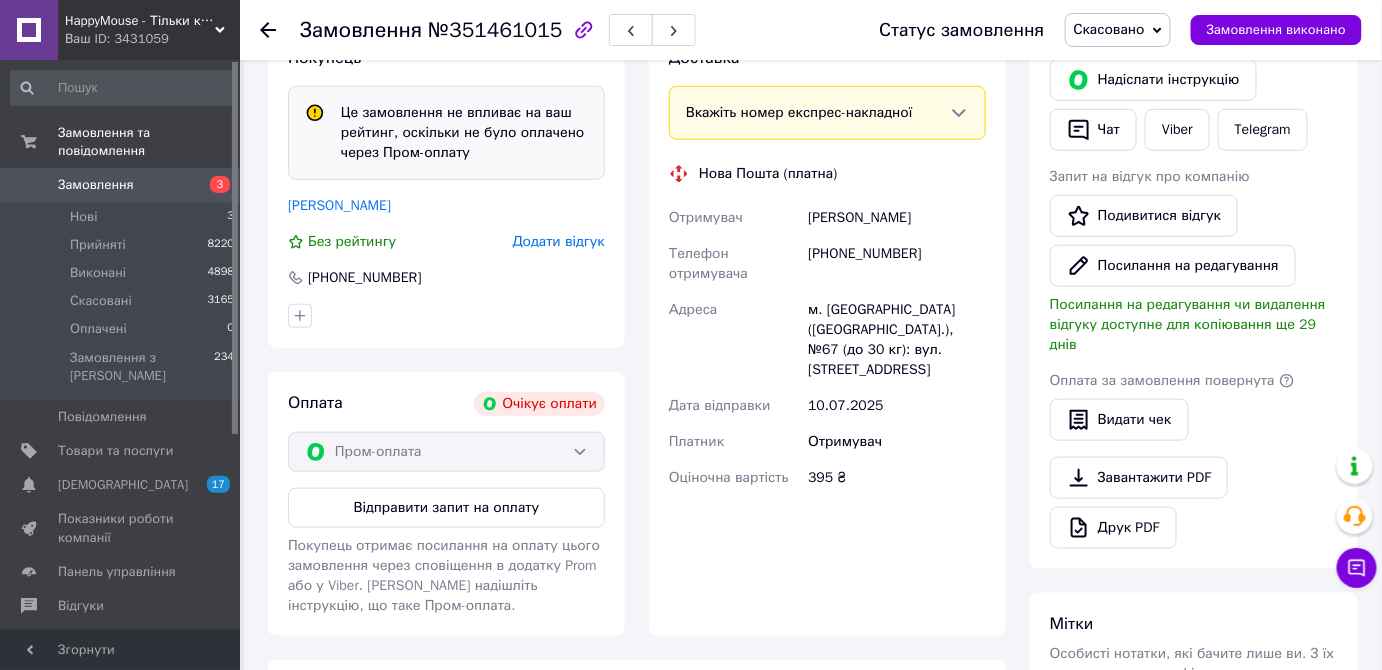 scroll, scrollTop: 183, scrollLeft: 0, axis: vertical 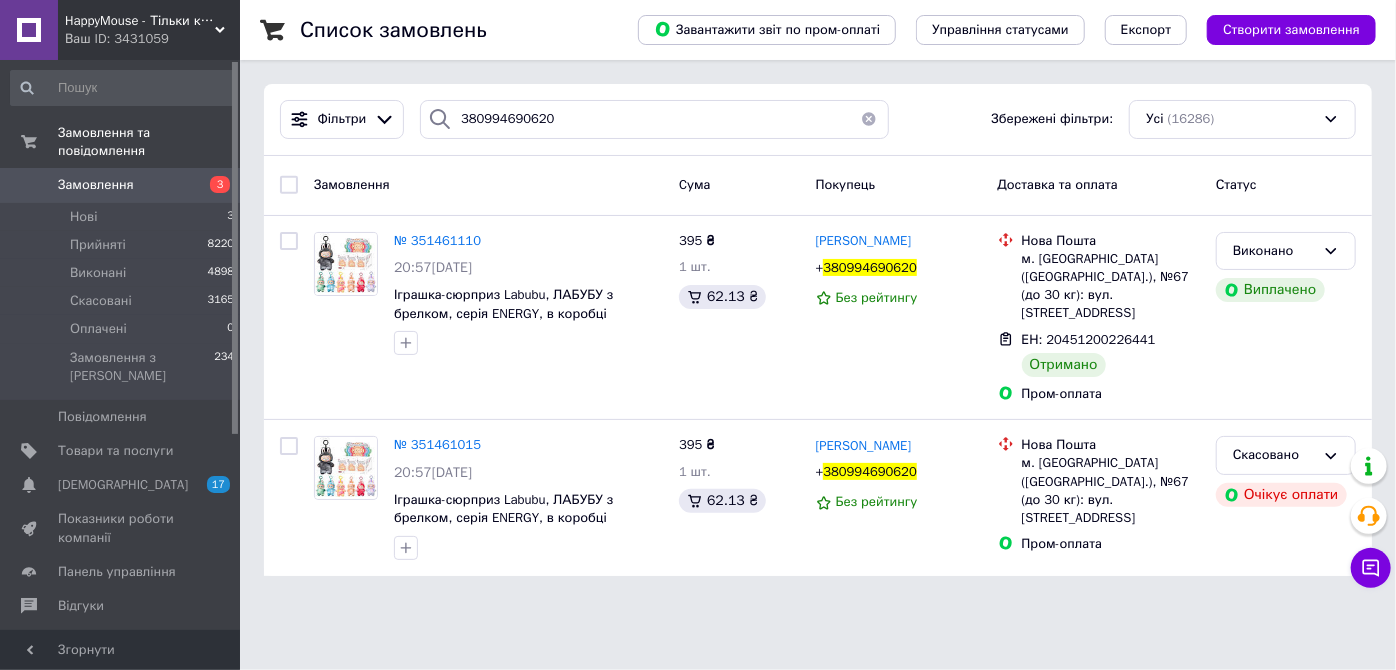 type 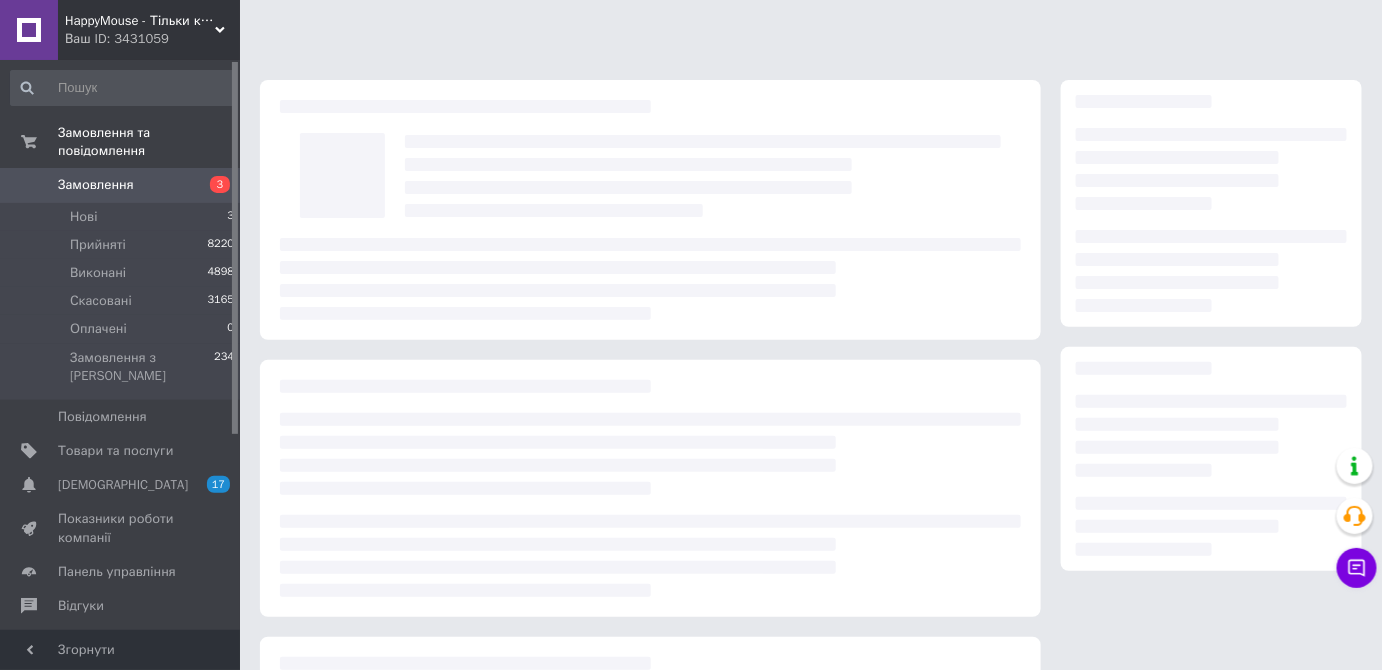scroll, scrollTop: 243, scrollLeft: 0, axis: vertical 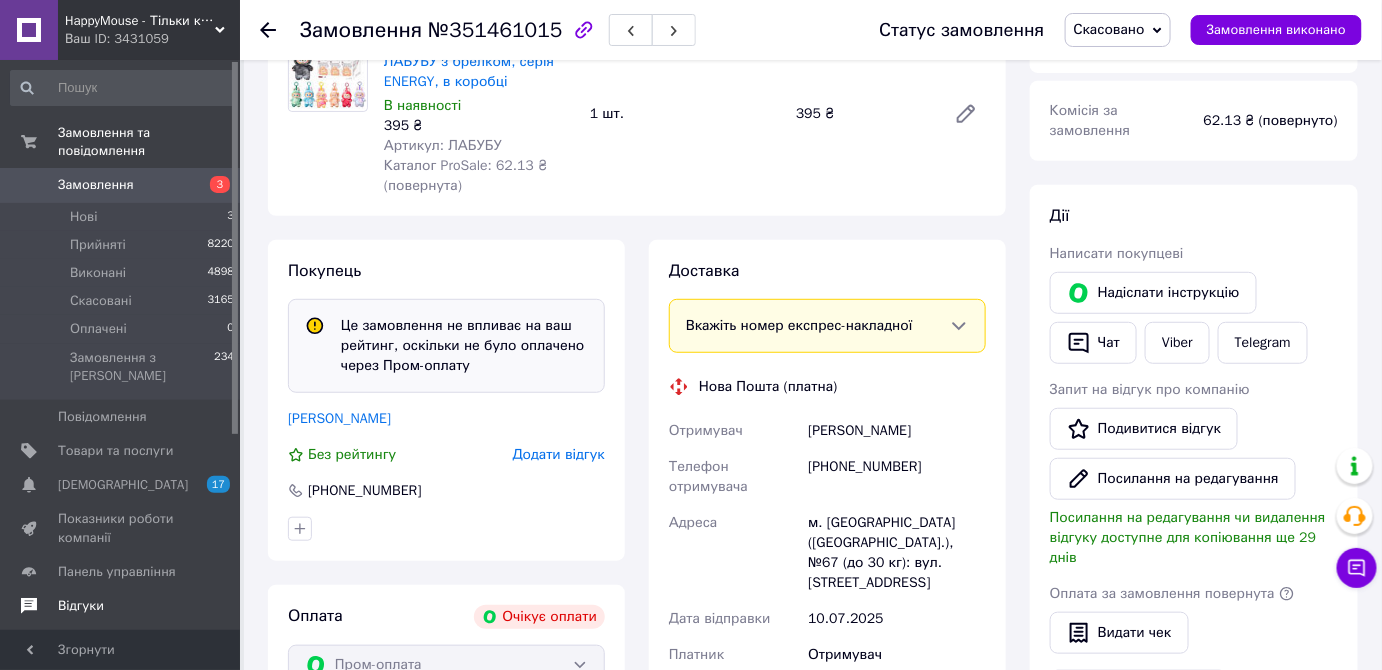 click on "Відгуки" at bounding box center (121, 606) 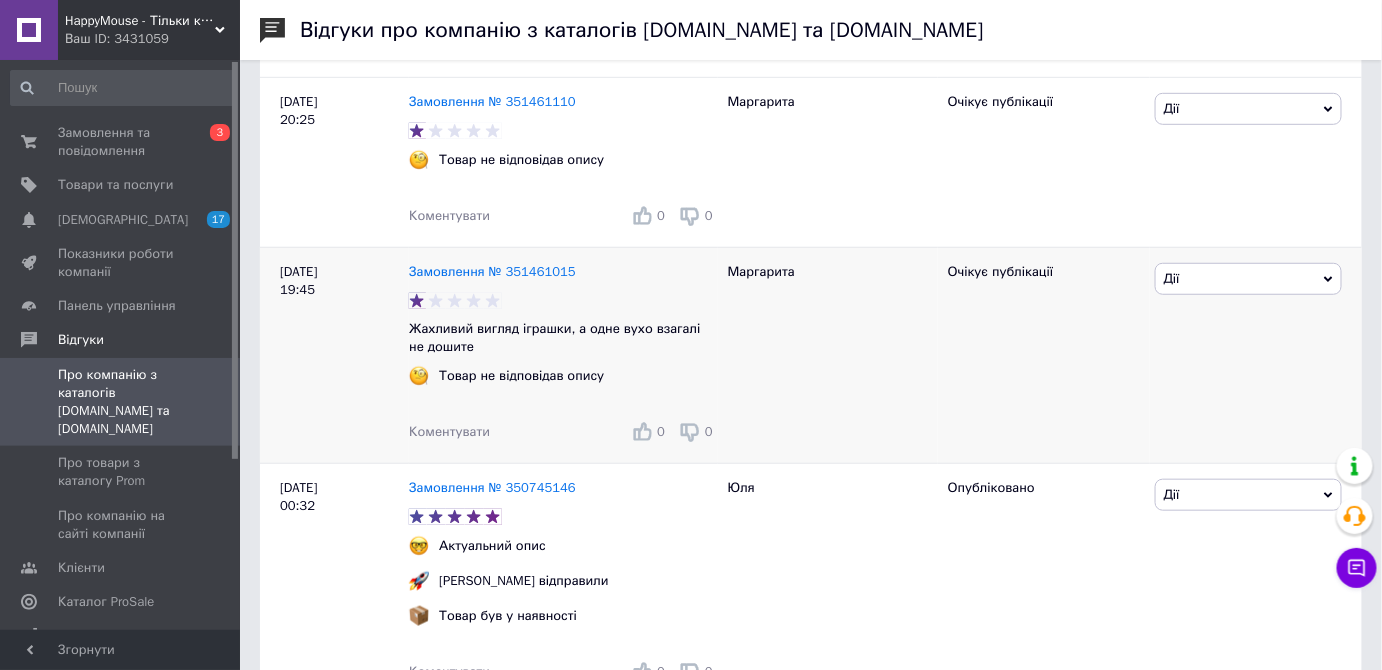 scroll, scrollTop: 363, scrollLeft: 0, axis: vertical 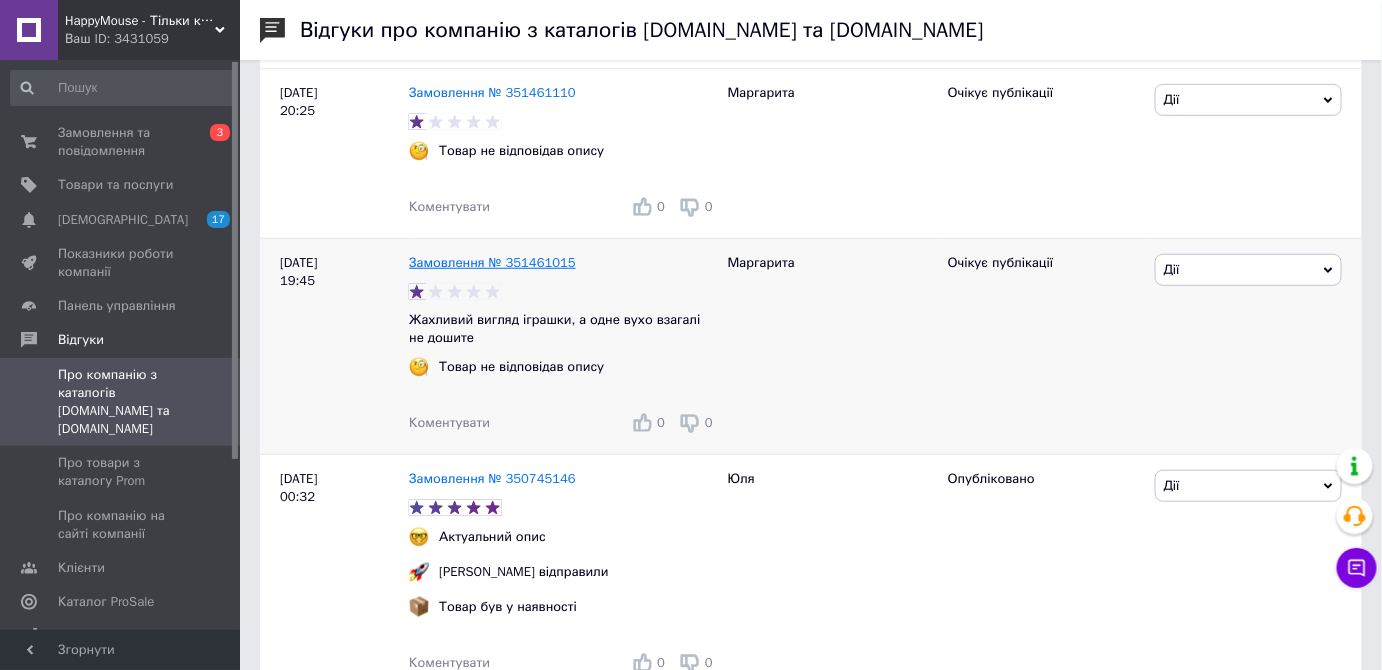 click on "Замовлення № 351461015" at bounding box center [492, 262] 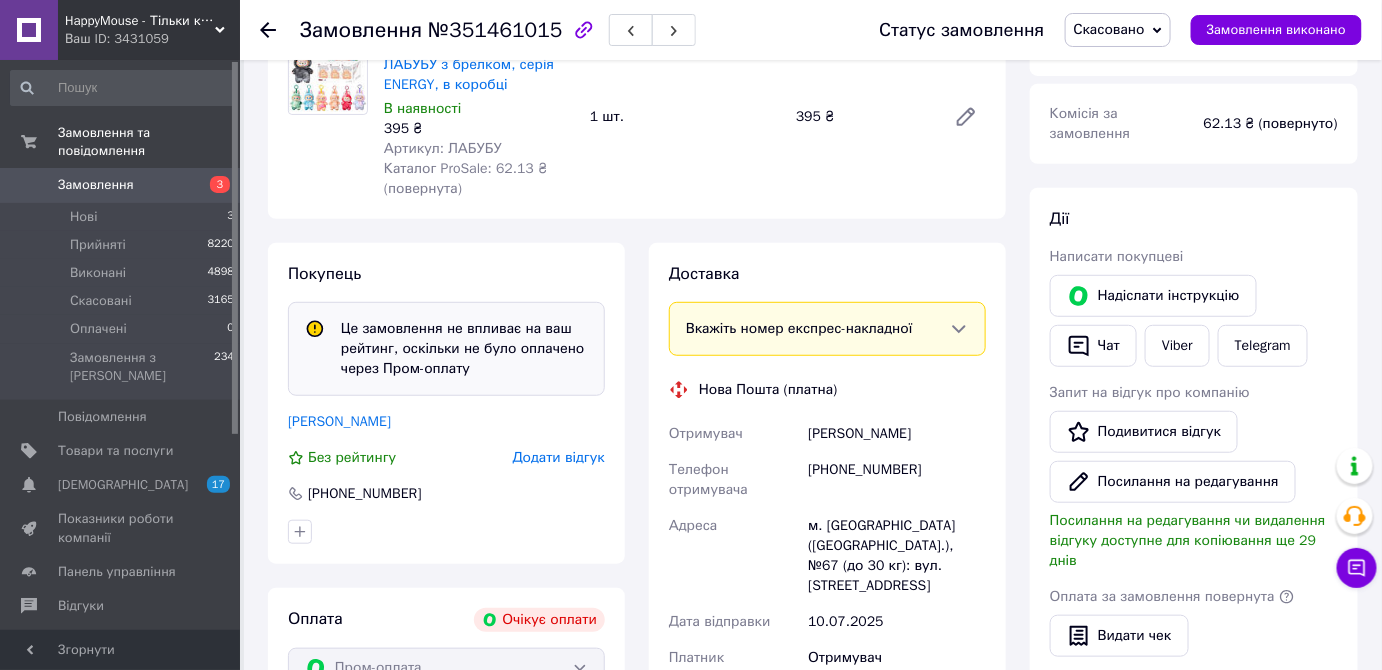 scroll, scrollTop: 272, scrollLeft: 0, axis: vertical 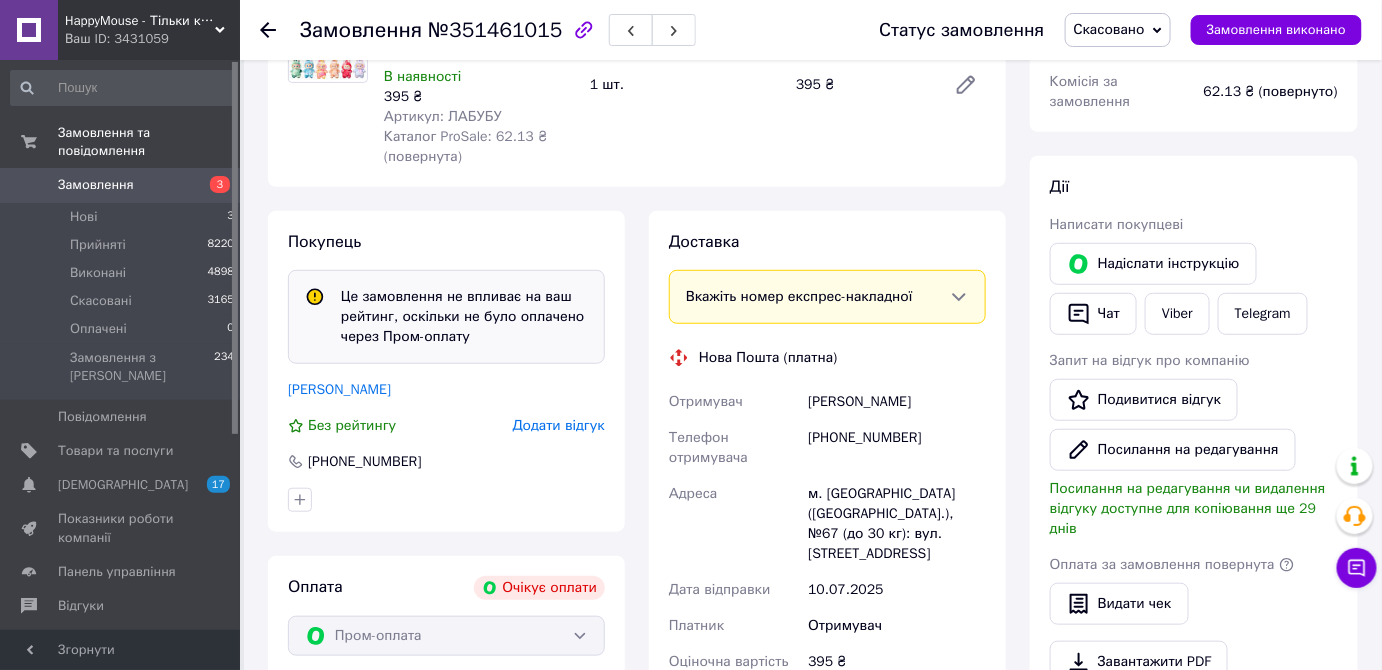 click on "[PHONE_NUMBER]" at bounding box center [897, 448] 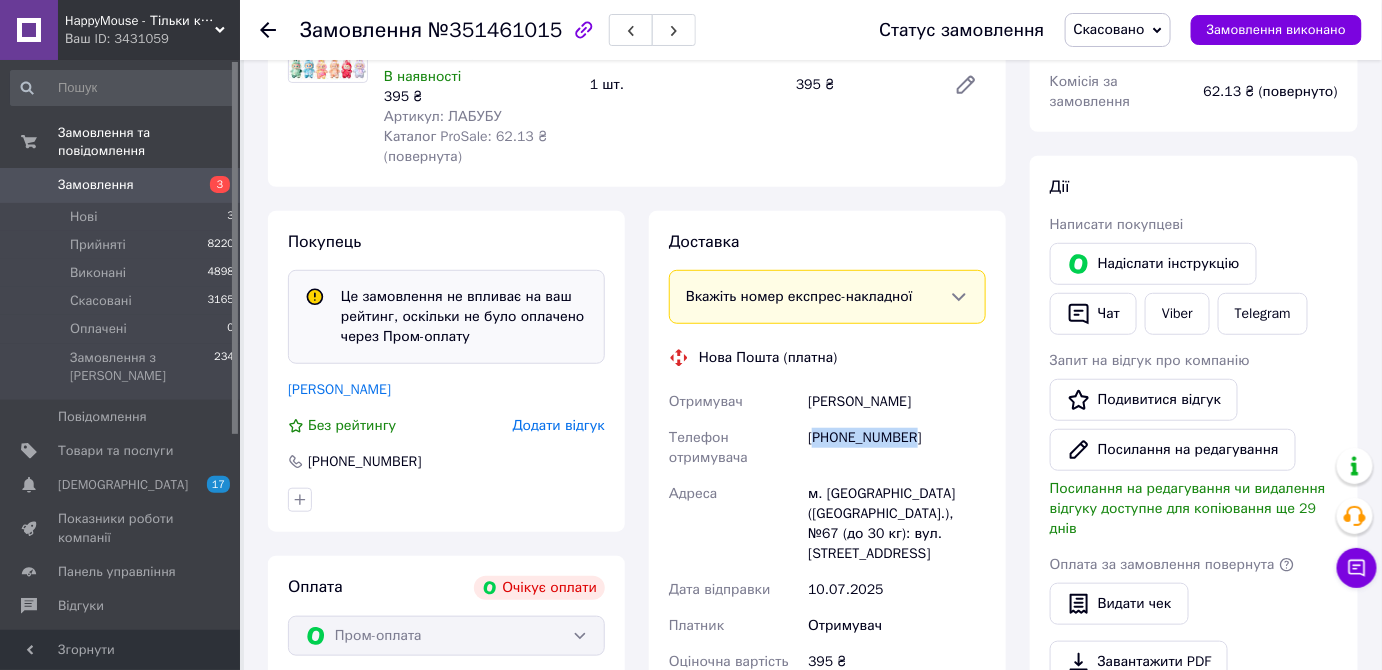 click on "[PHONE_NUMBER]" at bounding box center [897, 448] 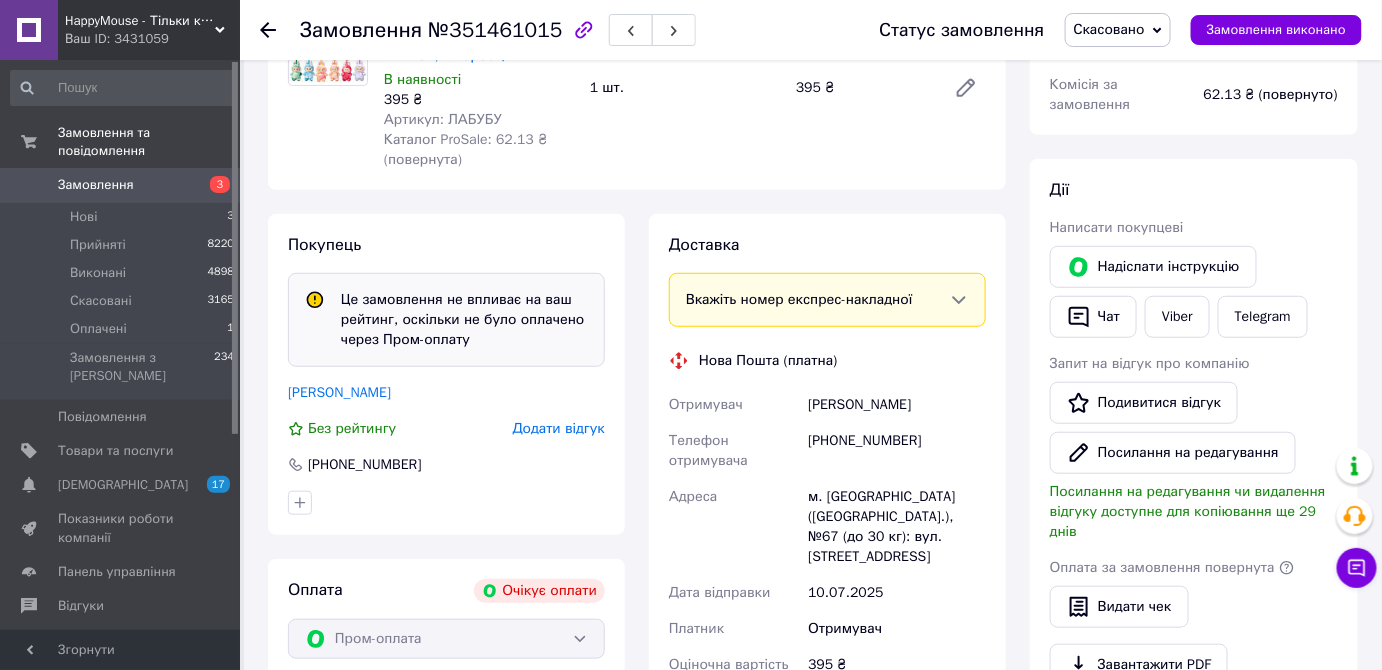 scroll, scrollTop: 0, scrollLeft: 0, axis: both 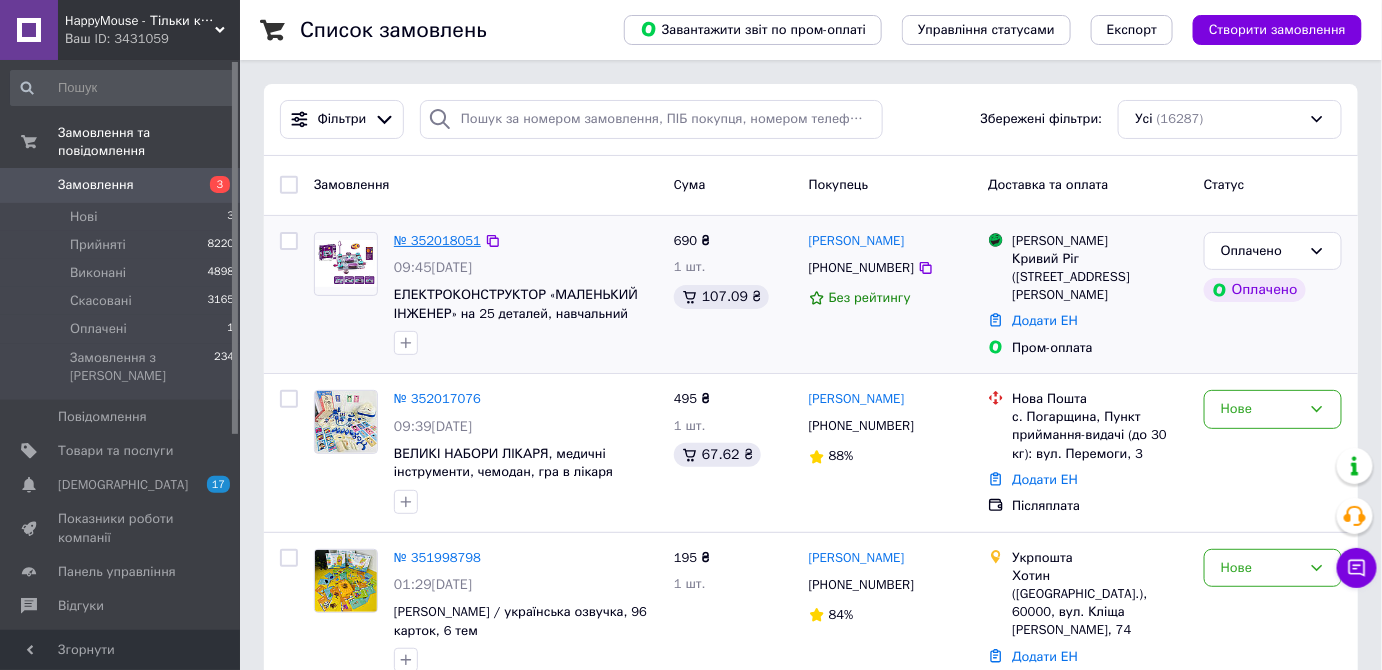 click on "№ 352018051" at bounding box center (437, 240) 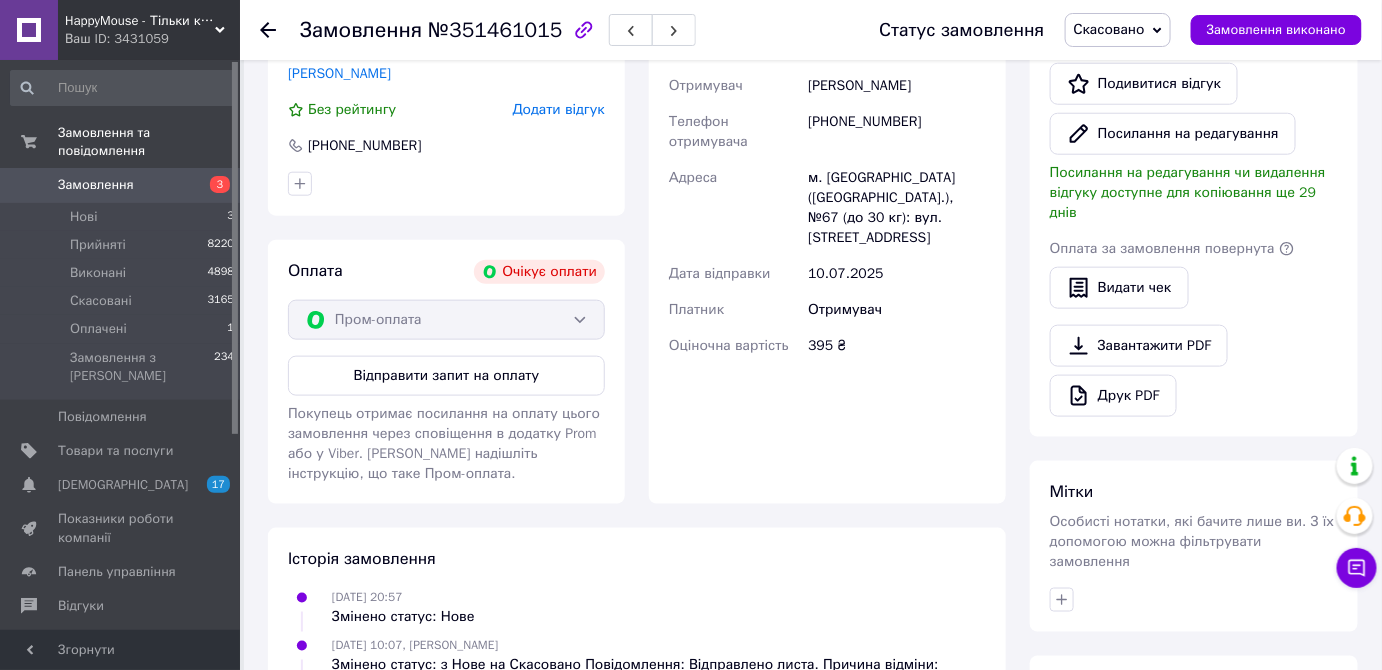 scroll, scrollTop: 363, scrollLeft: 0, axis: vertical 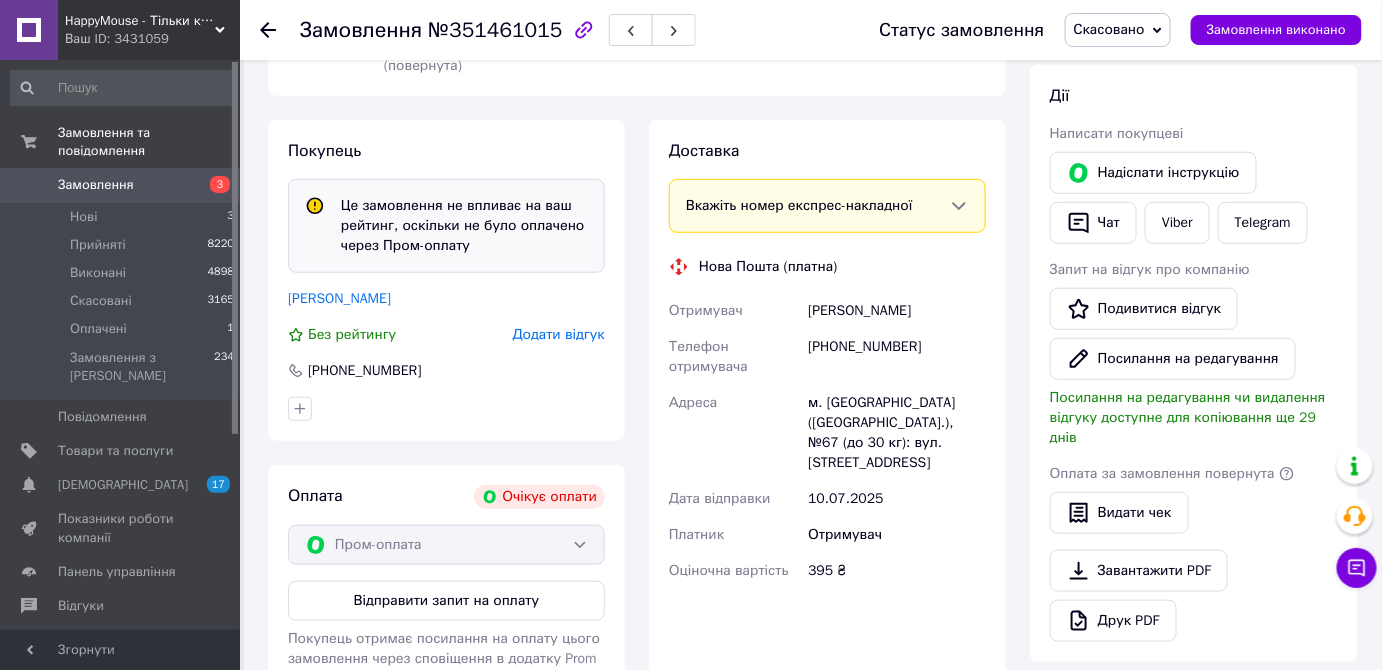 click on "[PHONE_NUMBER]" at bounding box center [897, 357] 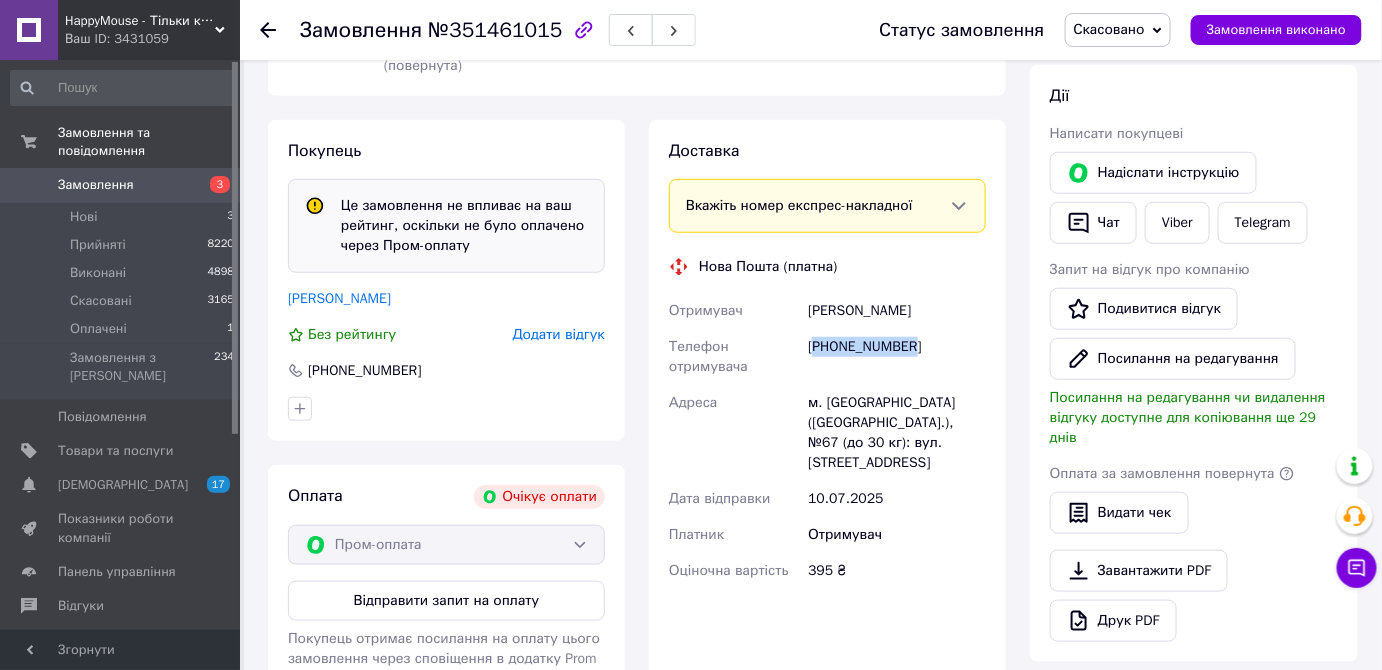 click on "[PHONE_NUMBER]" at bounding box center (897, 357) 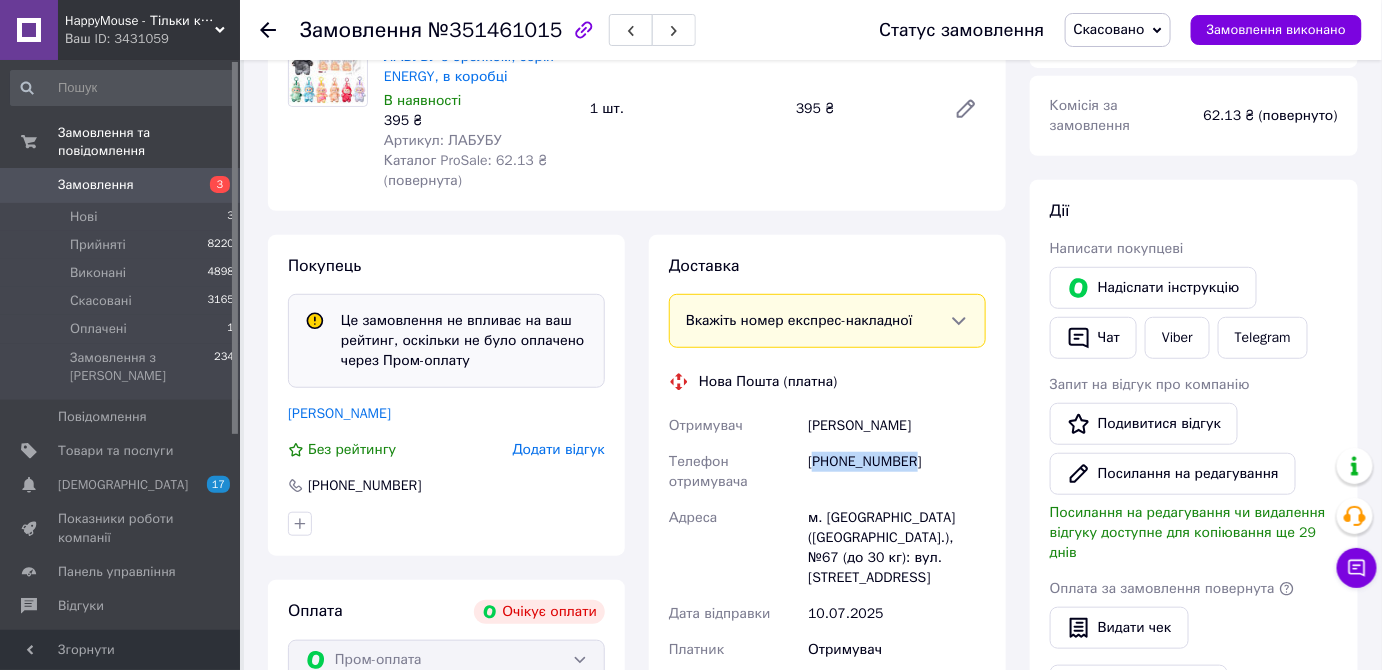scroll, scrollTop: 545, scrollLeft: 0, axis: vertical 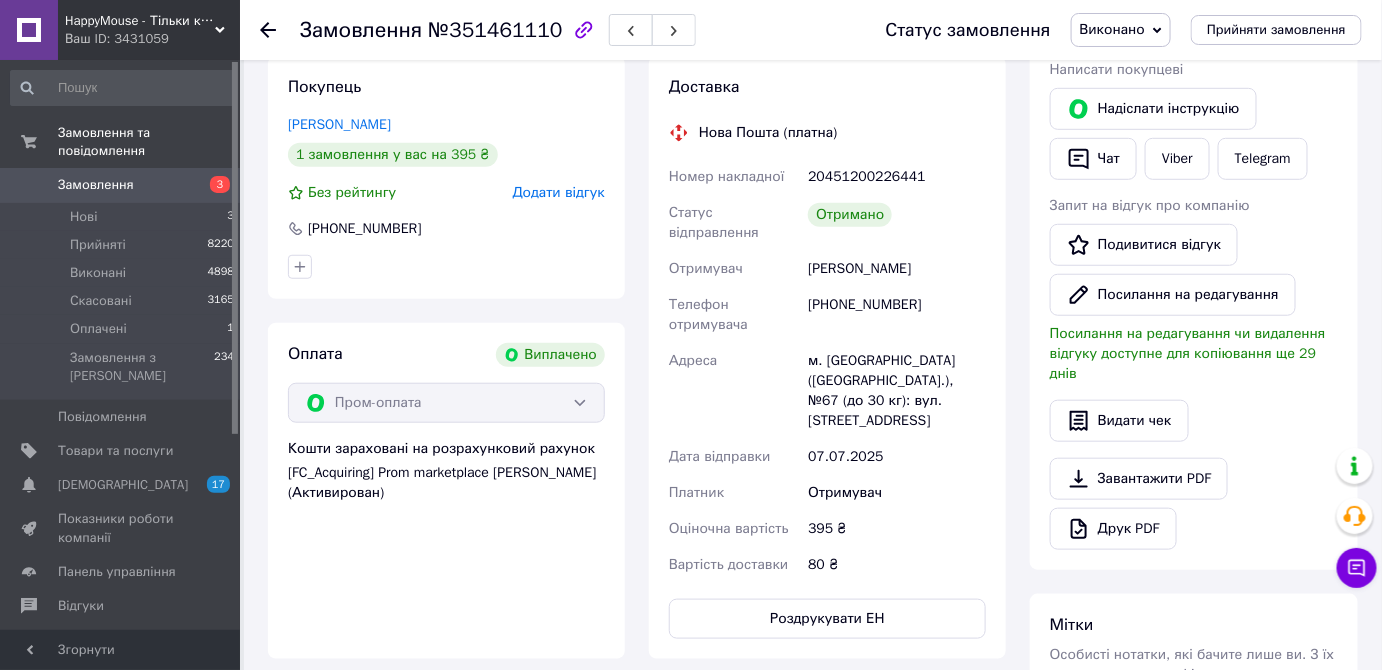click on "[PHONE_NUMBER]" at bounding box center [897, 315] 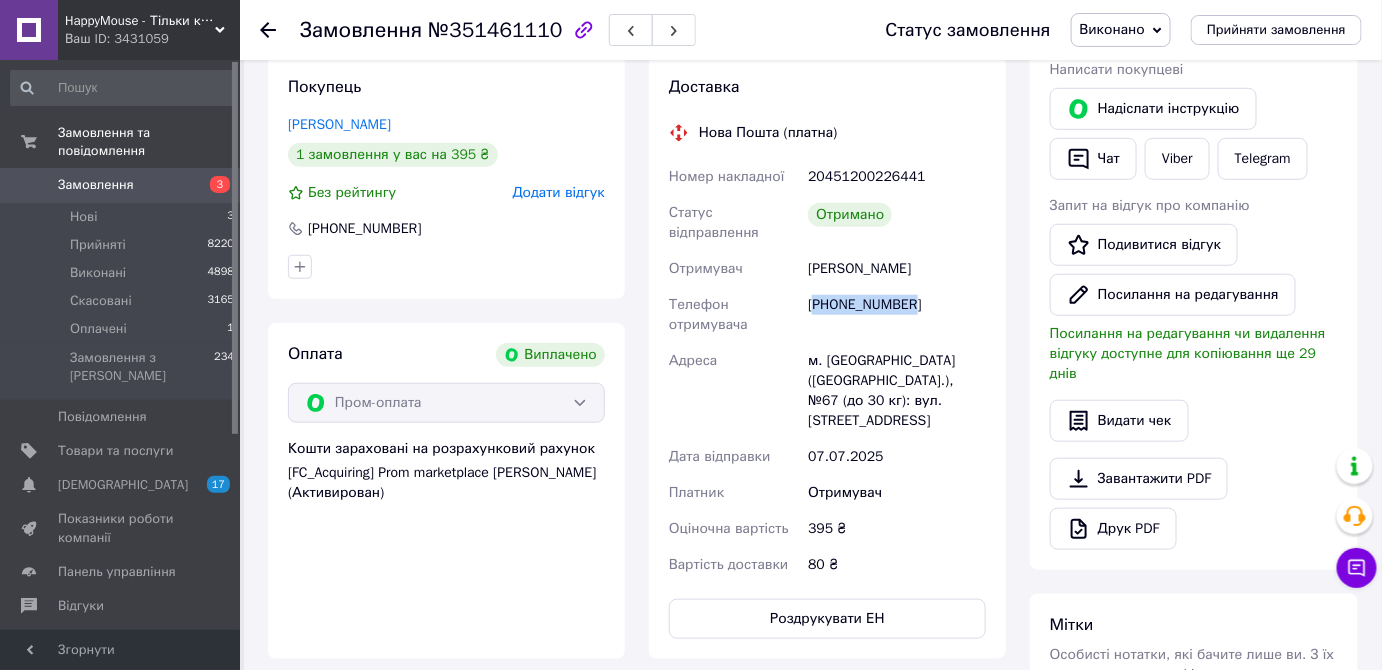 copy on "380994690620" 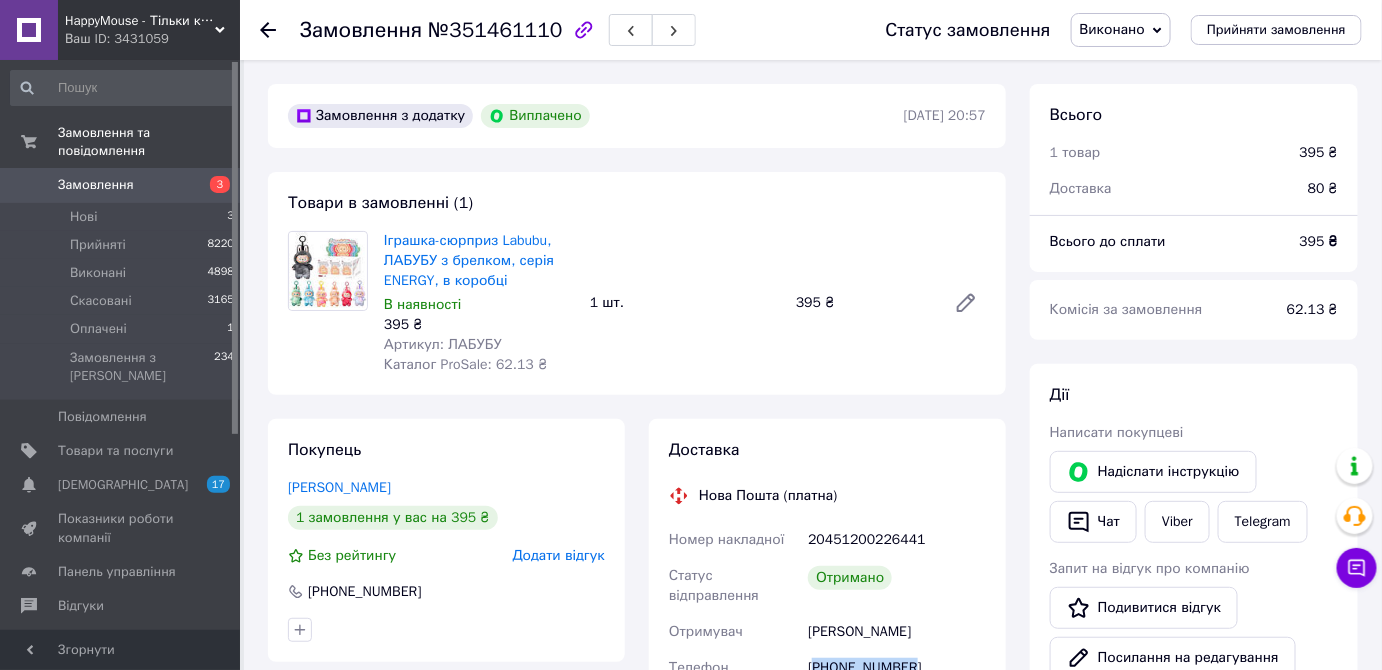 scroll, scrollTop: 0, scrollLeft: 0, axis: both 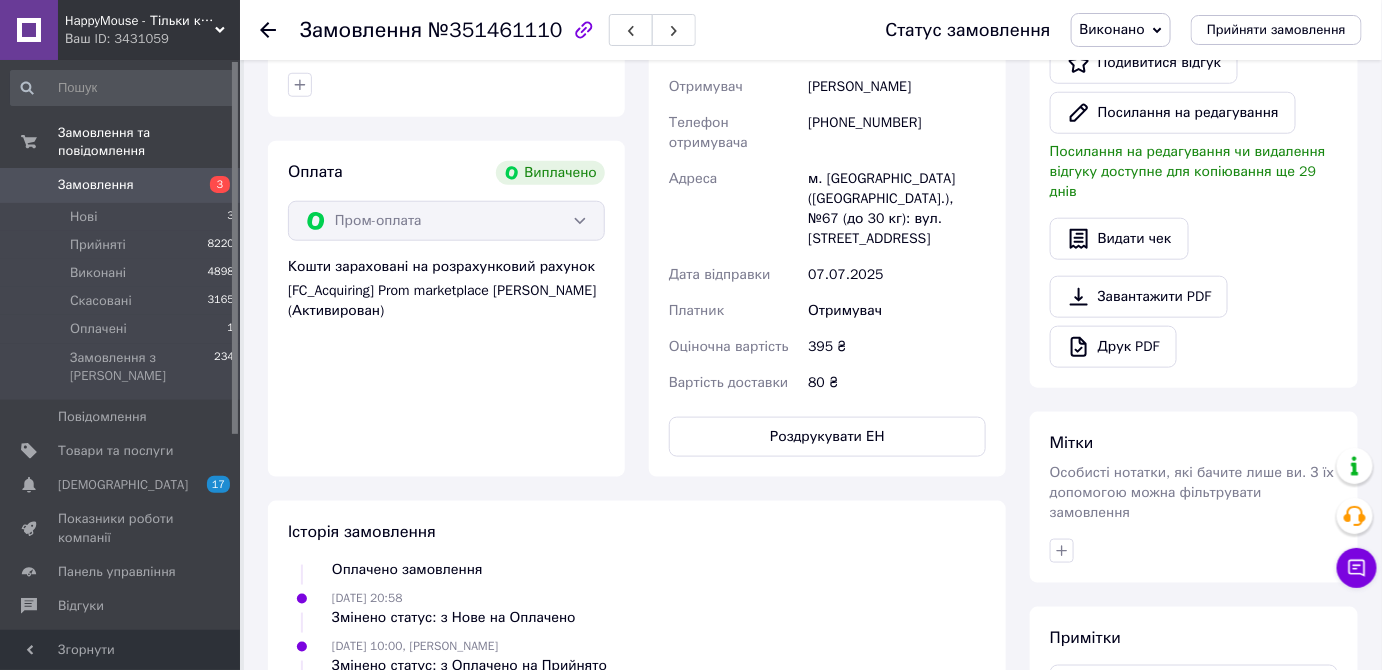 drag, startPoint x: 127, startPoint y: 166, endPoint x: 141, endPoint y: 165, distance: 14.035668 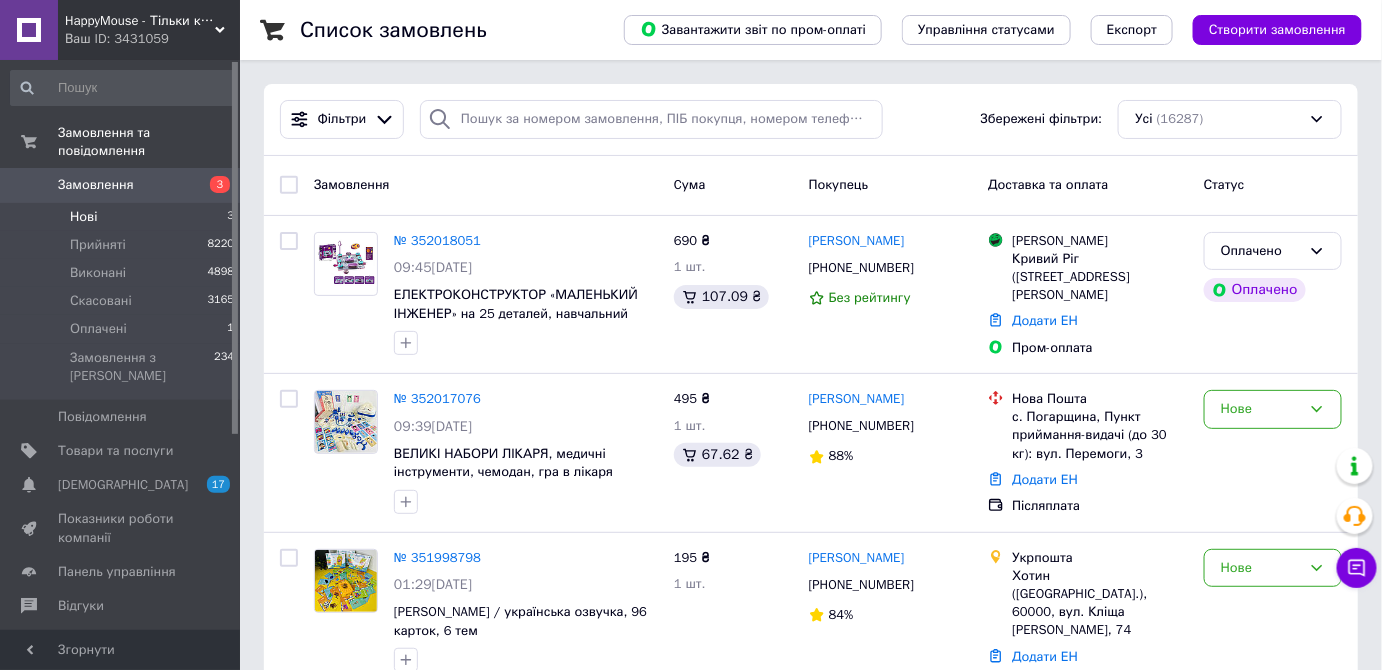 click on "Нові 3" at bounding box center [123, 217] 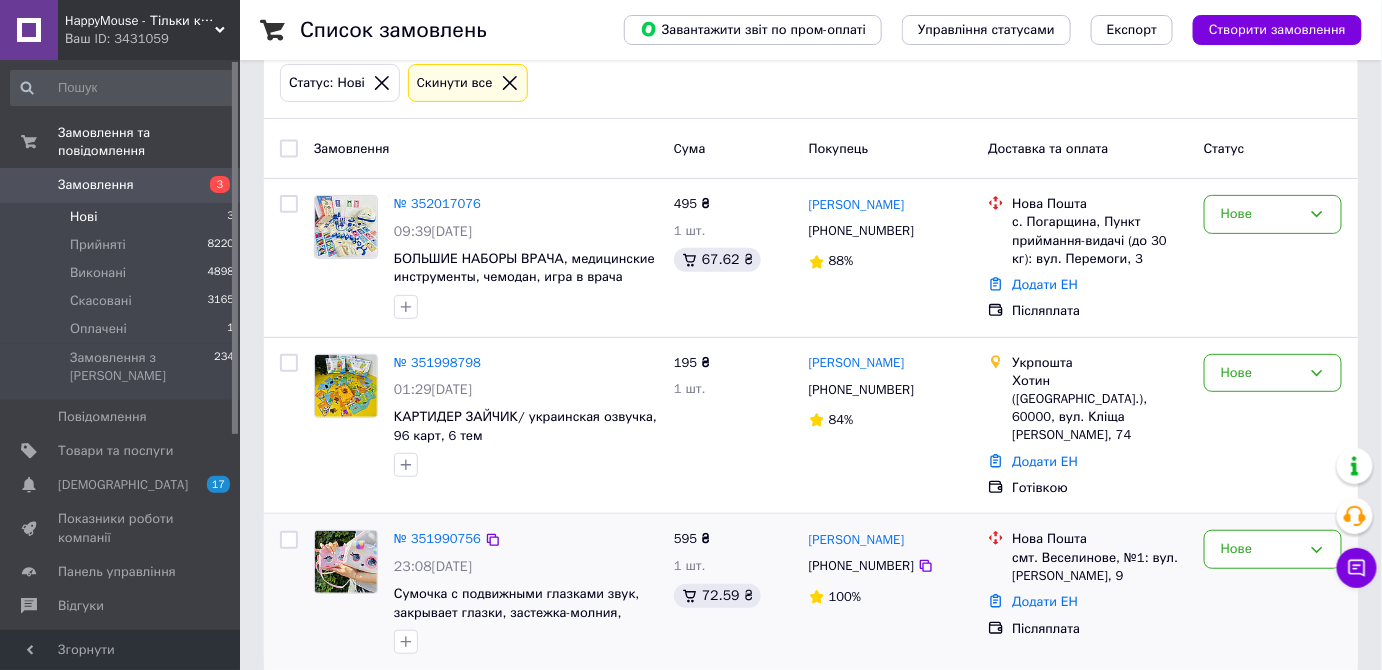 scroll, scrollTop: 109, scrollLeft: 0, axis: vertical 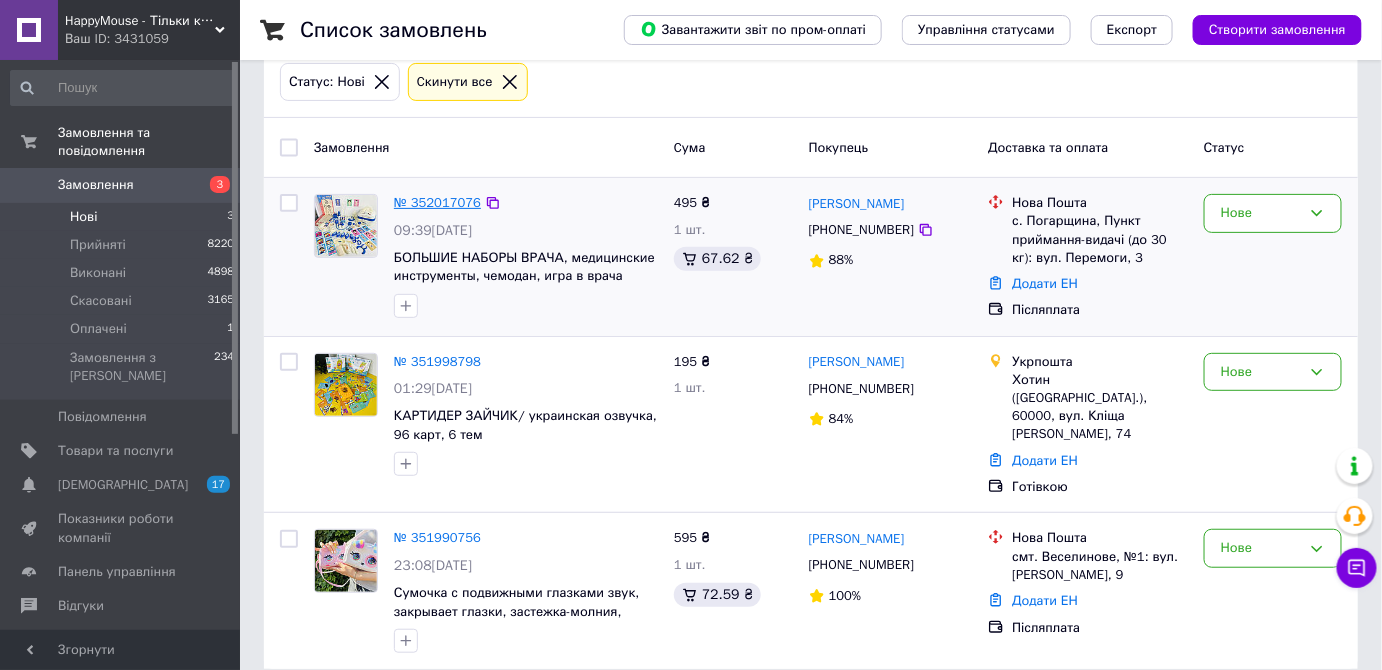 click on "№ 352017076" at bounding box center (437, 202) 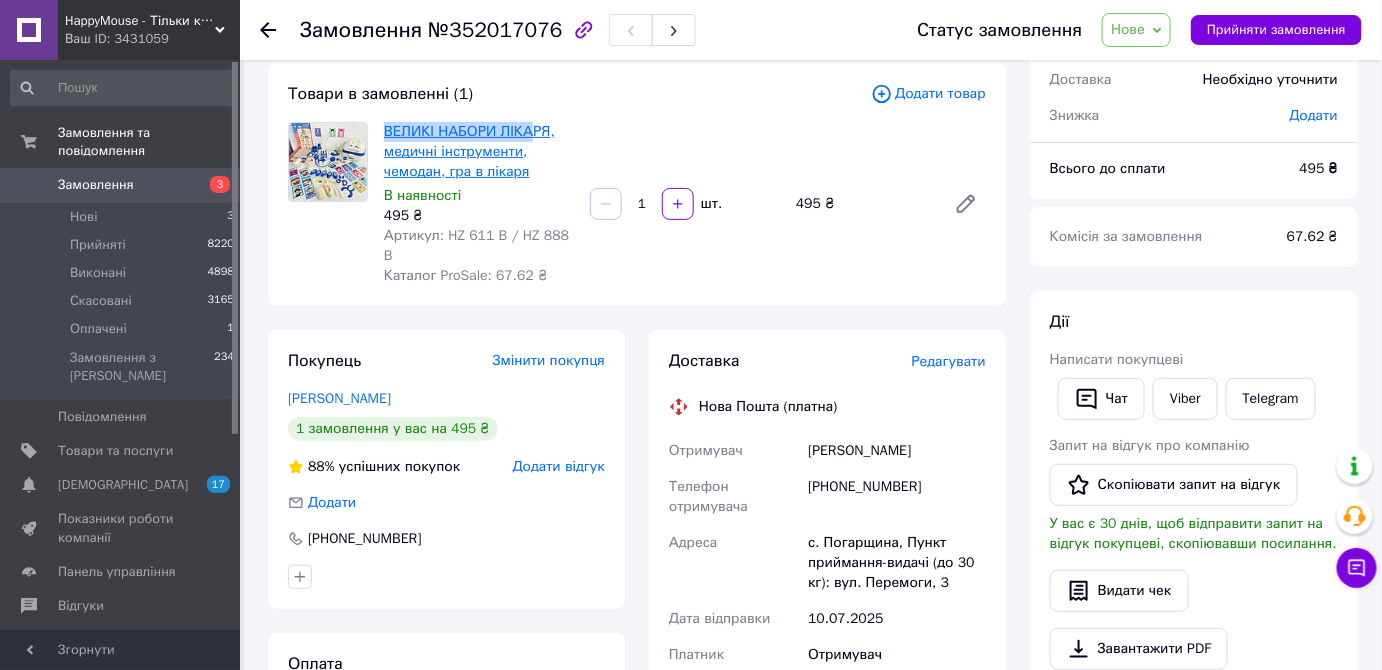 drag, startPoint x: 382, startPoint y: 125, endPoint x: 524, endPoint y: 133, distance: 142.22517 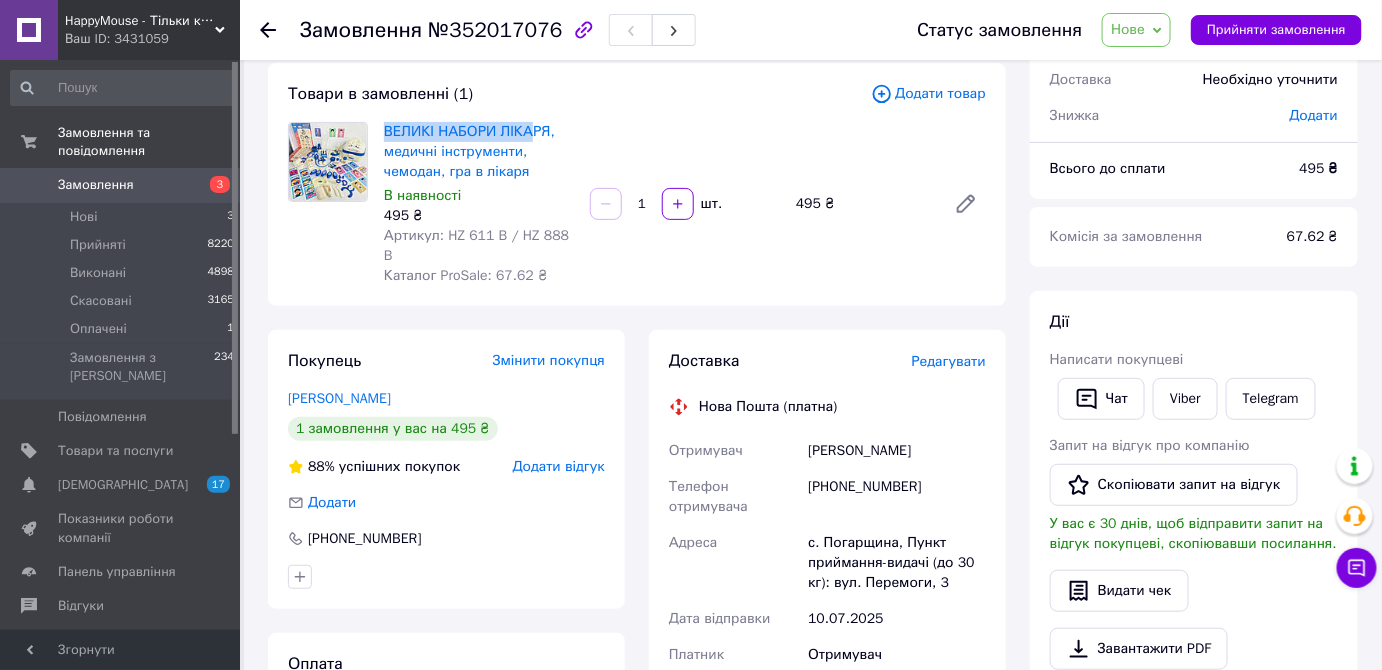 copy on "ВЕЛИКІ НАБОРИ ЛІКА" 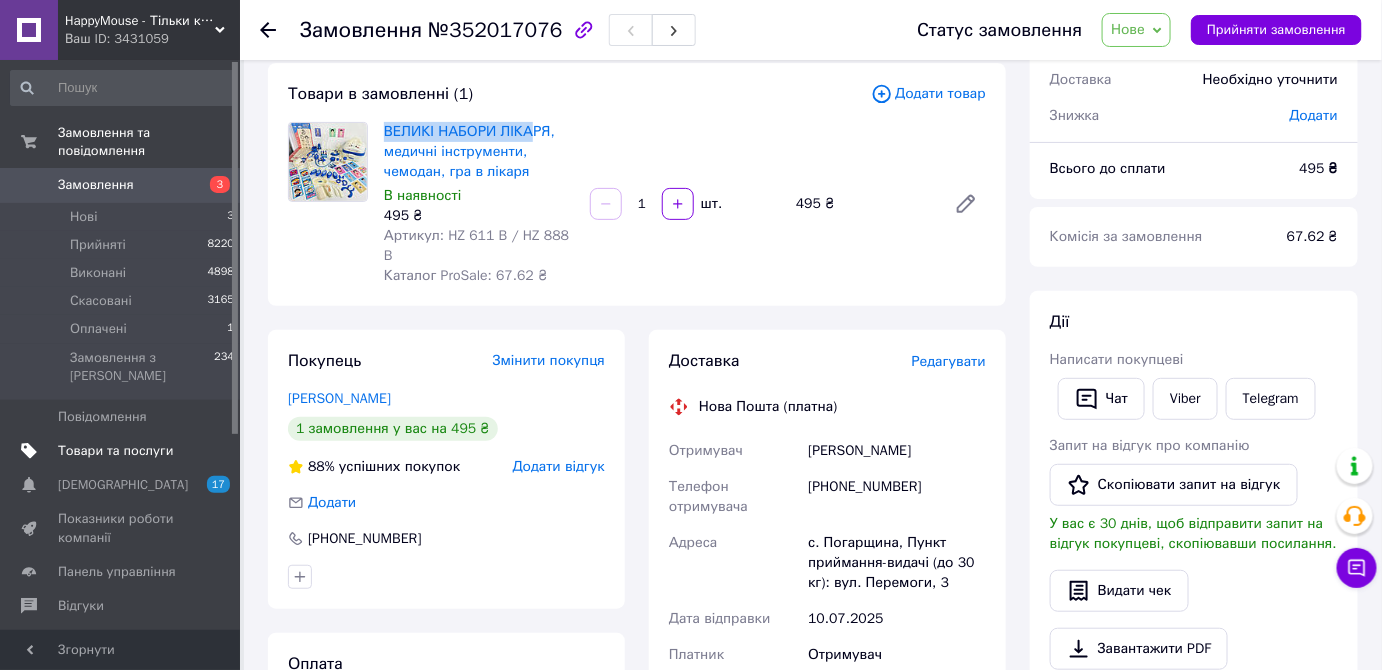 click on "Товари та послуги" at bounding box center (115, 451) 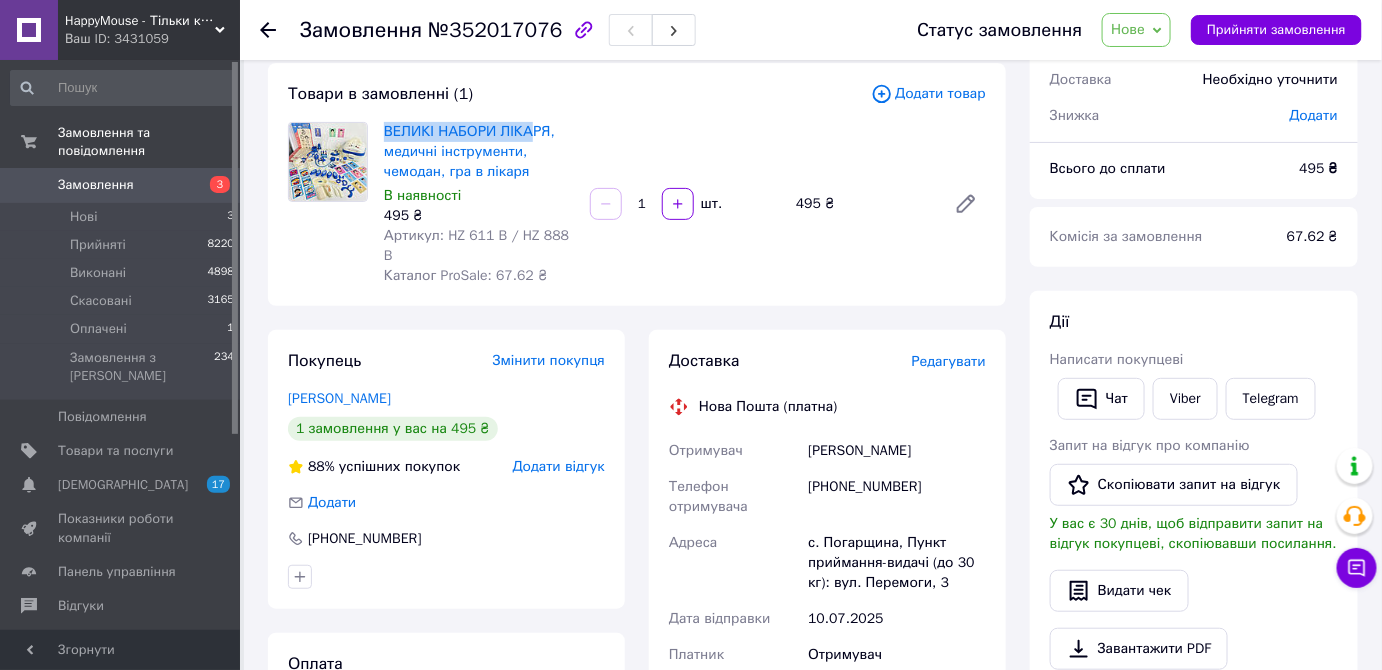 scroll, scrollTop: 0, scrollLeft: 0, axis: both 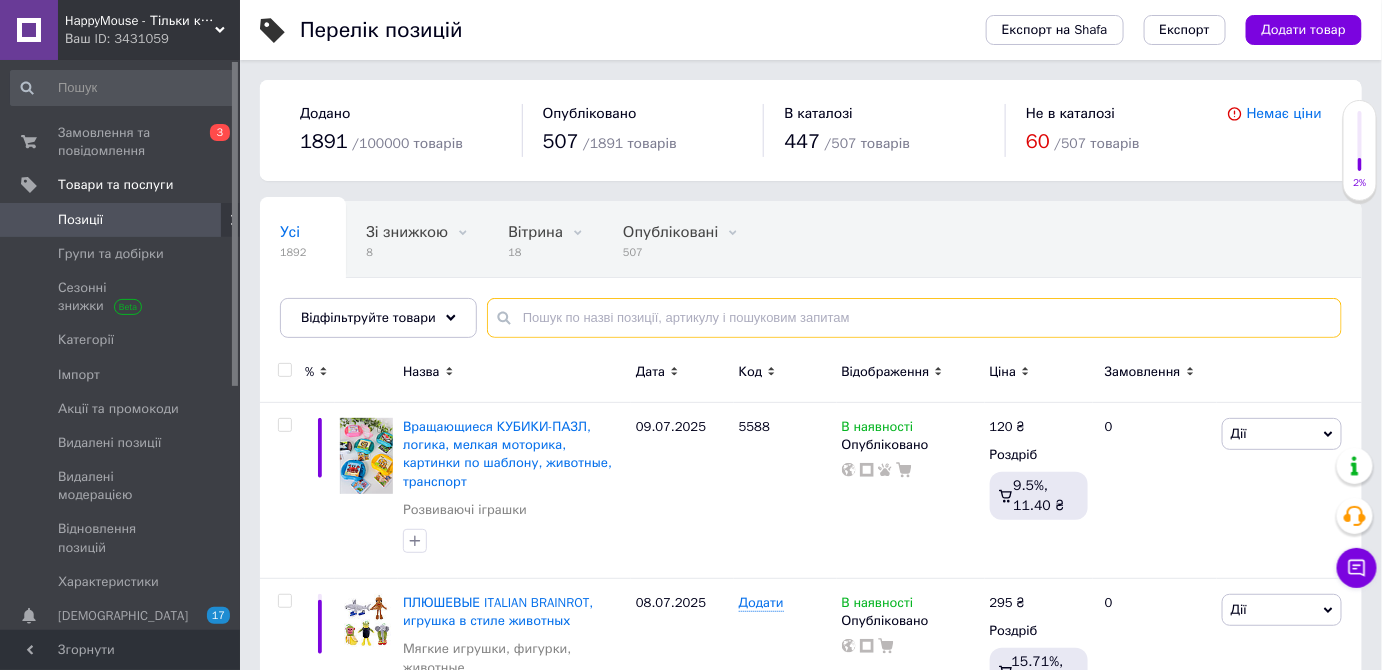 click at bounding box center (914, 318) 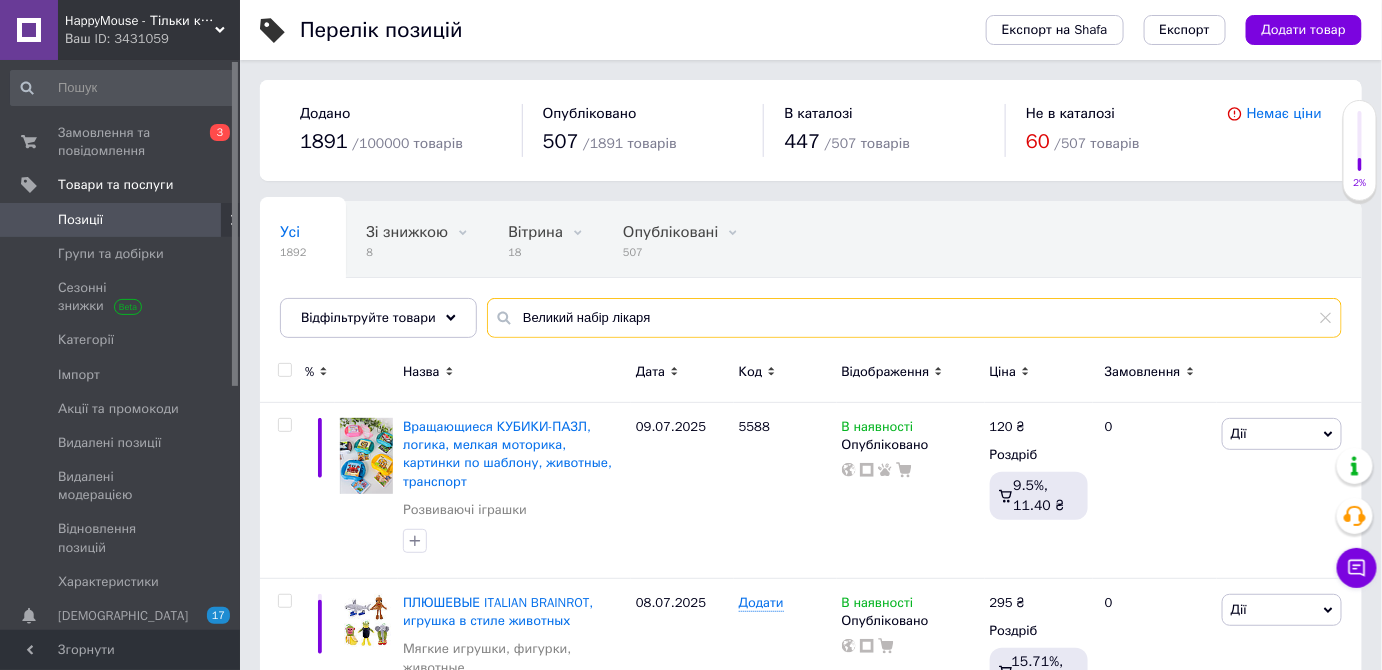 type on "Великий набір лікаря" 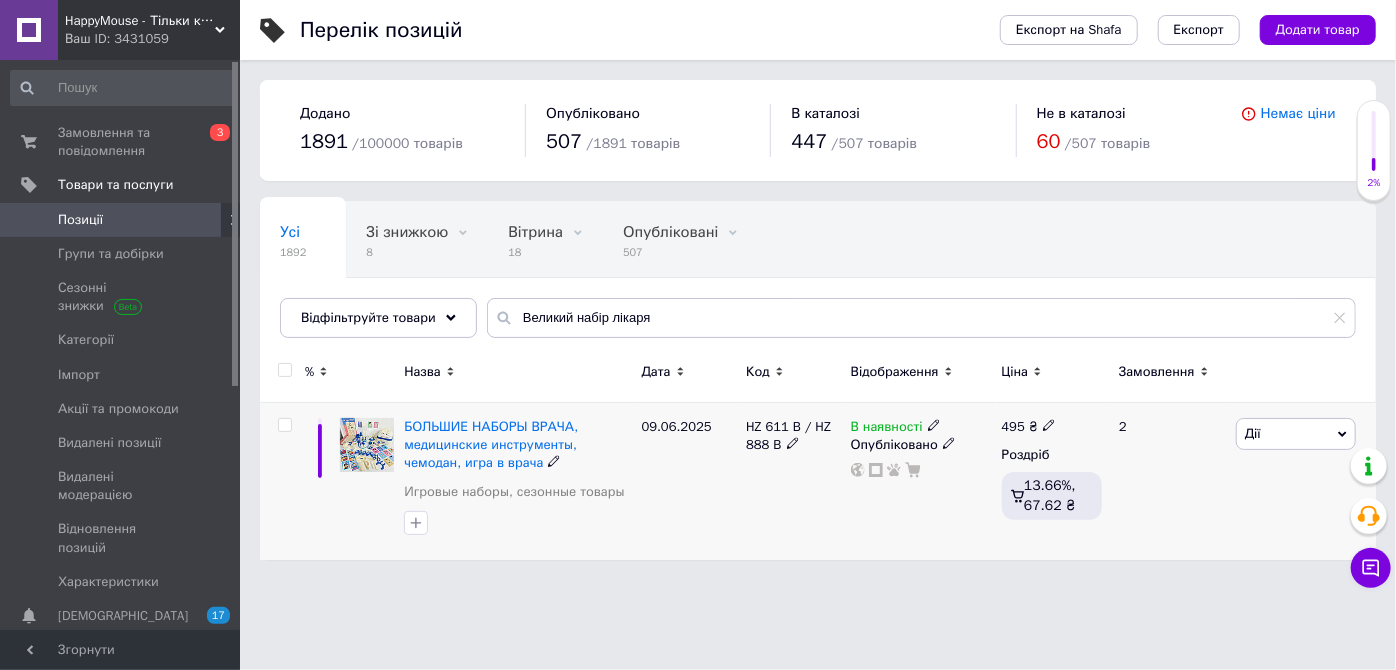 click 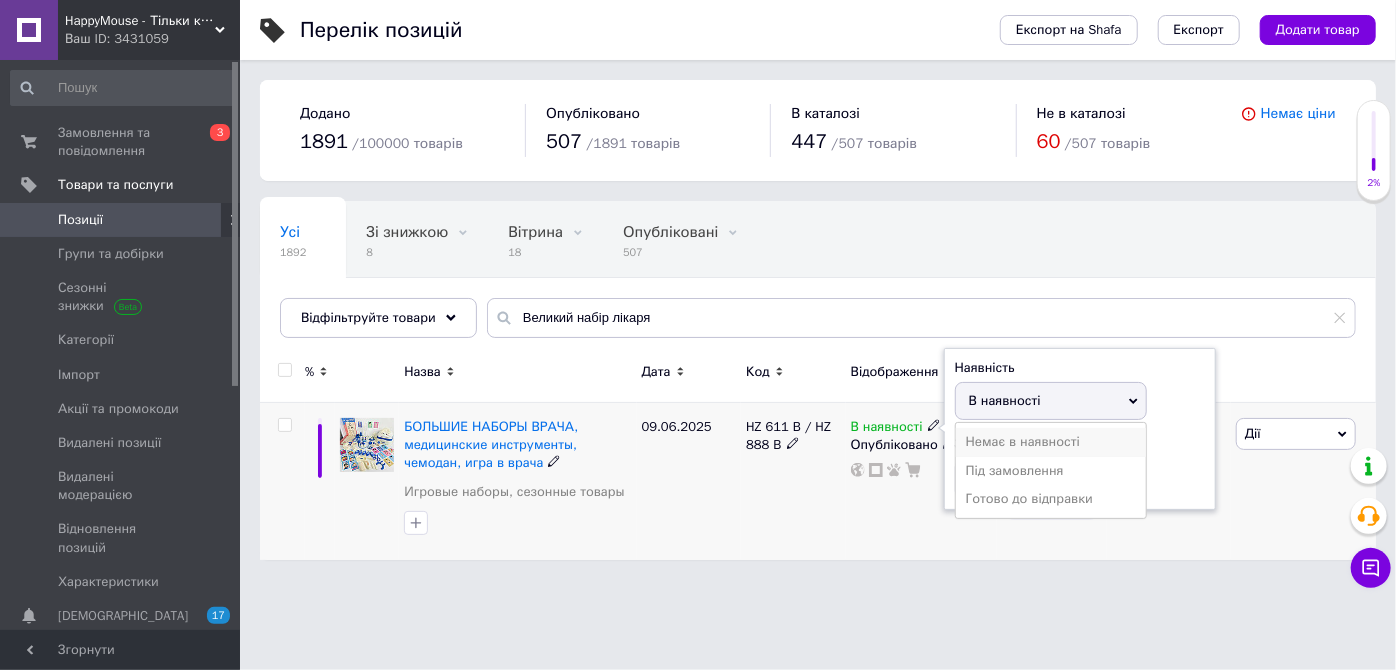 click on "Немає в наявності" at bounding box center (1051, 442) 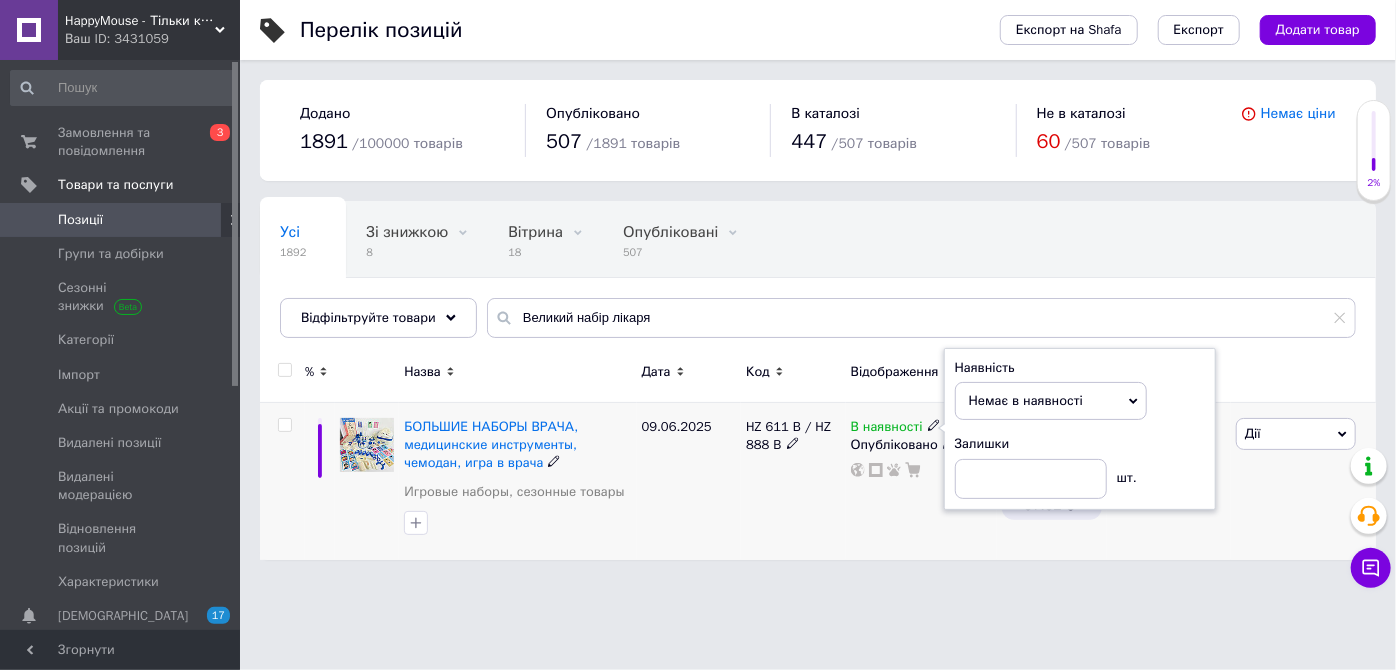 click on "В наявності Наявність Немає в наявності В наявності Під замовлення Готово до відправки Залишки шт. Опубліковано" at bounding box center [921, 481] 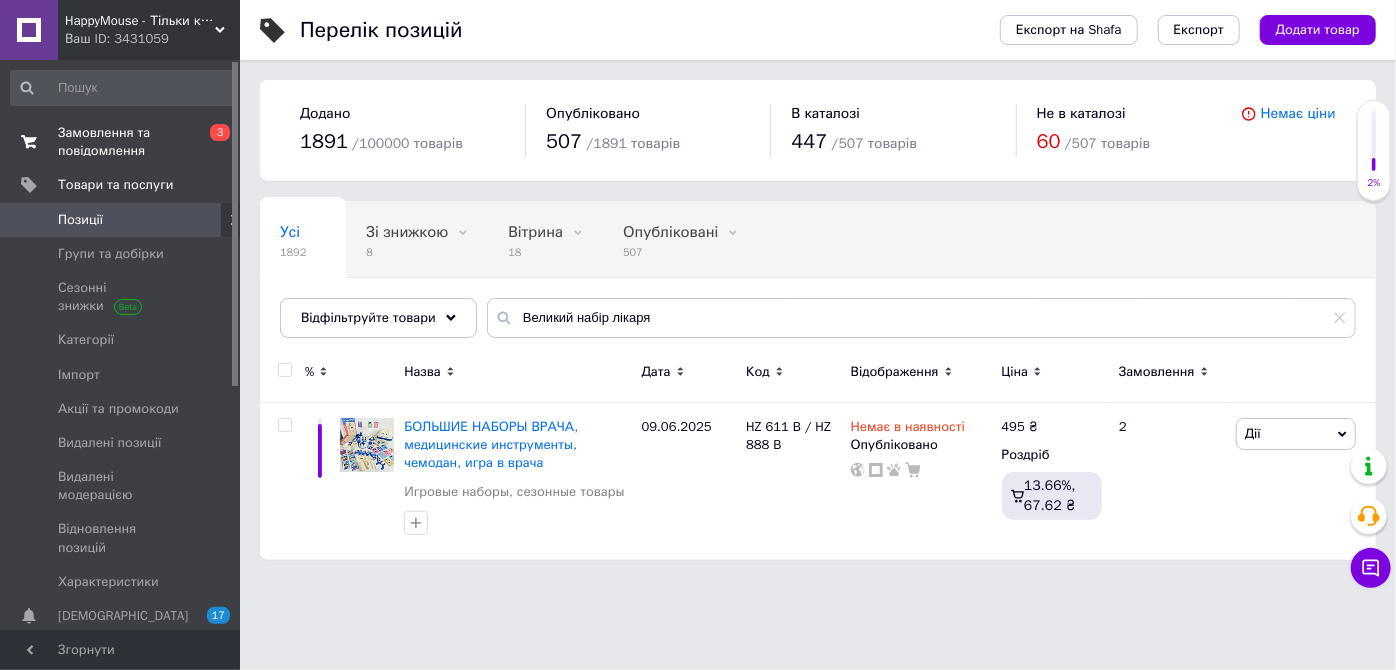 click on "Замовлення та повідомлення" at bounding box center (121, 142) 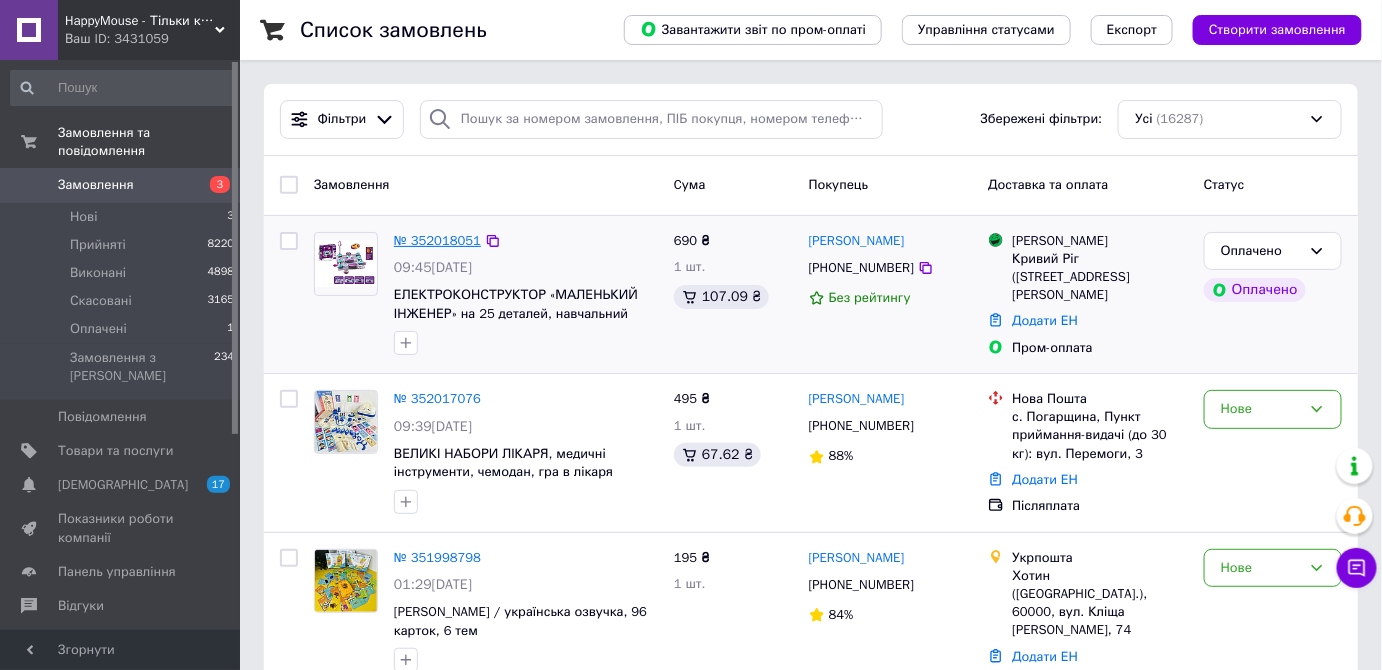 click on "№ 352018051" at bounding box center [437, 240] 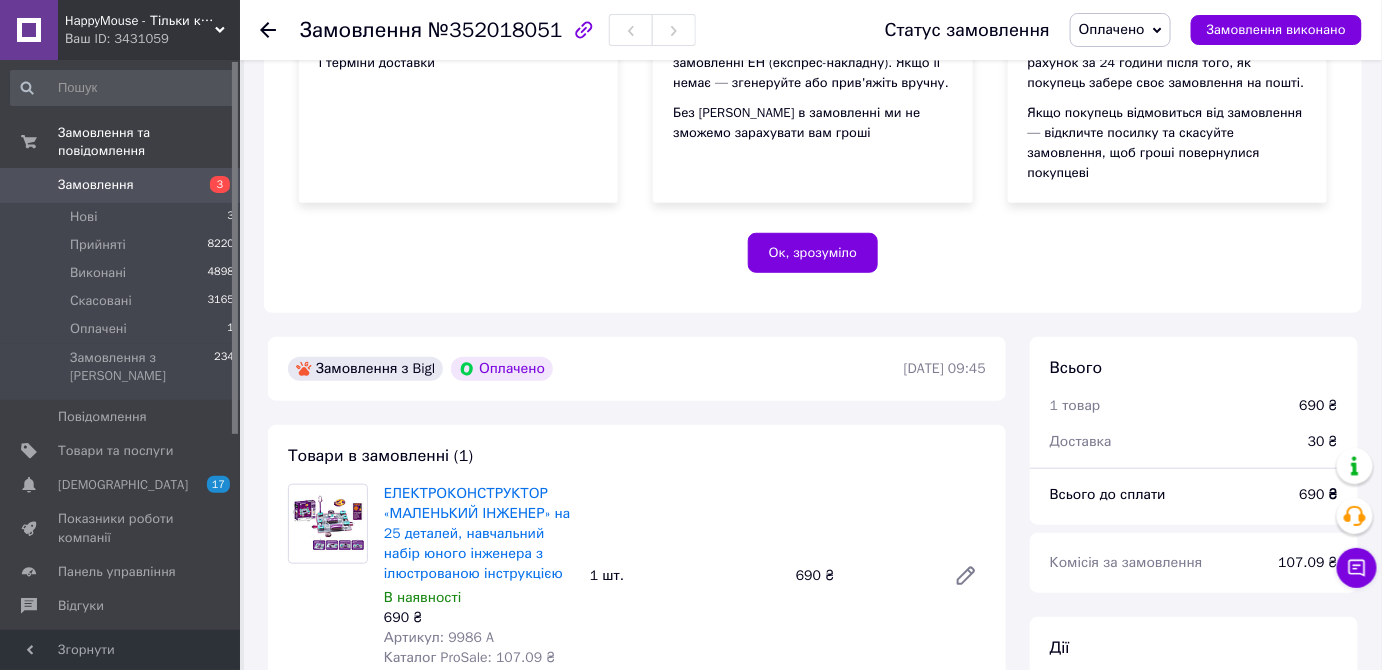 scroll, scrollTop: 363, scrollLeft: 0, axis: vertical 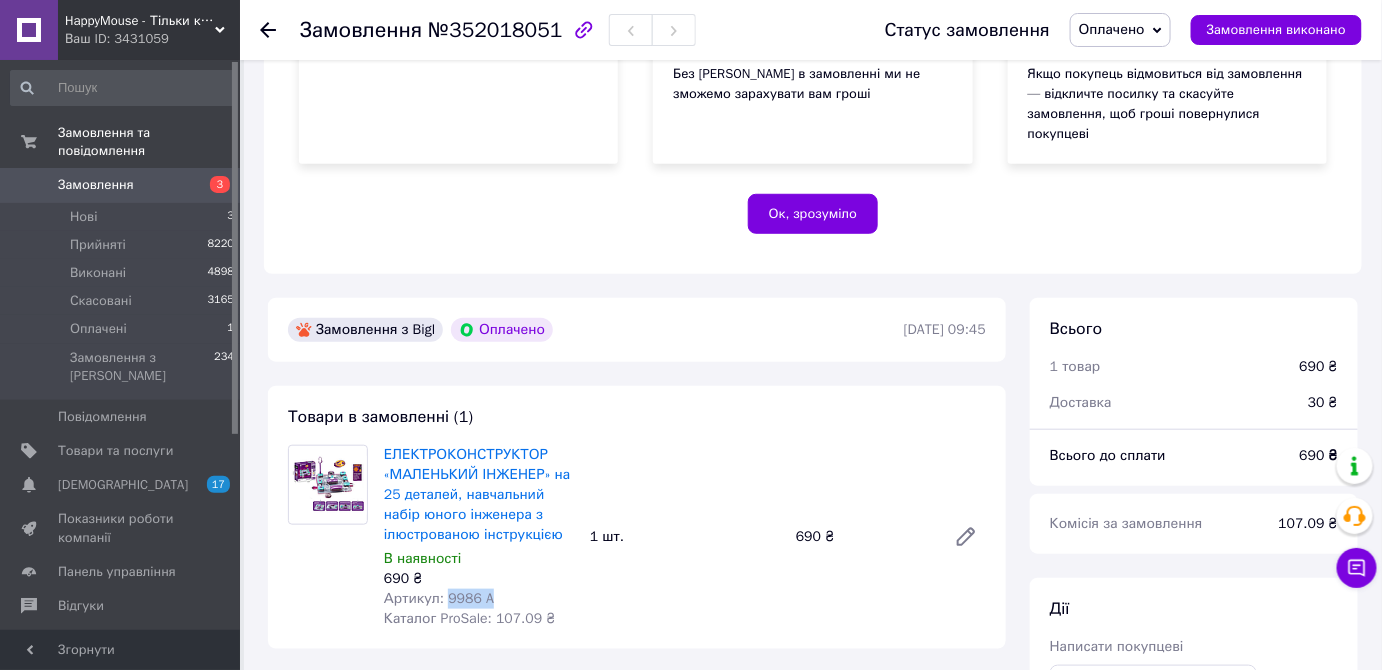 drag, startPoint x: 502, startPoint y: 580, endPoint x: 444, endPoint y: 580, distance: 58 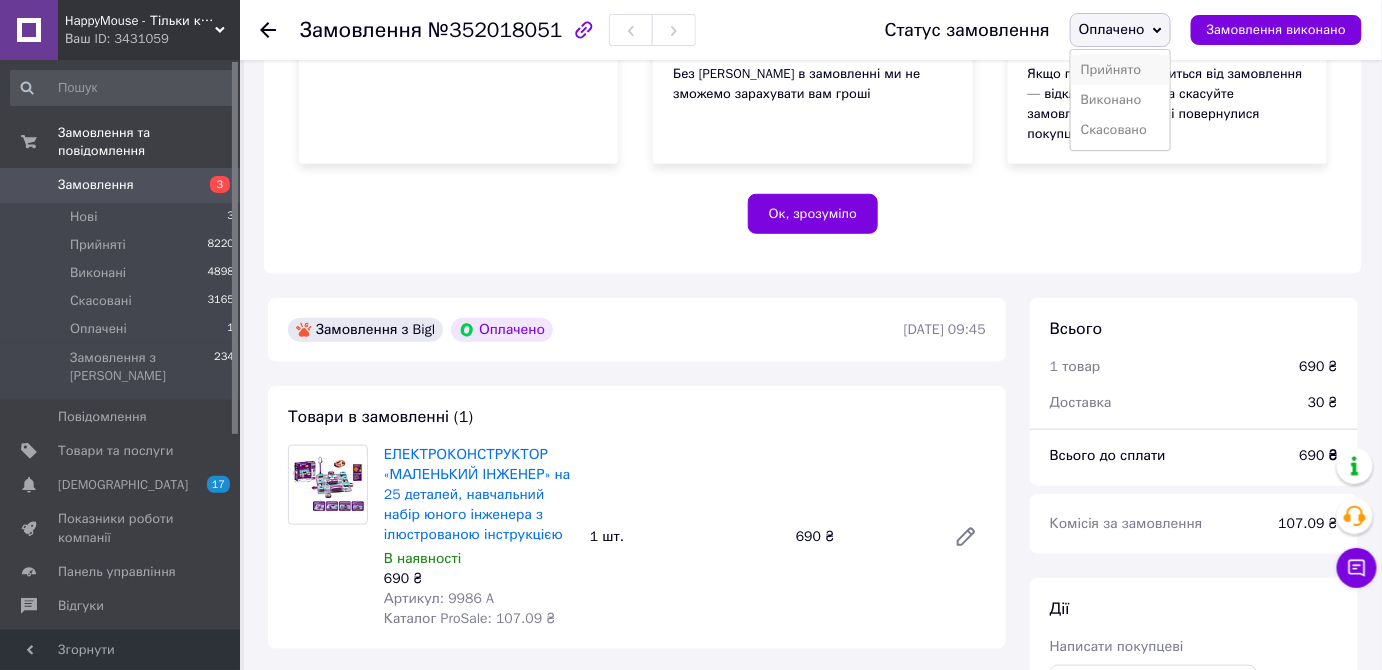 click on "Прийнято" at bounding box center [1120, 70] 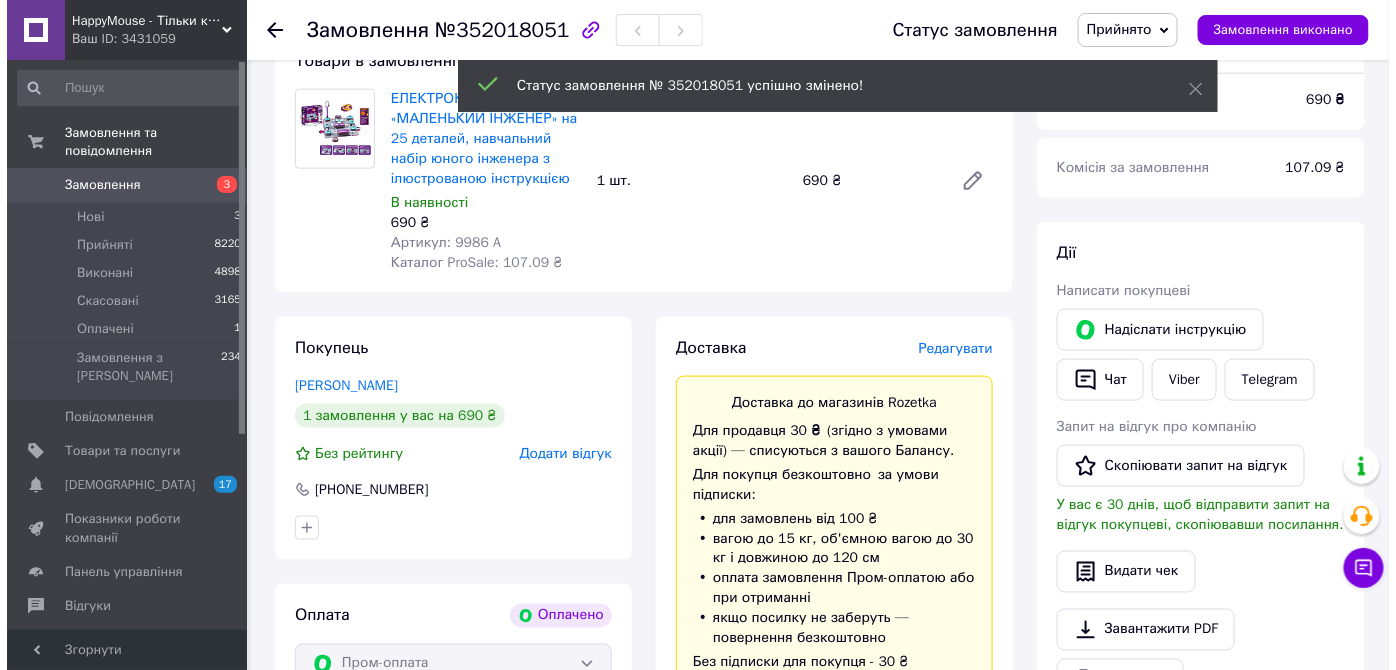 scroll, scrollTop: 545, scrollLeft: 0, axis: vertical 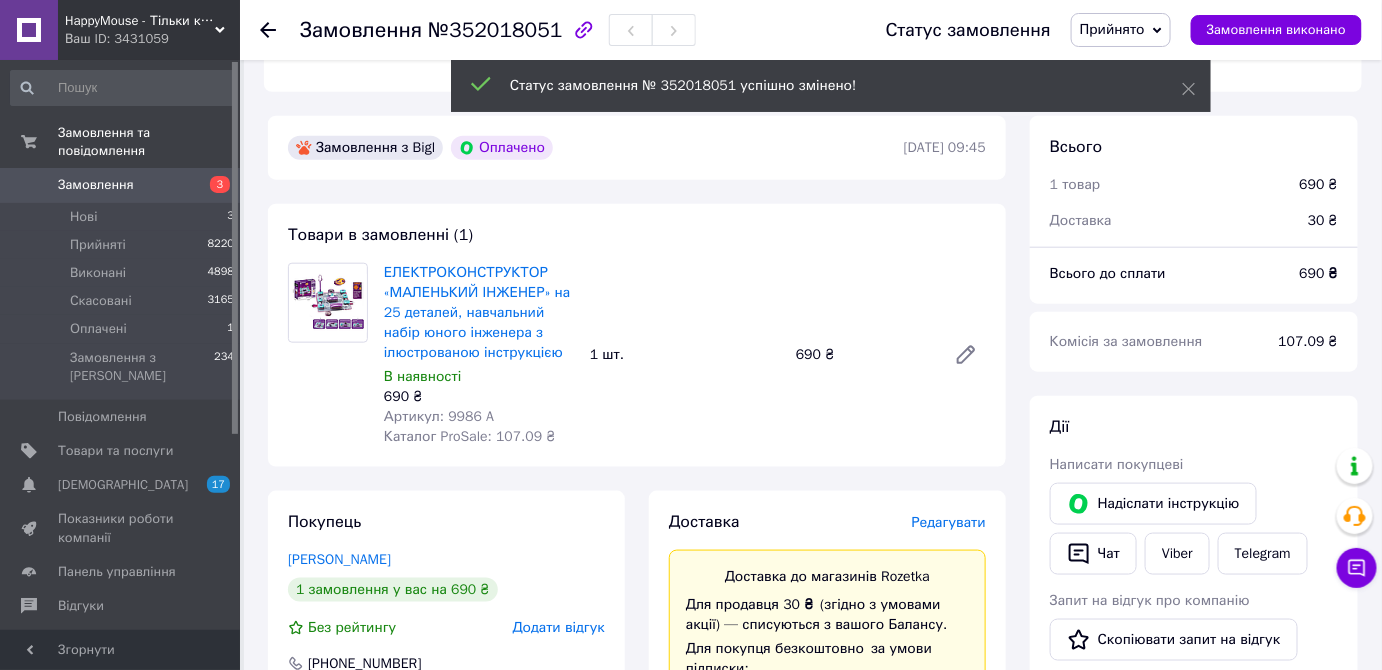 click on "Редагувати" at bounding box center [949, 522] 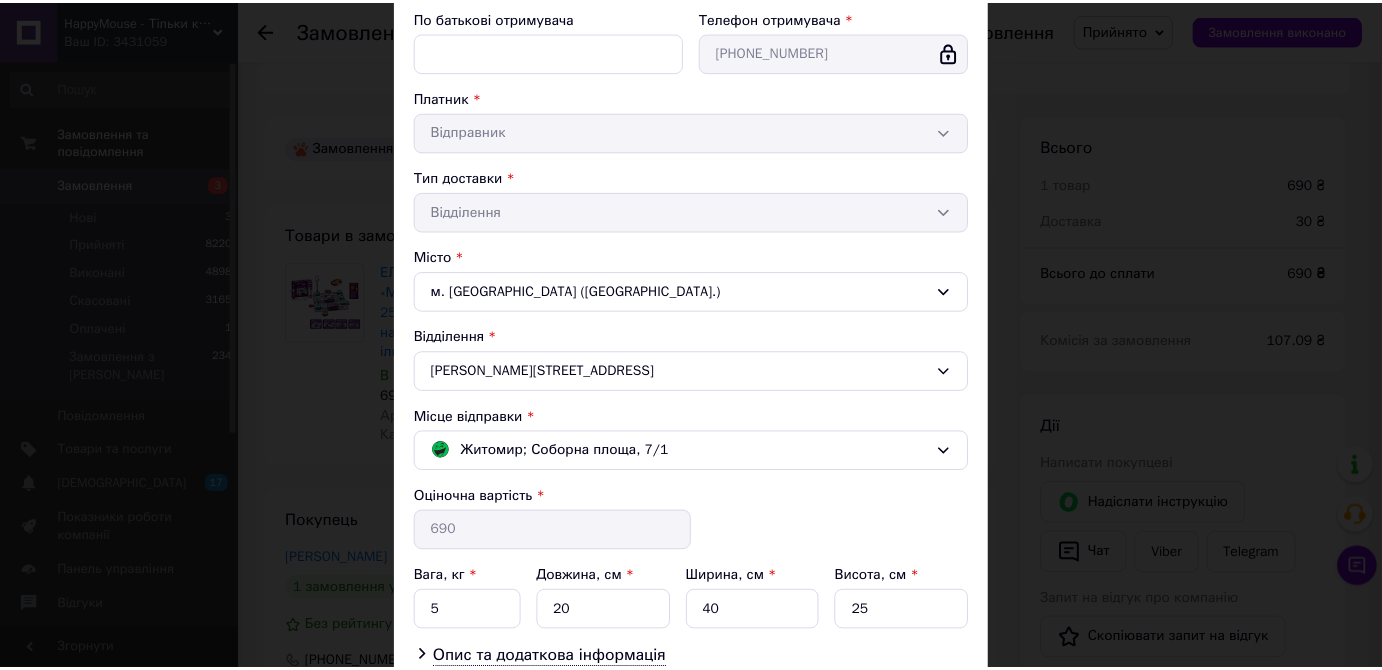 scroll, scrollTop: 447, scrollLeft: 0, axis: vertical 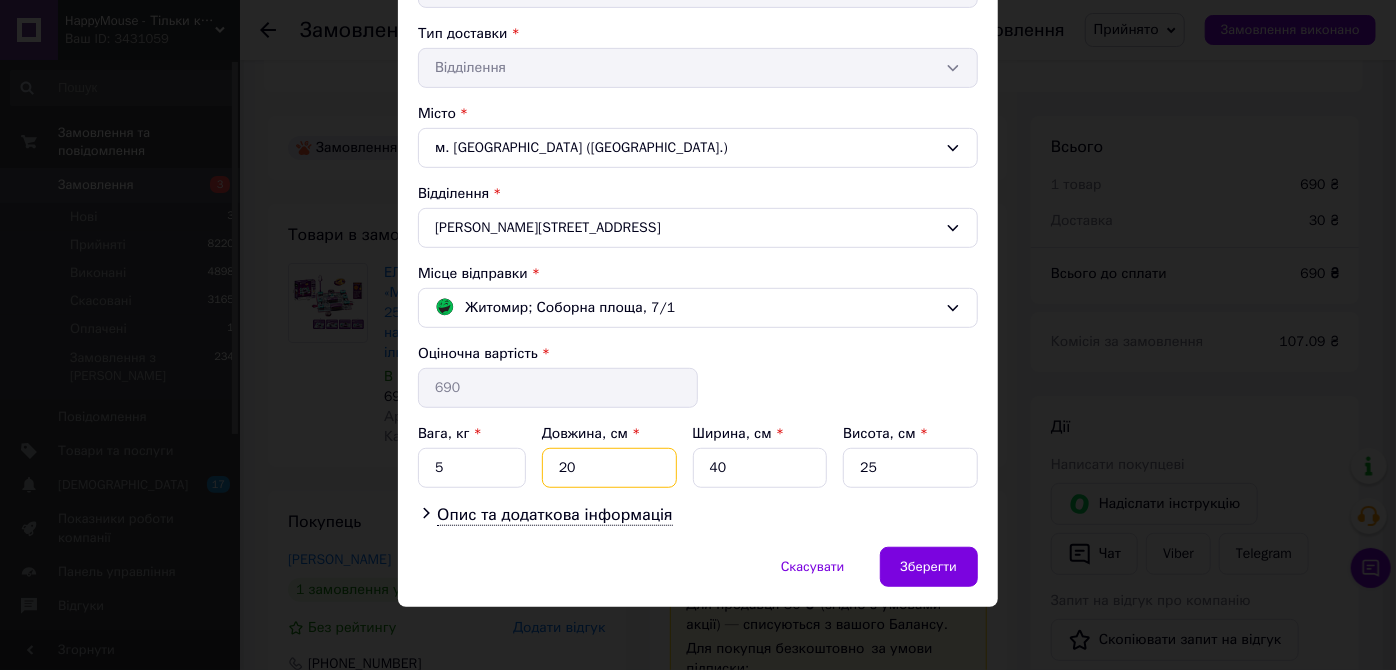click on "20" at bounding box center [609, 468] 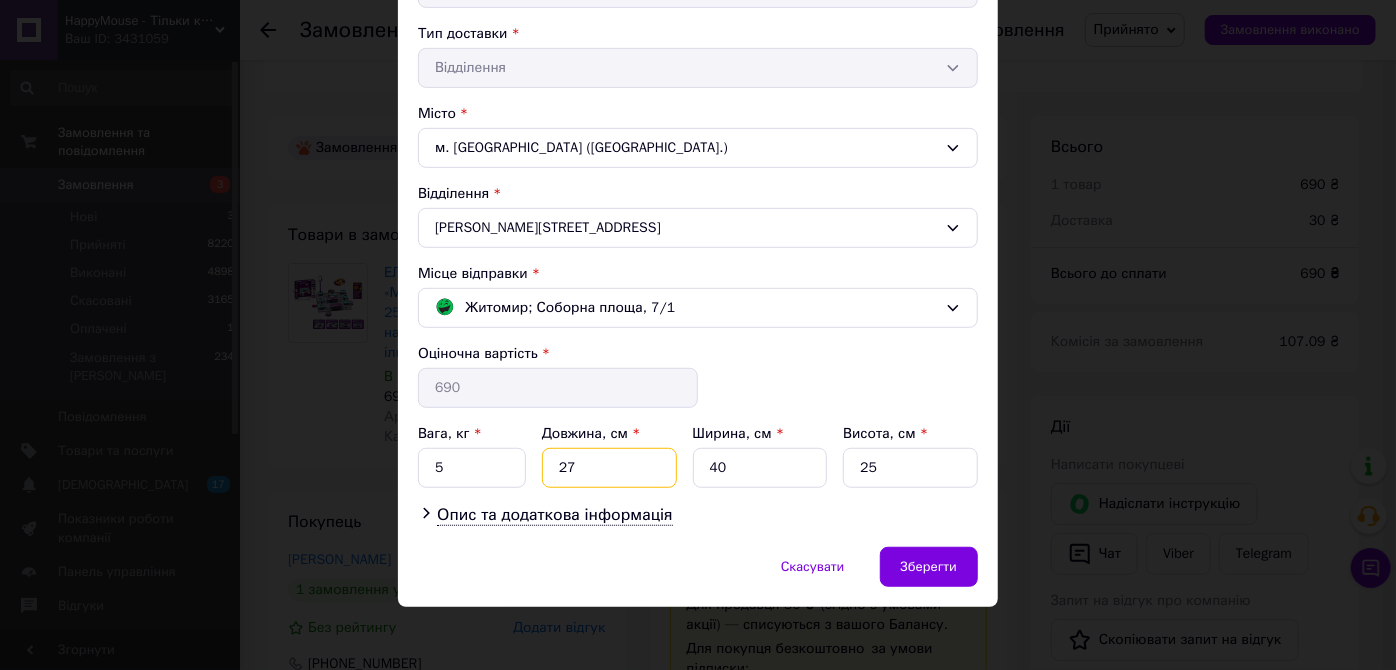 type on "27" 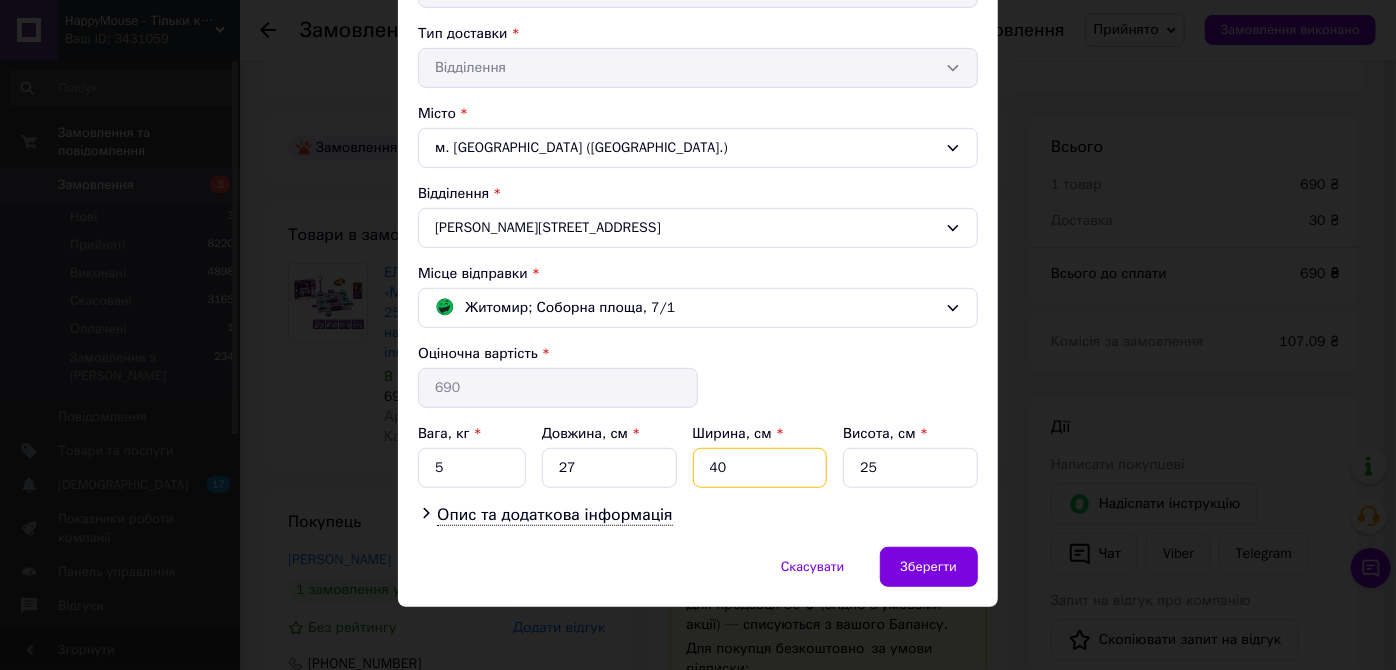 click on "40" at bounding box center [760, 468] 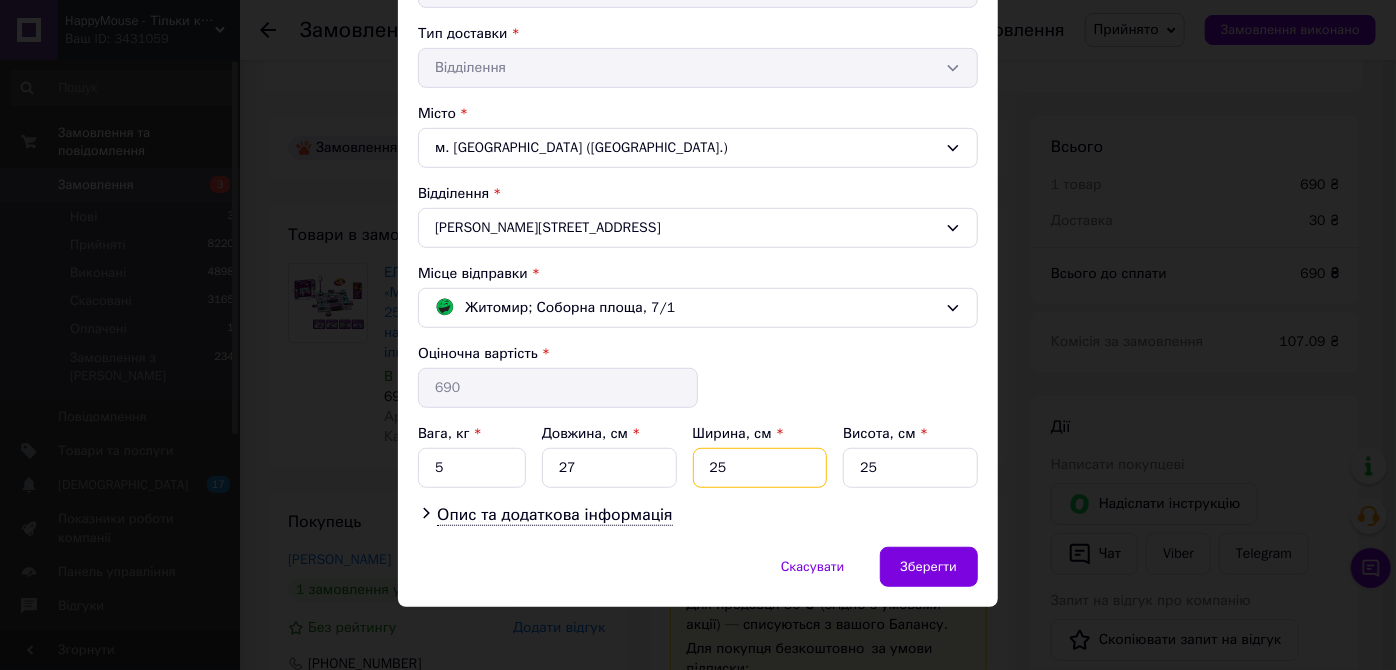 type on "25" 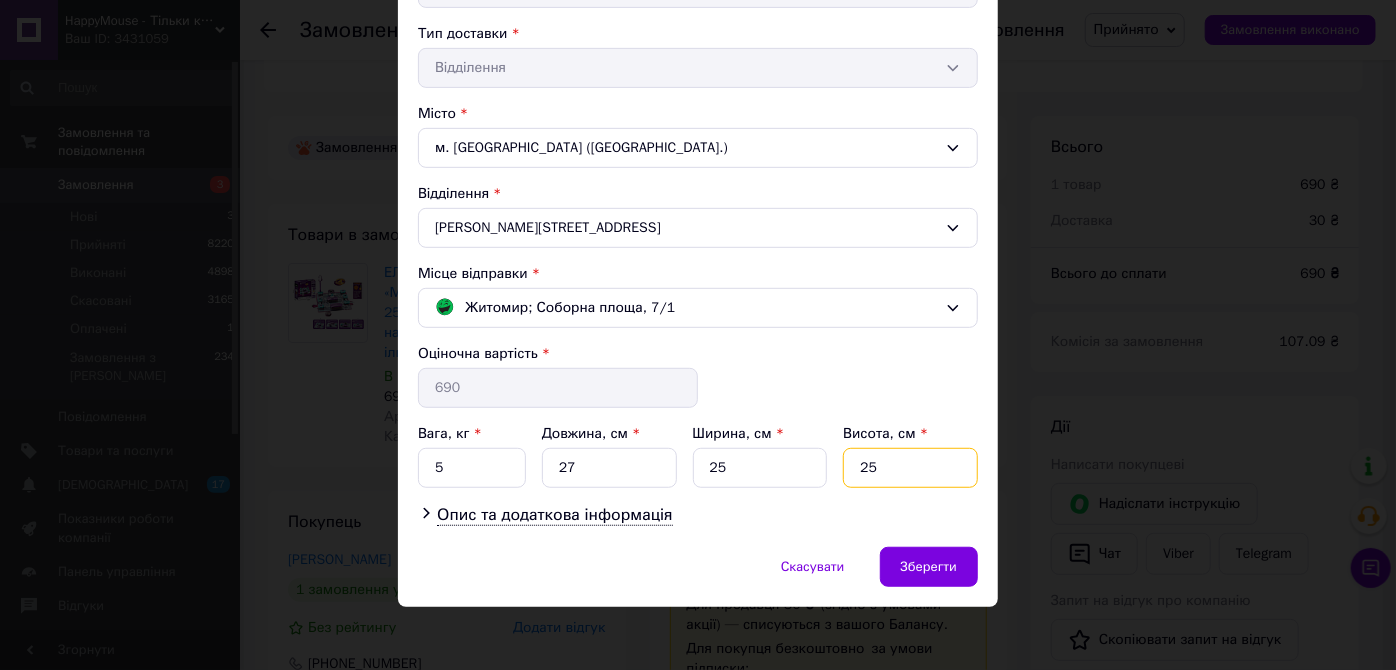 click on "25" at bounding box center [910, 468] 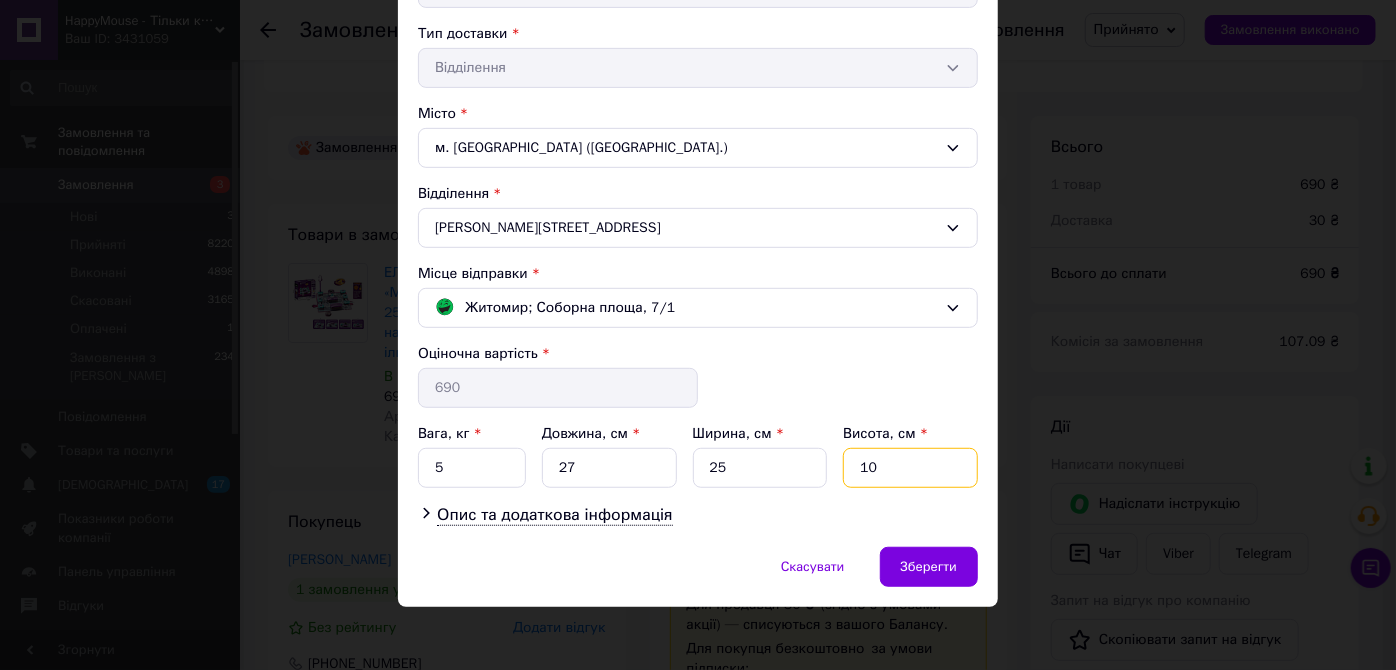 type on "10" 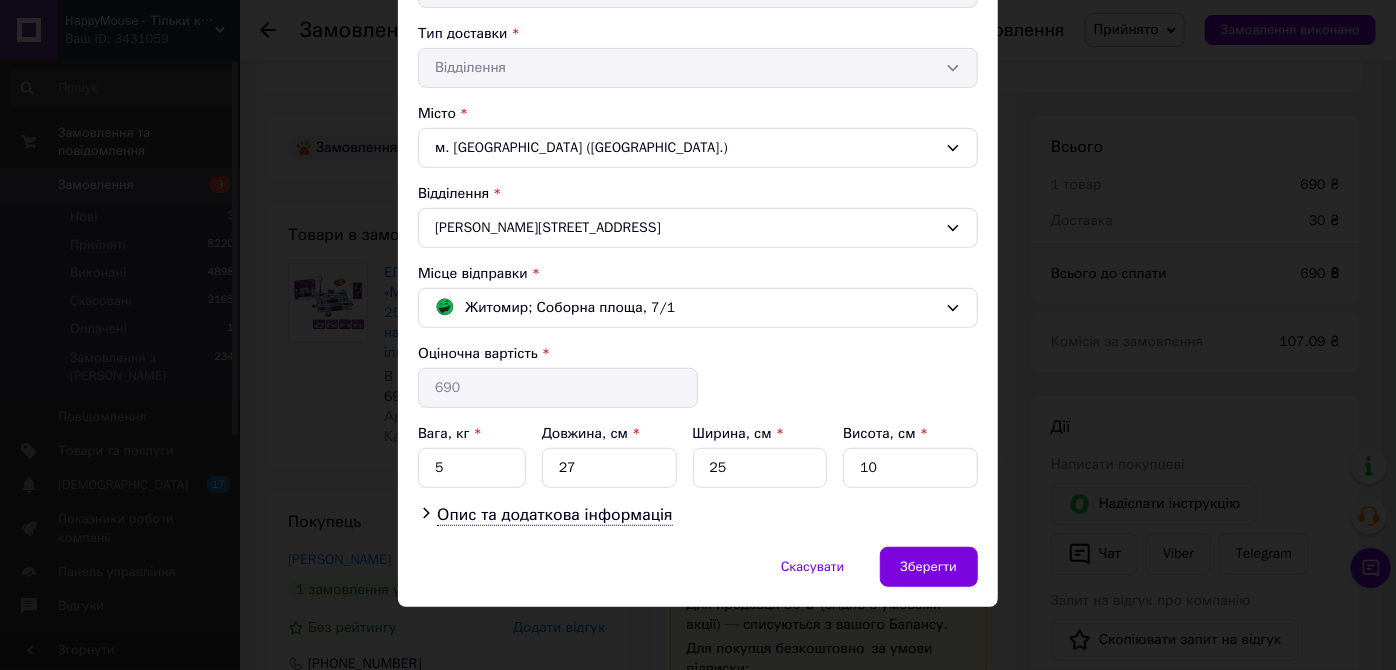 click on "Вага, кг   * 5 Довжина, см   * 27 Ширина, см   * 25 Висота, см   * 10" at bounding box center (698, 456) 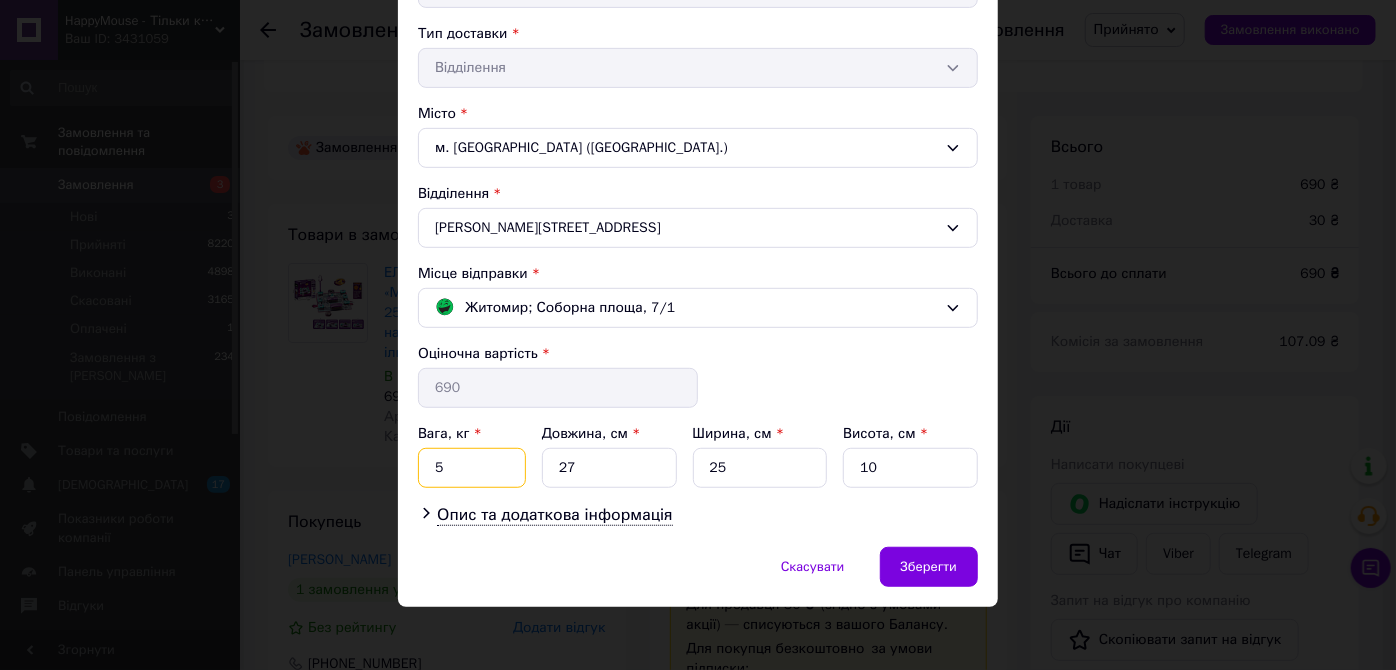 click on "5" at bounding box center (472, 468) 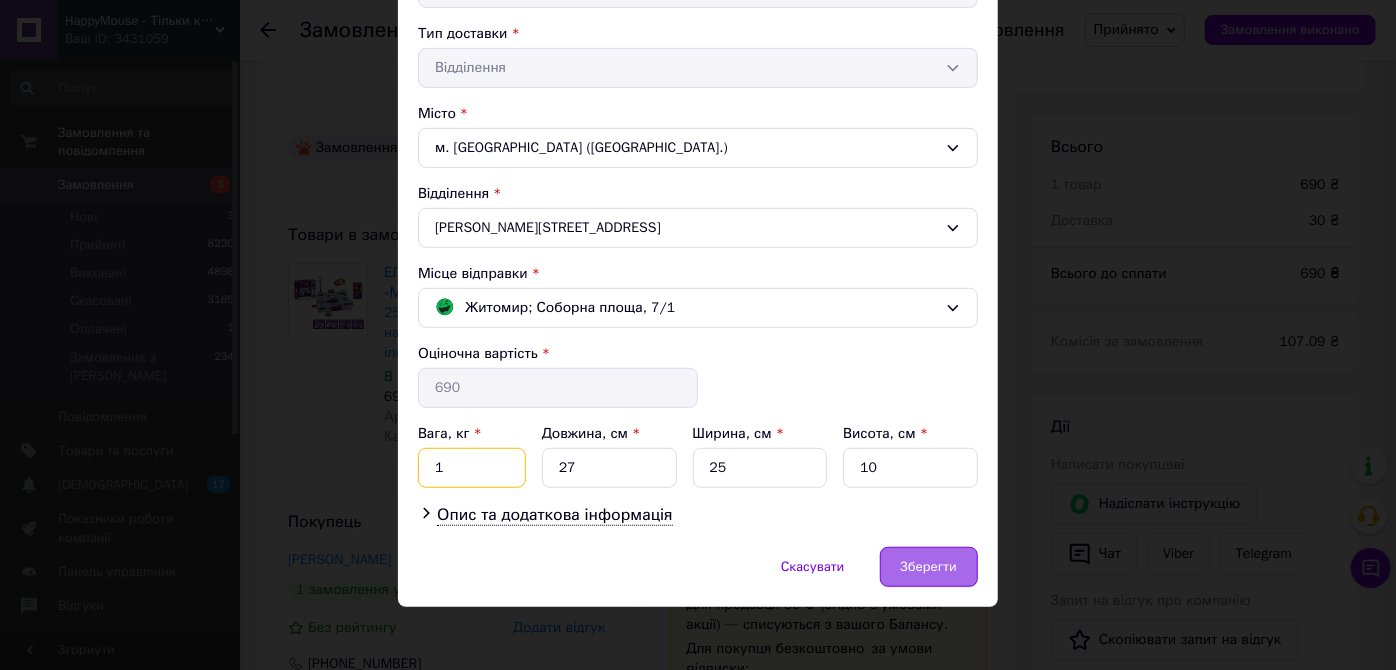 type on "1" 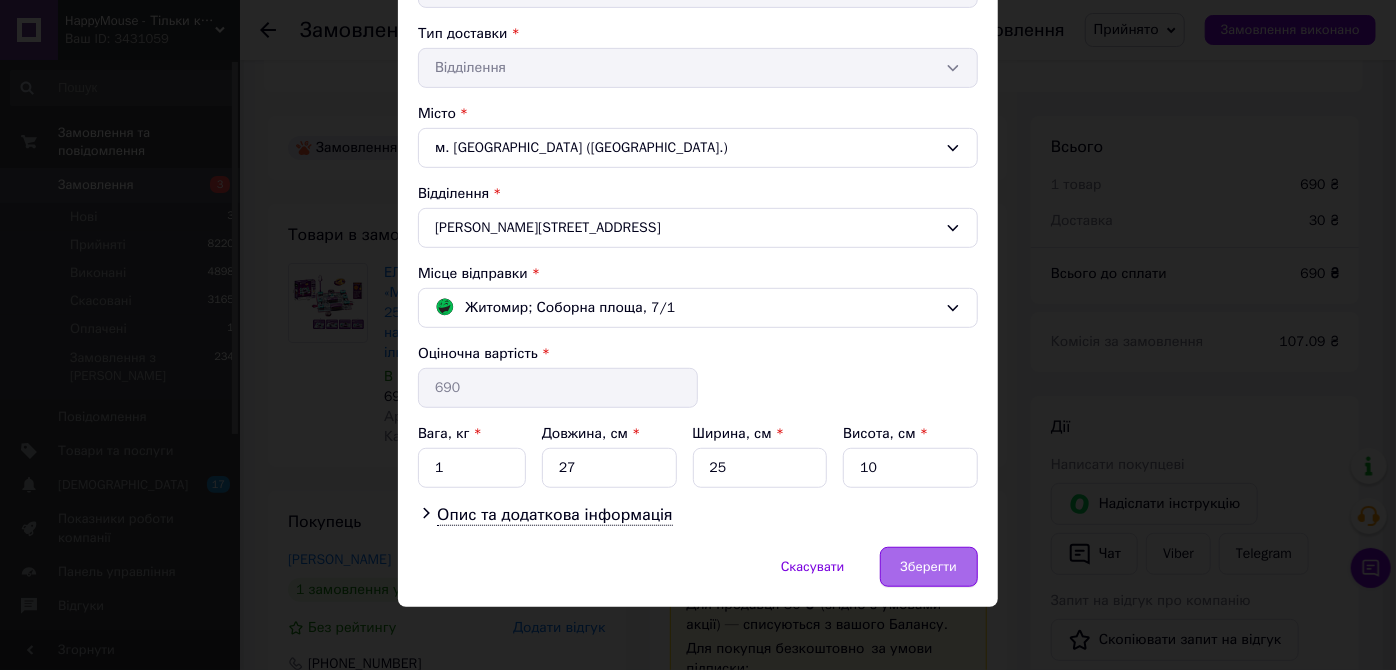 click on "Зберегти" at bounding box center (929, 567) 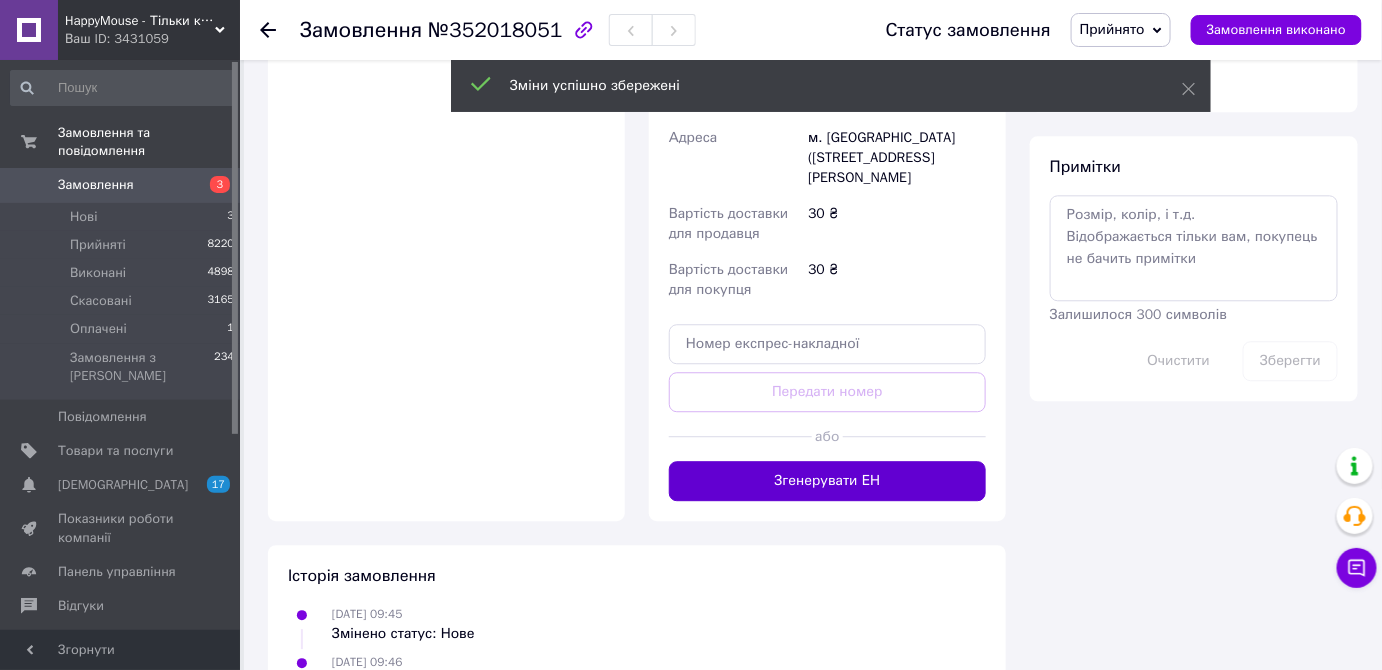 click on "Згенерувати ЕН" at bounding box center (827, 481) 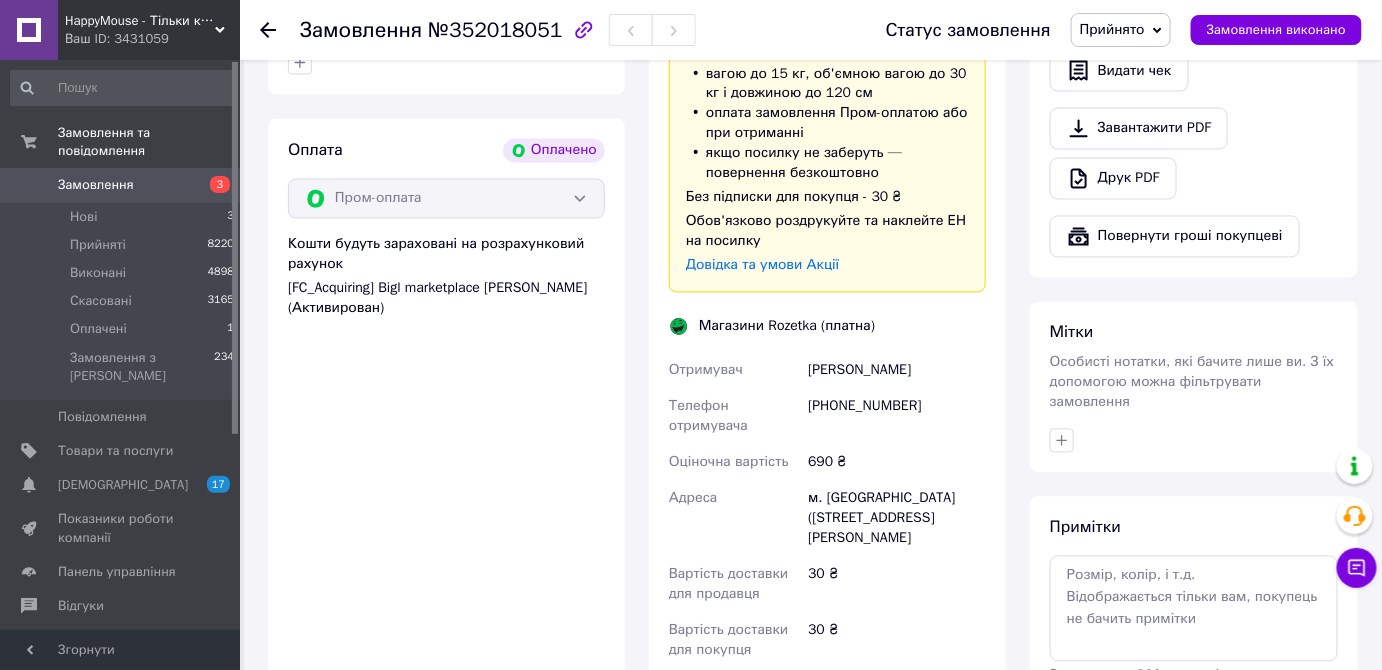 scroll, scrollTop: 1181, scrollLeft: 0, axis: vertical 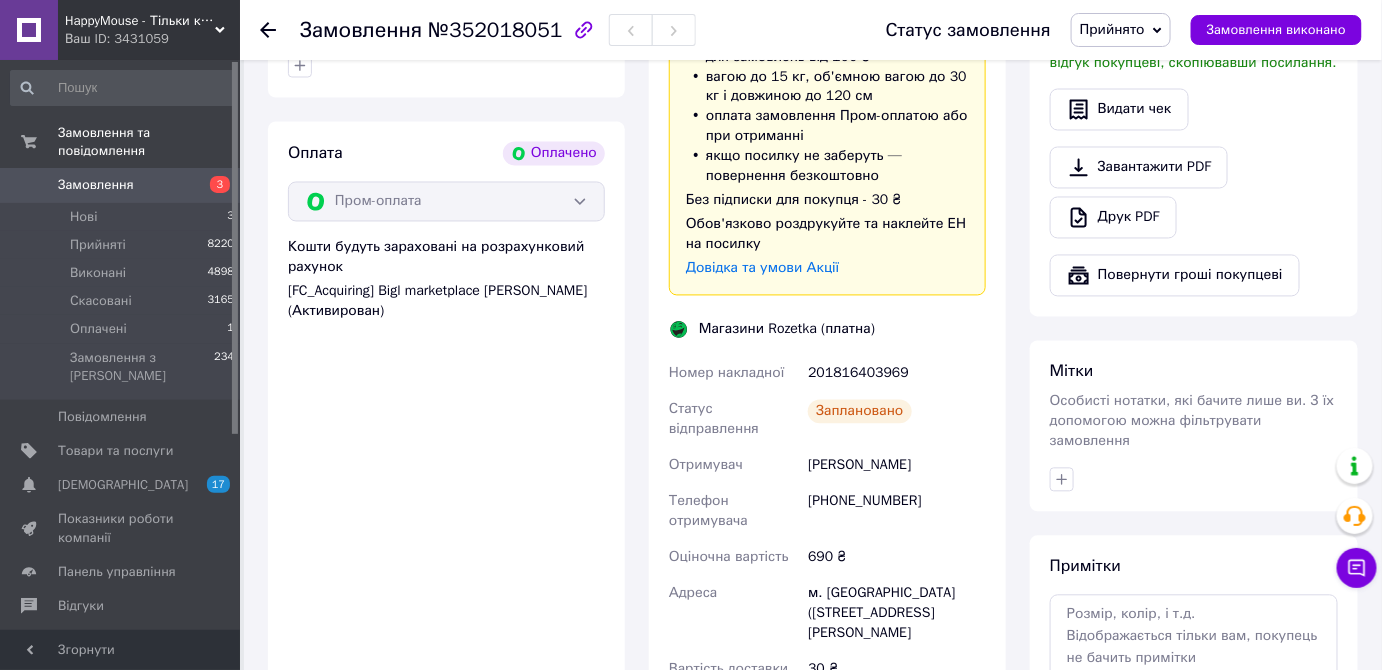 click on "201816403969" at bounding box center (897, 374) 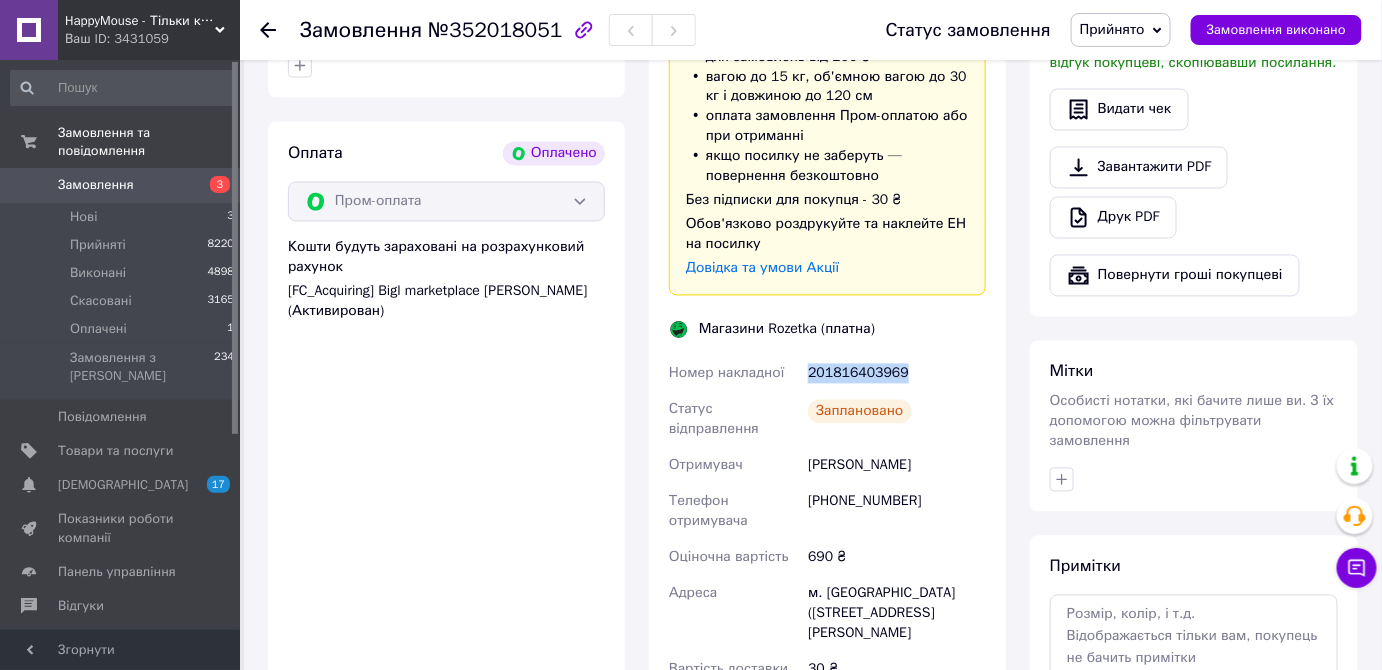 click on "201816403969" at bounding box center [897, 374] 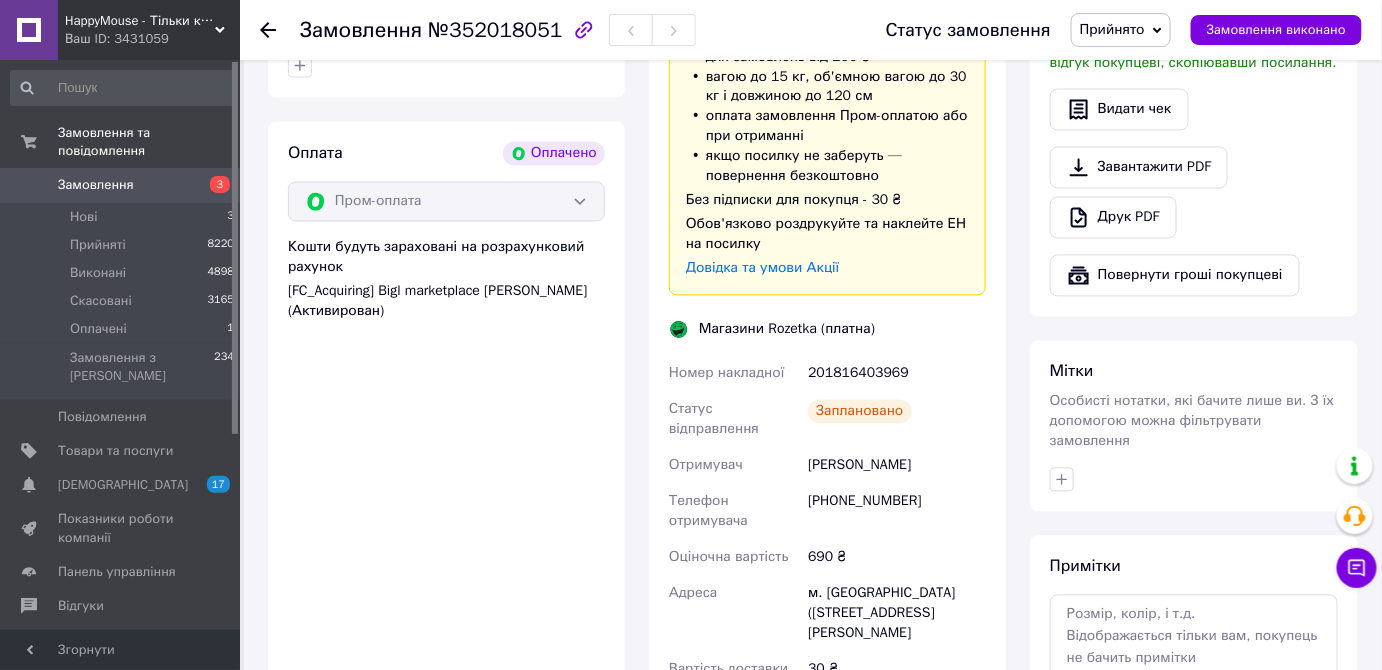 click on "Іванченко Андрій" at bounding box center (897, 466) 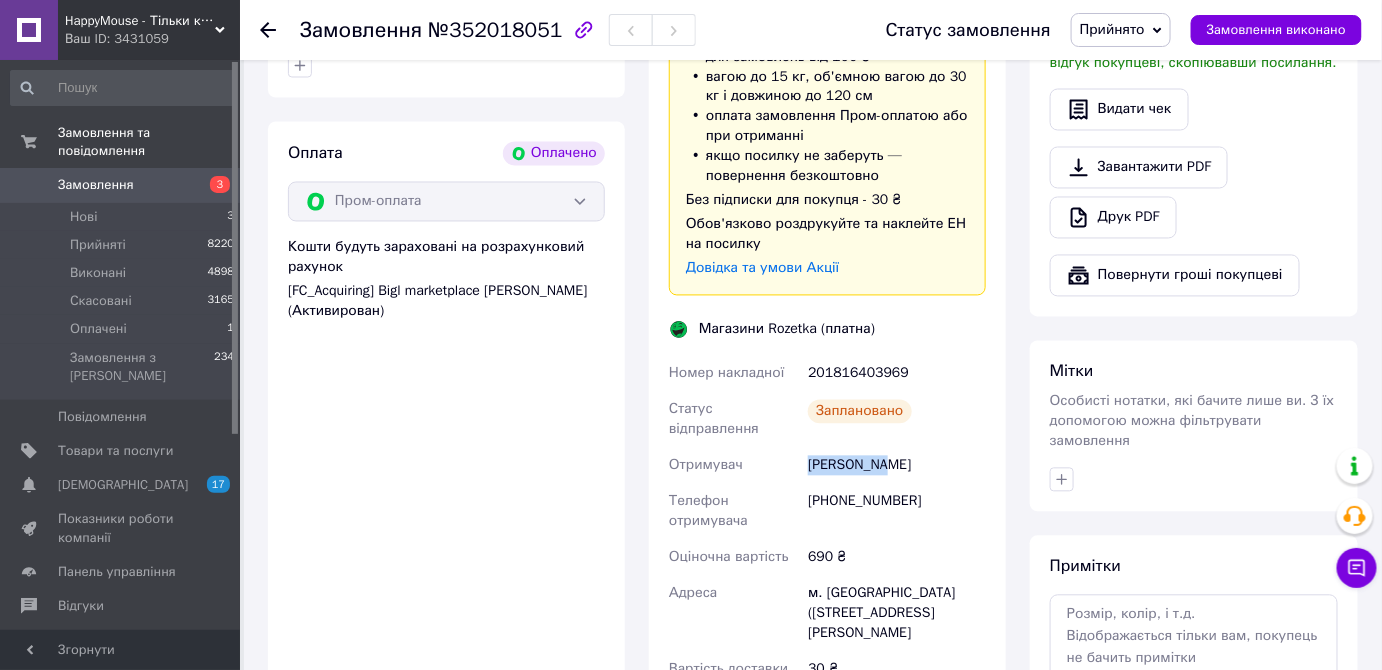 click on "Іванченко Андрій" at bounding box center [897, 466] 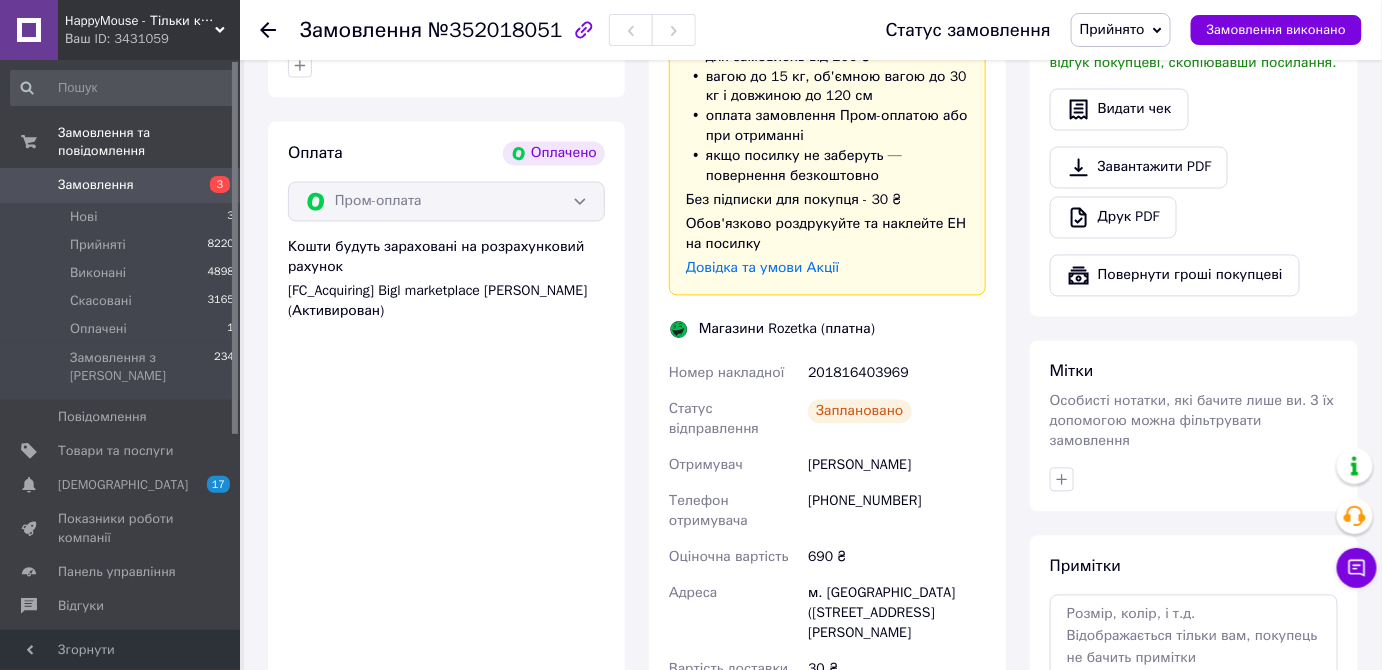 click on "Іванченко Андрій" at bounding box center [897, 466] 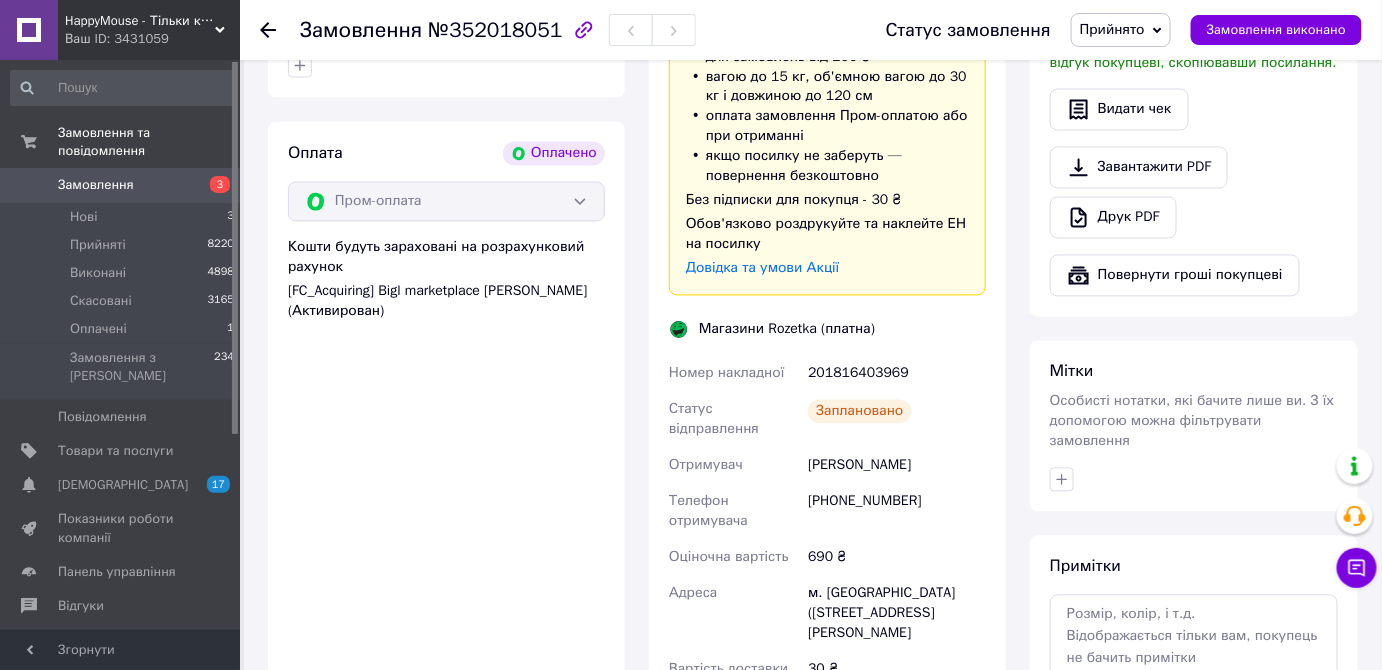 click on "[PHONE_NUMBER]" at bounding box center (897, 512) 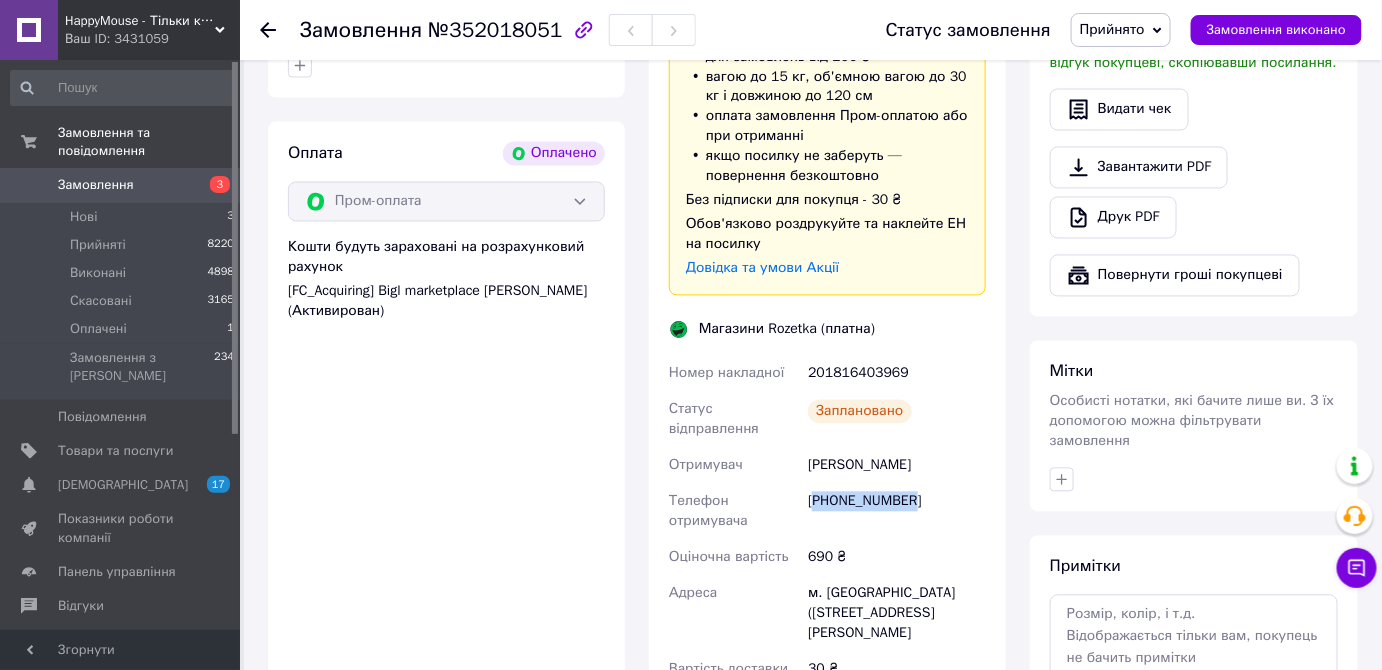click on "[PHONE_NUMBER]" at bounding box center [897, 512] 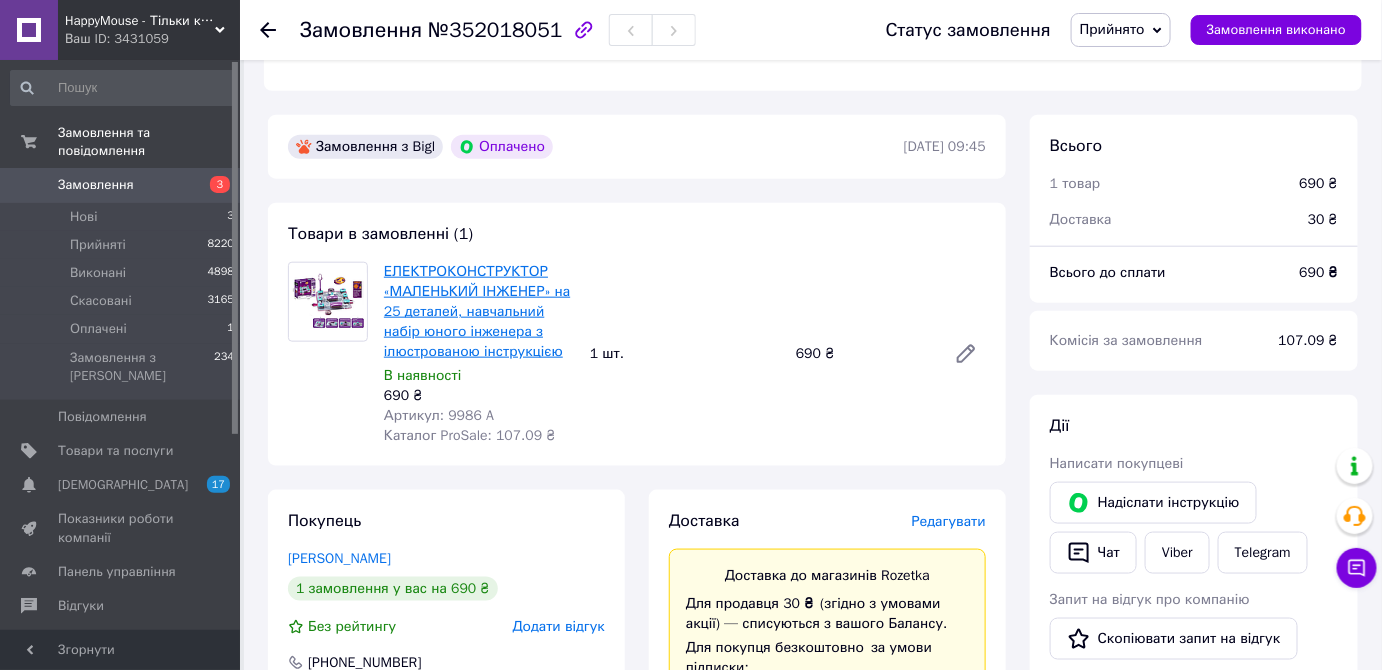 scroll, scrollTop: 545, scrollLeft: 0, axis: vertical 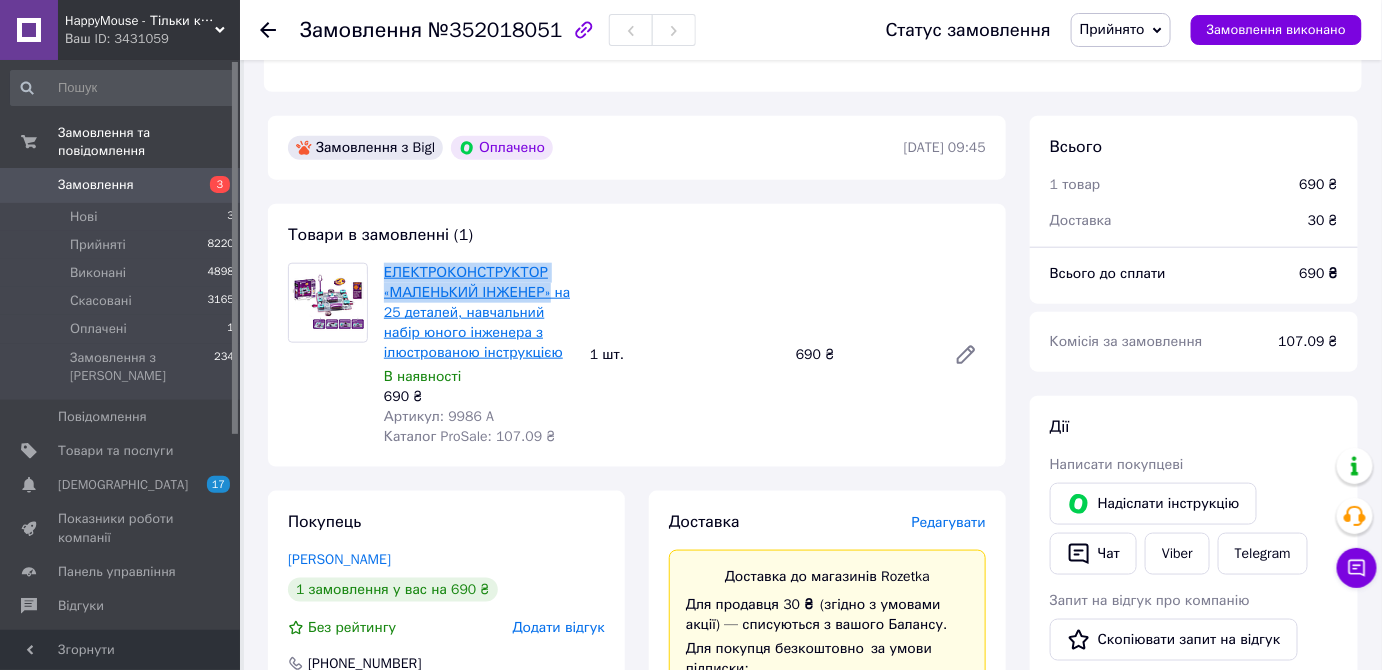 drag, startPoint x: 377, startPoint y: 248, endPoint x: 546, endPoint y: 271, distance: 170.5579 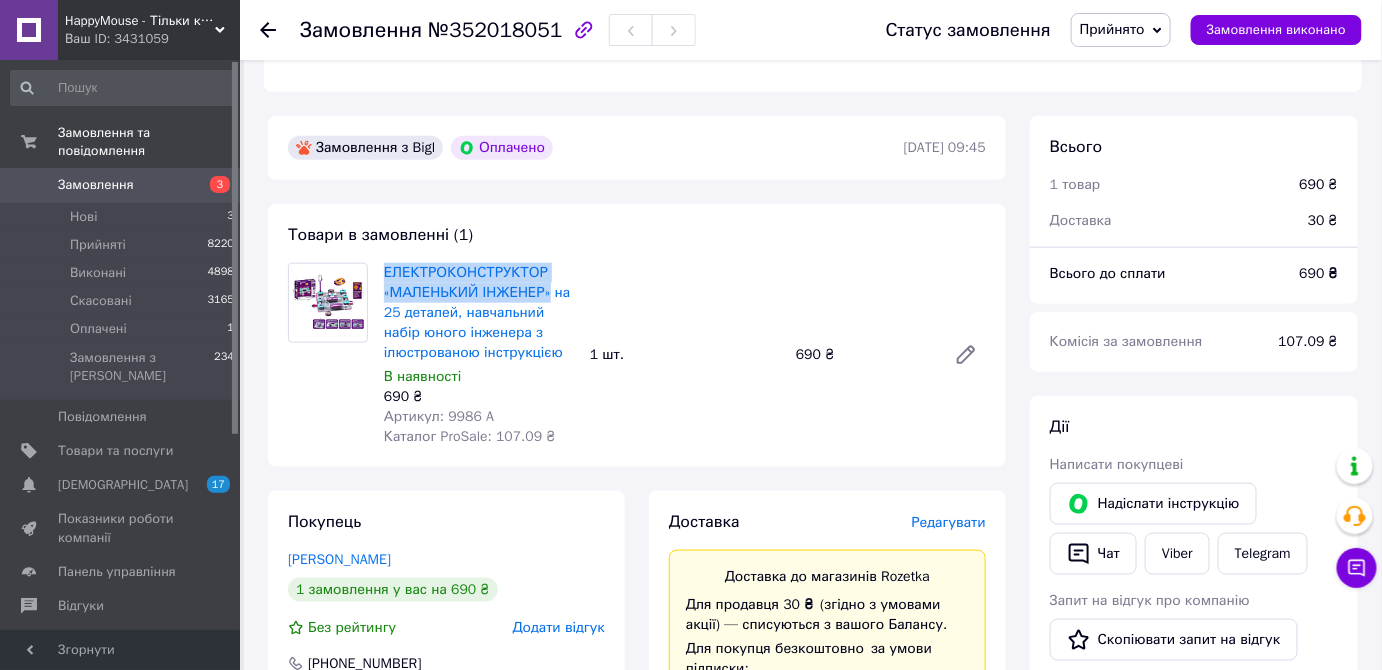 copy on "ЕЛЕКТРОКОНСТРУКТОР «МАЛЕНЬКИЙ ІНЖЕНЕР»" 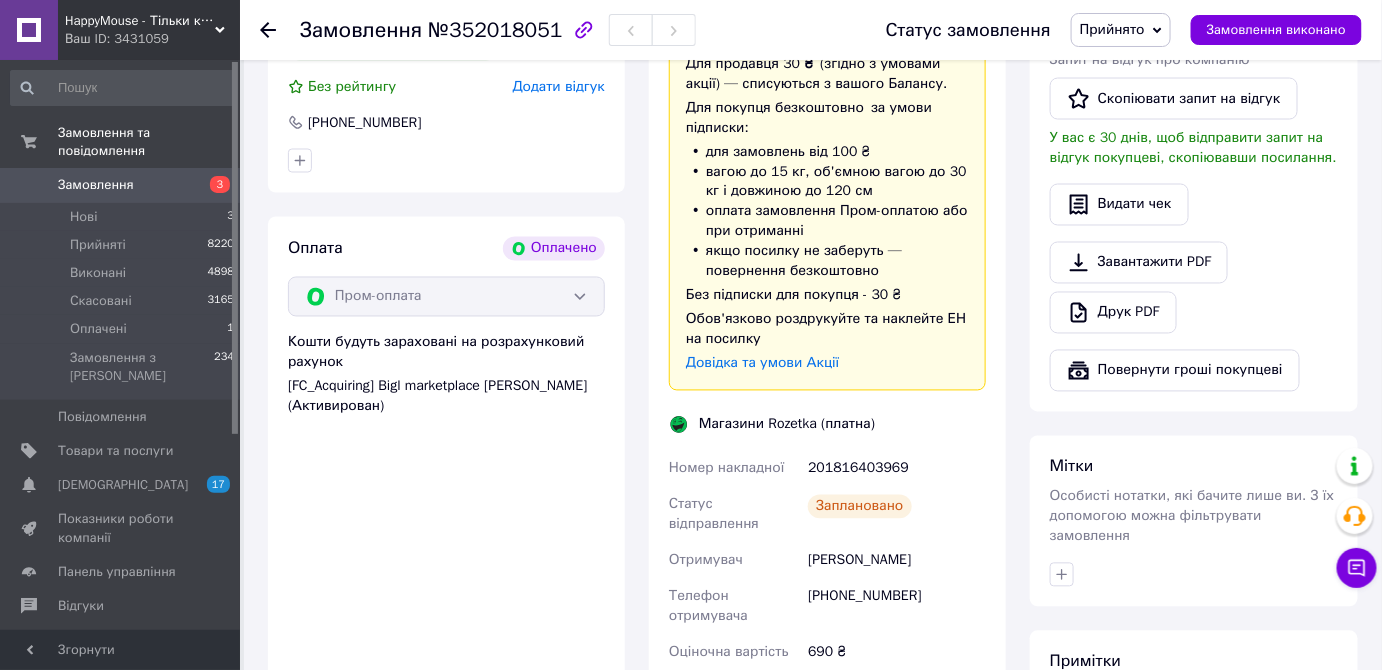 scroll, scrollTop: 1181, scrollLeft: 0, axis: vertical 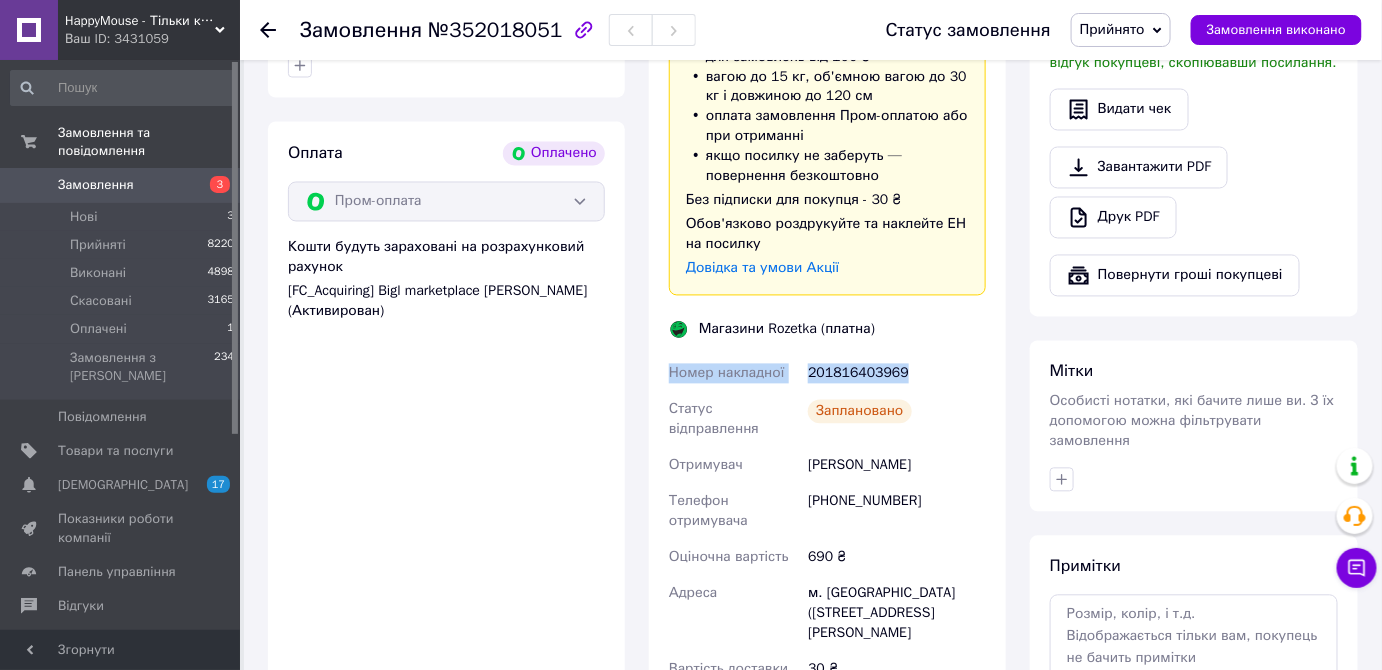 drag, startPoint x: 914, startPoint y: 356, endPoint x: 638, endPoint y: 353, distance: 276.0163 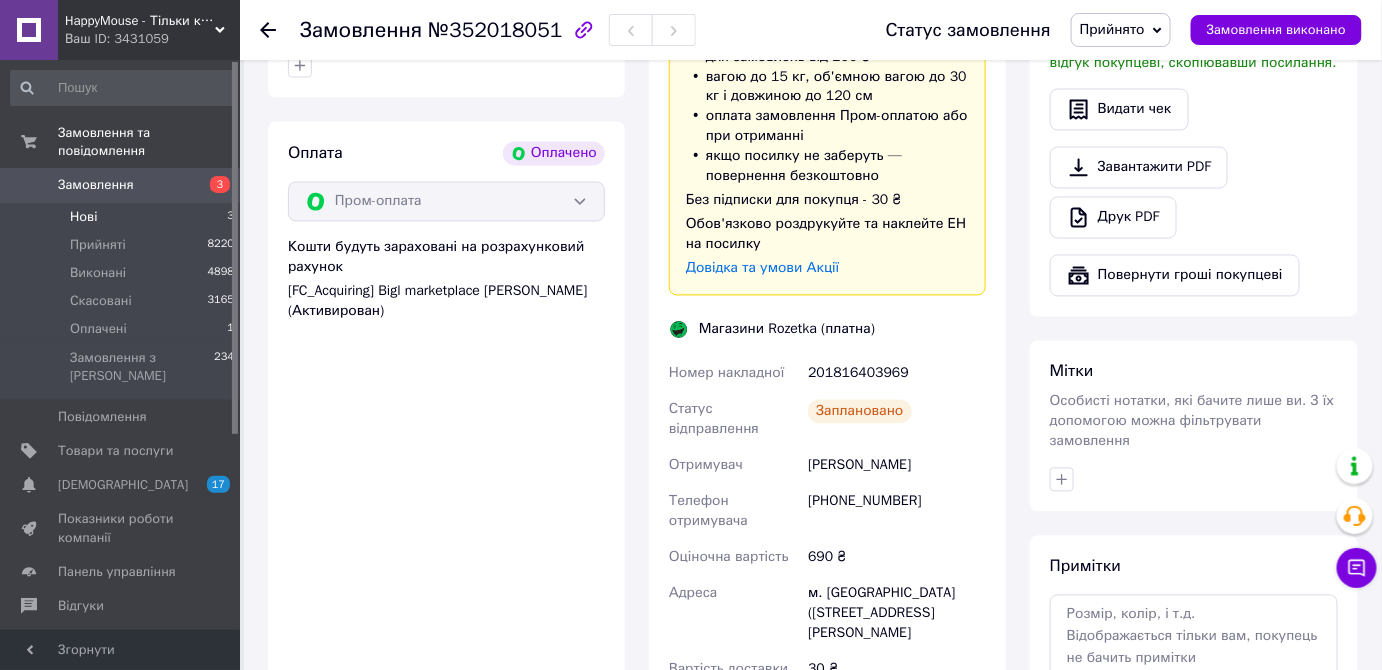 click on "Нові 3" at bounding box center [123, 217] 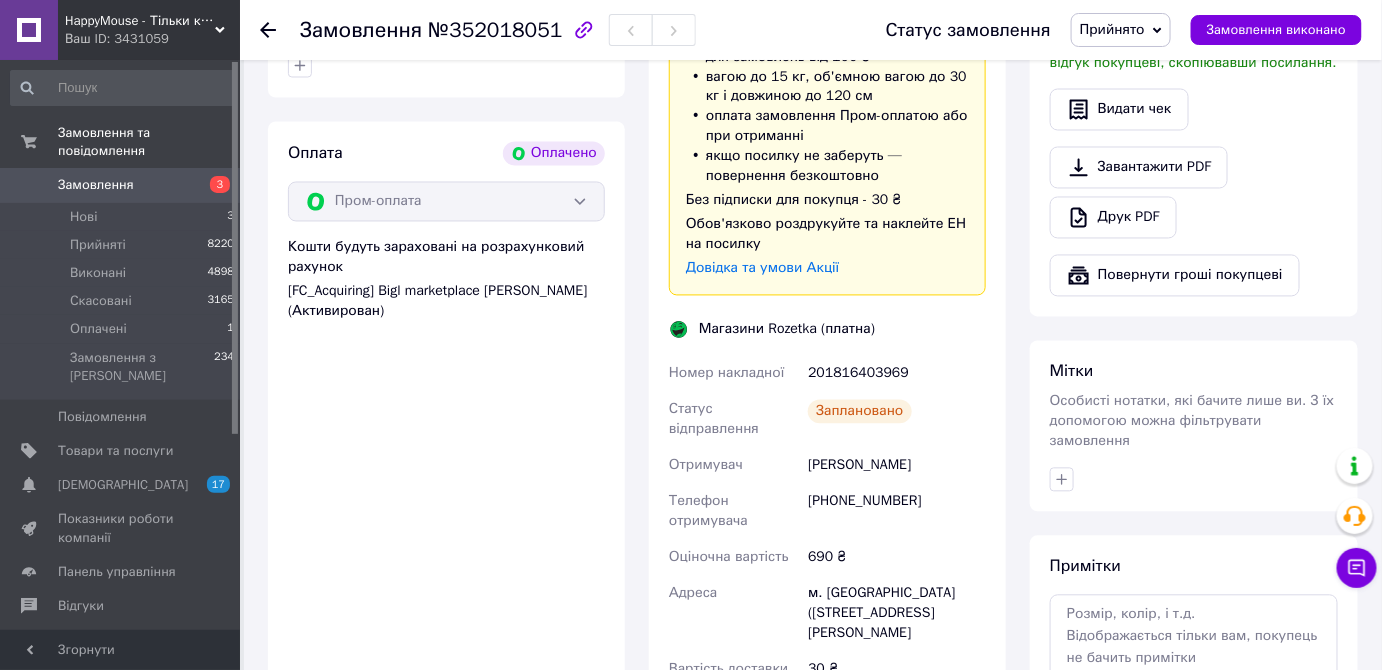 scroll, scrollTop: 0, scrollLeft: 0, axis: both 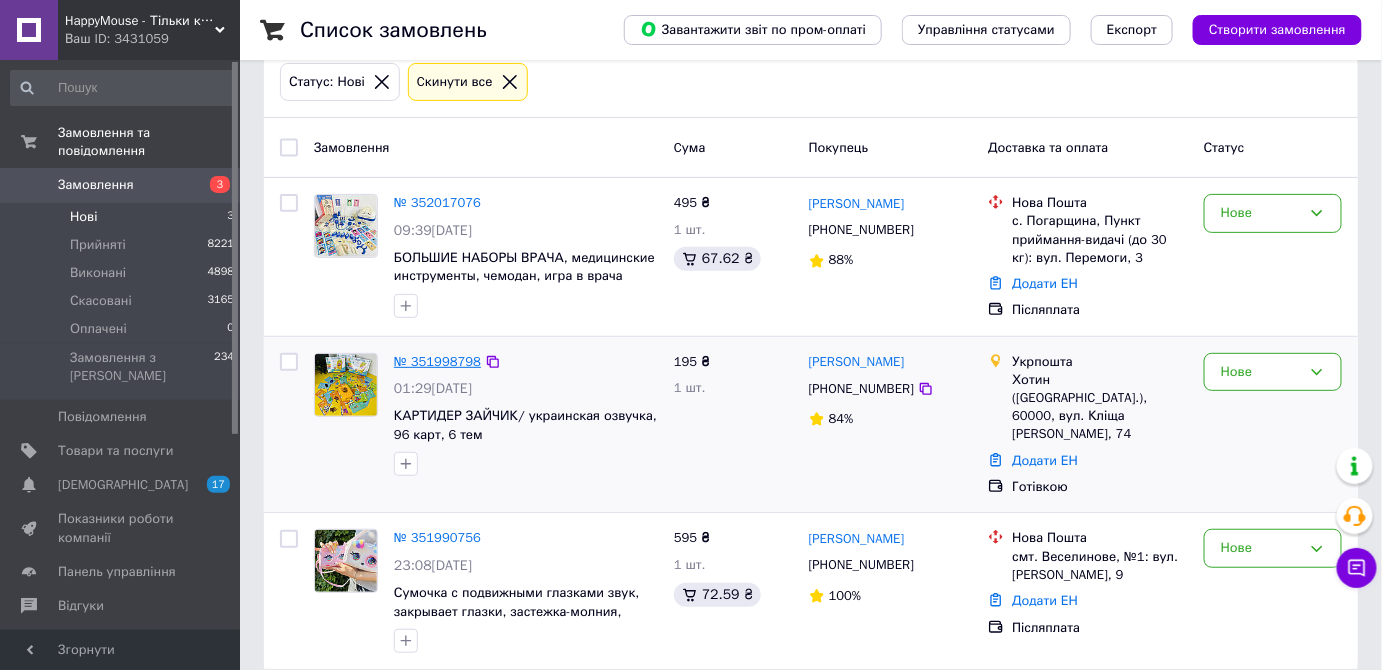 click on "№ 351998798" at bounding box center [437, 361] 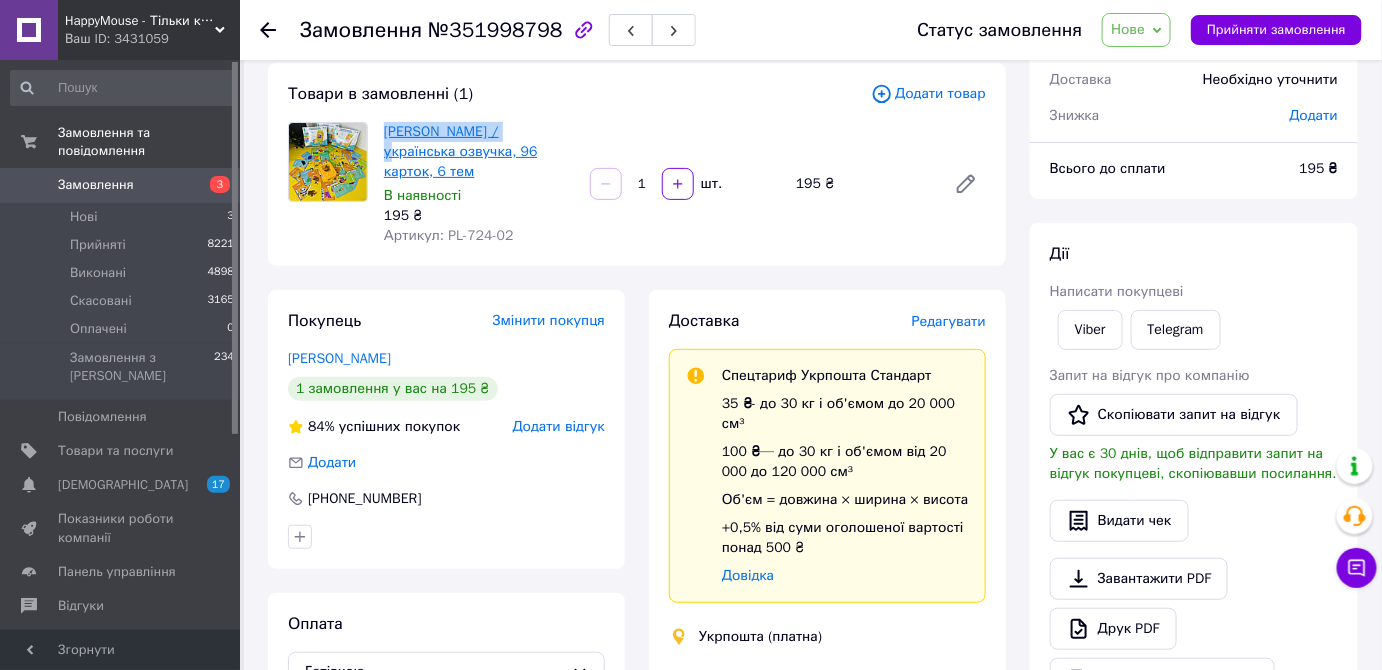 drag, startPoint x: 378, startPoint y: 126, endPoint x: 517, endPoint y: 128, distance: 139.01439 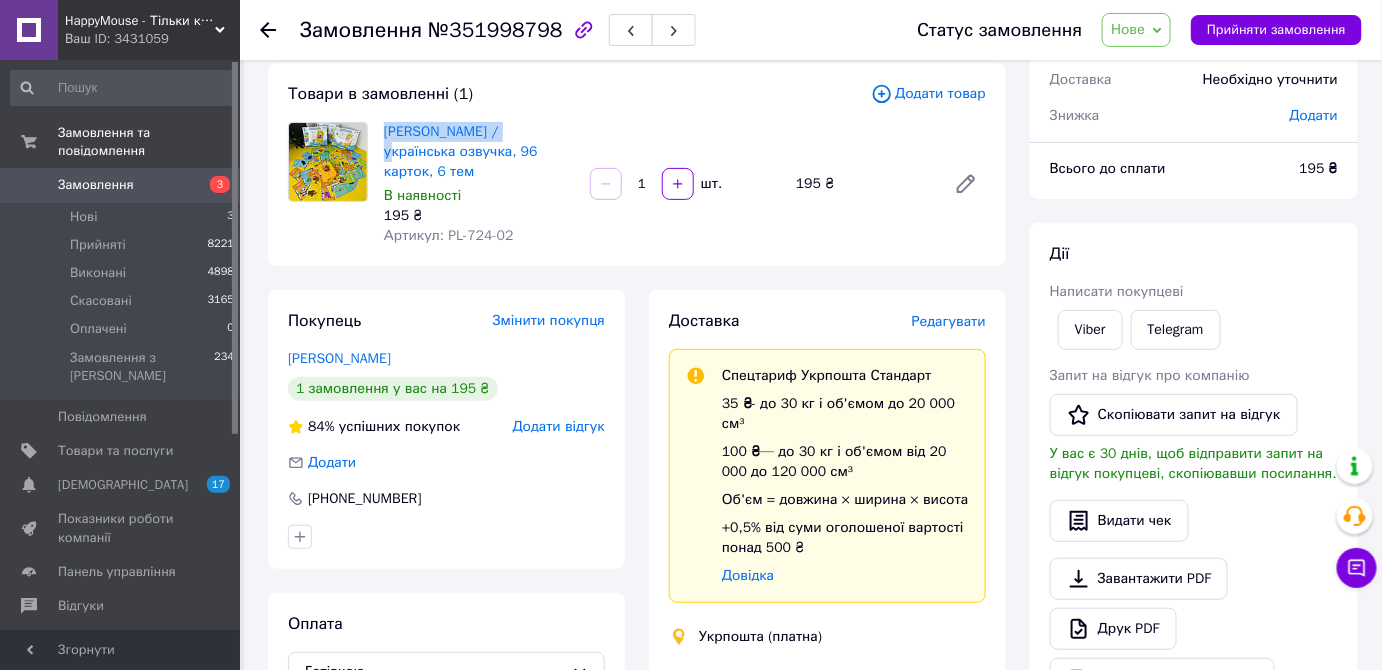 copy on "КАРТРІДЕР ЗАЙЧЕНЯ" 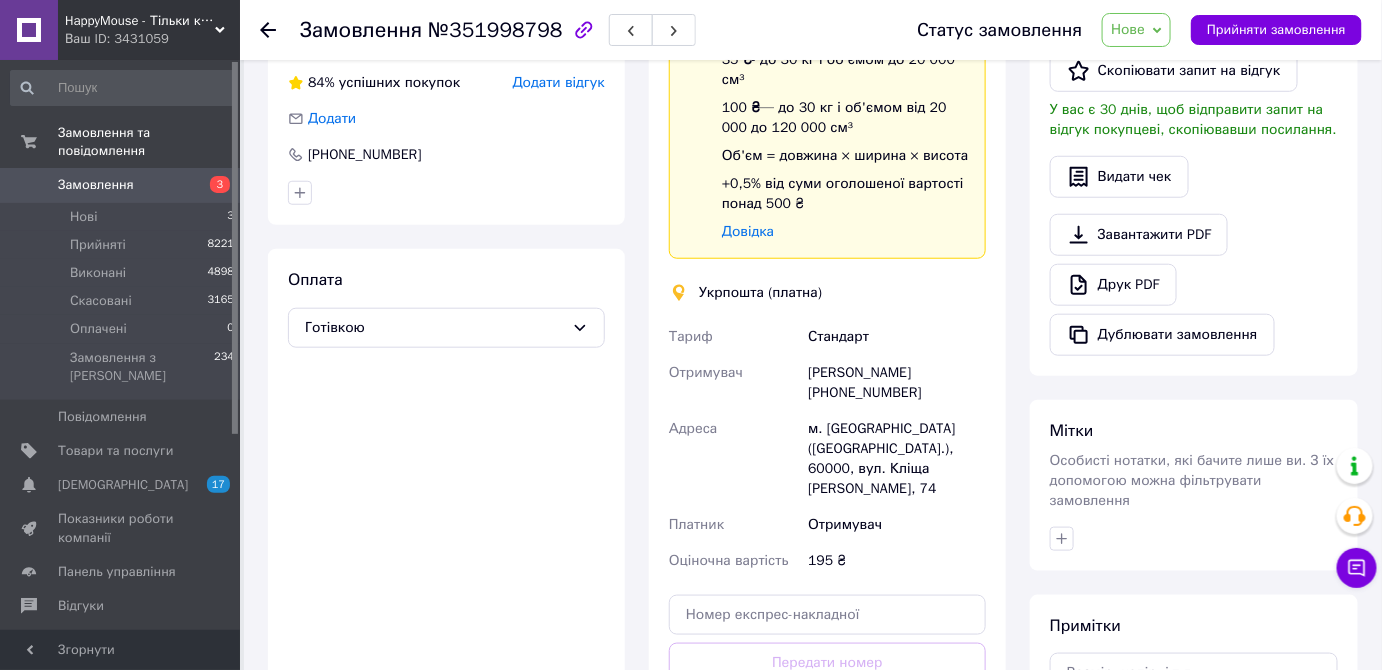 scroll, scrollTop: 454, scrollLeft: 0, axis: vertical 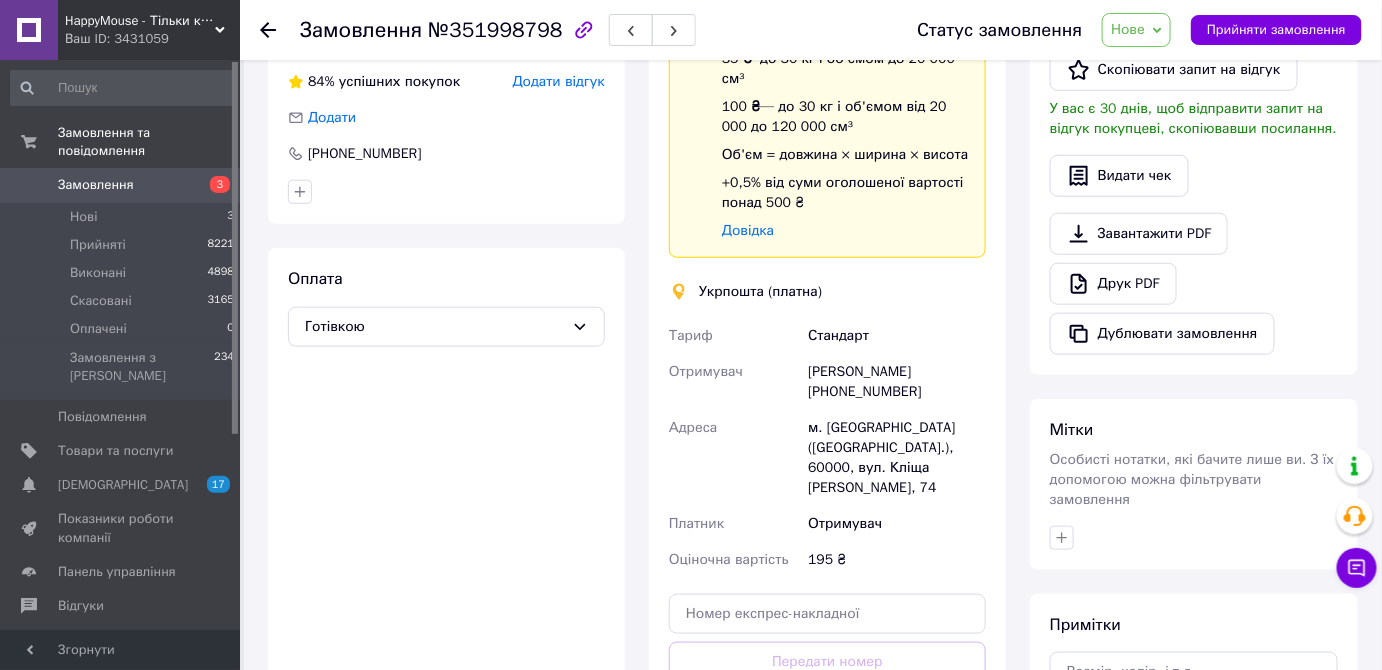 click on "Нове" at bounding box center [1128, 29] 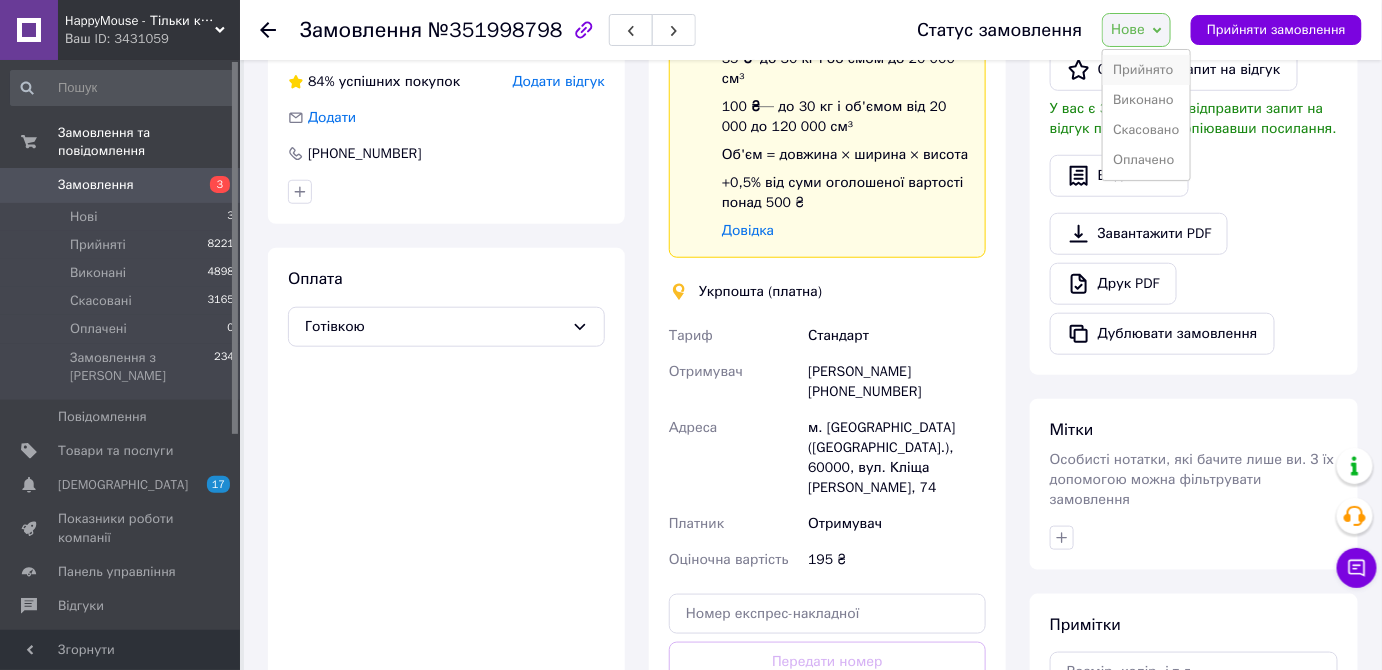 click on "Прийнято" at bounding box center [1146, 70] 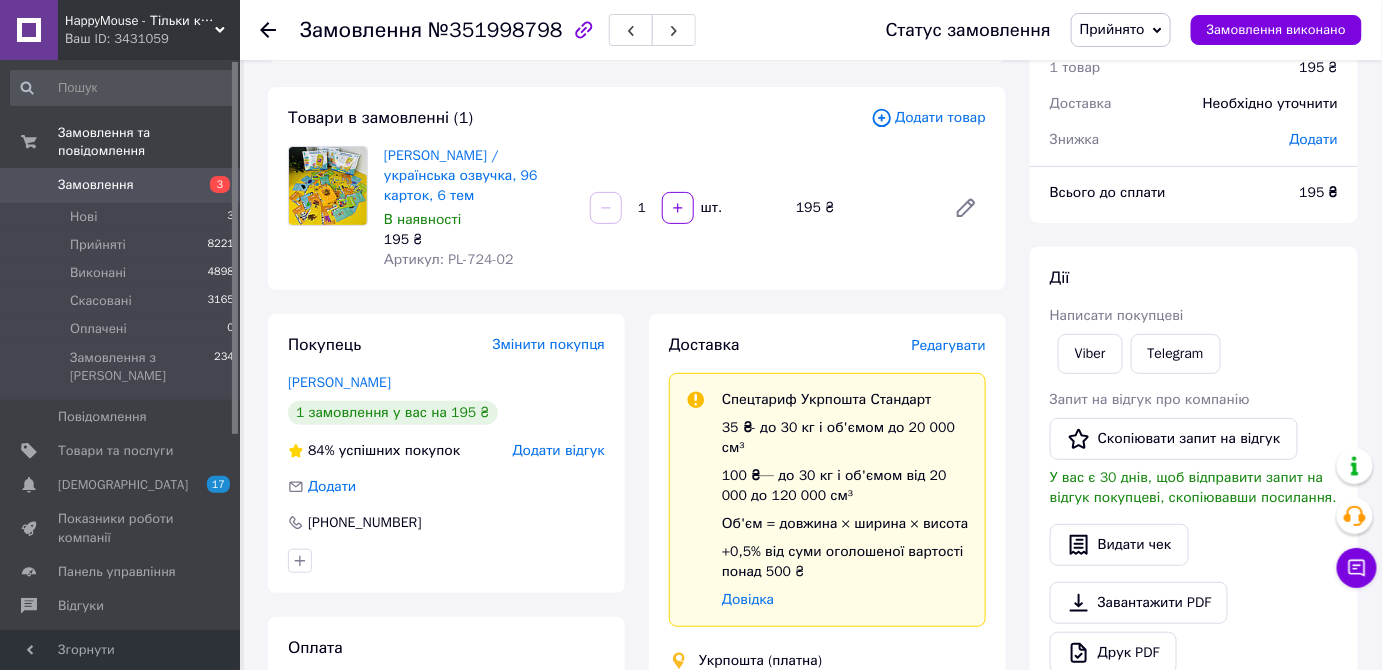 scroll, scrollTop: 90, scrollLeft: 0, axis: vertical 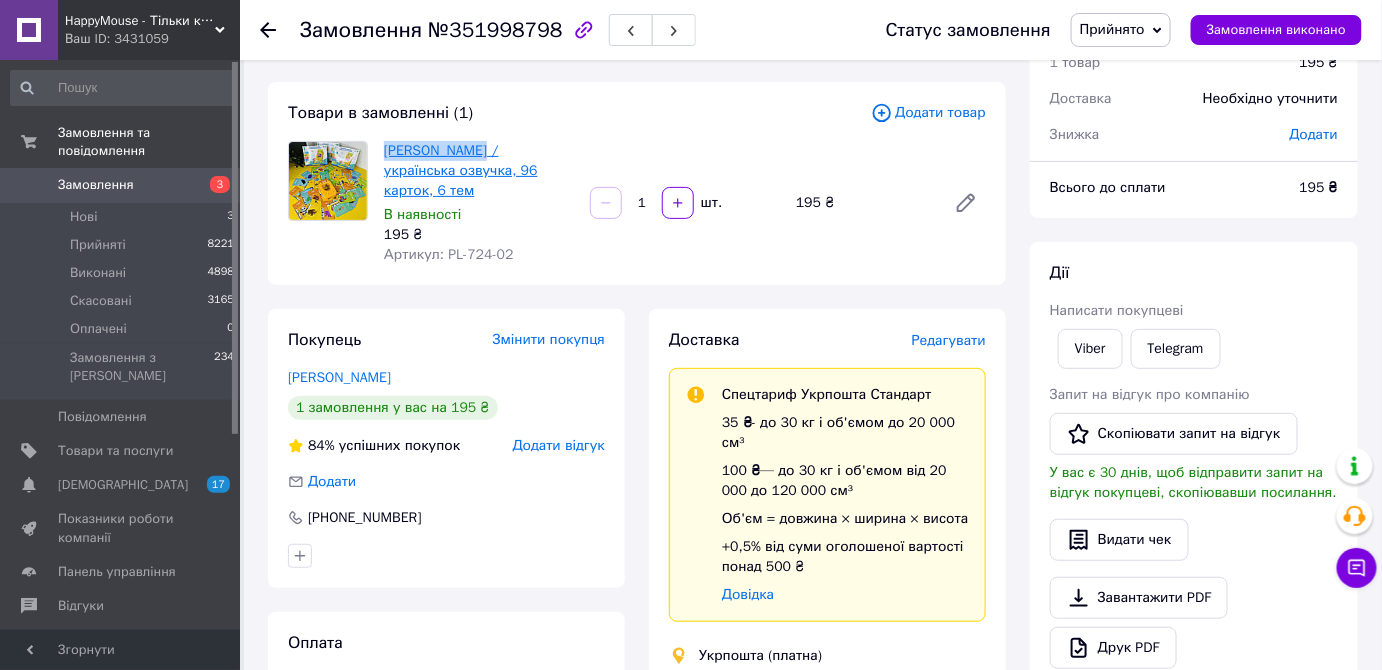 drag, startPoint x: 376, startPoint y: 147, endPoint x: 481, endPoint y: 147, distance: 105 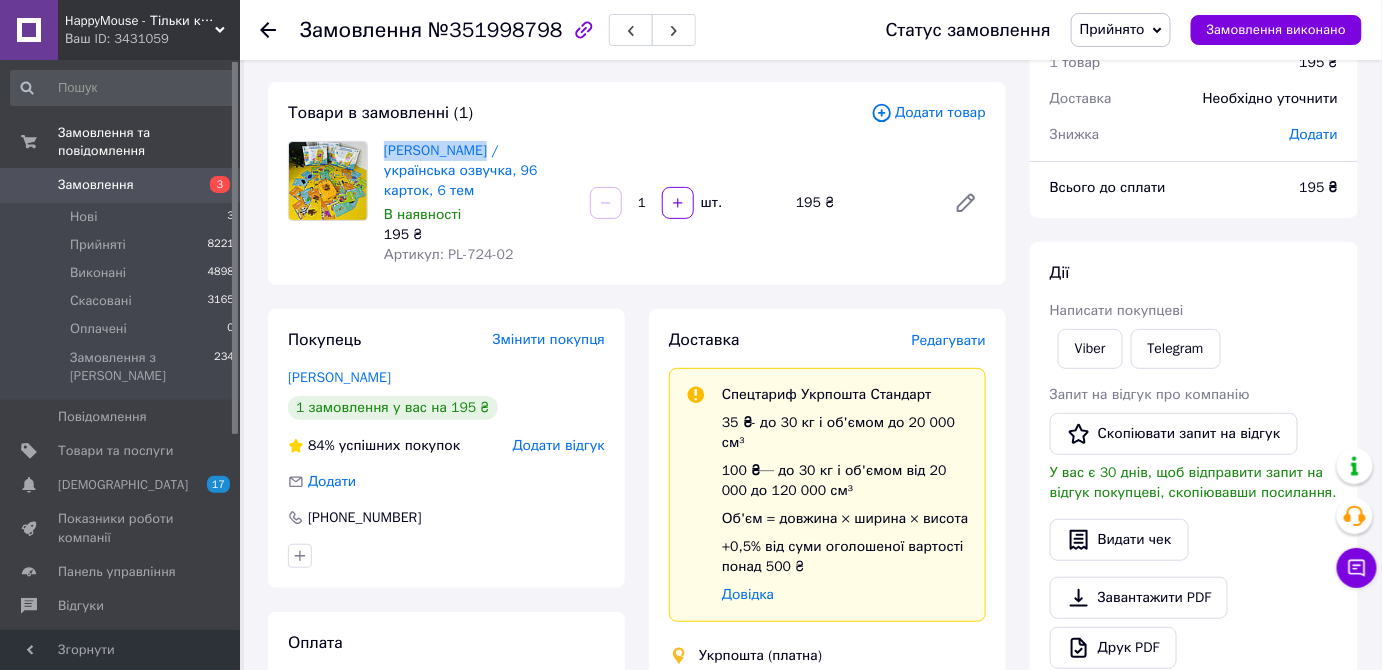 copy on "КАРТРІДЕР ЗАЙ" 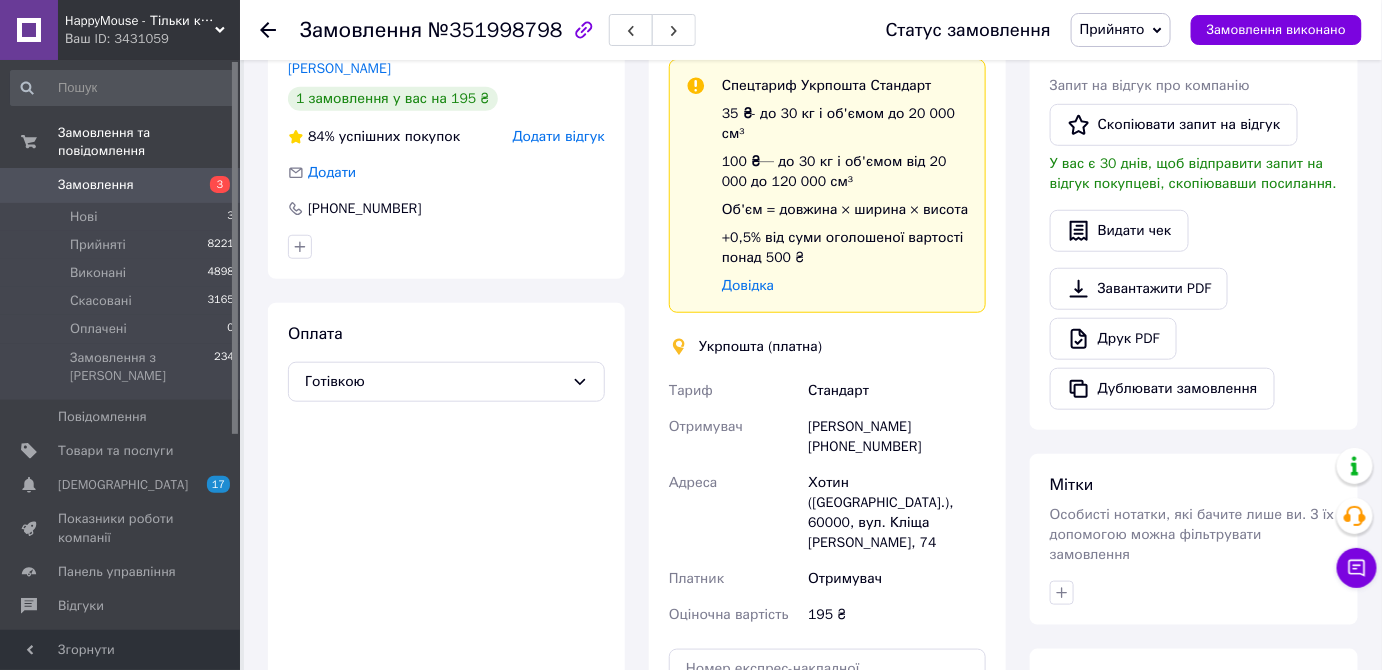 scroll, scrollTop: 636, scrollLeft: 0, axis: vertical 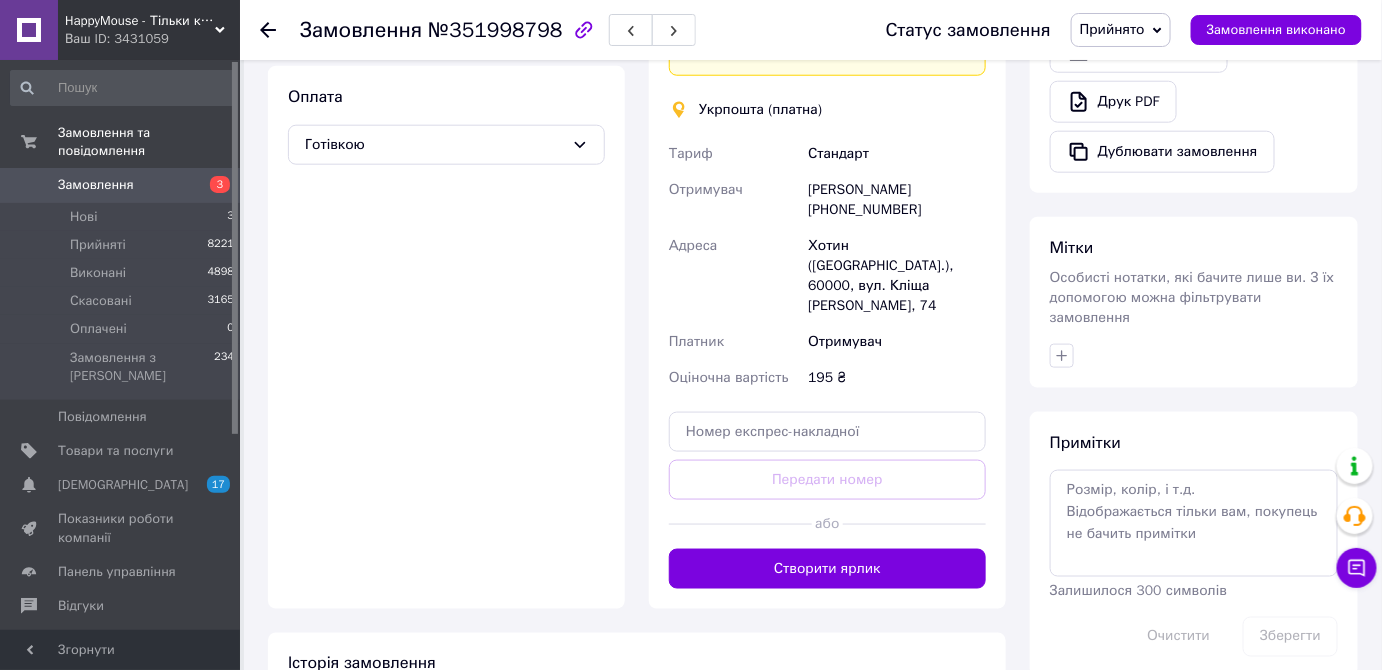 click on "Кушнір Андрій +380968549335" at bounding box center (897, 200) 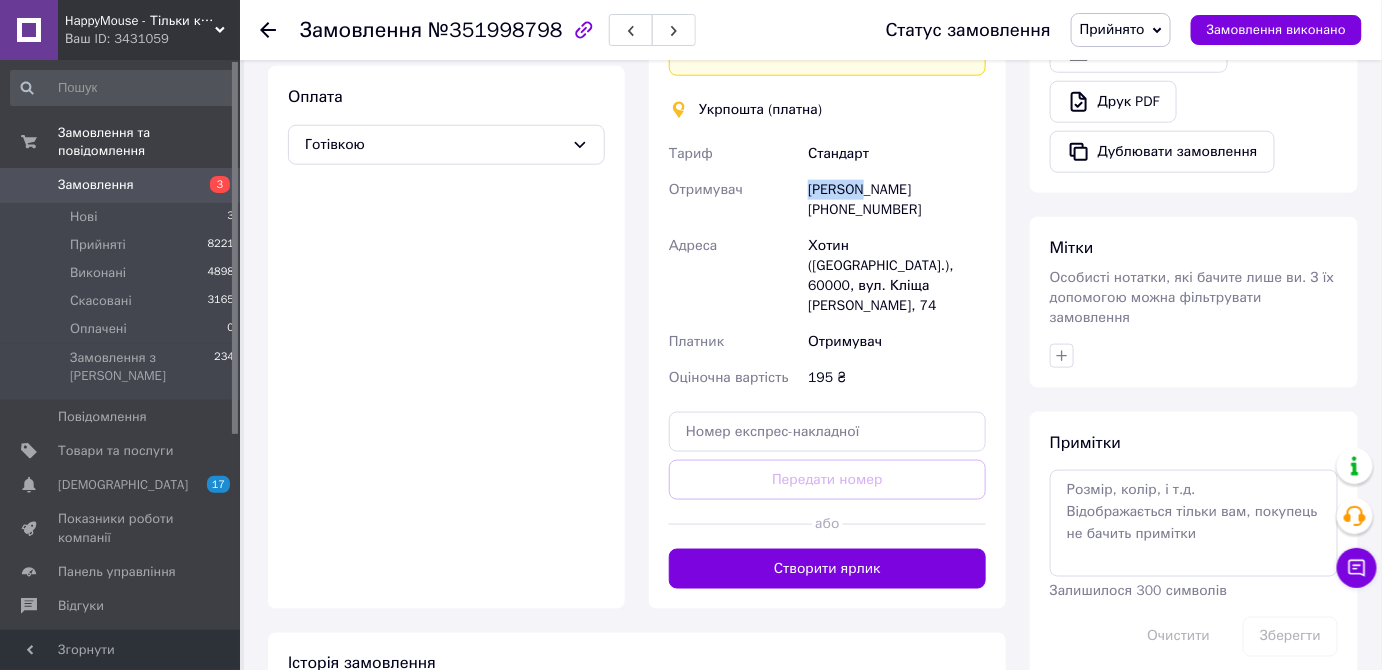 click on "Кушнір Андрій +380968549335" at bounding box center [897, 200] 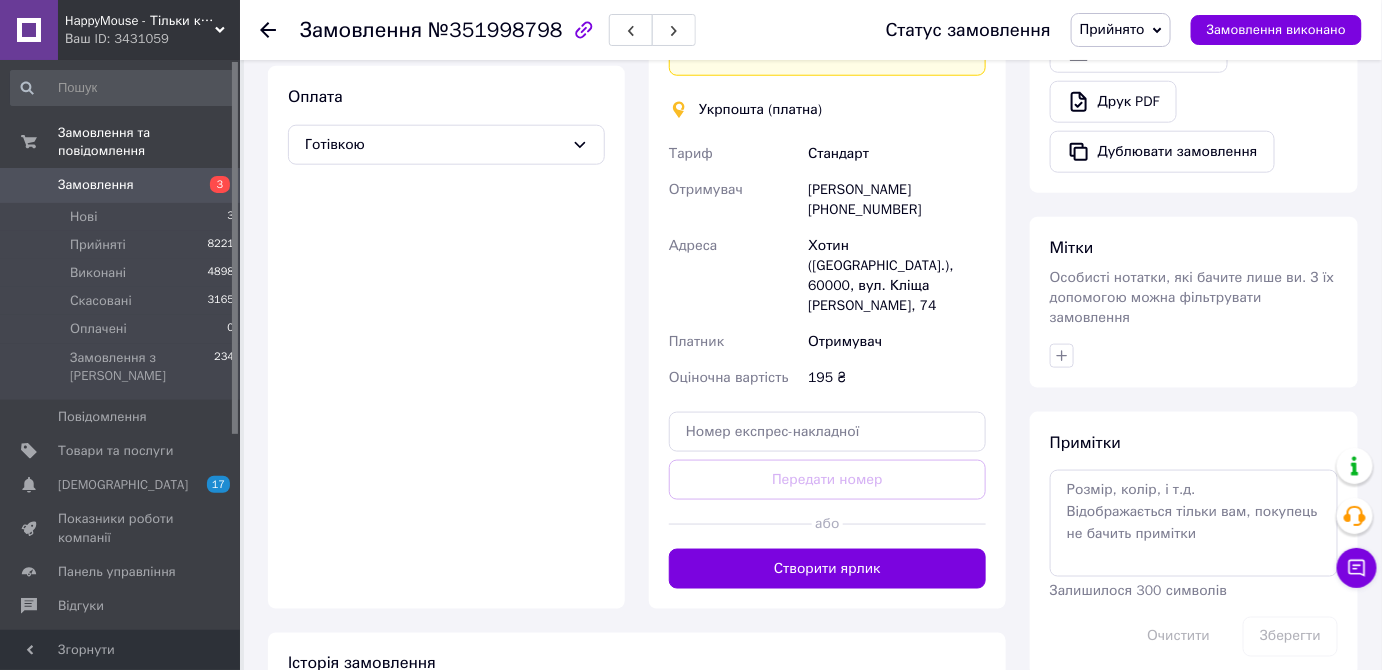 click on "Кушнір Андрій +380968549335" at bounding box center (897, 200) 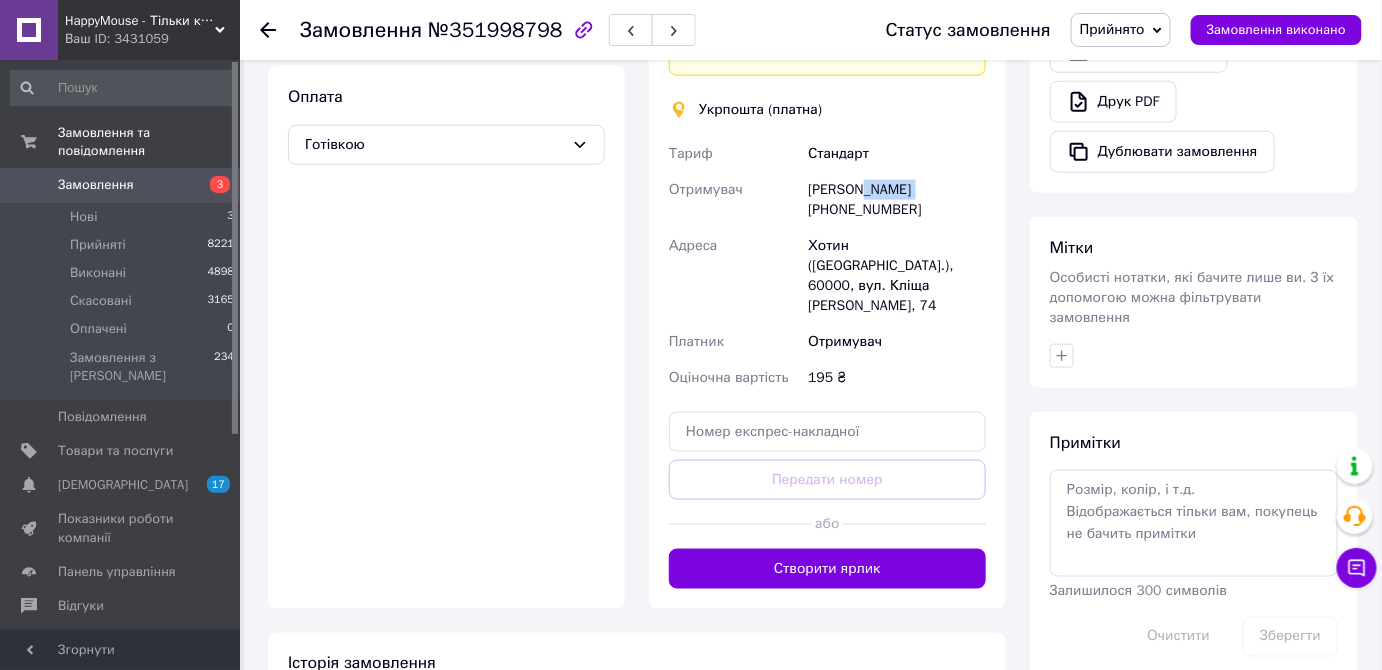 click on "Кушнір Андрій +380968549335" at bounding box center [897, 200] 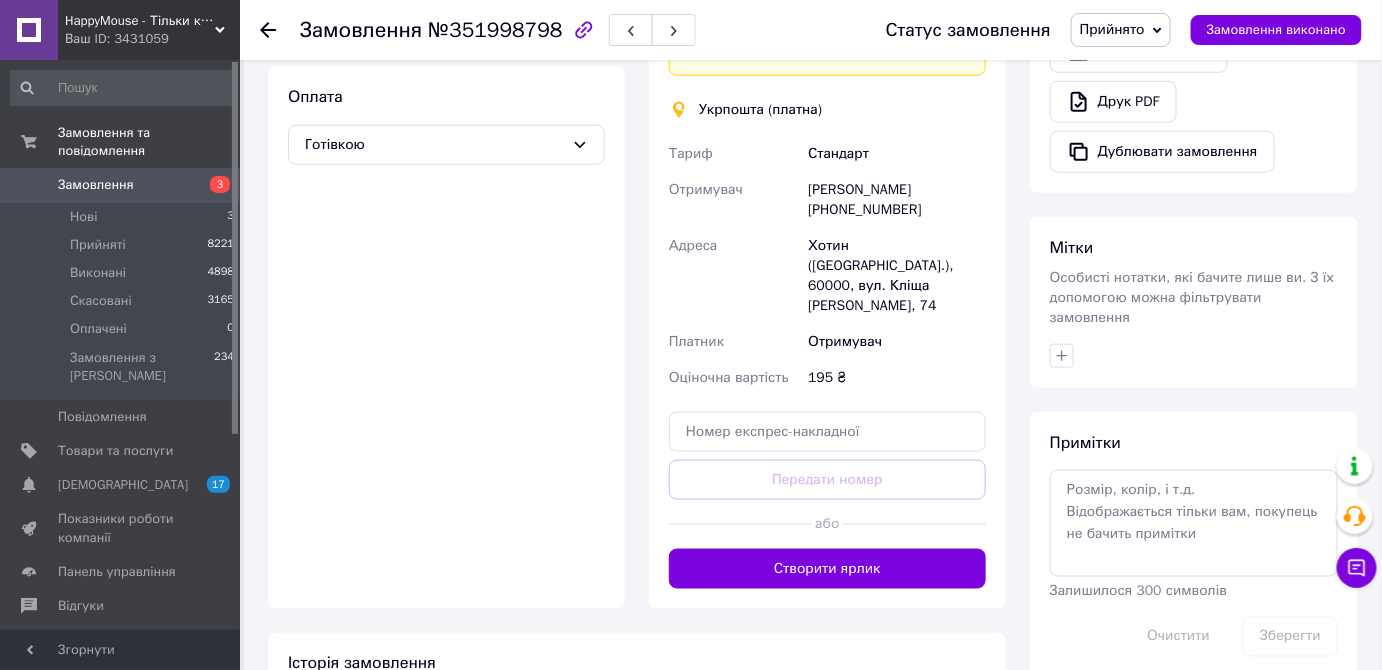 click on "Кушнір Андрій +380968549335" at bounding box center [897, 200] 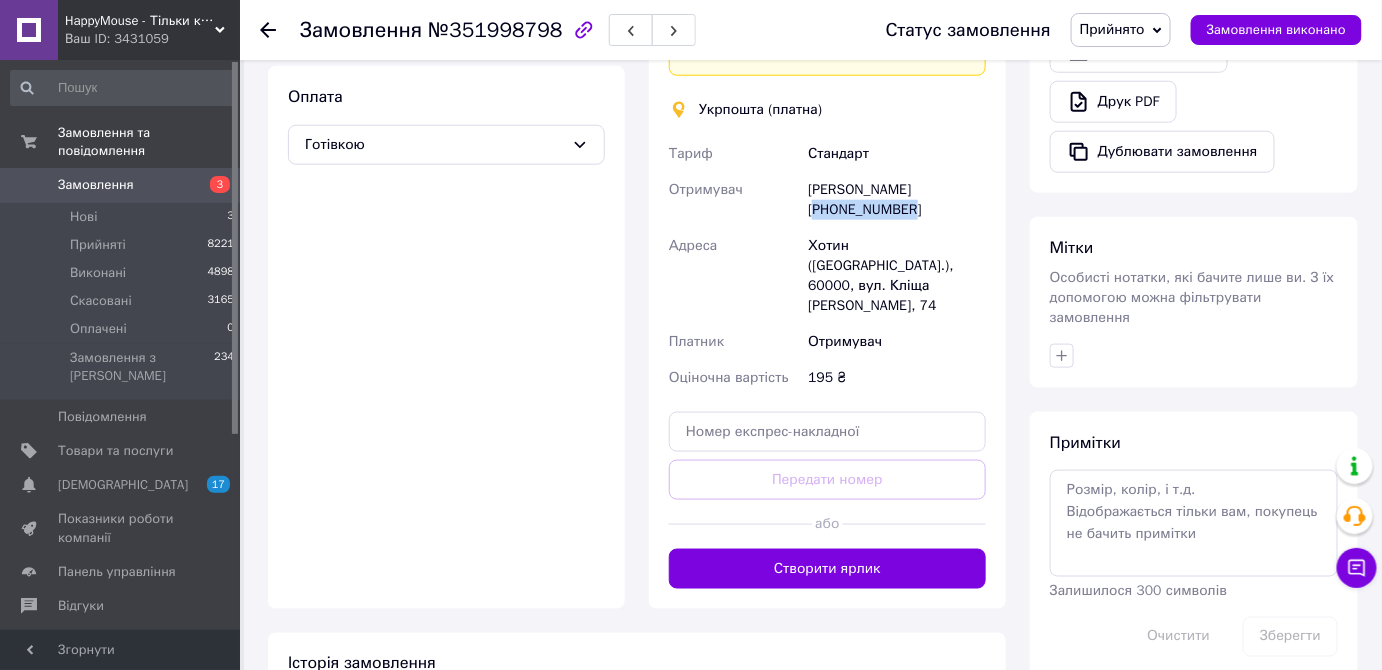 click on "Кушнір Андрій +380968549335" at bounding box center (897, 200) 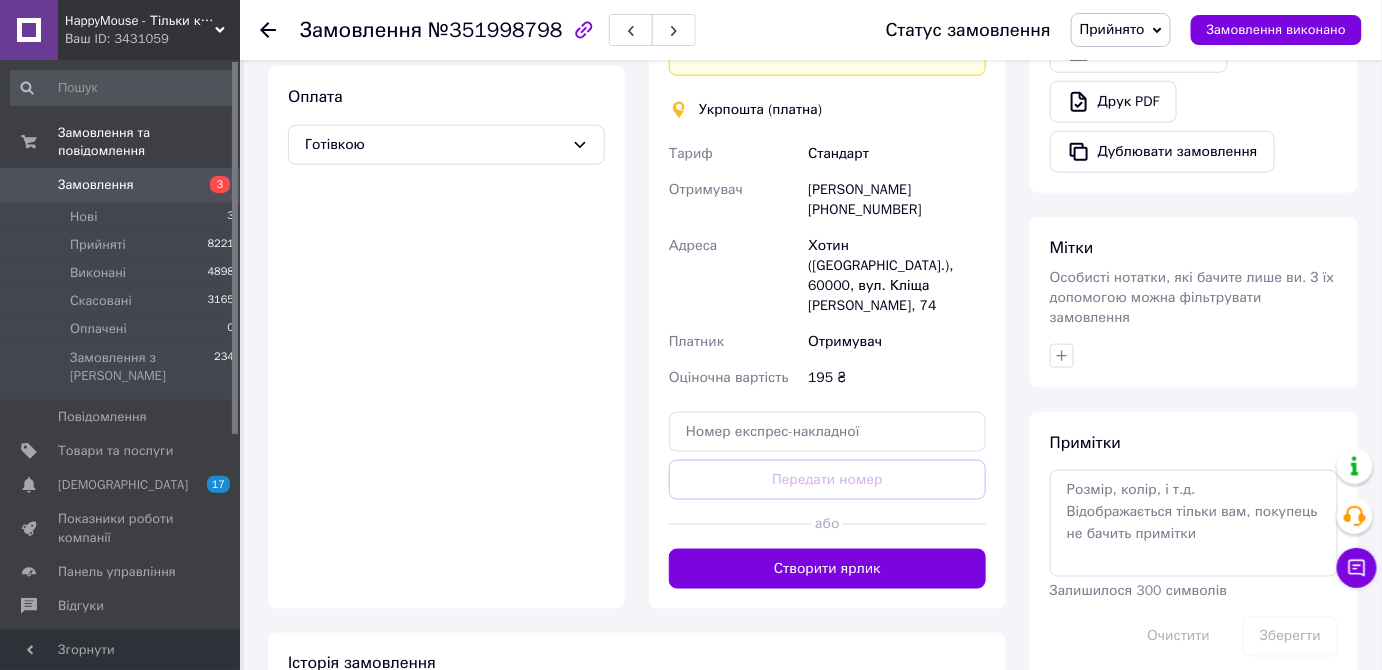 click on "Хотин ([GEOGRAPHIC_DATA].), 60000, вул. Кліща [PERSON_NAME], 74" at bounding box center [897, 276] 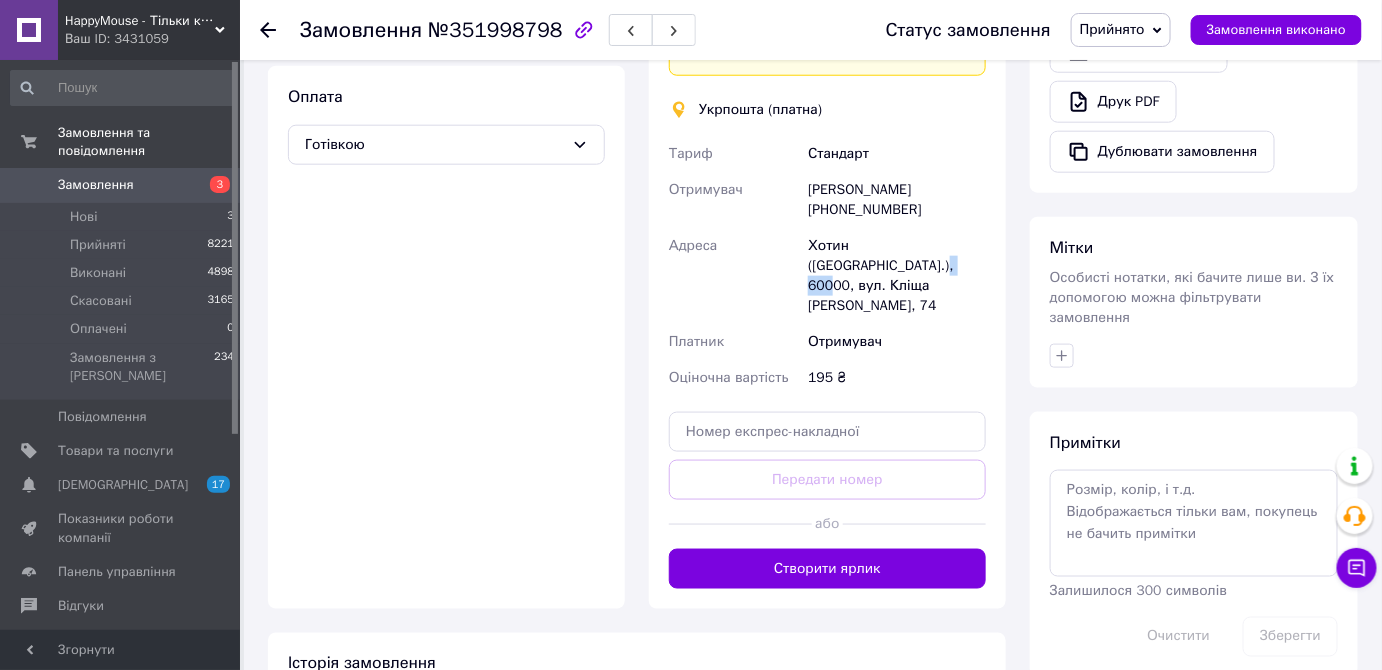 click on "Хотин ([GEOGRAPHIC_DATA].), 60000, вул. Кліща [PERSON_NAME], 74" at bounding box center (897, 276) 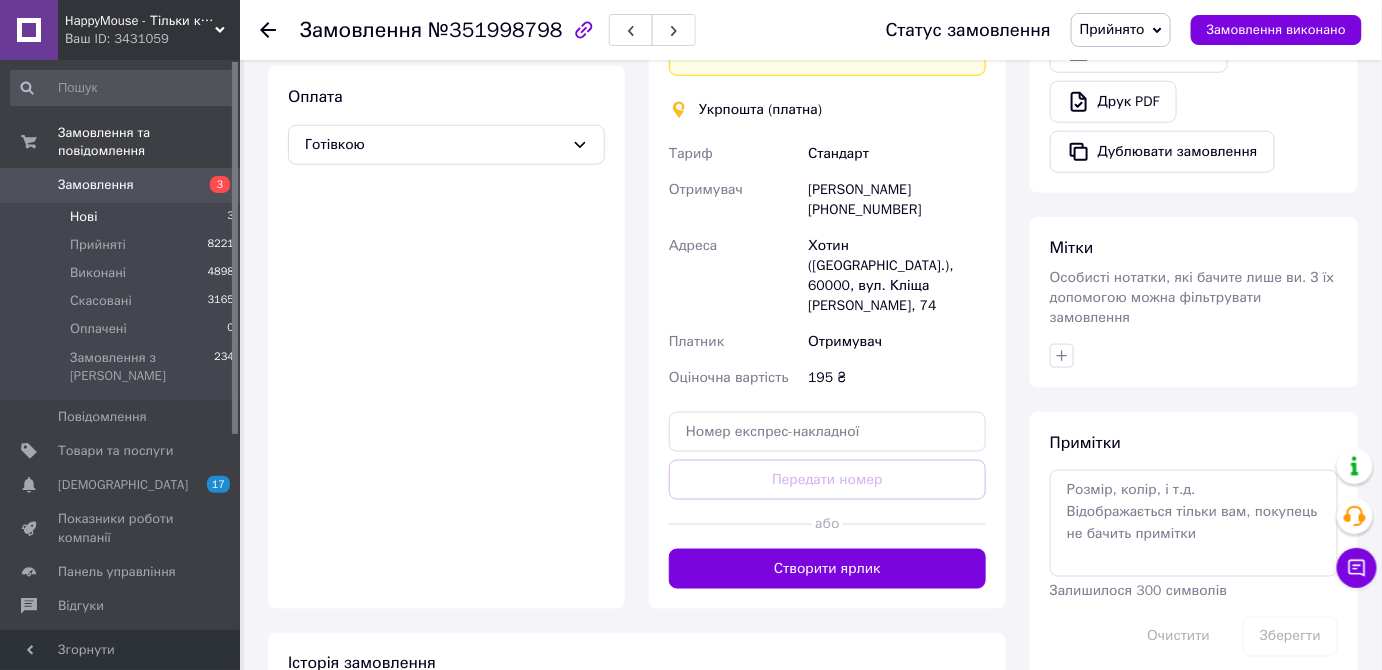 click on "3" at bounding box center [230, 217] 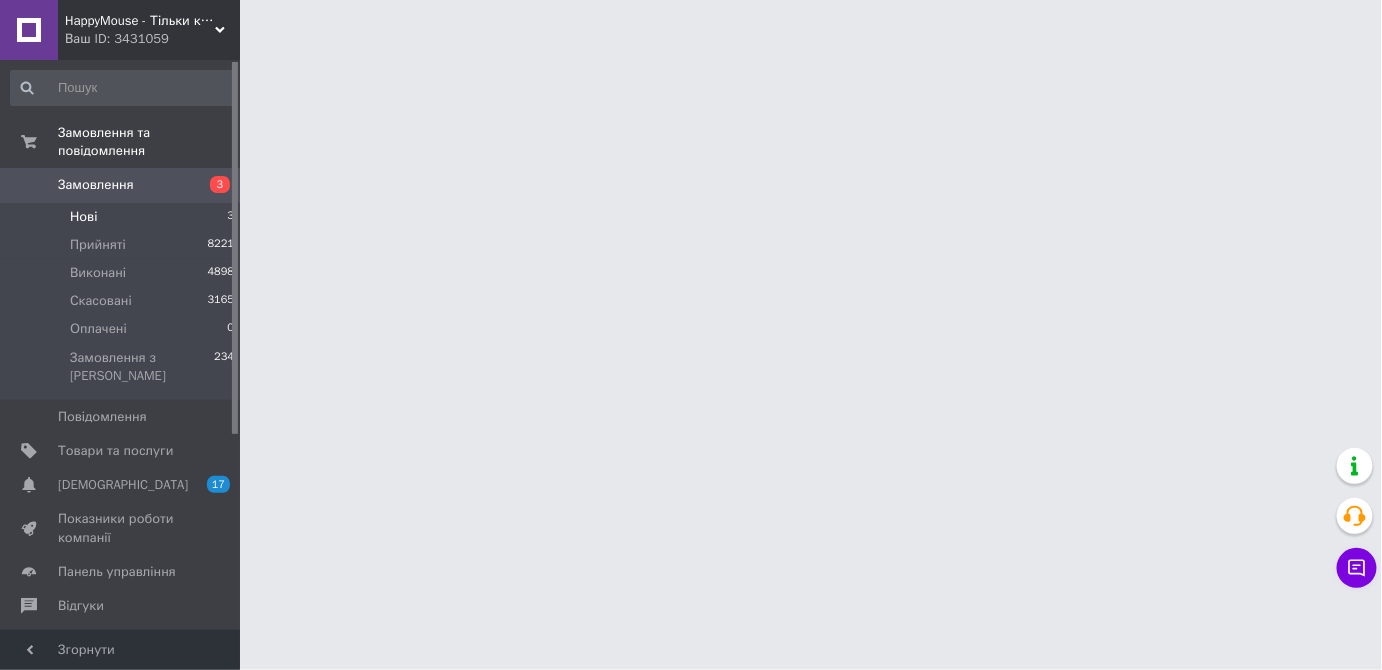 scroll, scrollTop: 0, scrollLeft: 0, axis: both 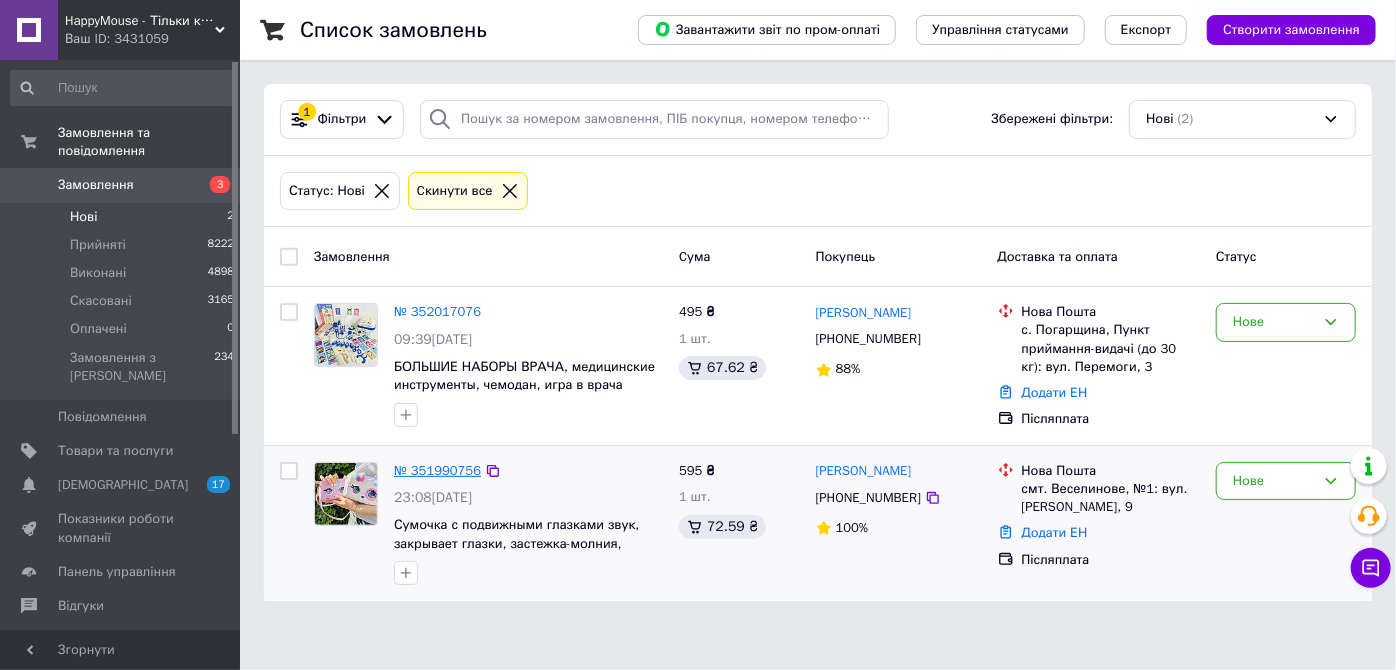 click on "№ 351990756" at bounding box center [437, 470] 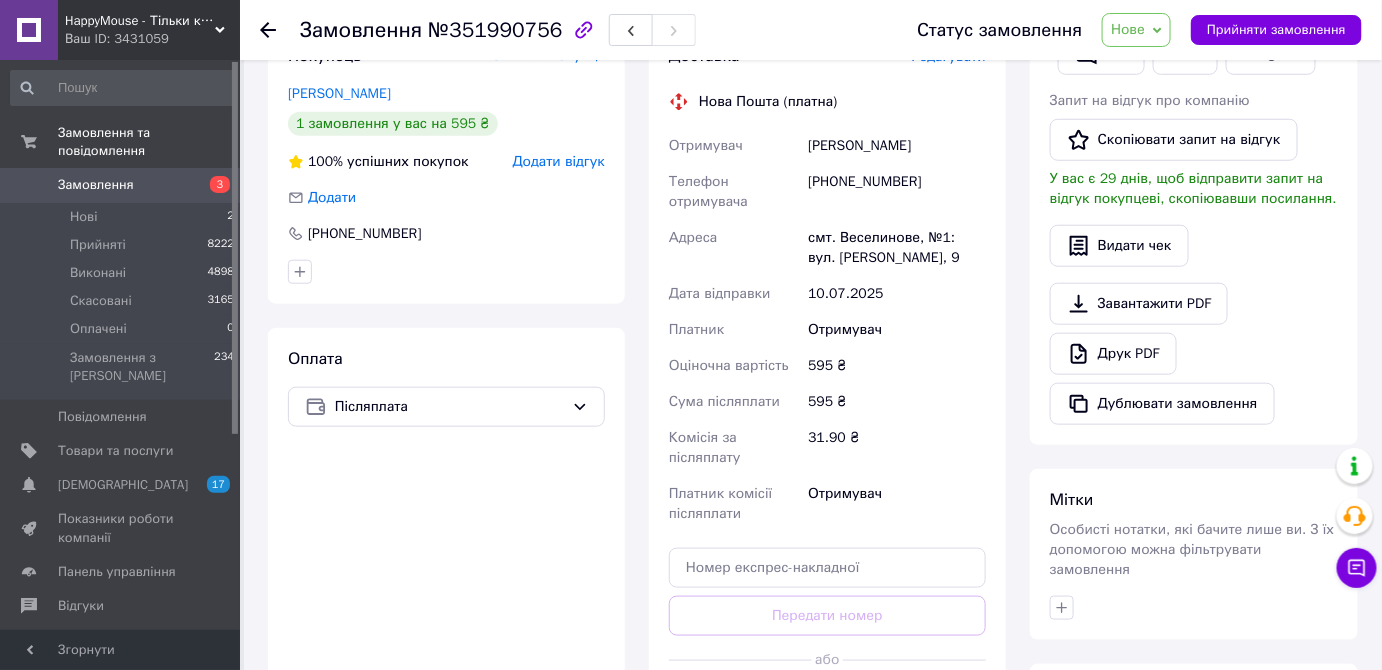 scroll, scrollTop: 272, scrollLeft: 0, axis: vertical 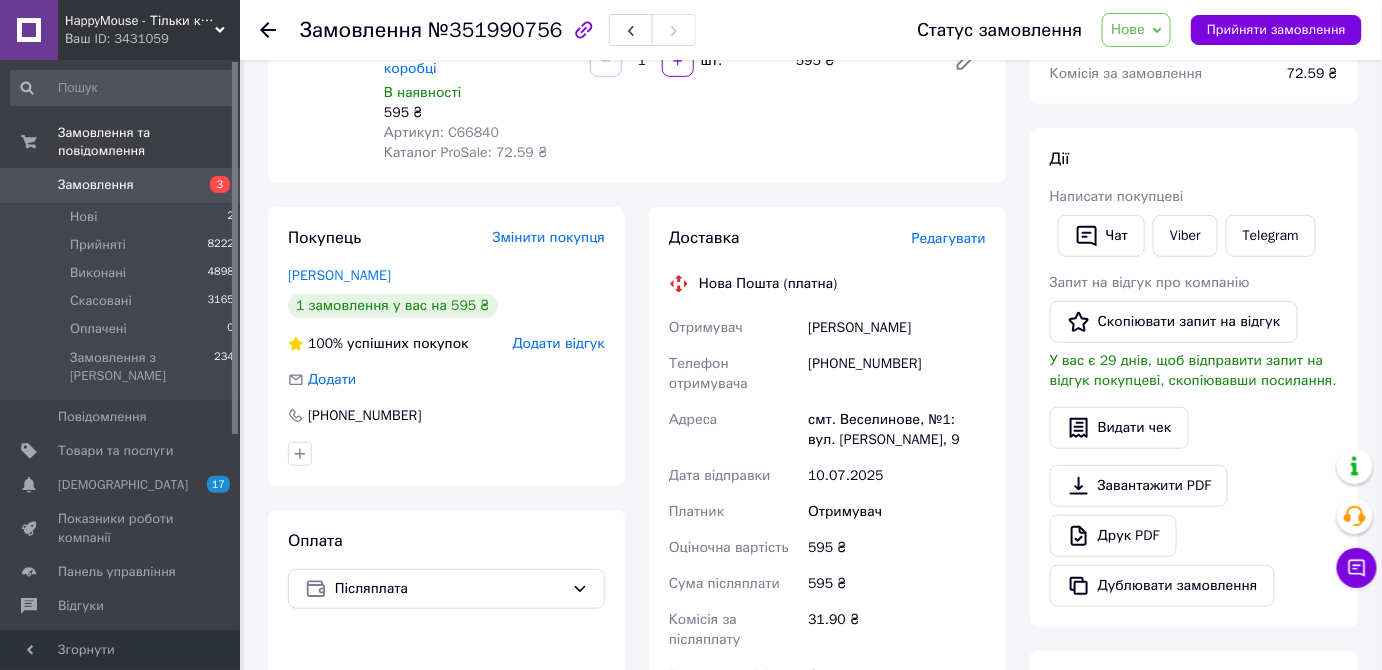 click on "Нове" at bounding box center [1128, 29] 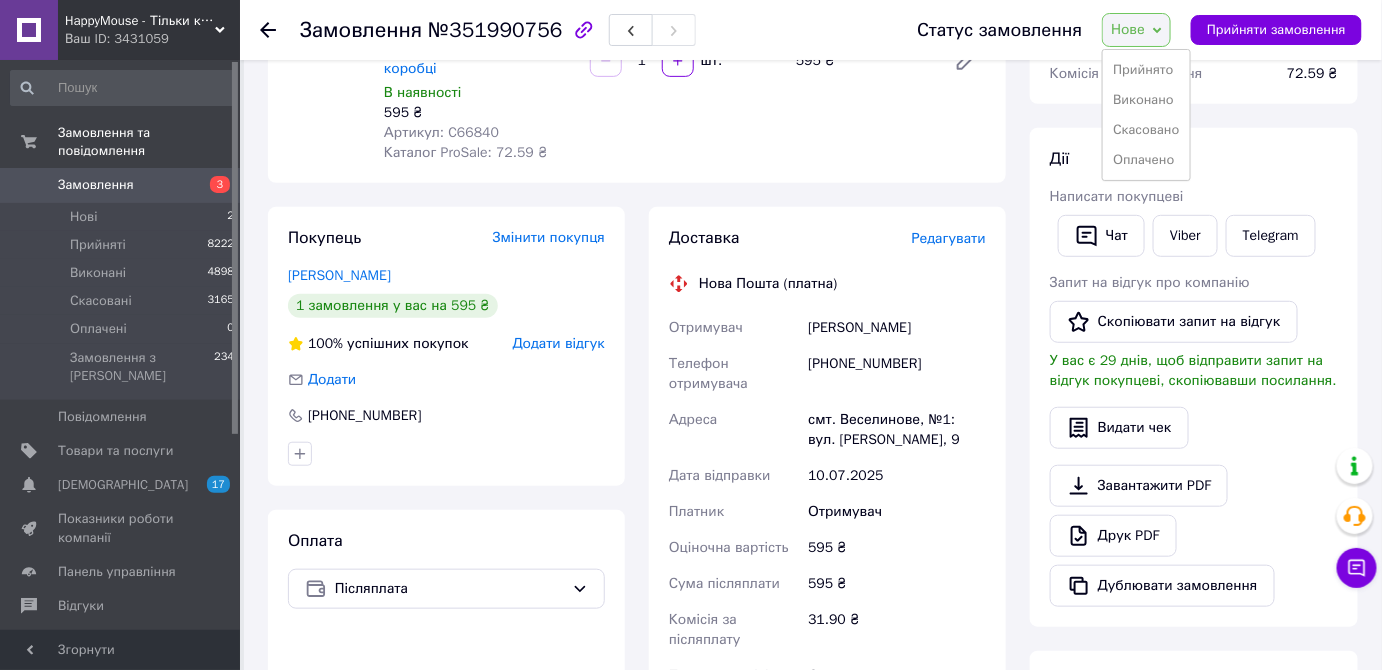 click on "Прийнято" at bounding box center (1146, 70) 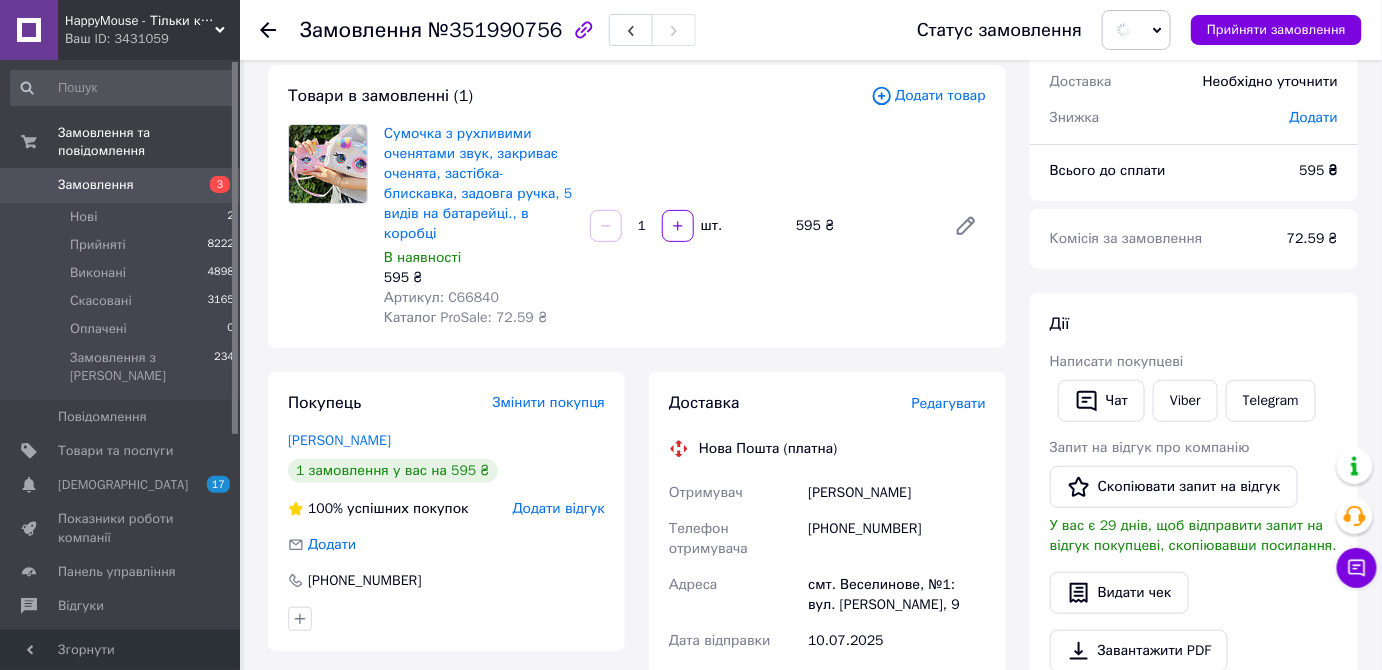 scroll, scrollTop: 0, scrollLeft: 0, axis: both 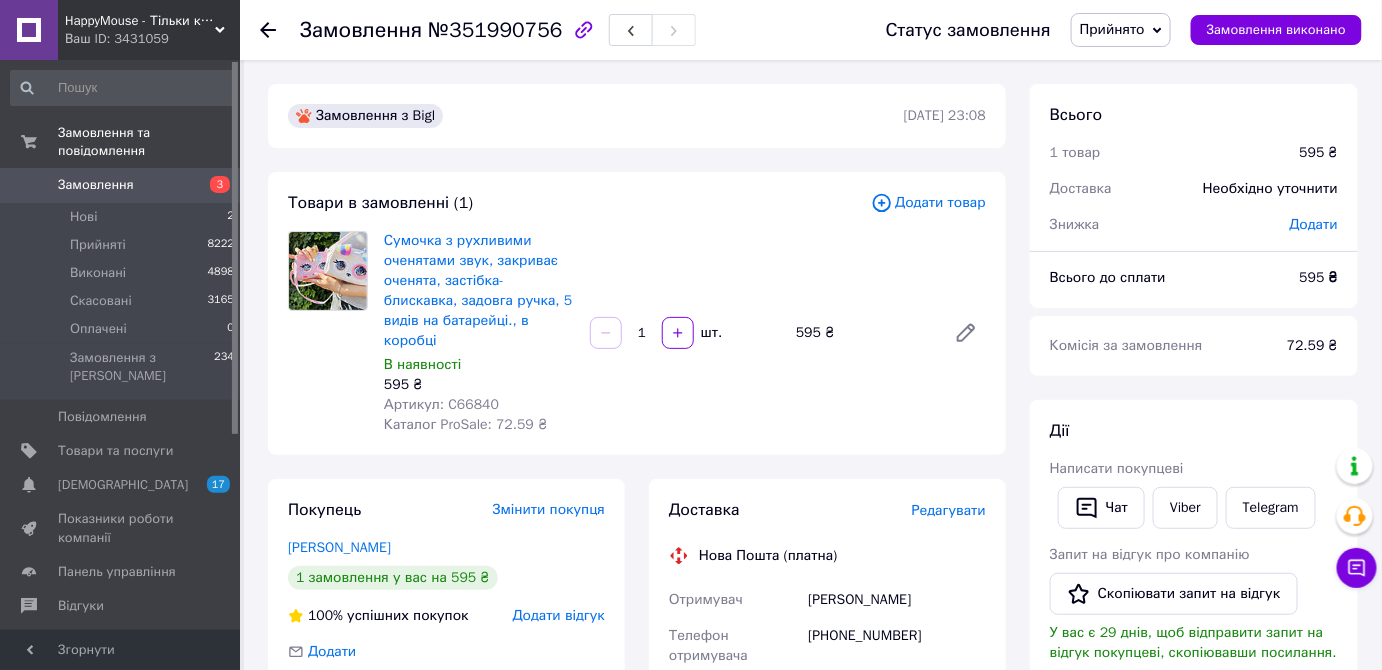 click on "Чубчик Світлана" at bounding box center [897, 600] 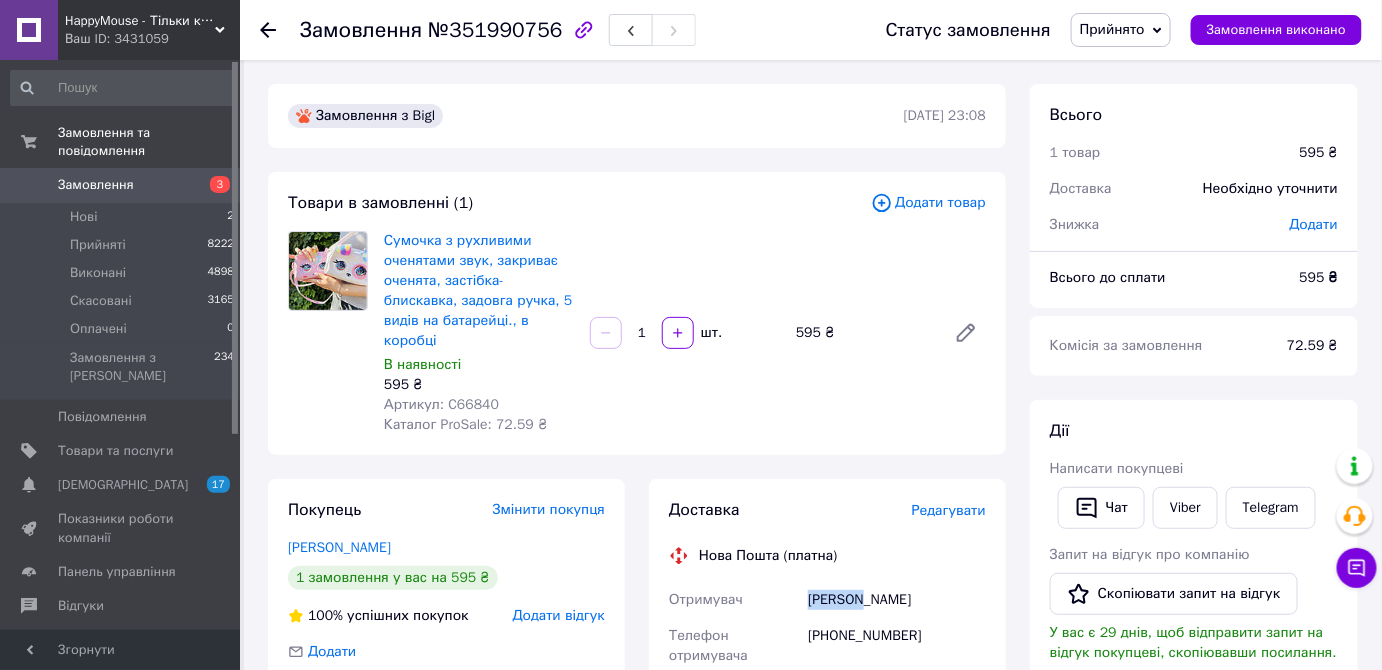 click on "Чубчик Світлана" at bounding box center (897, 600) 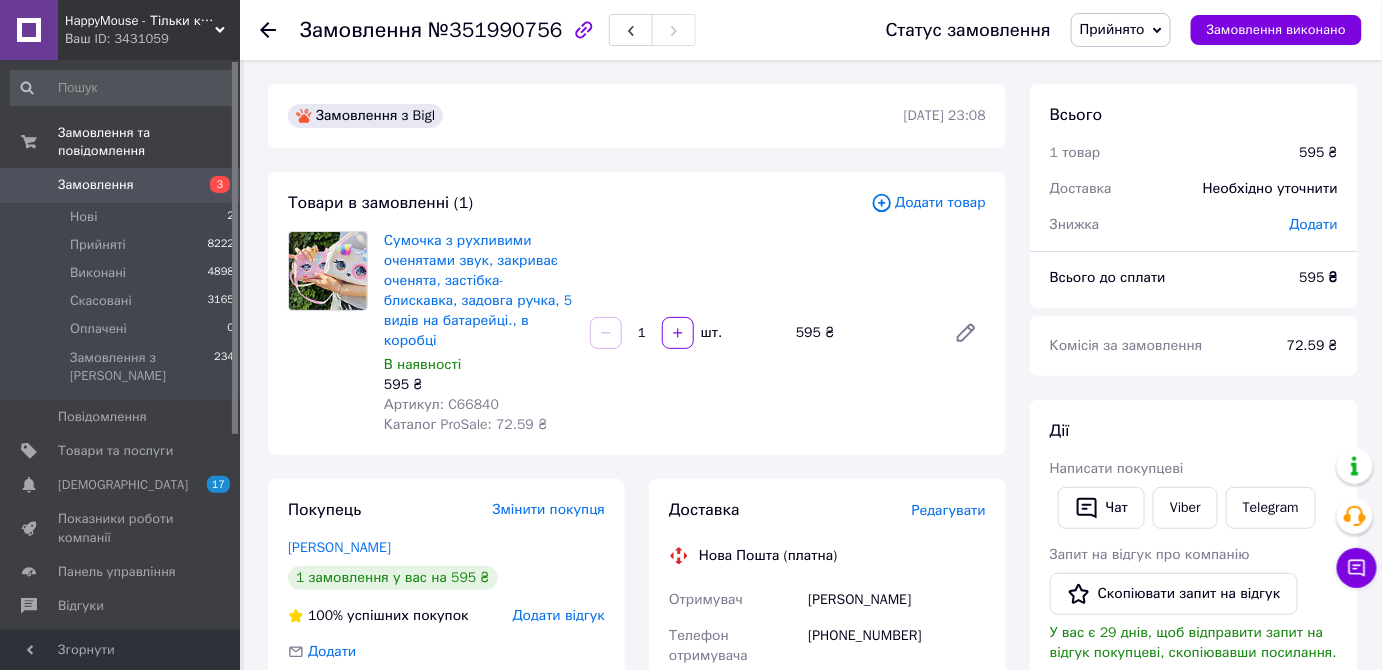 click on "Чубчик Світлана" at bounding box center (897, 600) 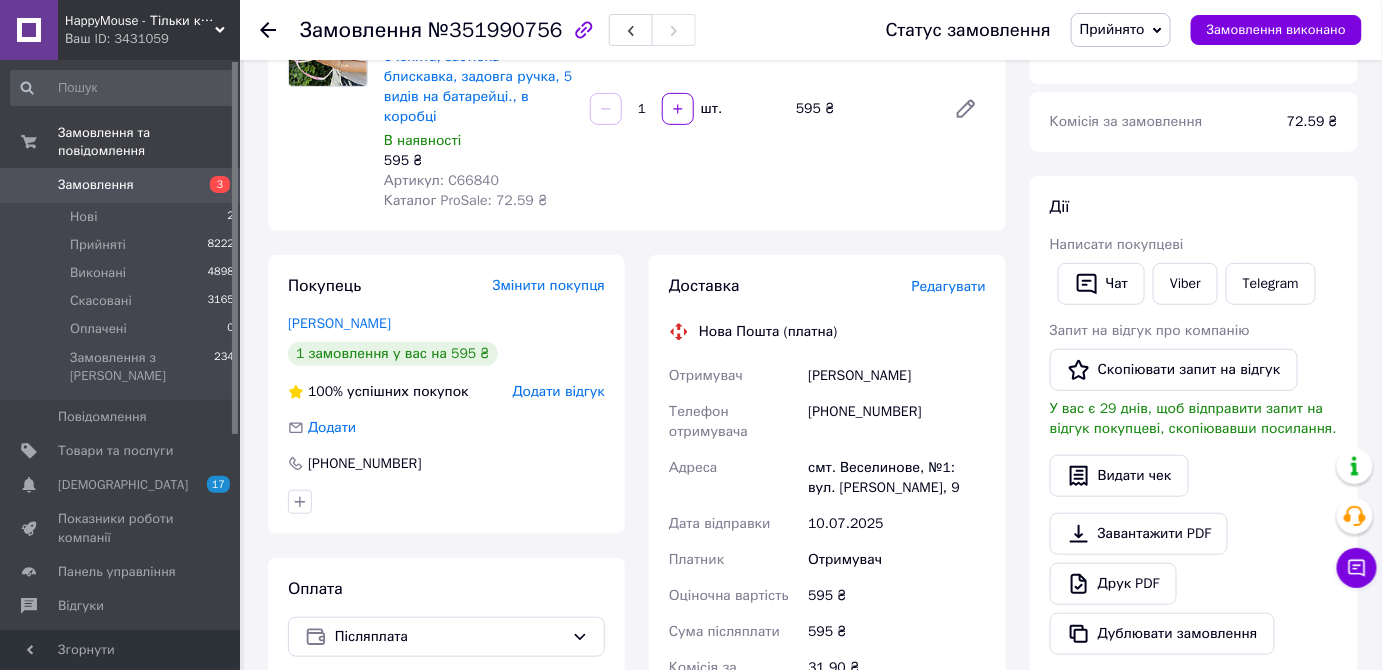 scroll, scrollTop: 454, scrollLeft: 0, axis: vertical 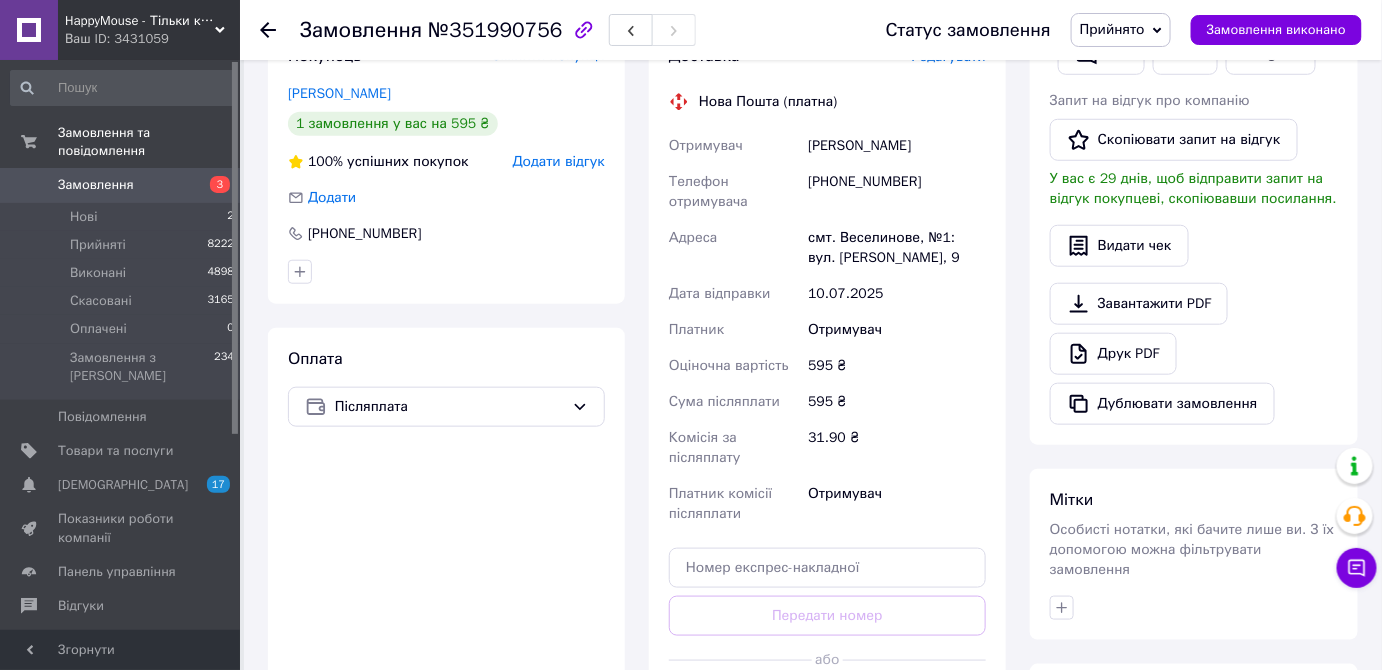 click on "+380968679870" at bounding box center [897, 192] 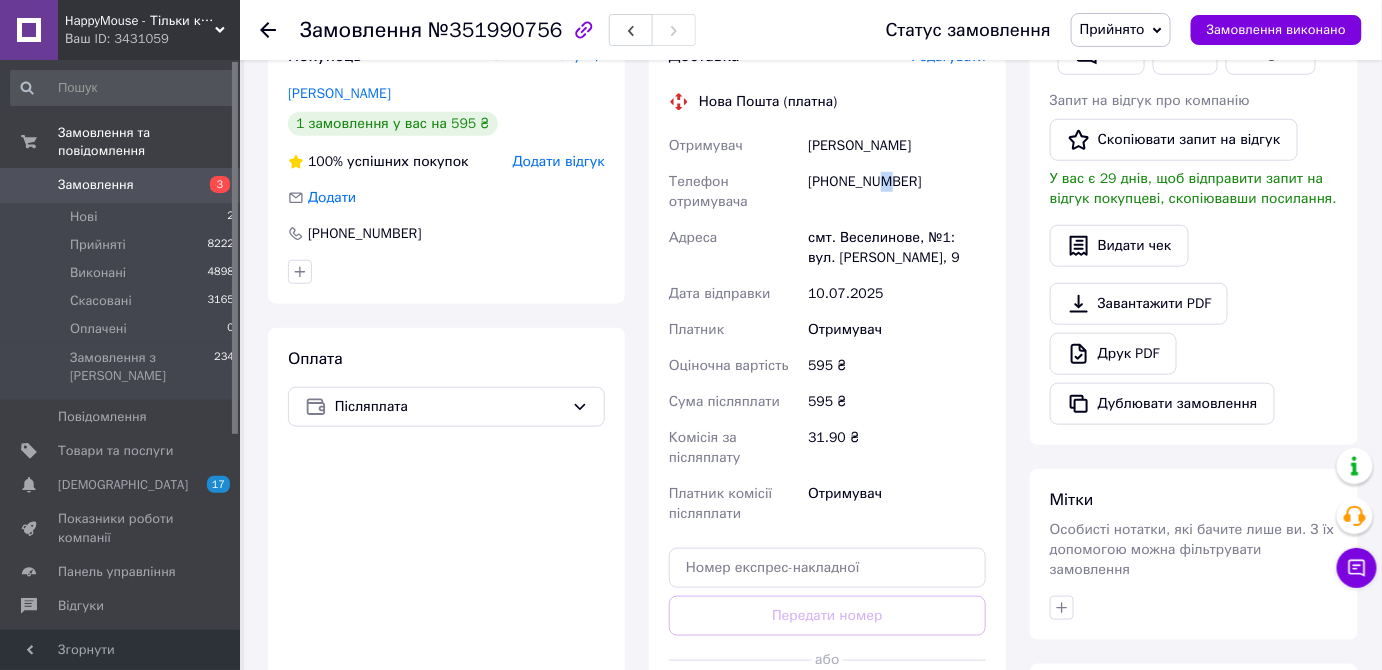 click on "+380968679870" at bounding box center (897, 192) 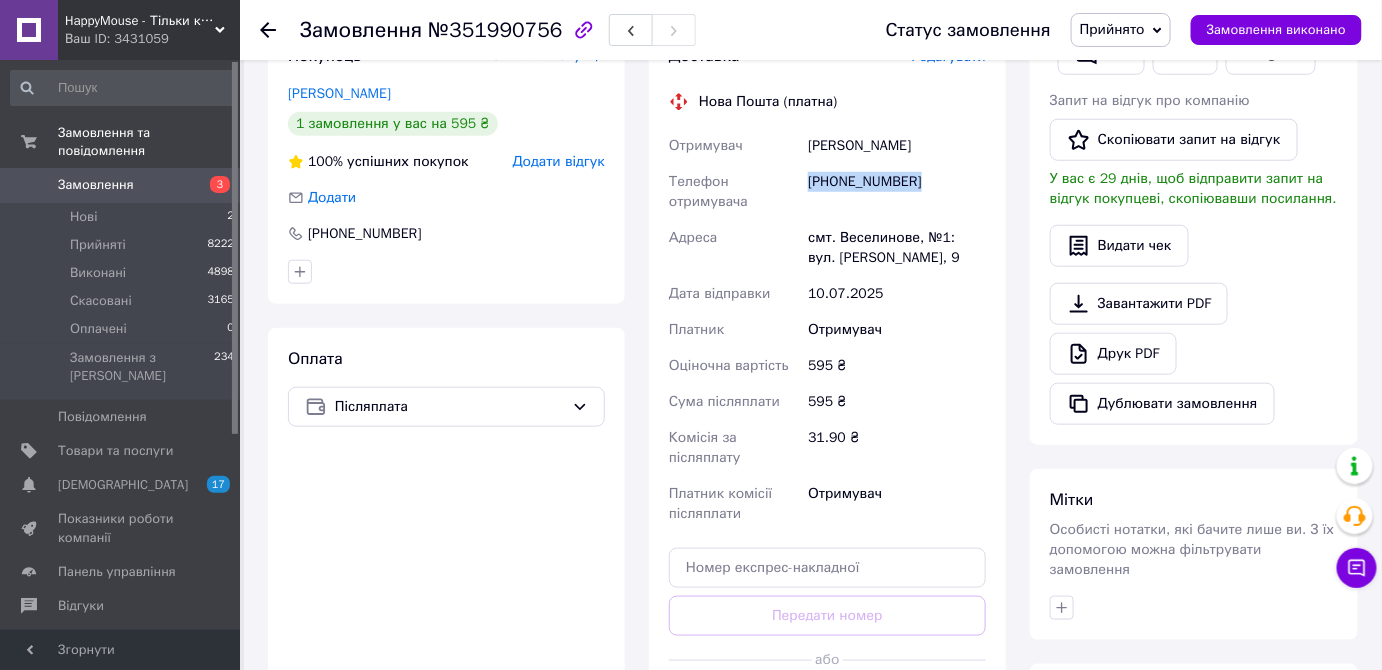 click on "+380968679870" at bounding box center [897, 192] 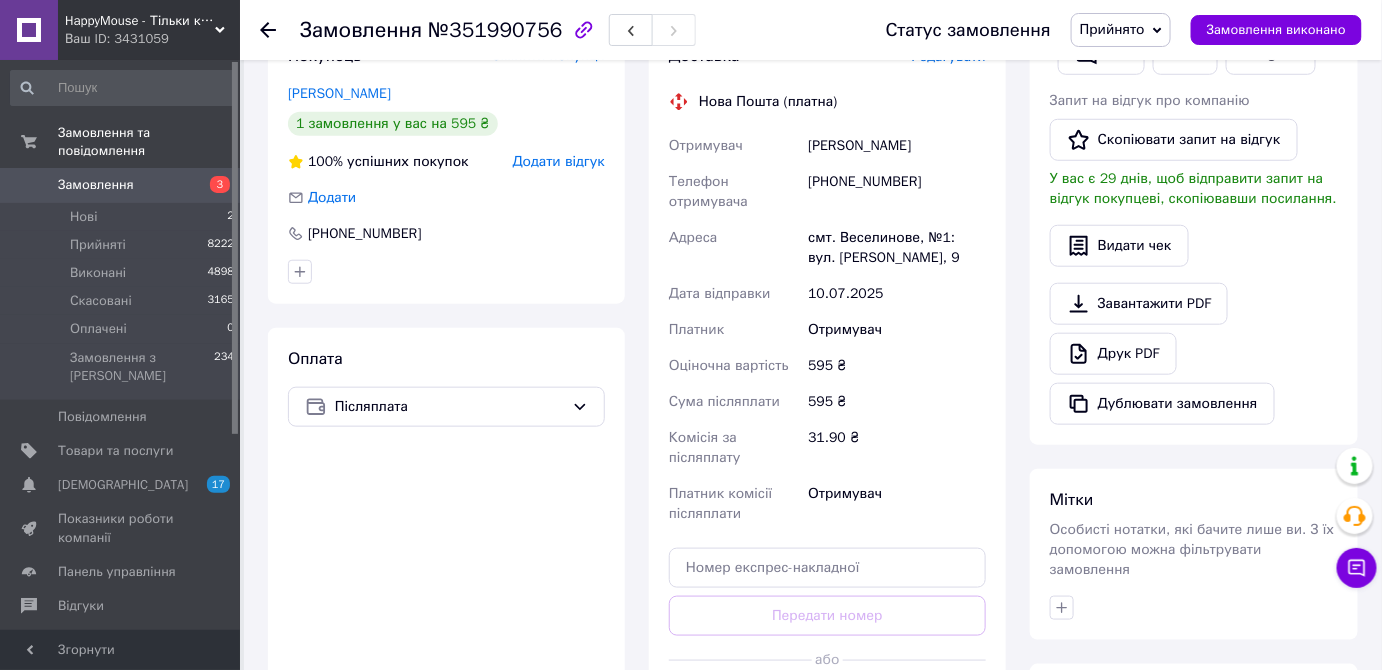 click on "смт. Веселинове, №1: вул. Мозолевського, 9" at bounding box center (897, 248) 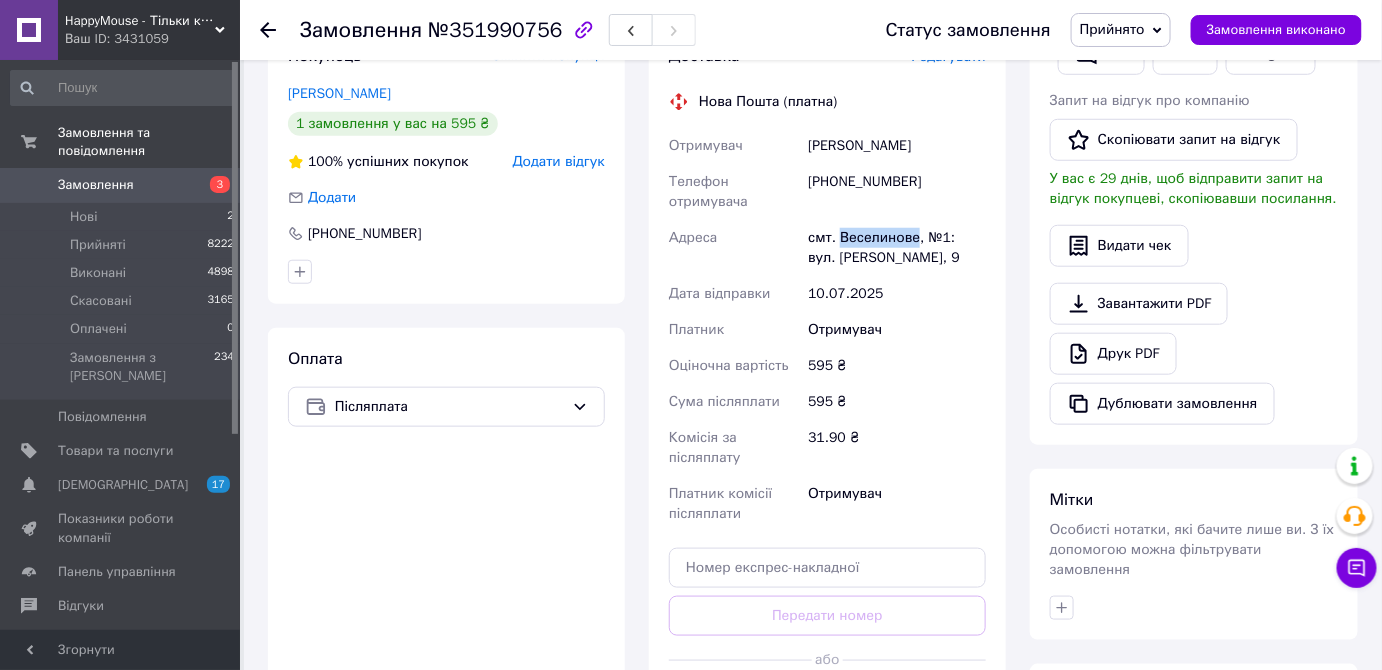 click on "смт. Веселинове, №1: вул. Мозолевського, 9" at bounding box center [897, 248] 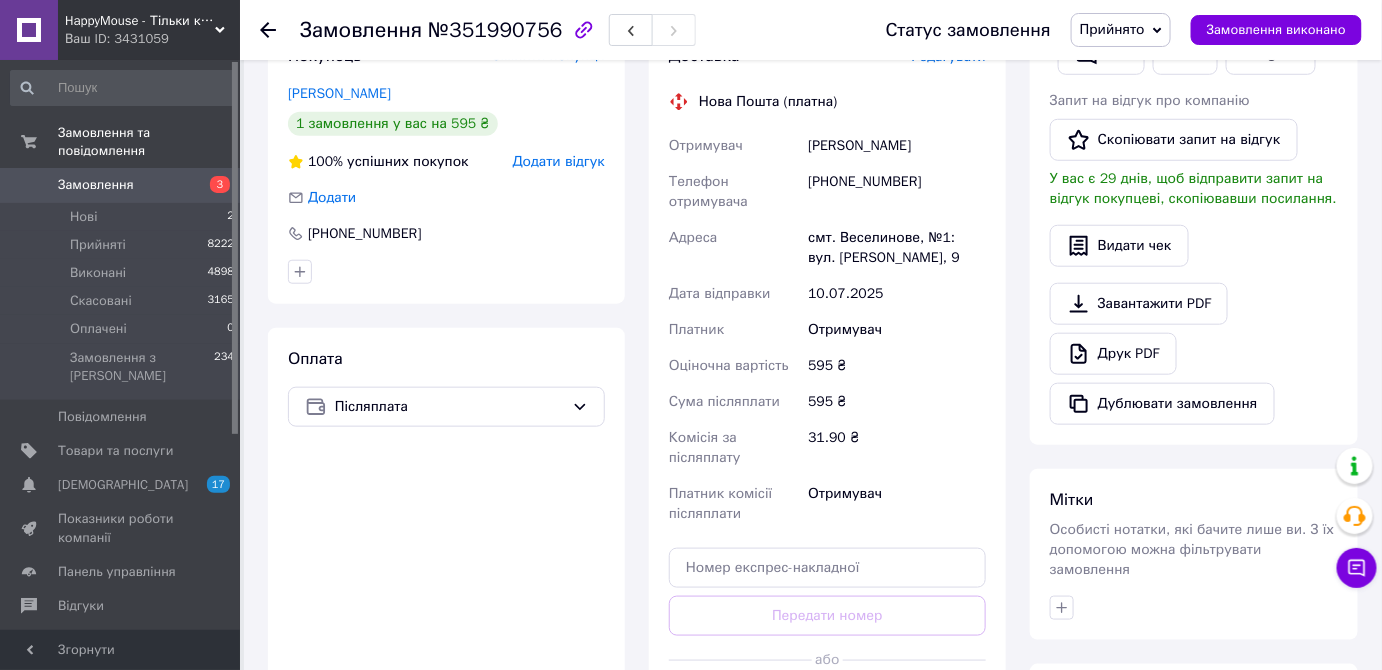 click on "смт. Веселинове, №1: вул. [PERSON_NAME], 9" at bounding box center [897, 248] 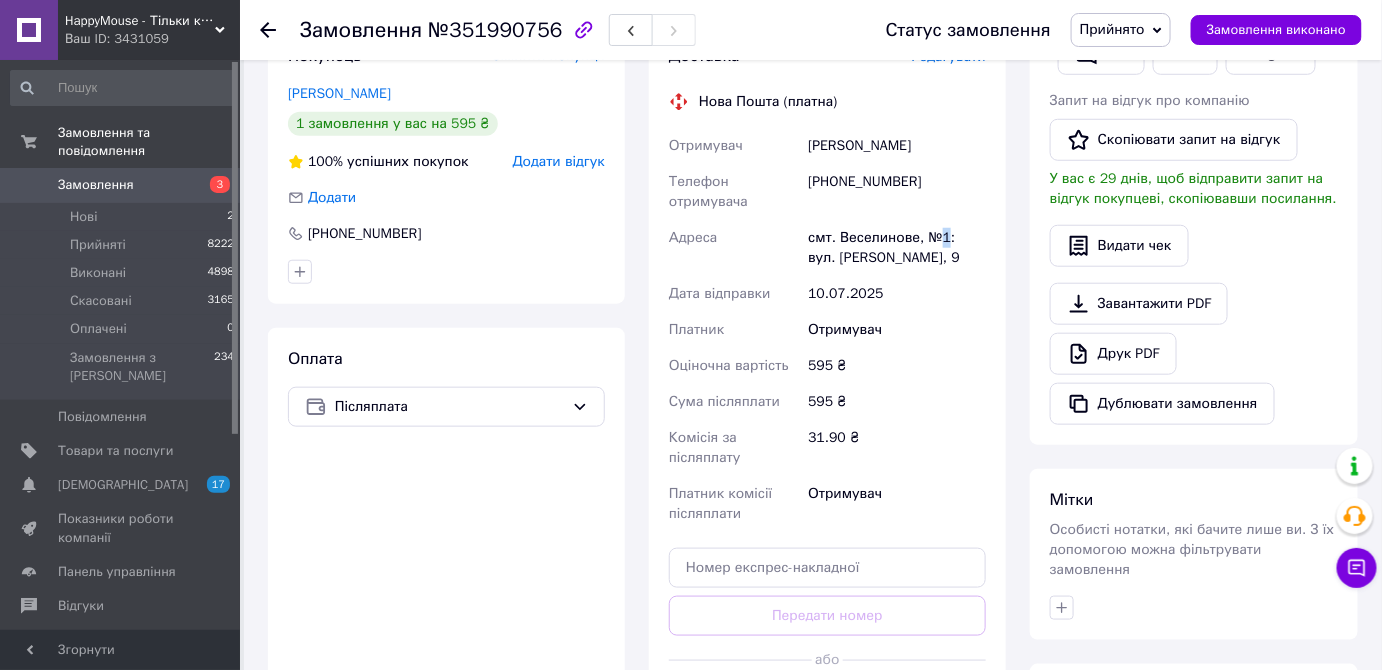 click on "смт. Веселинове, №1: вул. [PERSON_NAME], 9" at bounding box center (897, 248) 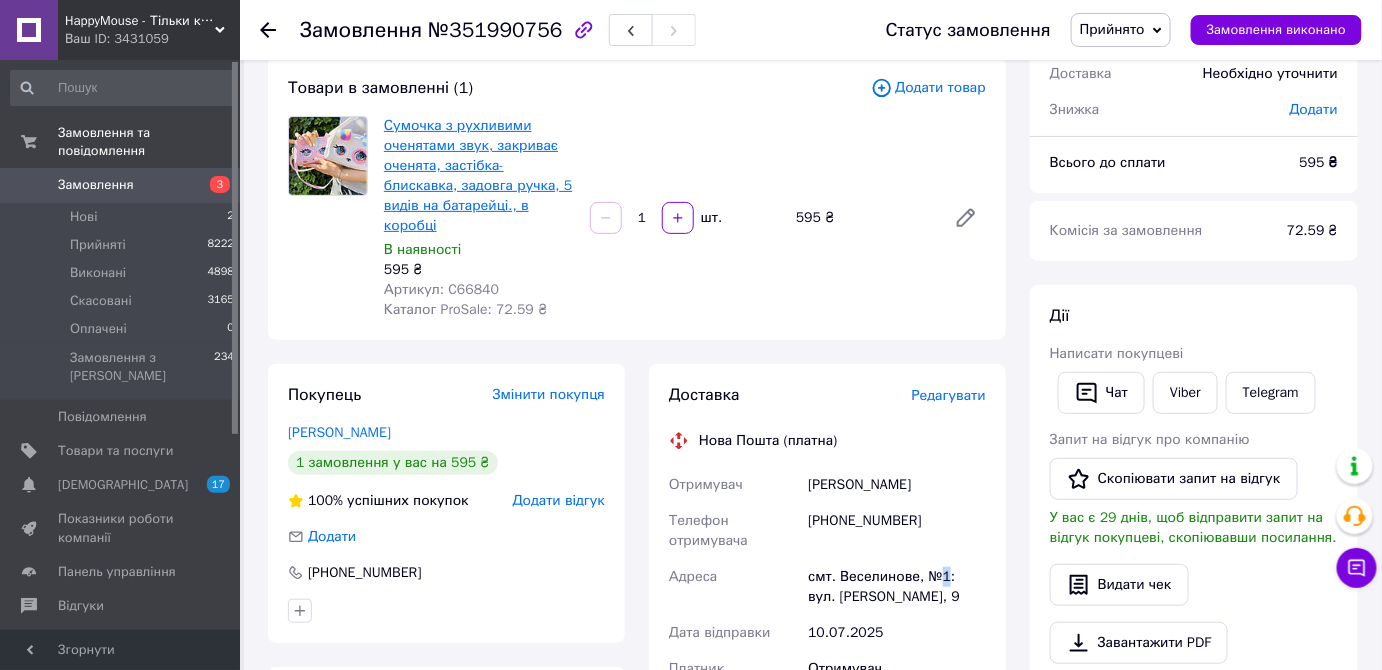 scroll, scrollTop: 90, scrollLeft: 0, axis: vertical 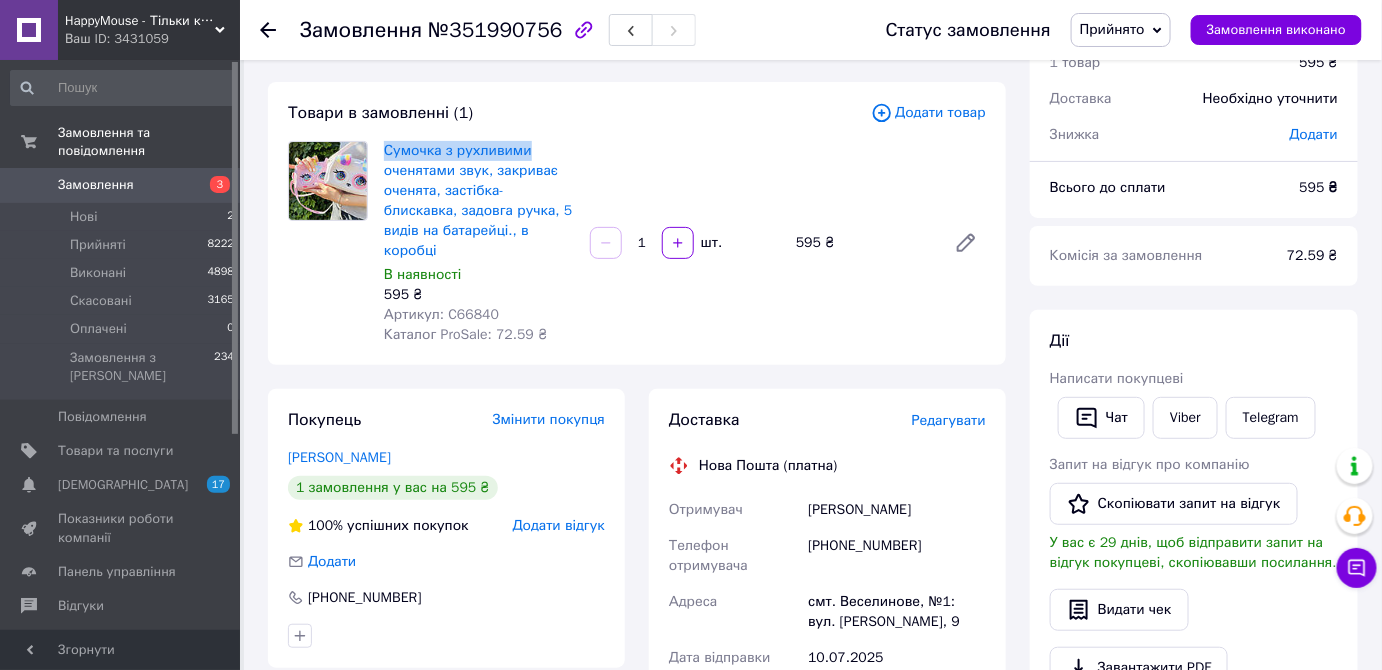 drag, startPoint x: 381, startPoint y: 150, endPoint x: 536, endPoint y: 156, distance: 155.11609 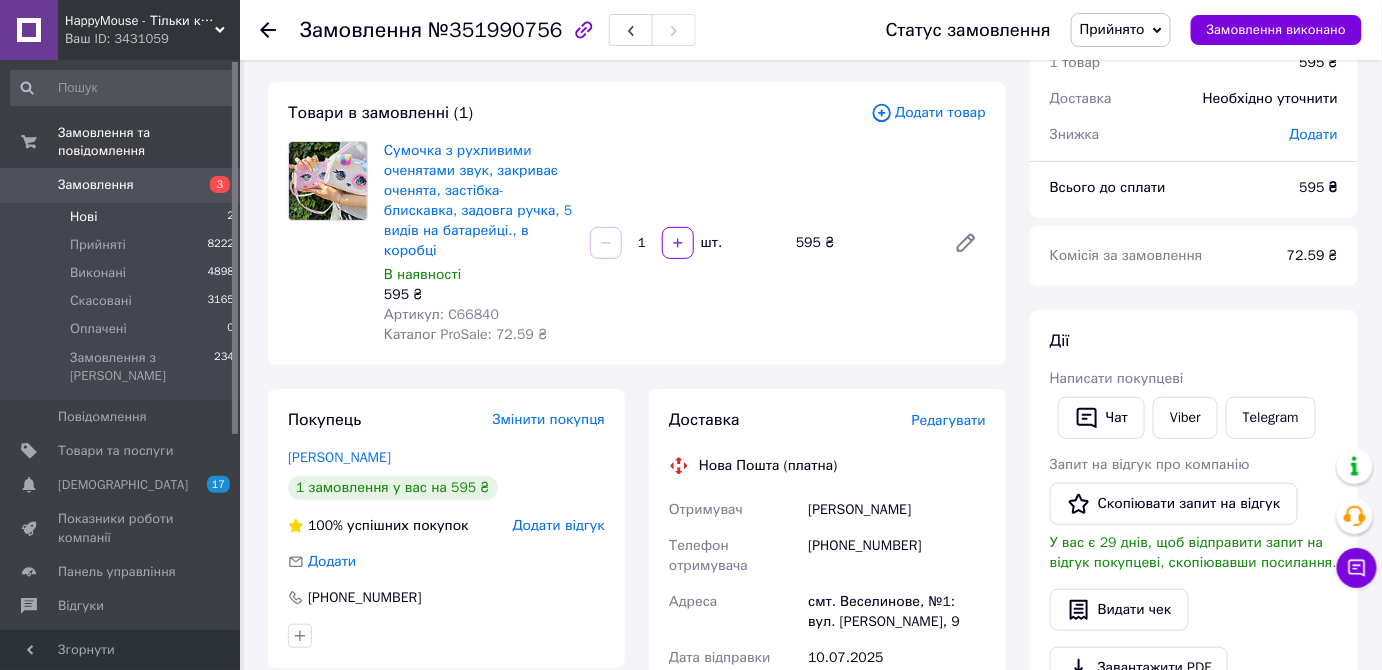 click on "Нові 2" at bounding box center [123, 217] 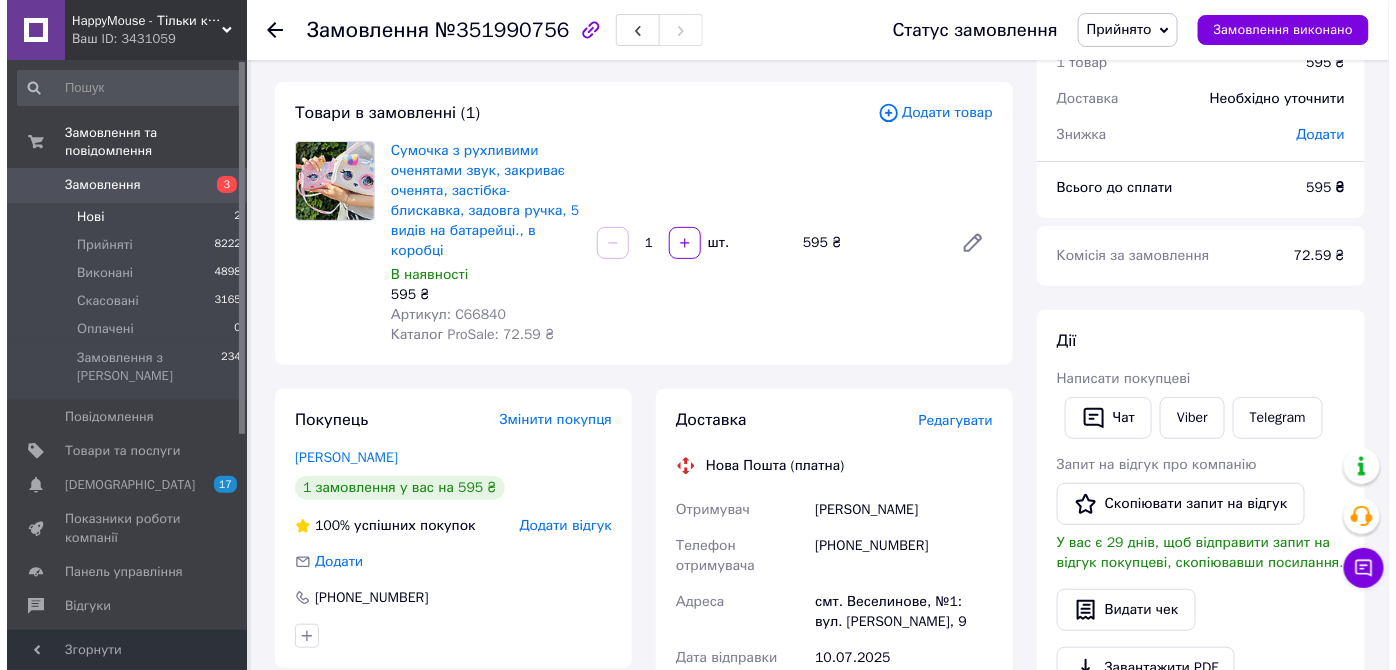 scroll, scrollTop: 0, scrollLeft: 0, axis: both 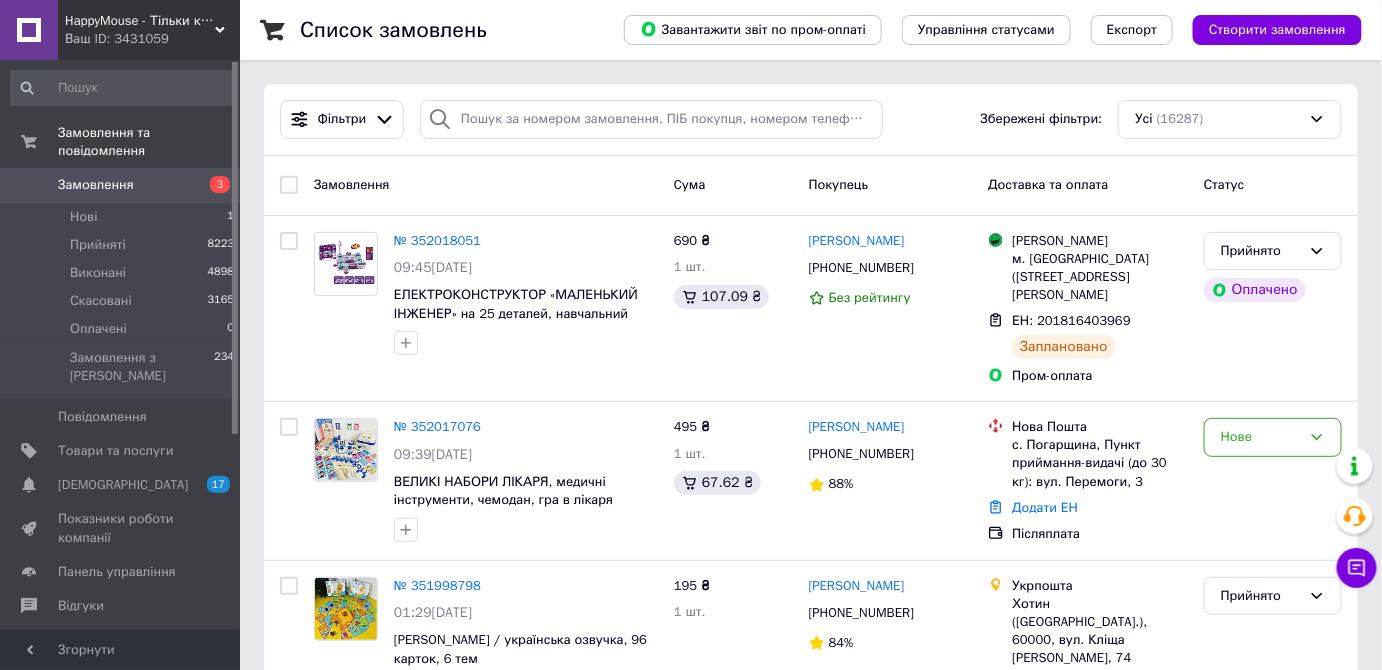 click on "Замовлення 3" at bounding box center (123, 185) 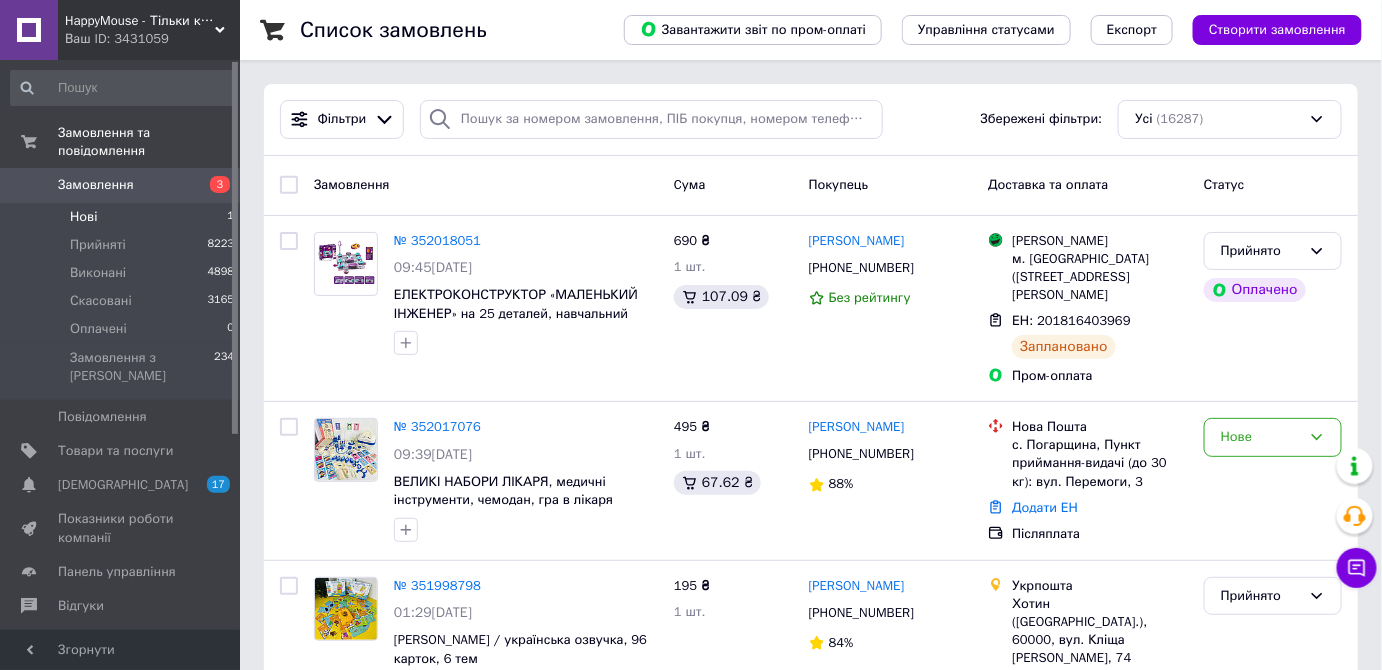 click on "Нові 1" at bounding box center (123, 217) 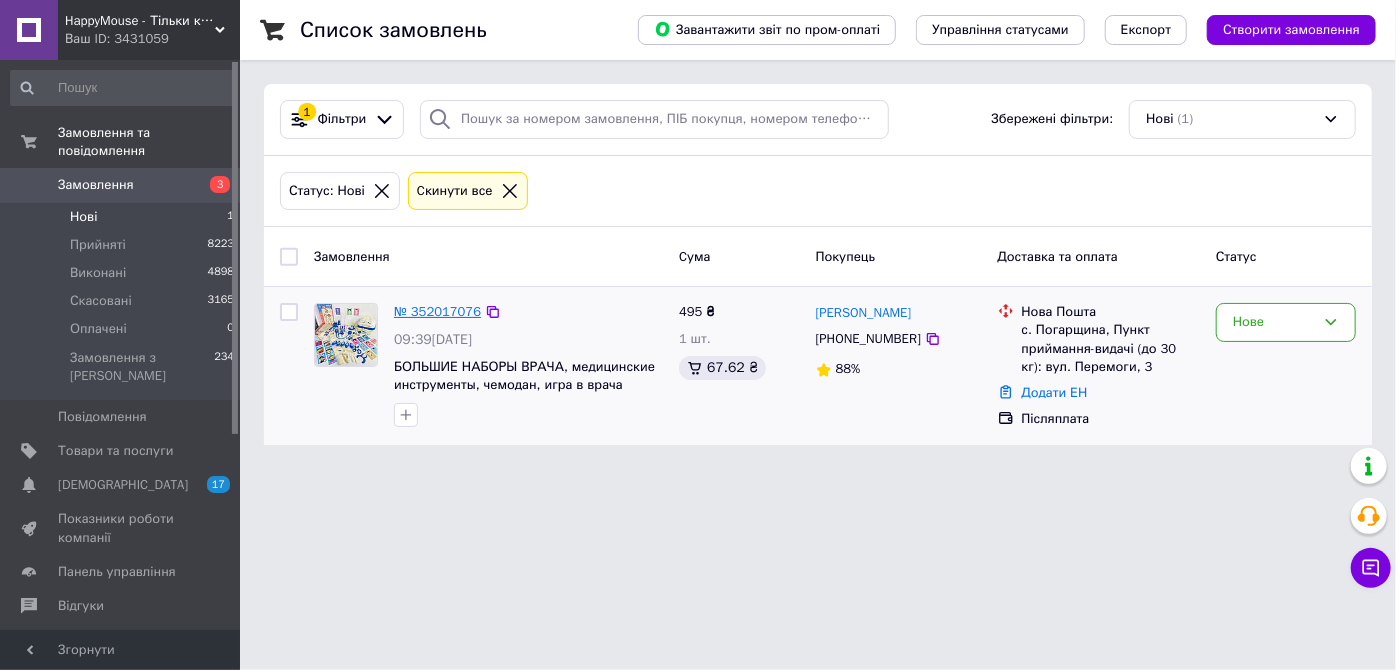 click on "№ 352017076" at bounding box center (437, 311) 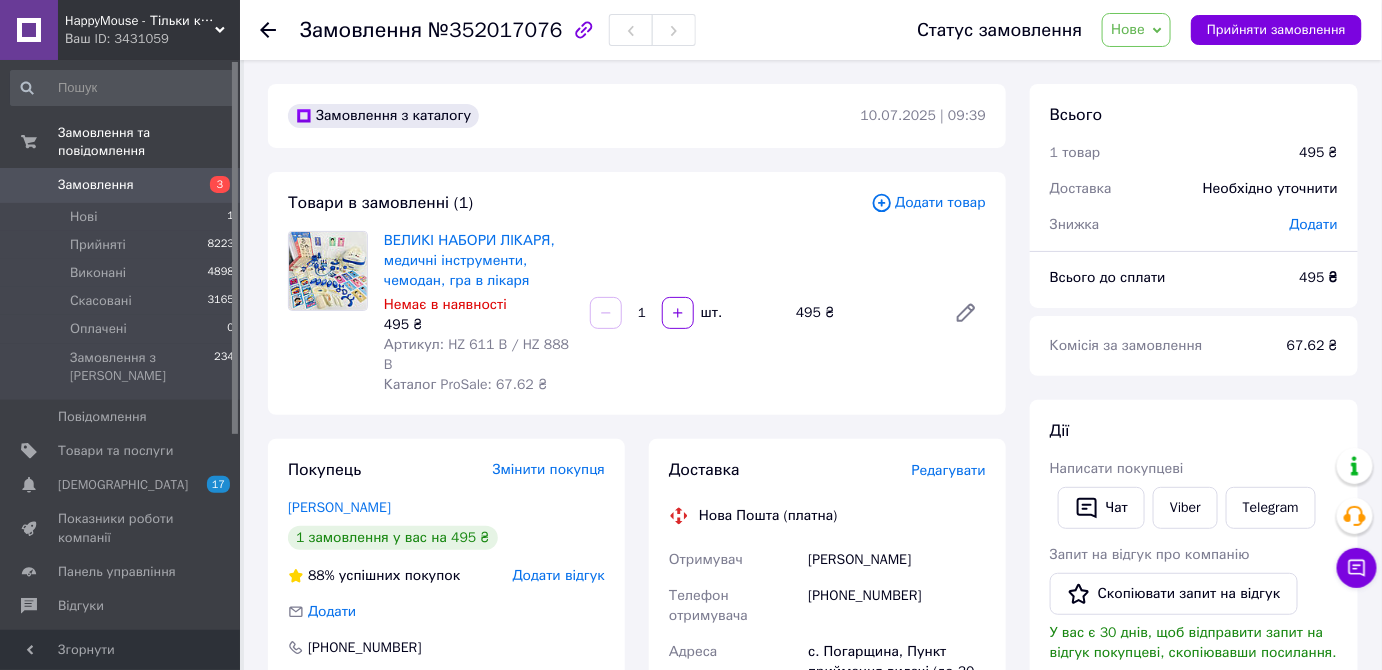 click on "ВЕЛИКІ НАБОРИ ЛІКАРЯ, медичні інструменти, чемодан, гра в лікаря Немає в наявності 495 ₴ Артикул: HZ 611 B / HZ 888 B Каталог ProSale: 67.62 ₴  1   шт. 495 ₴" at bounding box center (685, 313) 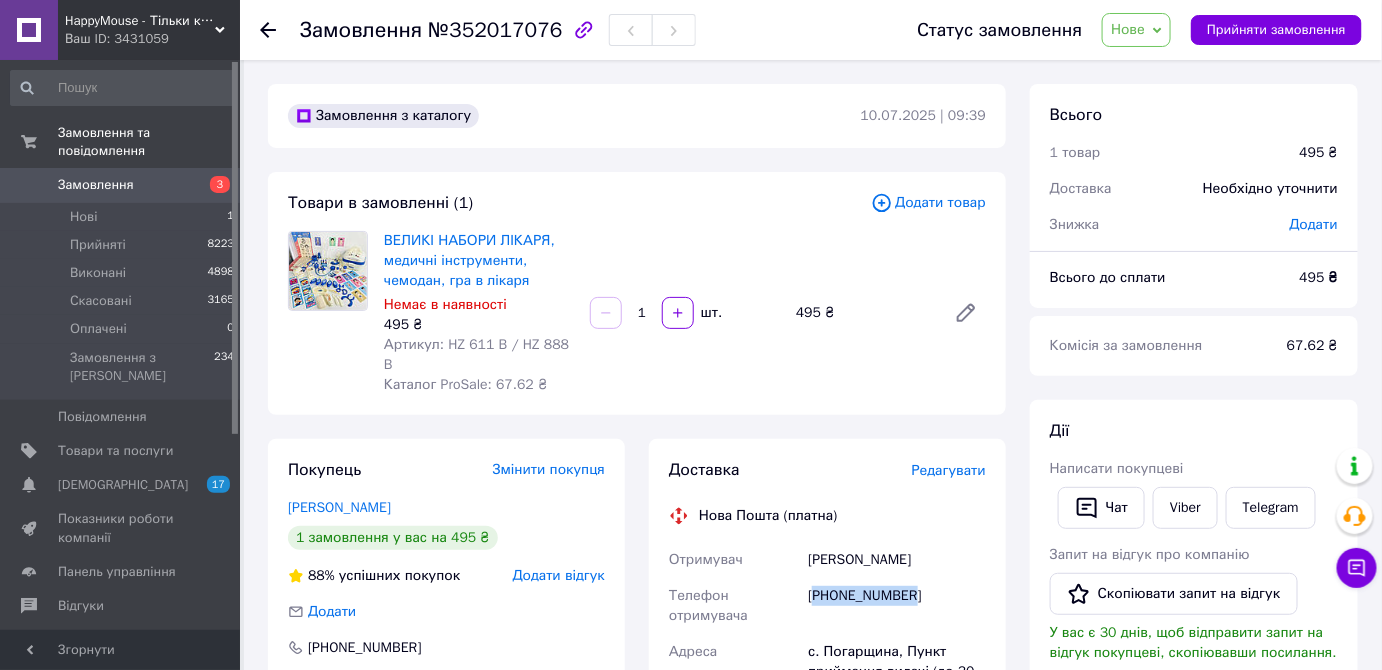 click on "[PHONE_NUMBER]" at bounding box center [897, 606] 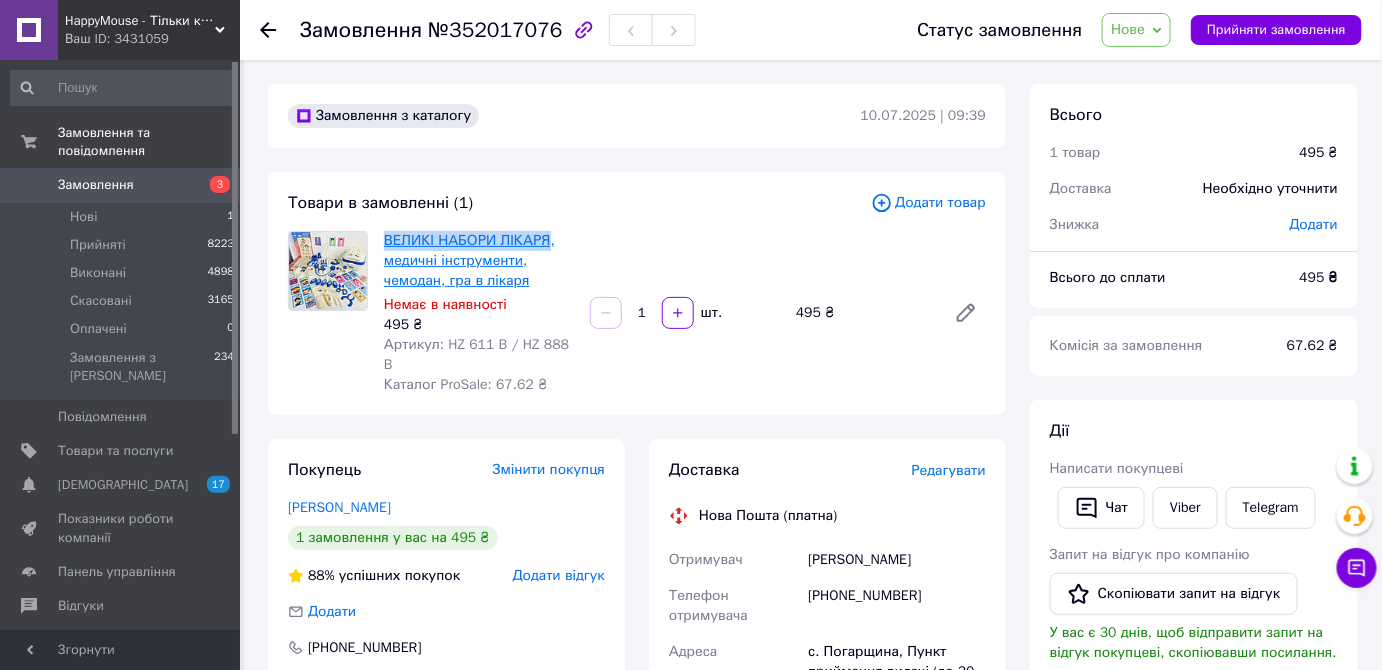 drag, startPoint x: 379, startPoint y: 237, endPoint x: 538, endPoint y: 238, distance: 159.00314 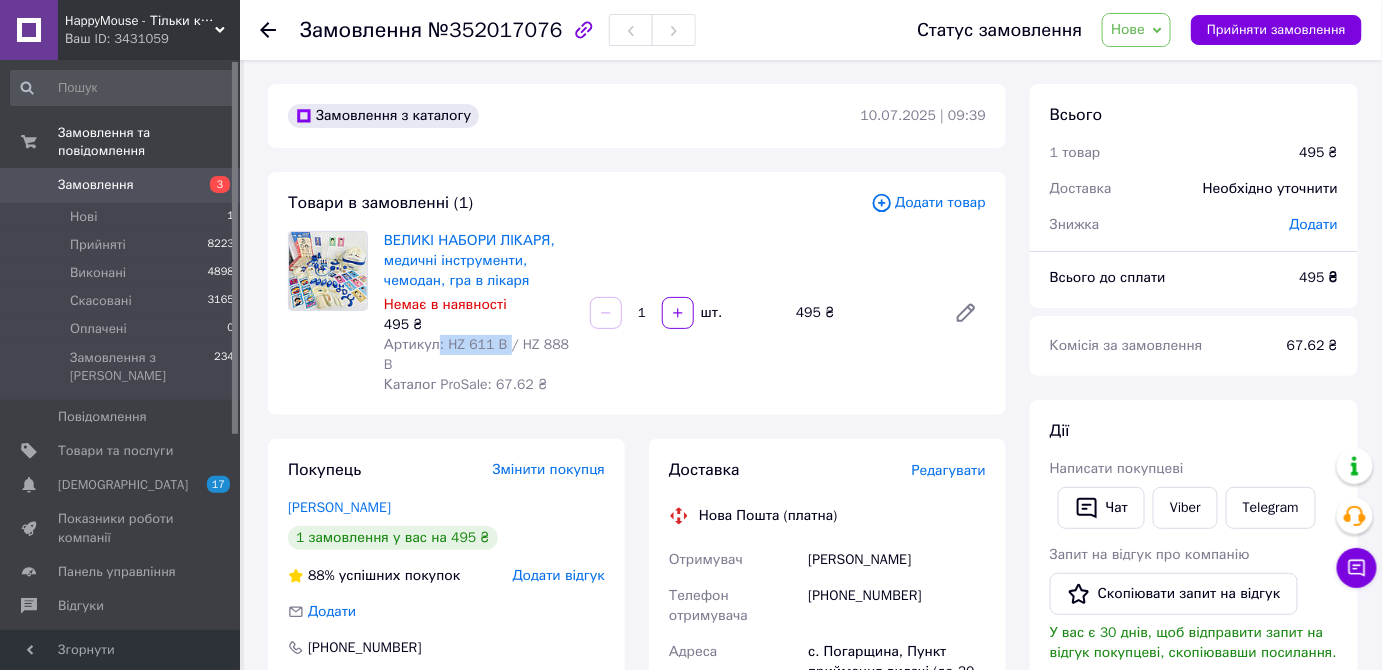 drag, startPoint x: 501, startPoint y: 343, endPoint x: 434, endPoint y: 343, distance: 67 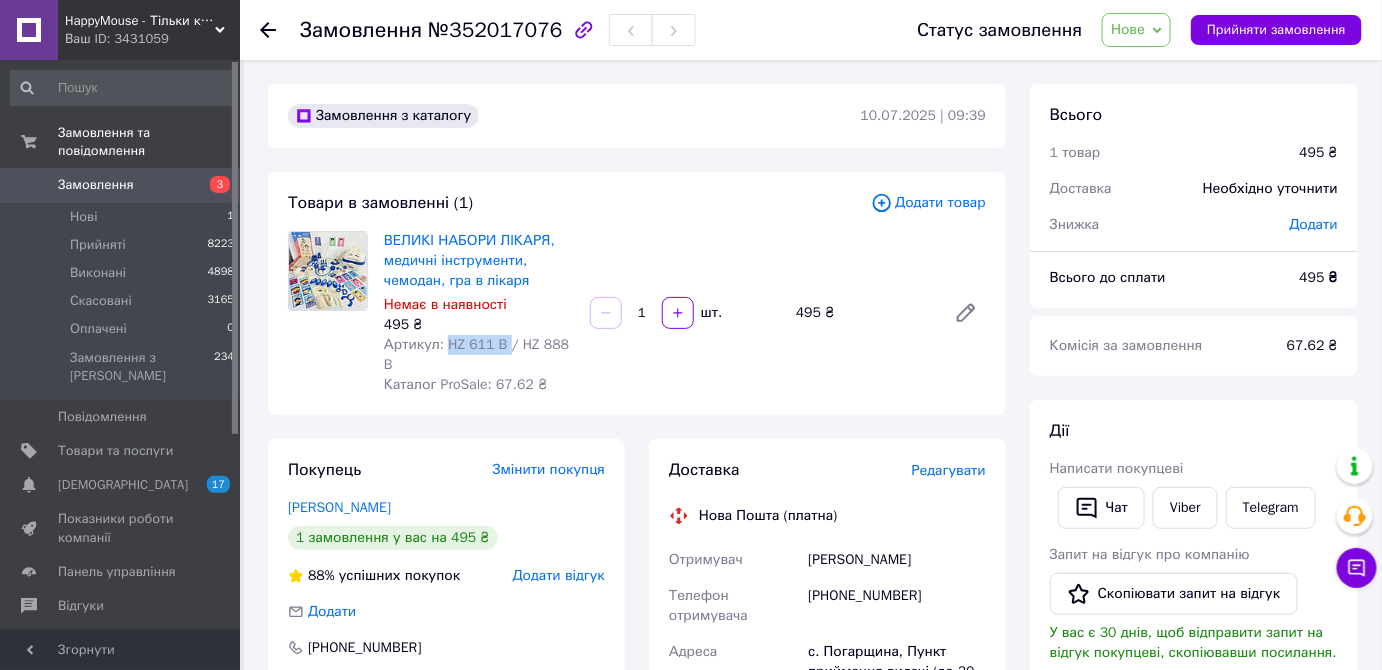 drag, startPoint x: 503, startPoint y: 342, endPoint x: 441, endPoint y: 346, distance: 62.1289 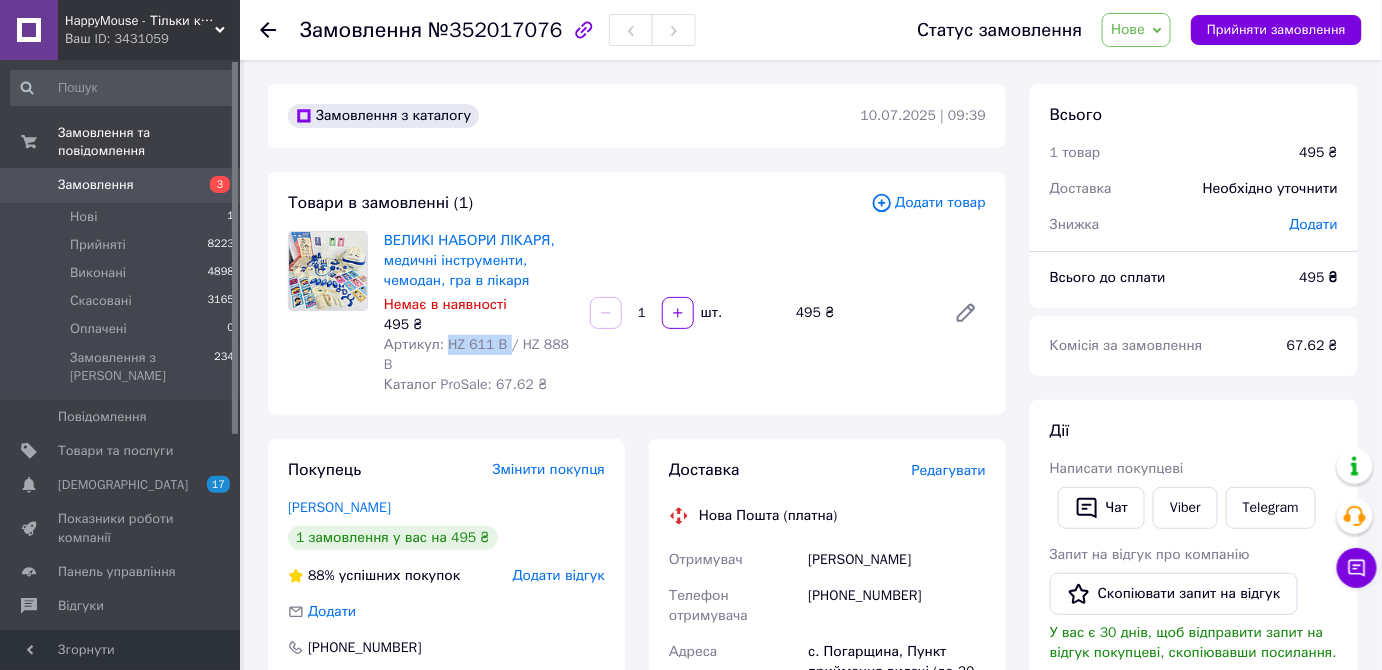 click on "3" at bounding box center (212, 185) 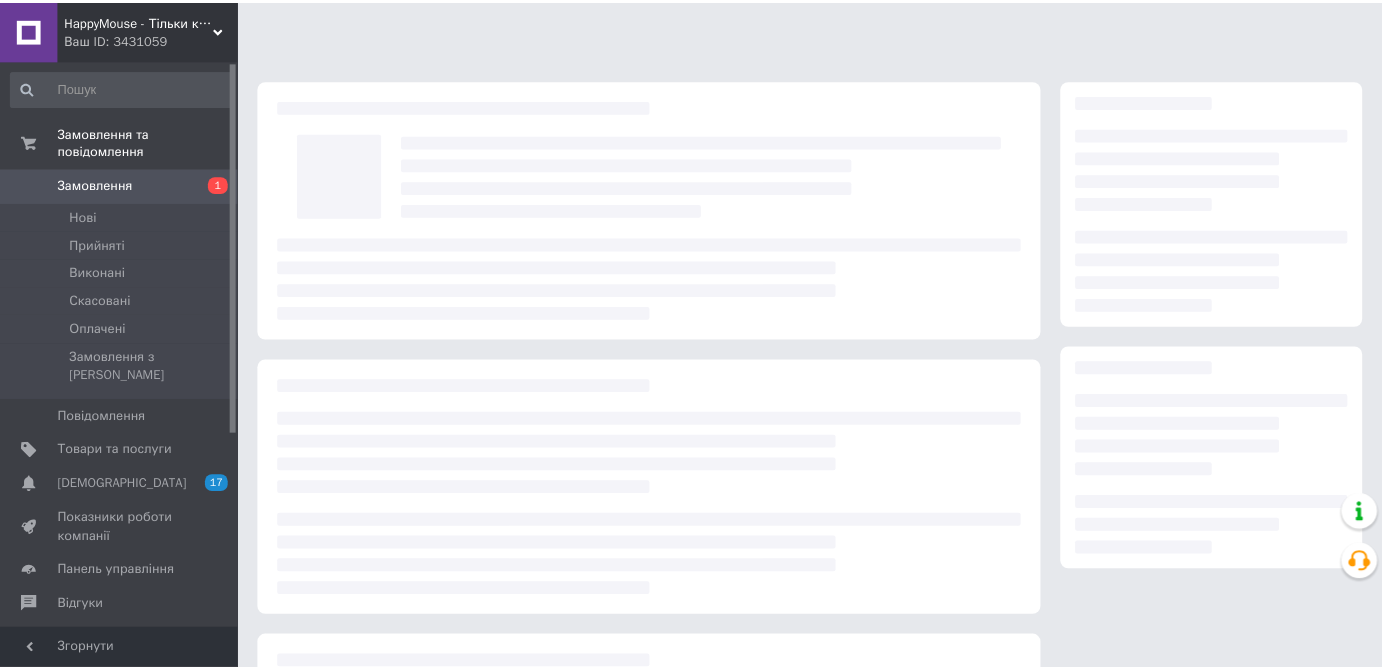 scroll, scrollTop: 0, scrollLeft: 0, axis: both 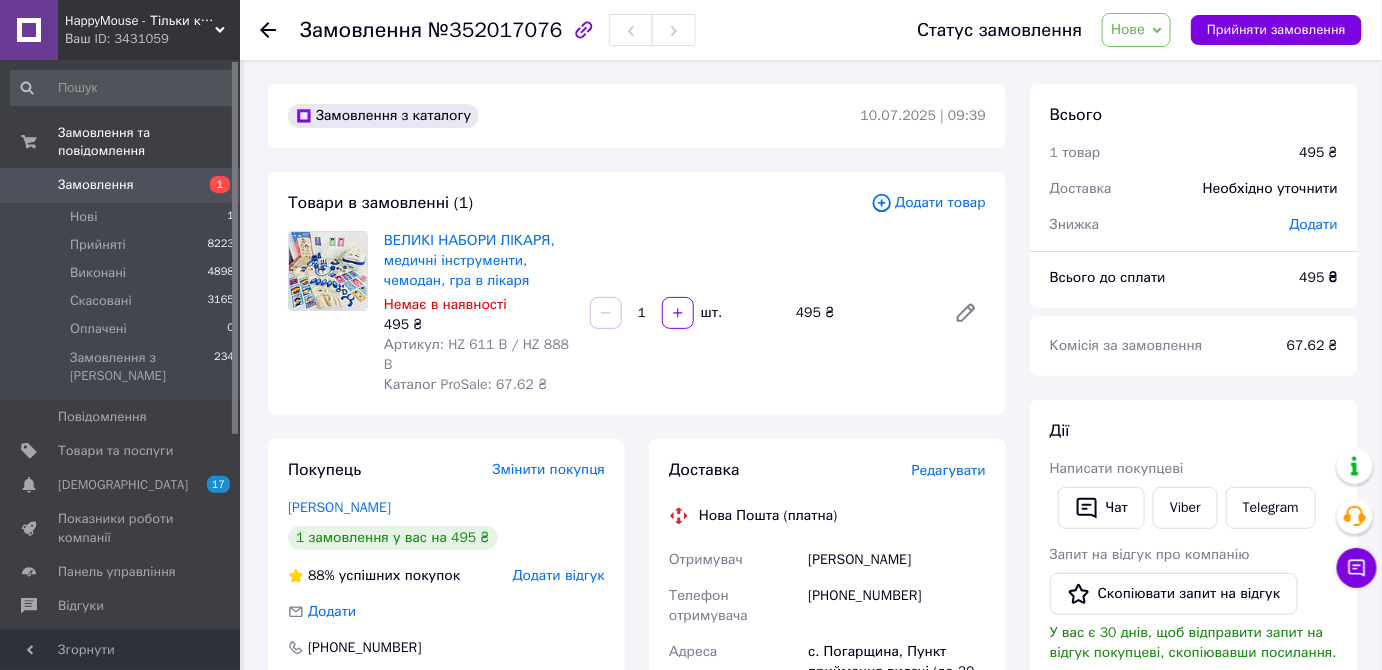 click on "Замовлення 1" at bounding box center (123, 185) 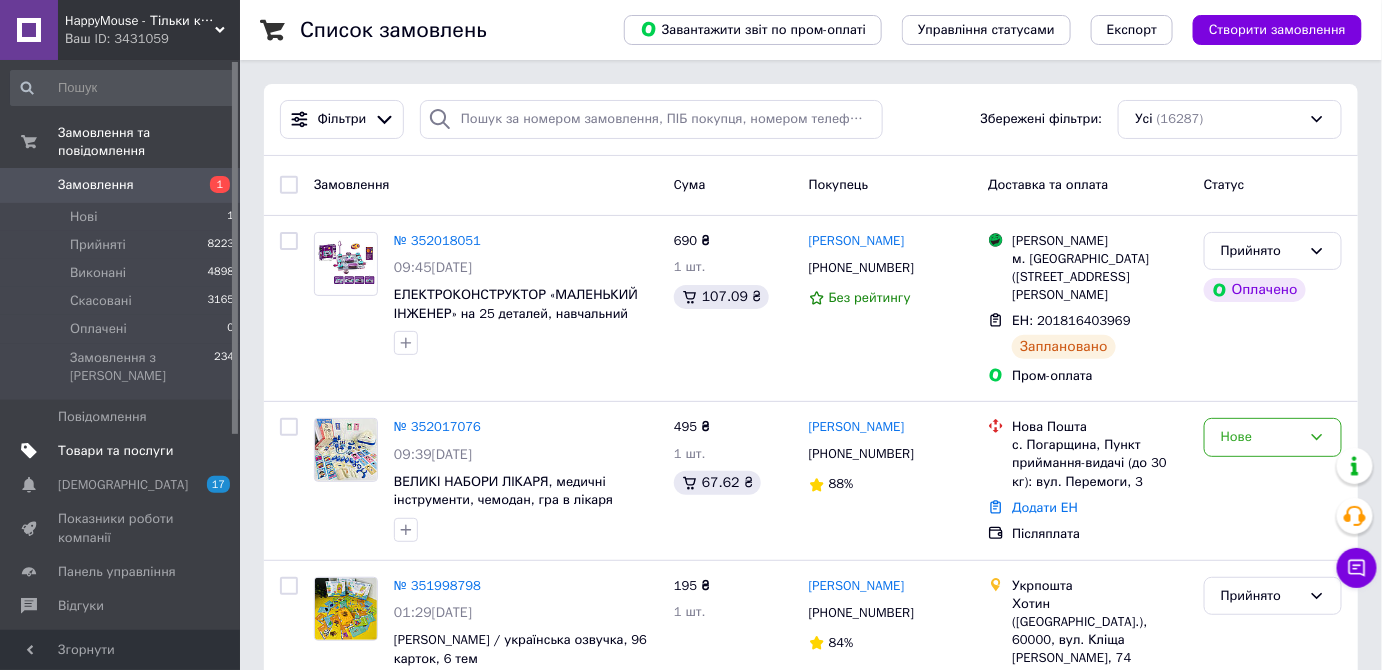 click on "Товари та послуги" at bounding box center [121, 451] 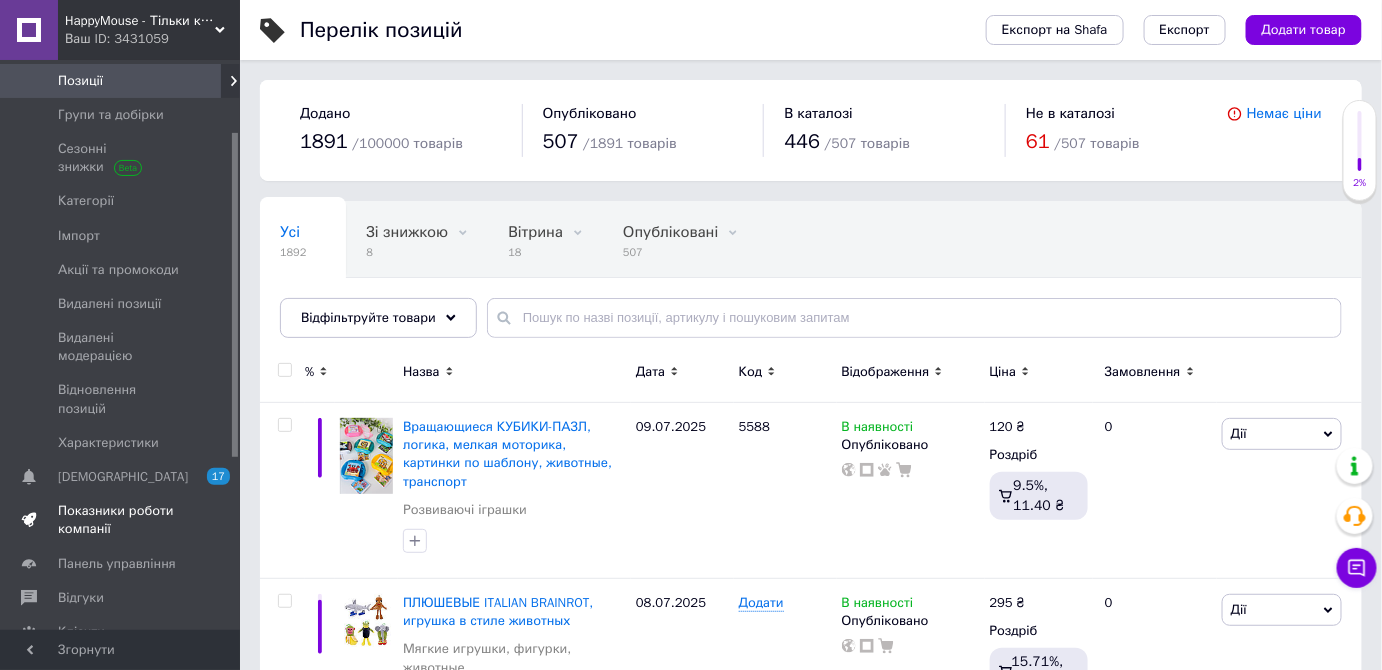 scroll, scrollTop: 181, scrollLeft: 0, axis: vertical 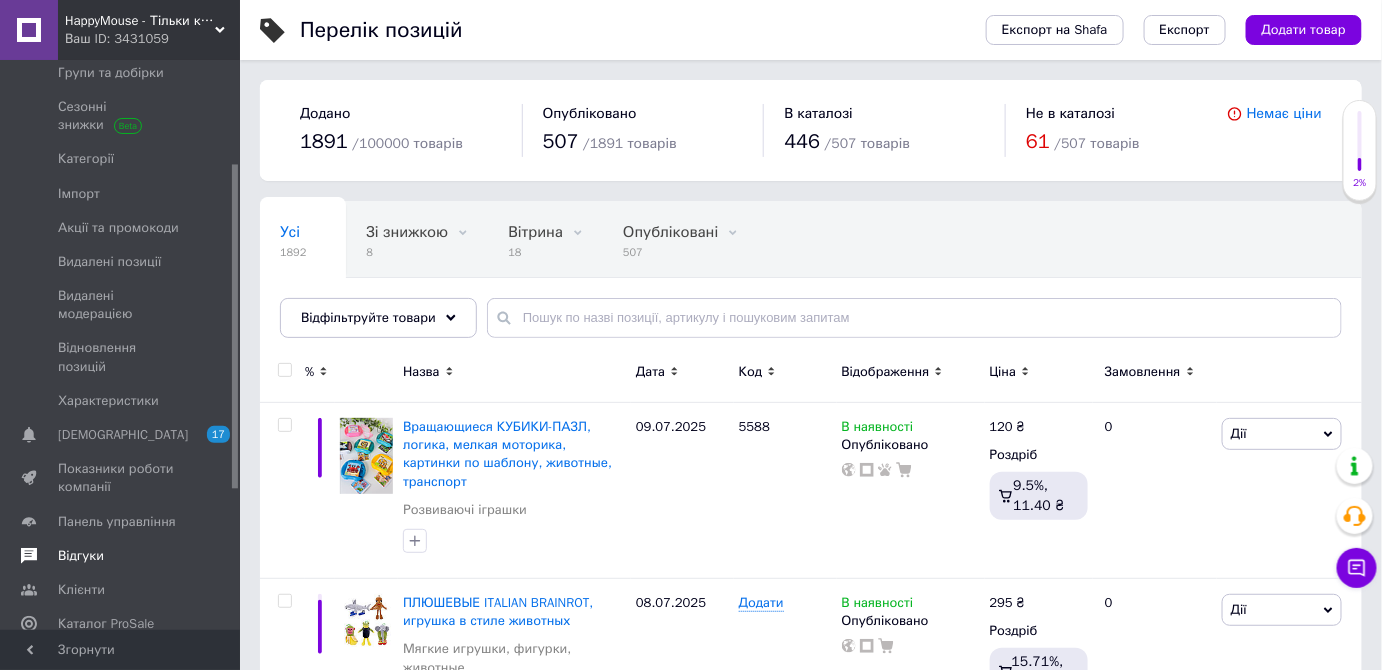 click on "Відгуки" at bounding box center [123, 556] 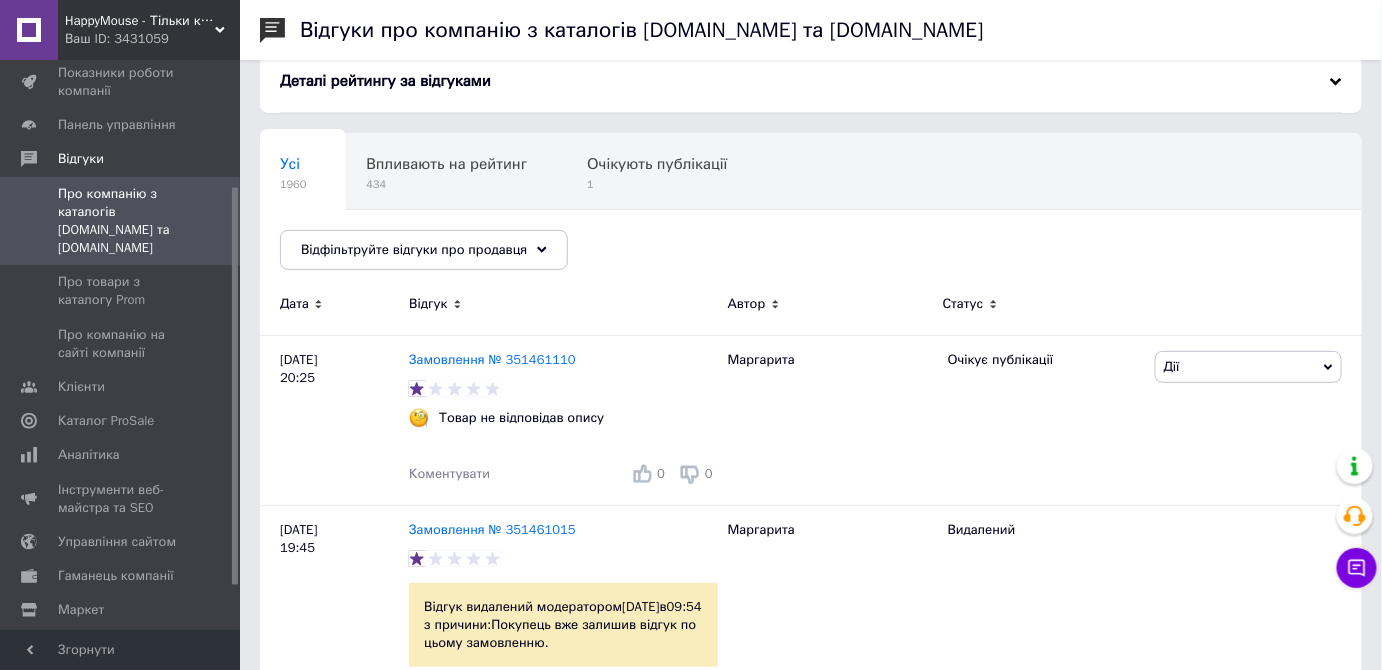 scroll, scrollTop: 0, scrollLeft: 0, axis: both 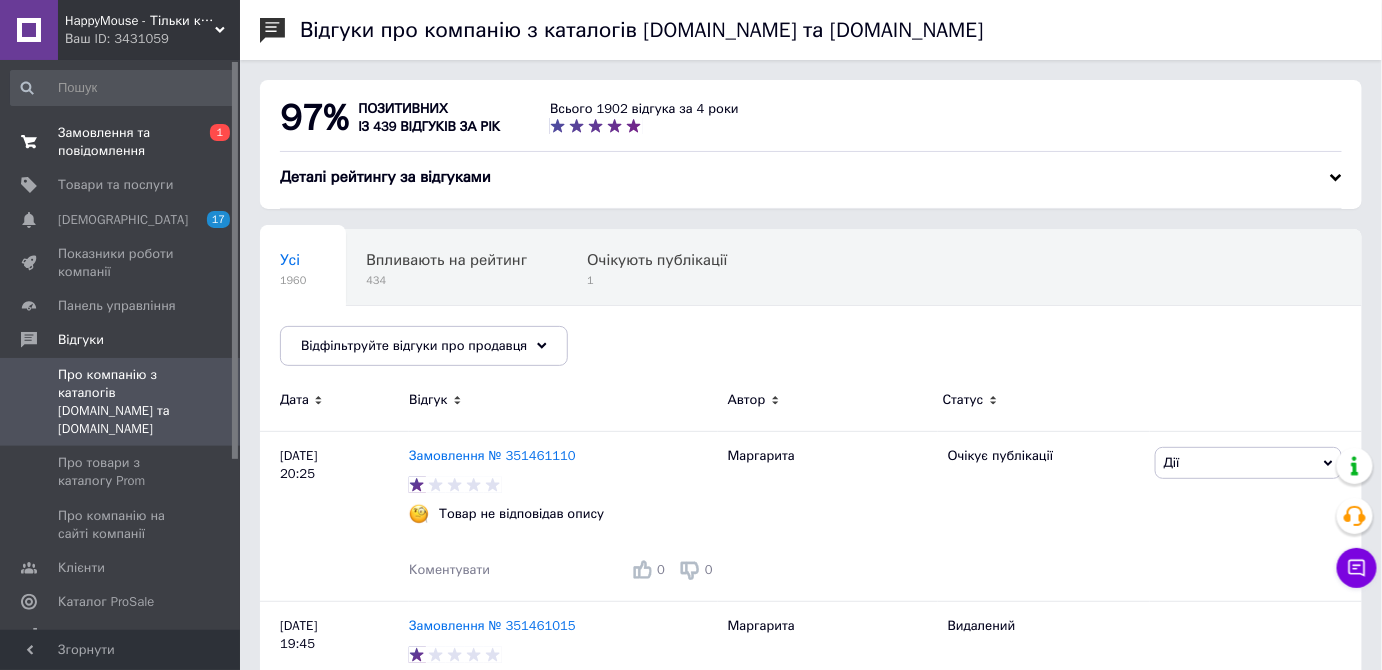 click on "Замовлення та повідомлення" at bounding box center (121, 142) 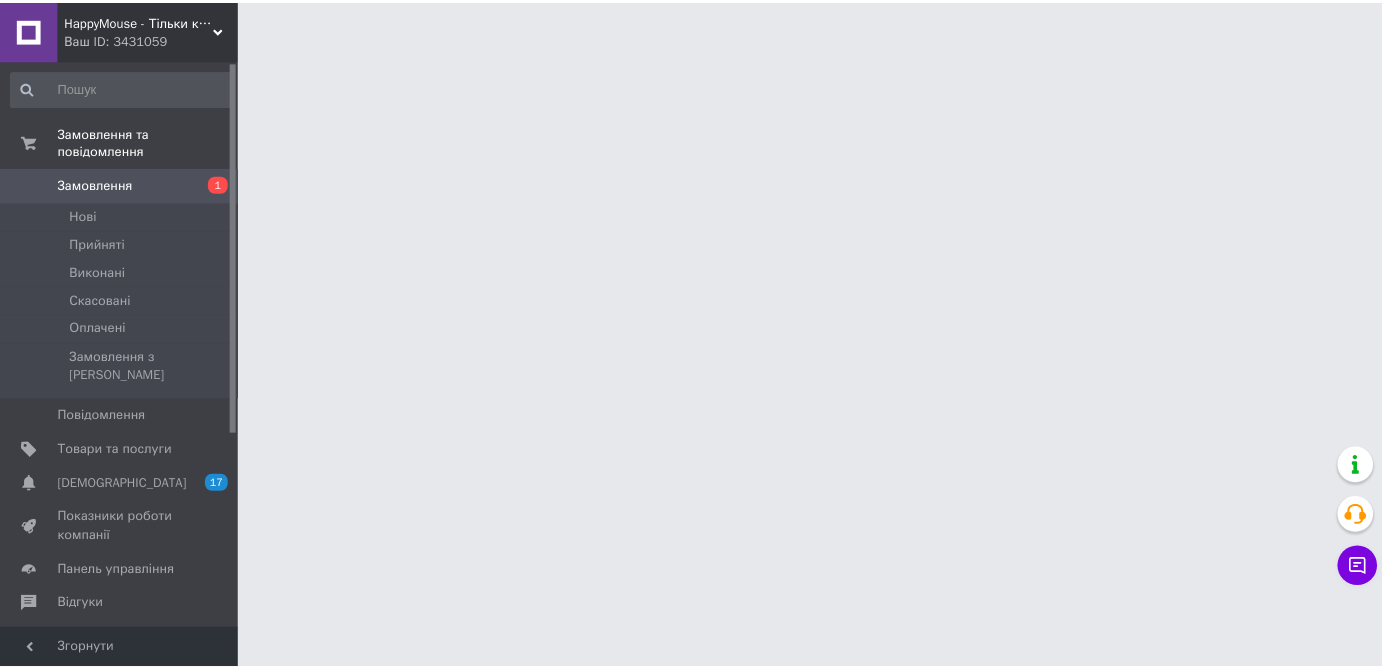 scroll, scrollTop: 0, scrollLeft: 0, axis: both 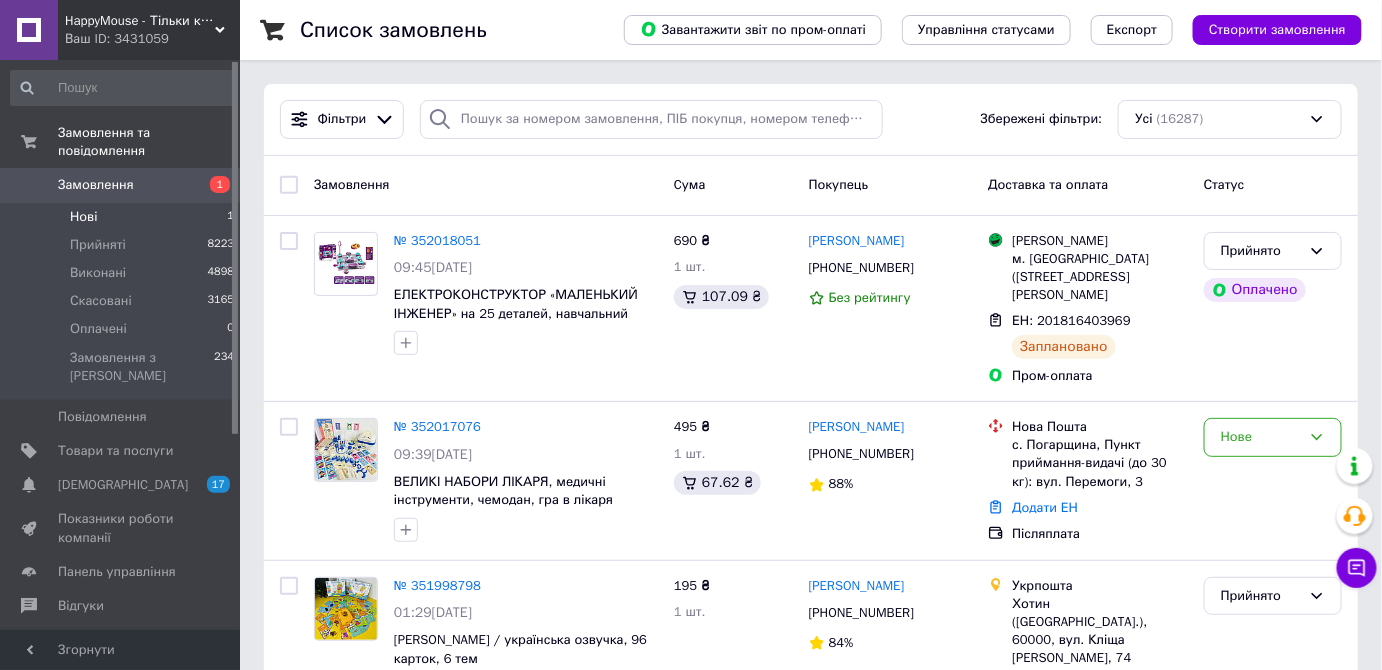 drag, startPoint x: 216, startPoint y: 190, endPoint x: 229, endPoint y: 192, distance: 13.152946 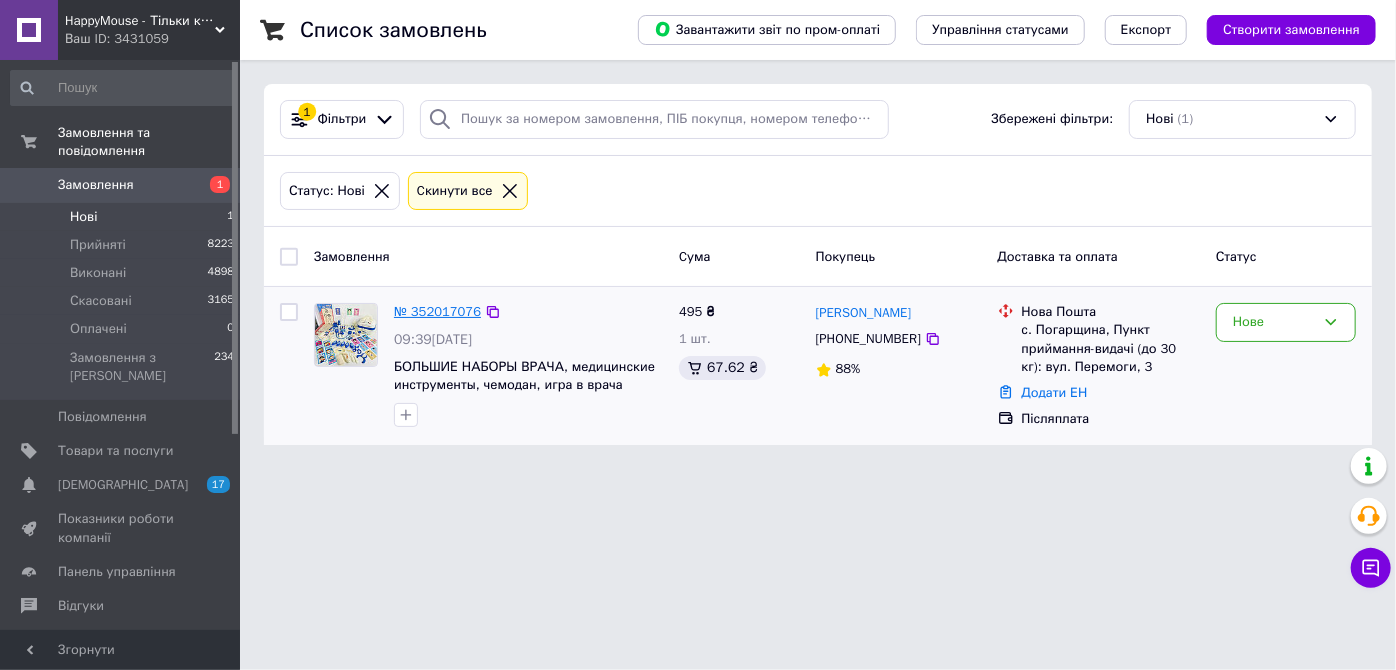 click on "№ 352017076" at bounding box center (437, 311) 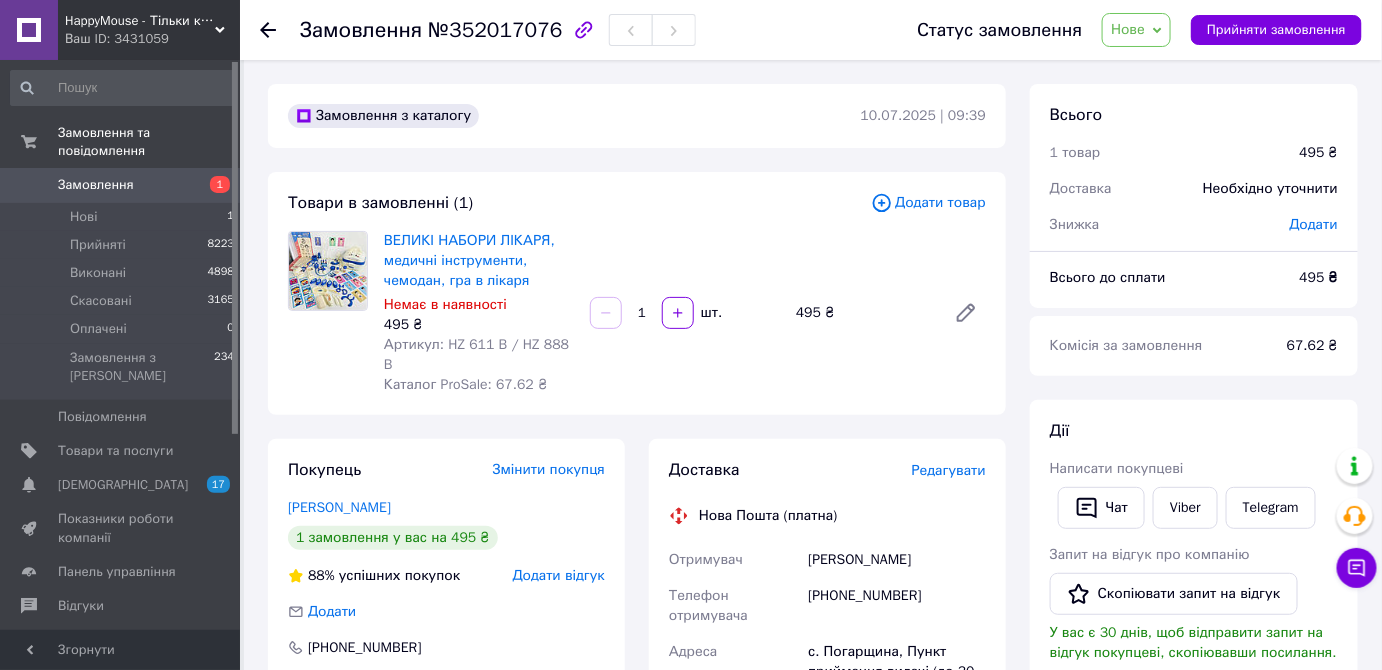 click on "Нове" at bounding box center [1128, 29] 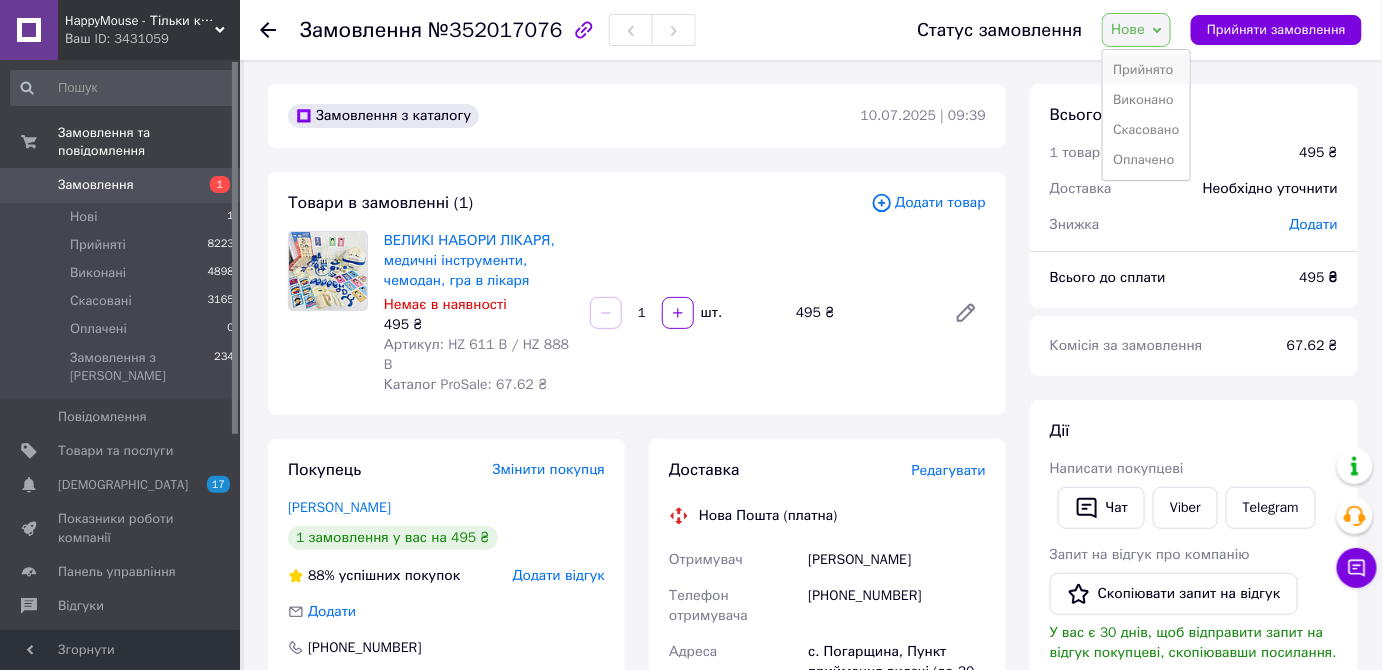 click on "Прийнято" at bounding box center [1146, 70] 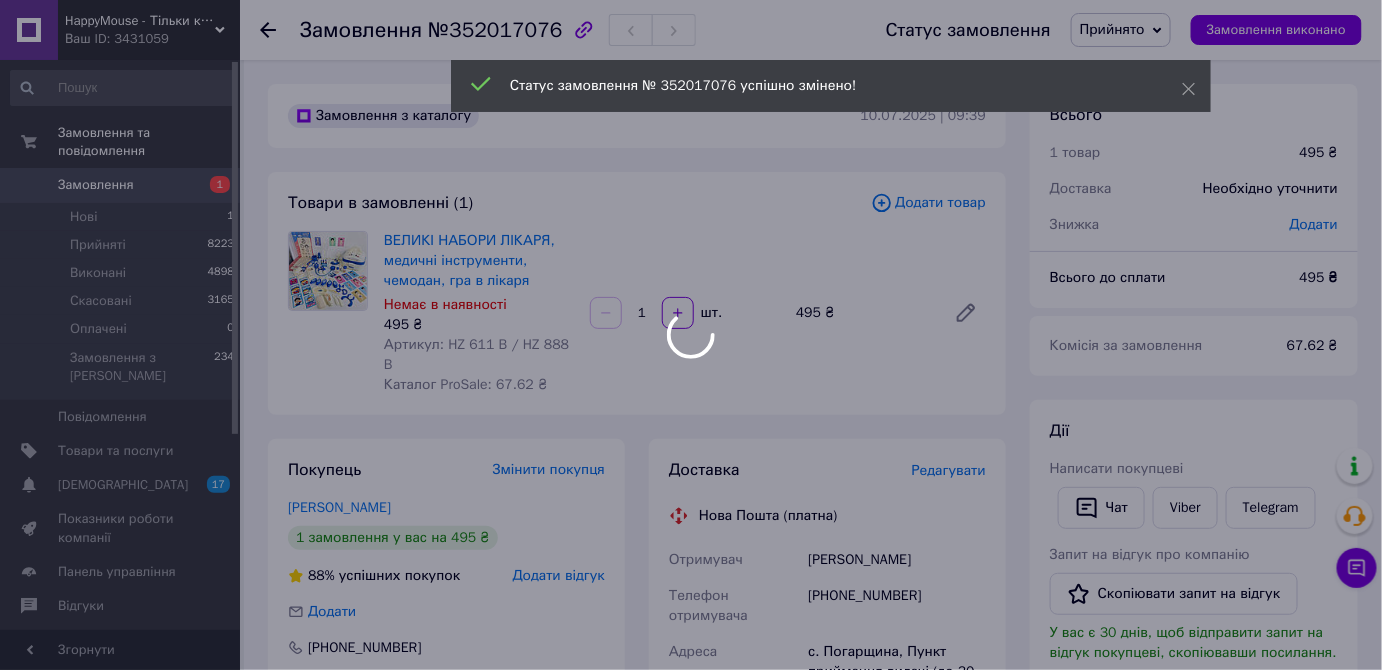 click at bounding box center [691, 335] 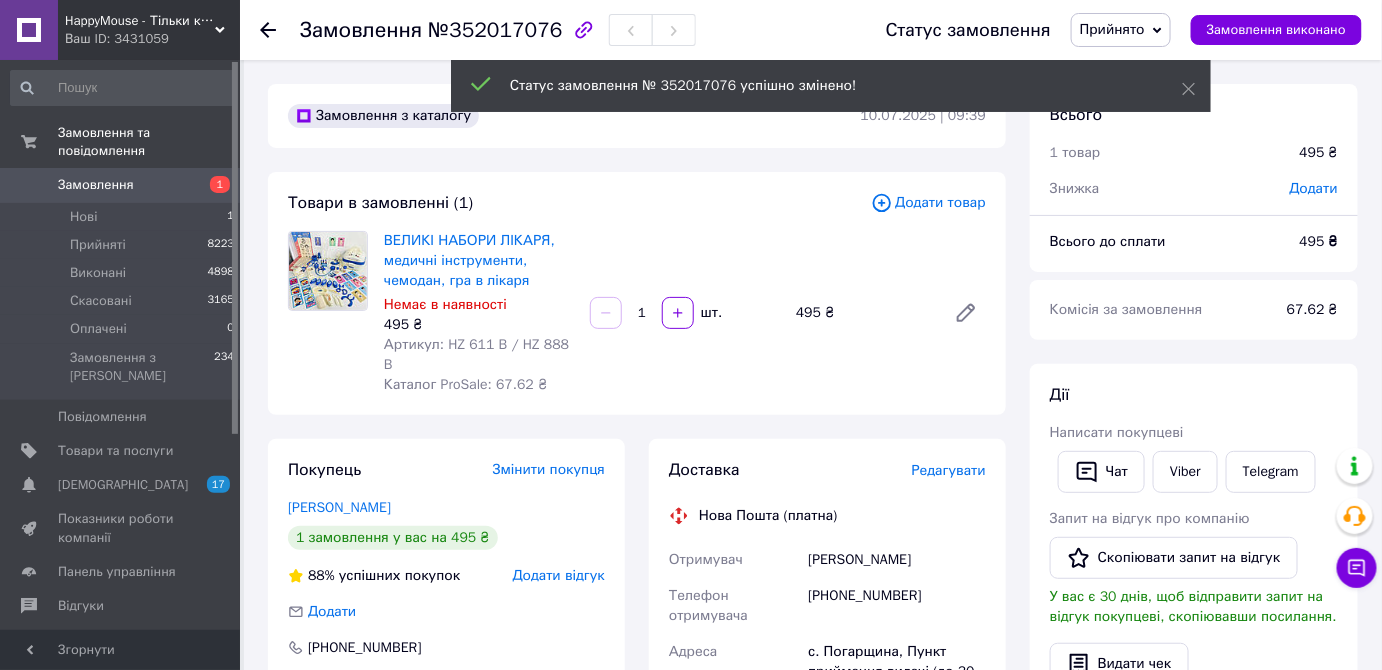 click on "Козинець Анатолій" at bounding box center (897, 560) 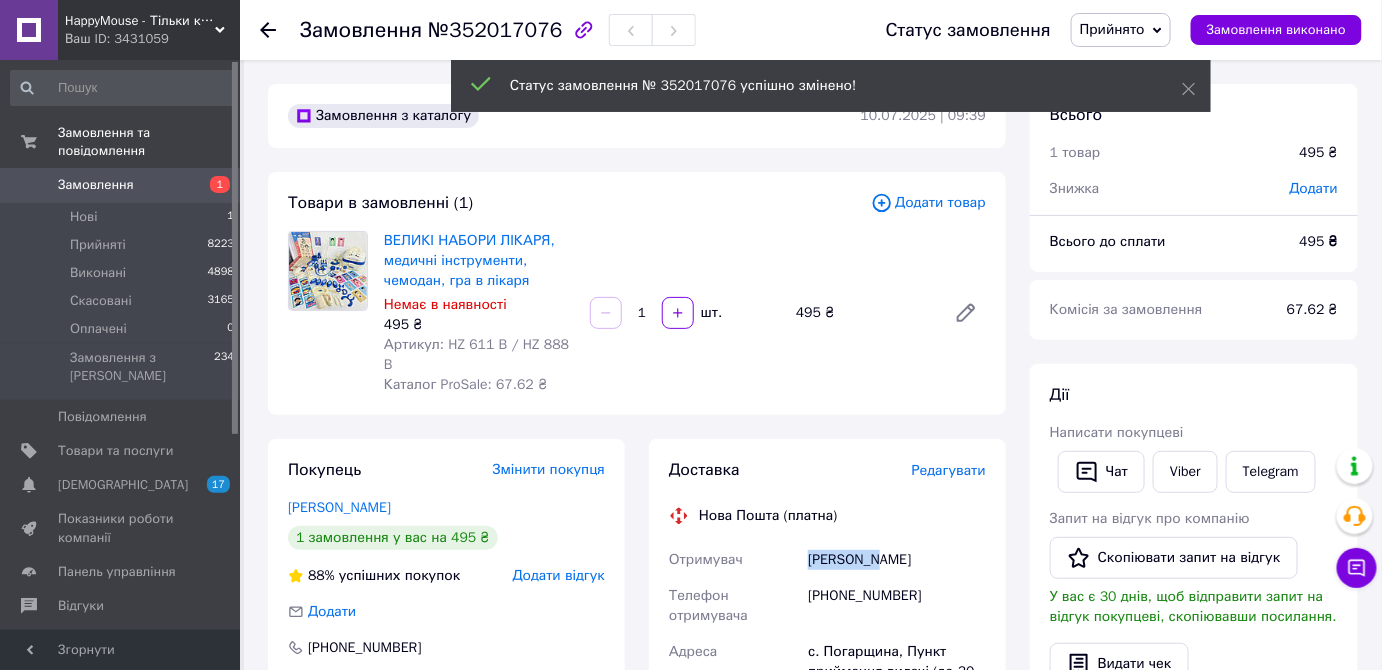 click on "Козинець Анатолій" at bounding box center (897, 560) 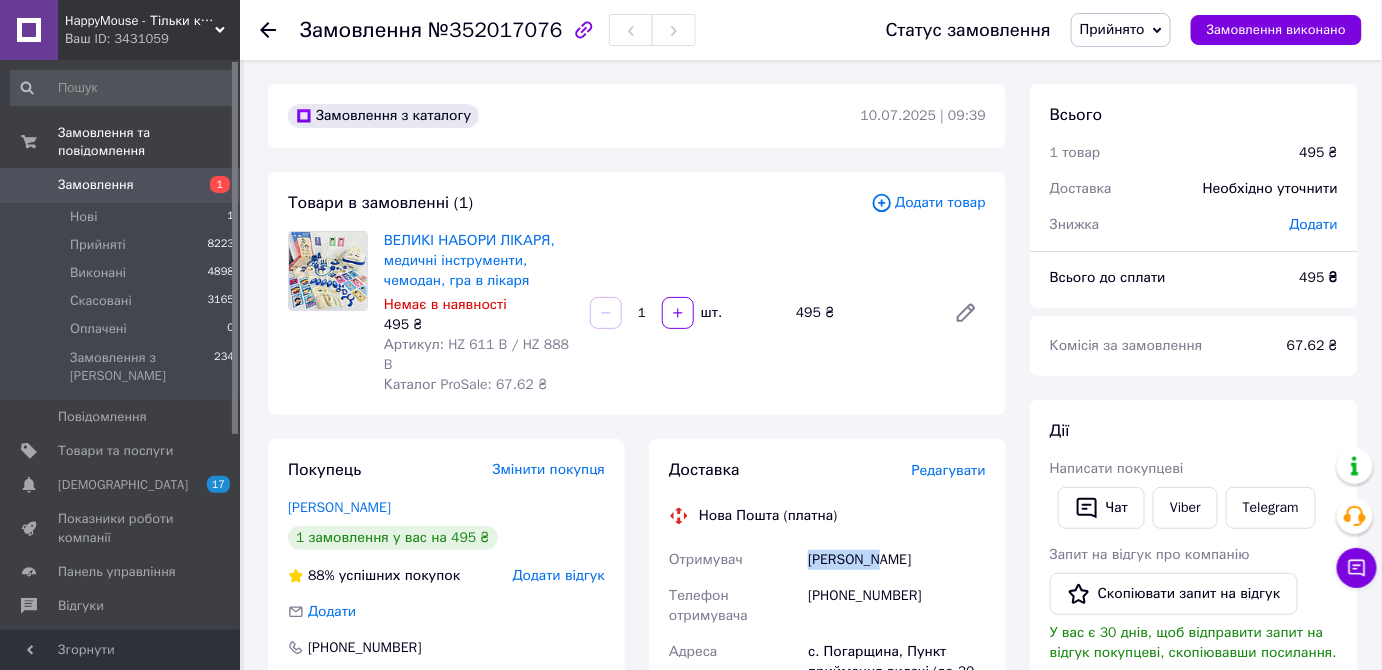 copy on "Козинець" 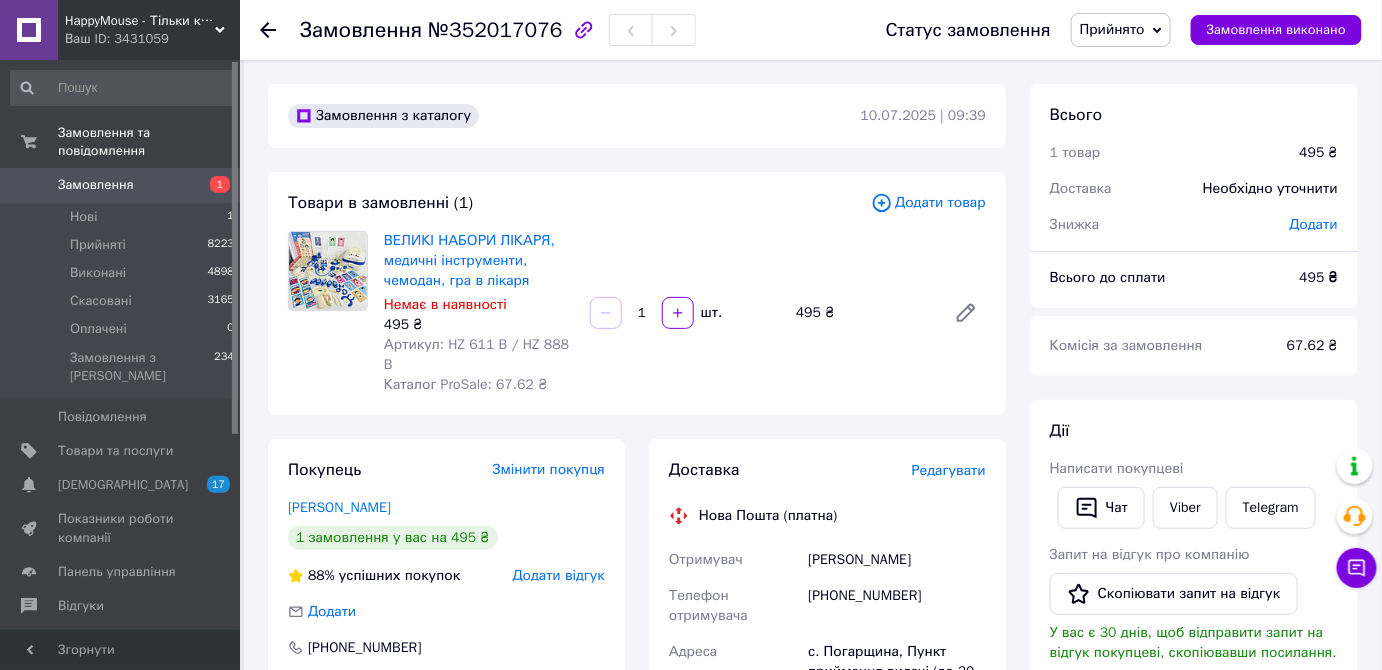 click on "Козинець Анатолій" at bounding box center (897, 560) 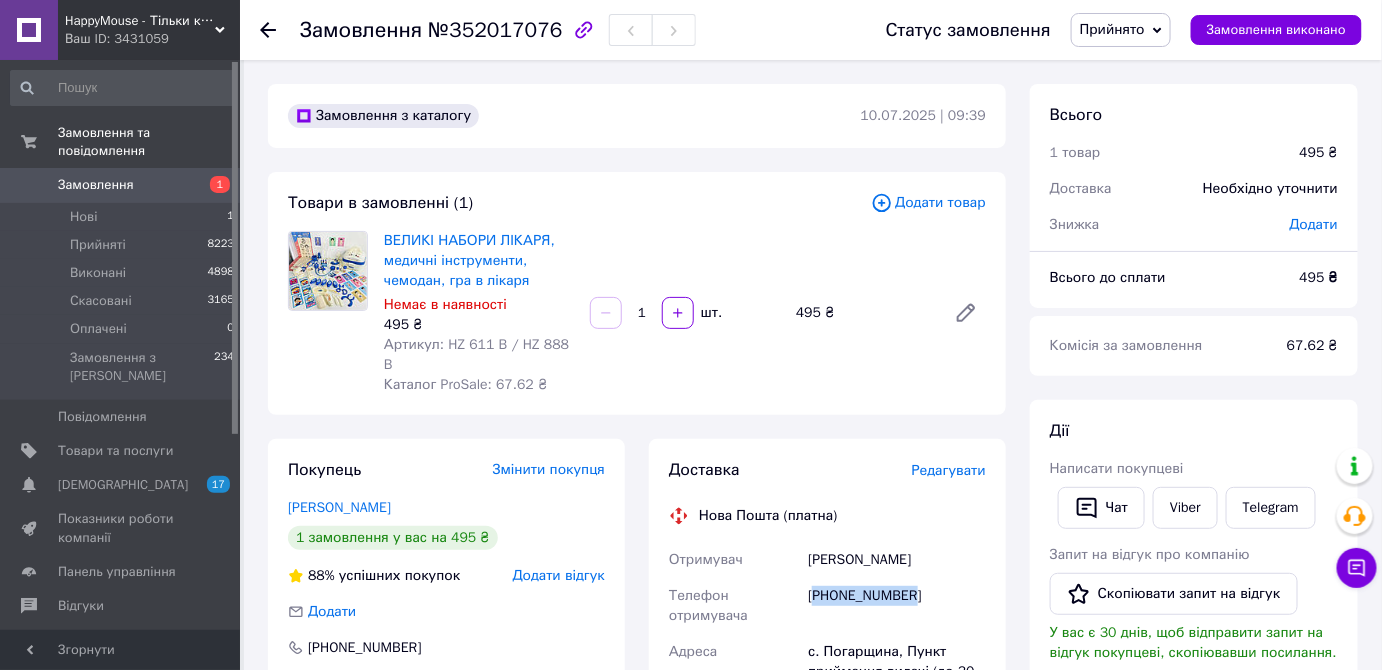 click on "+380987916348" at bounding box center (897, 606) 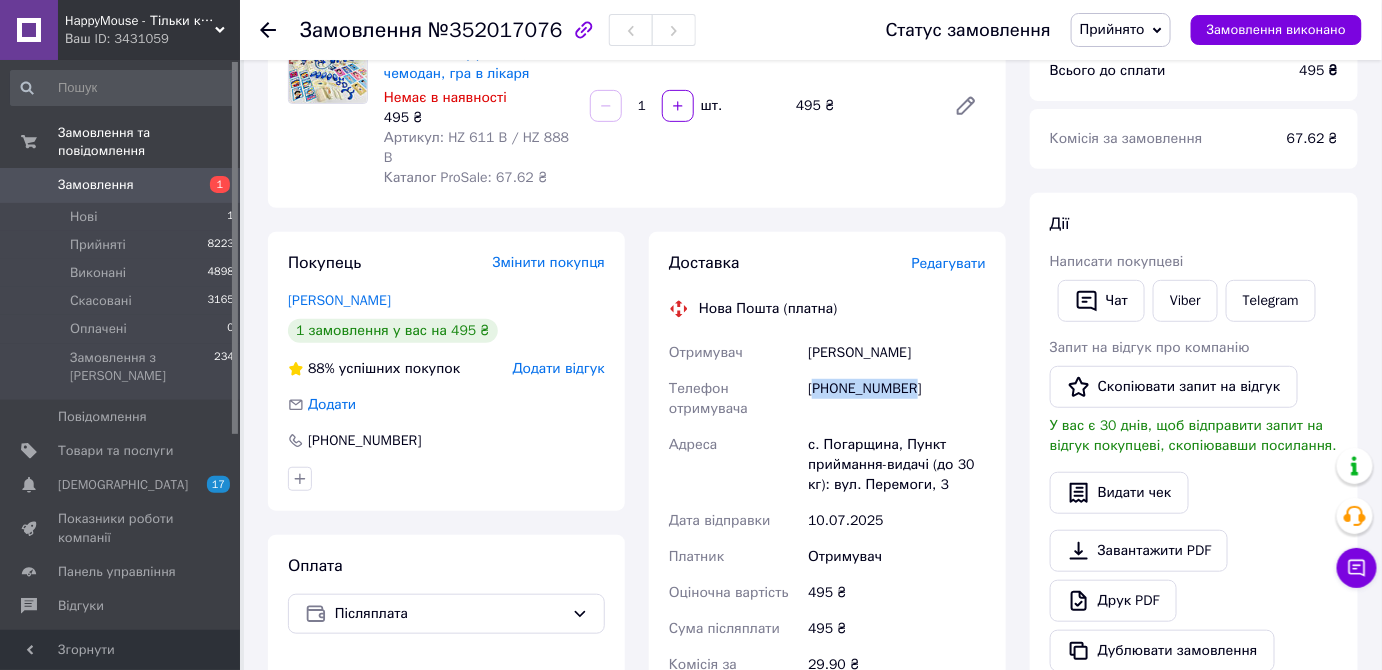 scroll, scrollTop: 272, scrollLeft: 0, axis: vertical 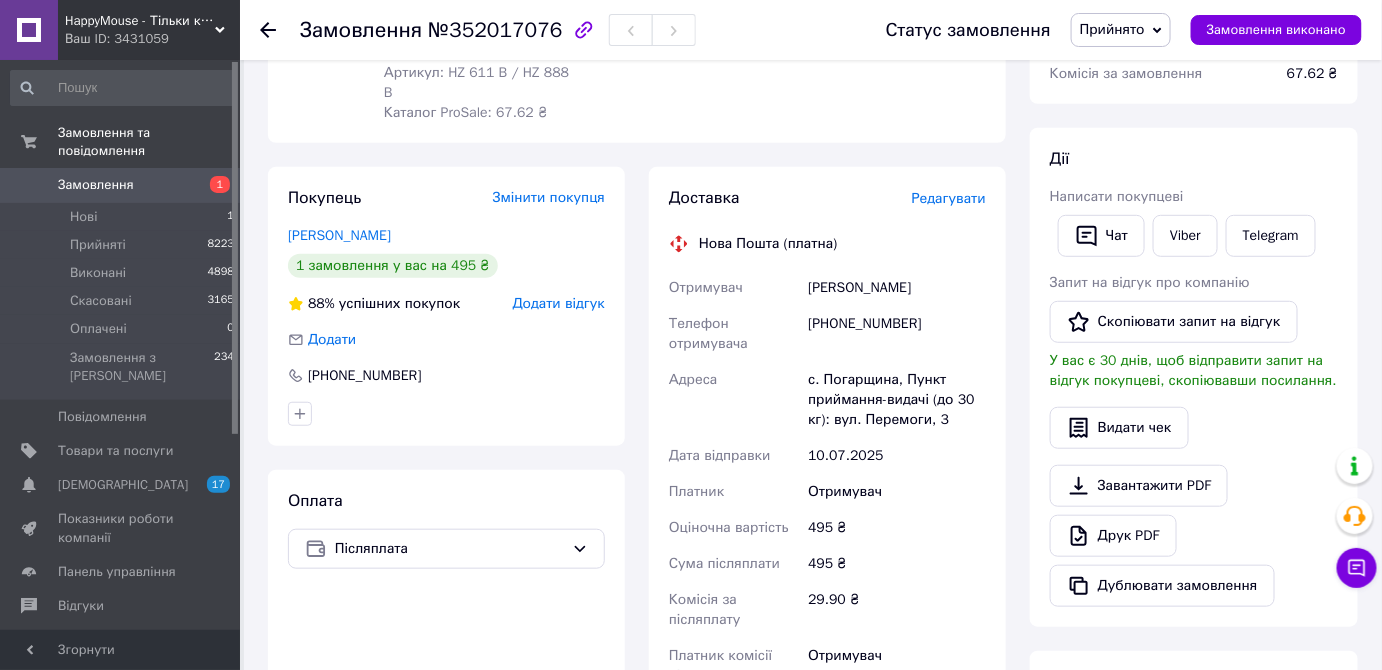 click on "с. Погарщина, Пункт приймання-видачі (до 30 кг): вул. Перемоги, 3" at bounding box center [897, 400] 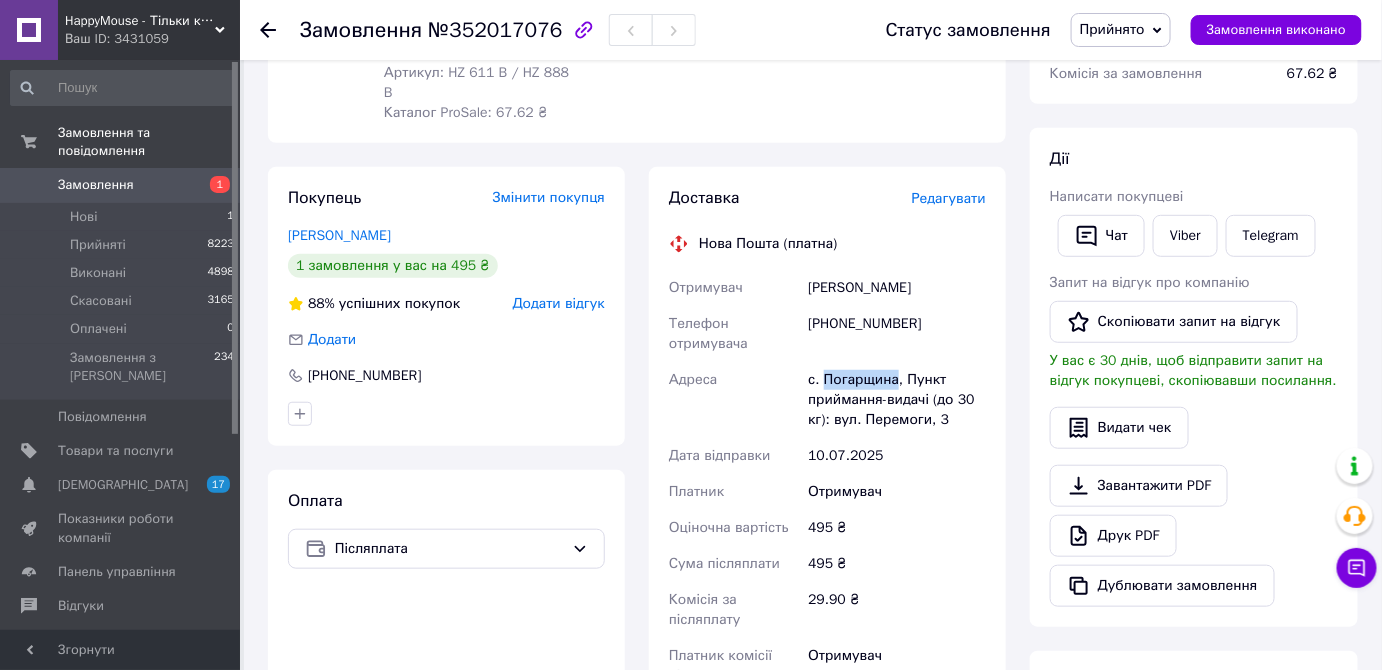 click on "с. Погарщина, Пункт приймання-видачі (до 30 кг): вул. Перемоги, 3" at bounding box center [897, 400] 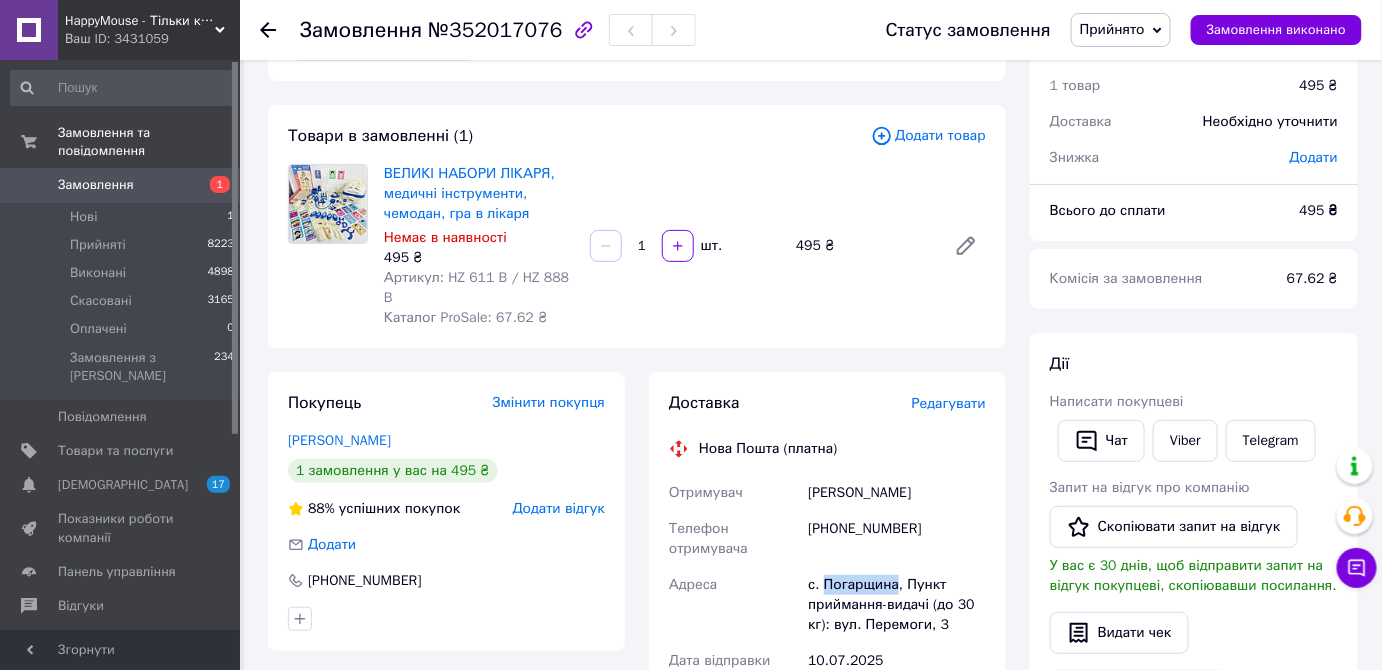 scroll, scrollTop: 0, scrollLeft: 0, axis: both 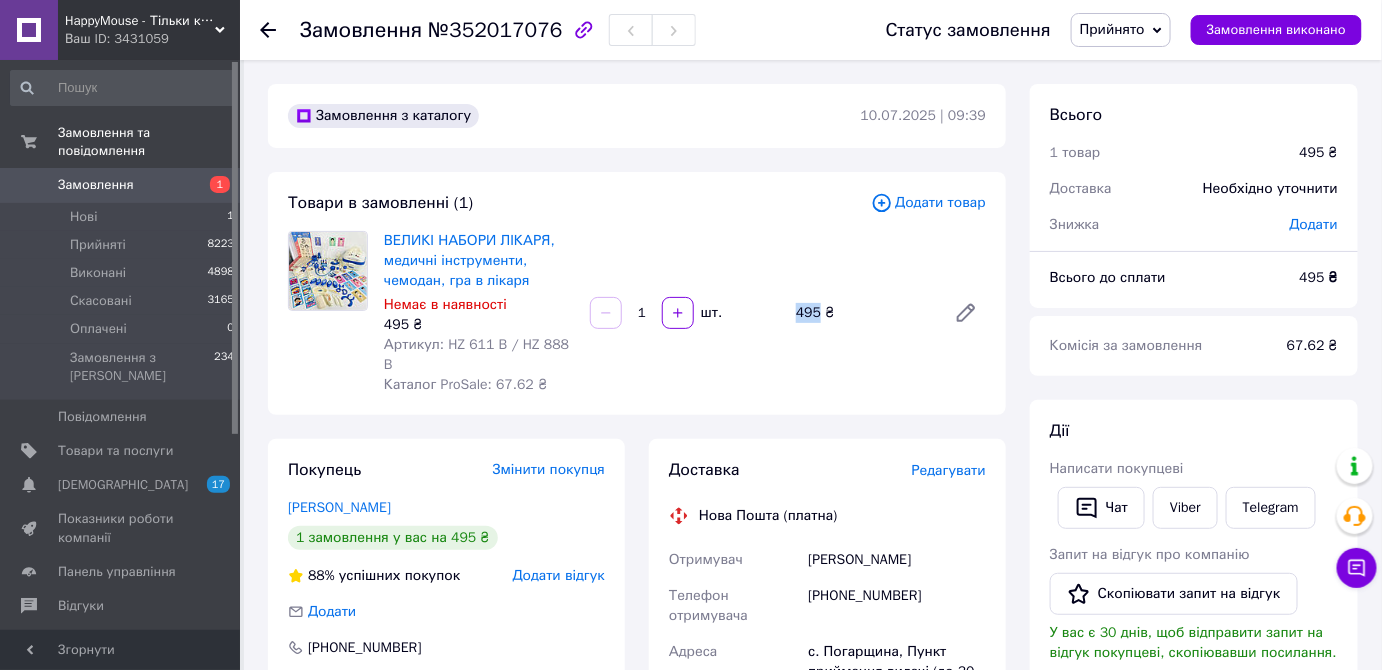 drag, startPoint x: 776, startPoint y: 298, endPoint x: 816, endPoint y: 302, distance: 40.1995 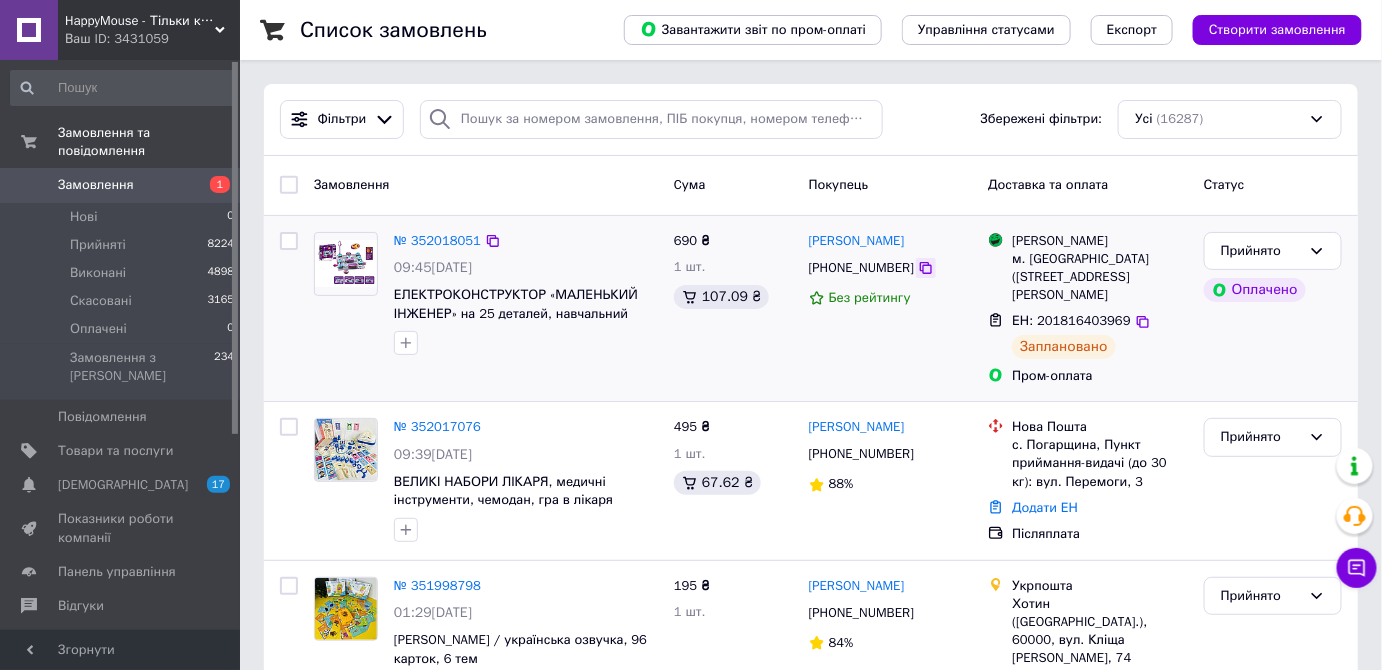 click 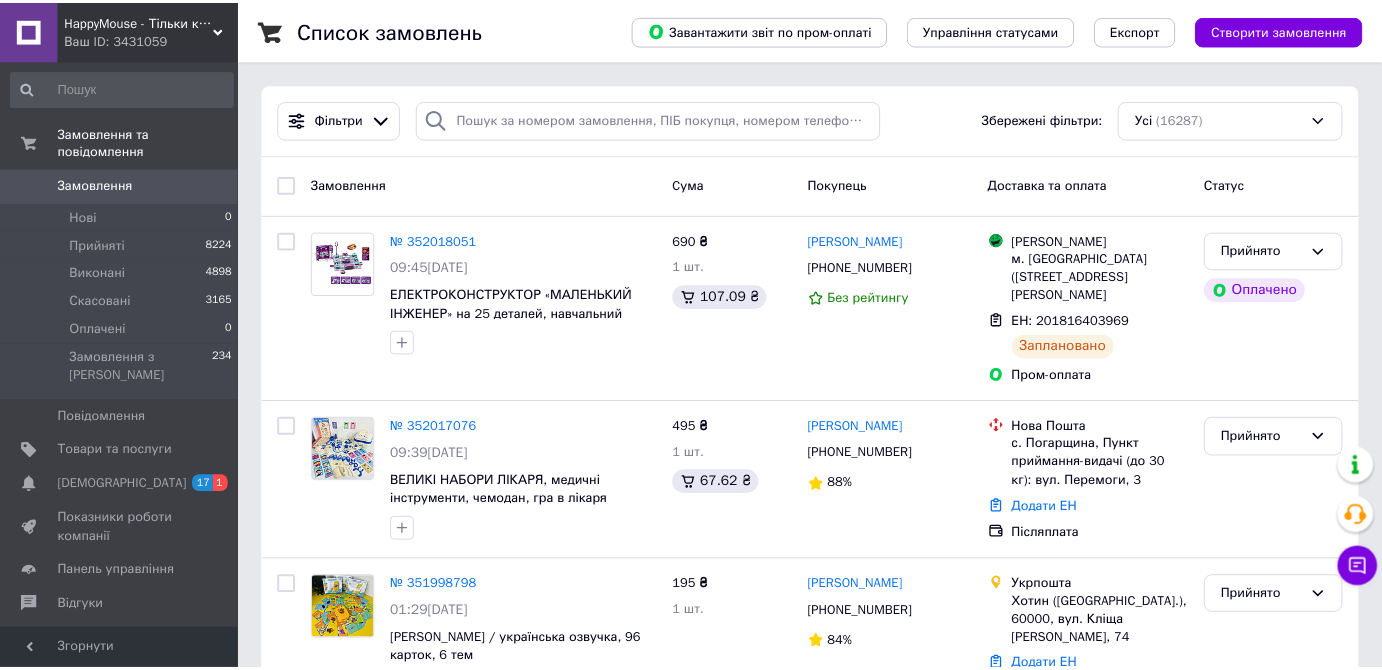 scroll, scrollTop: 0, scrollLeft: 0, axis: both 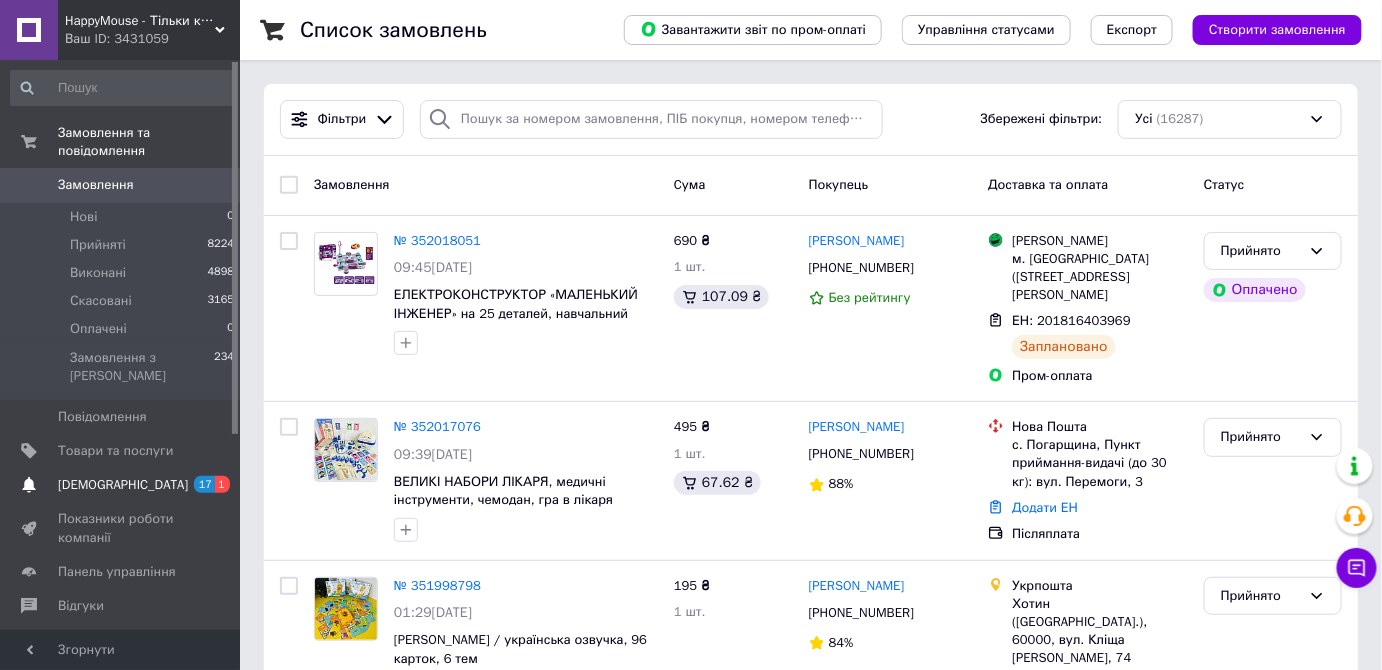click on "[DEMOGRAPHIC_DATA]" at bounding box center (121, 485) 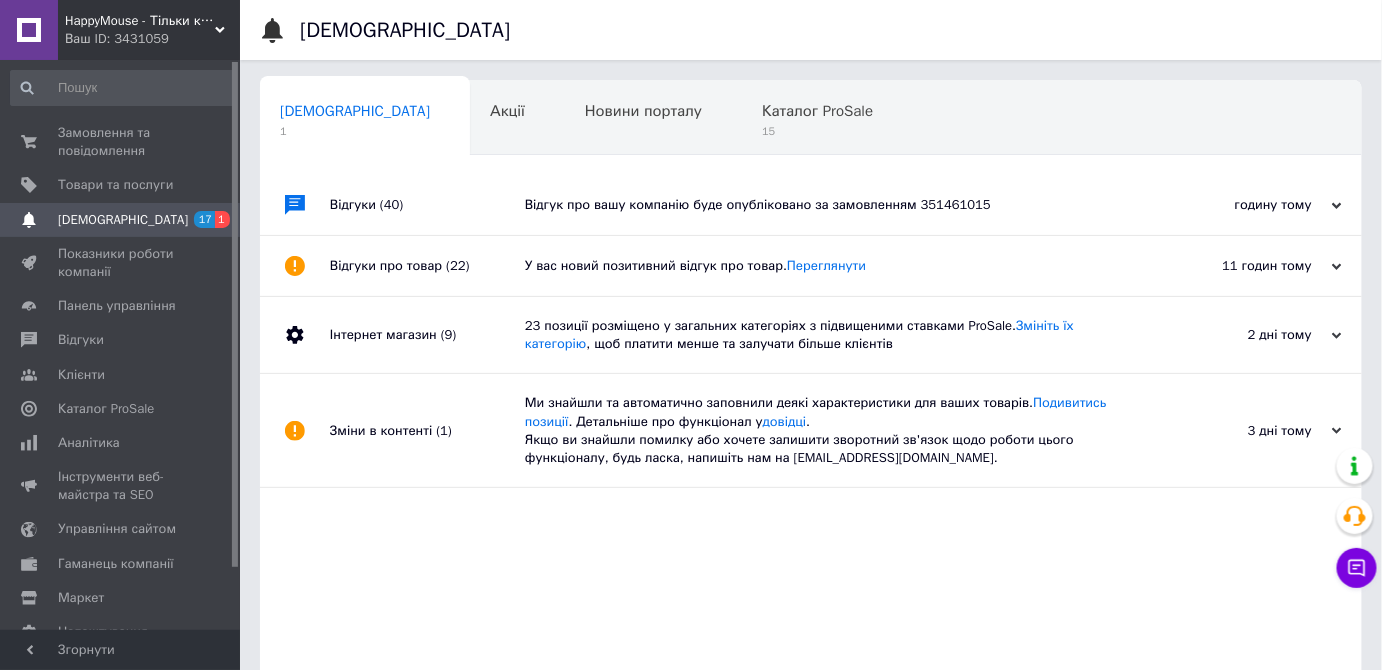 click on "Відгук про вашу компанію буде опубліковано  за замовленням 351461015" at bounding box center (833, 205) 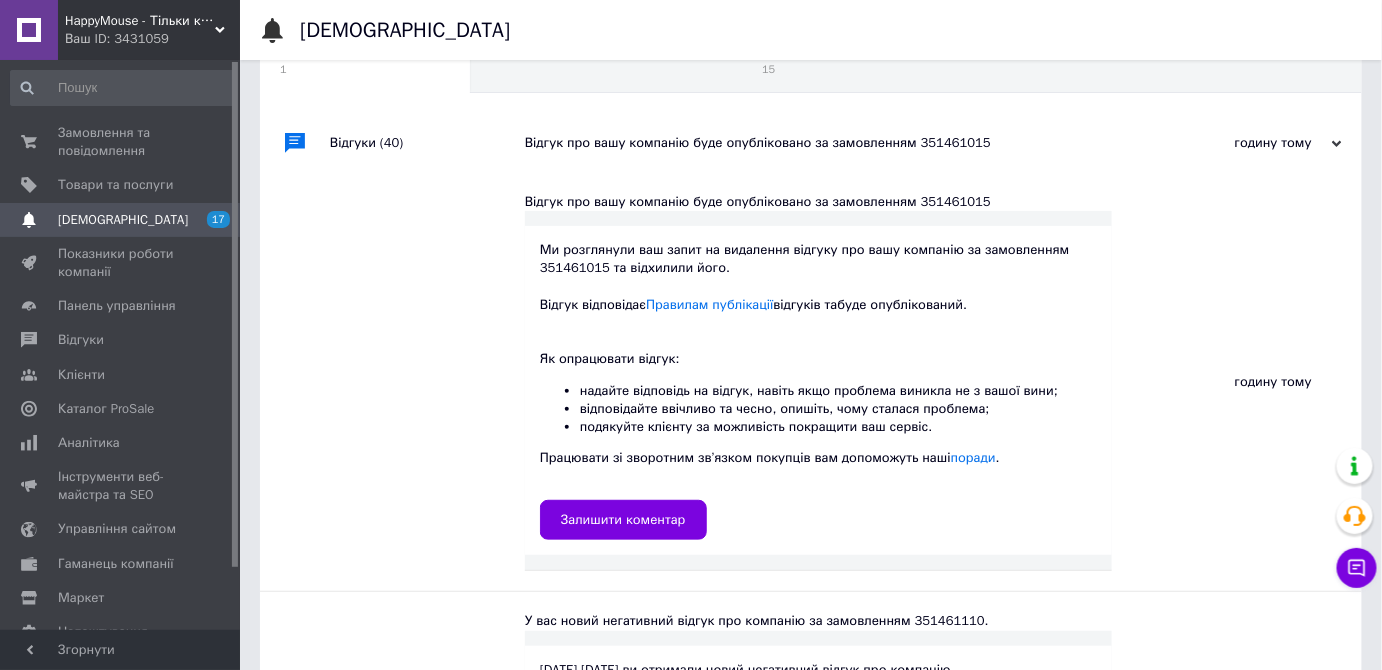 scroll, scrollTop: 0, scrollLeft: 0, axis: both 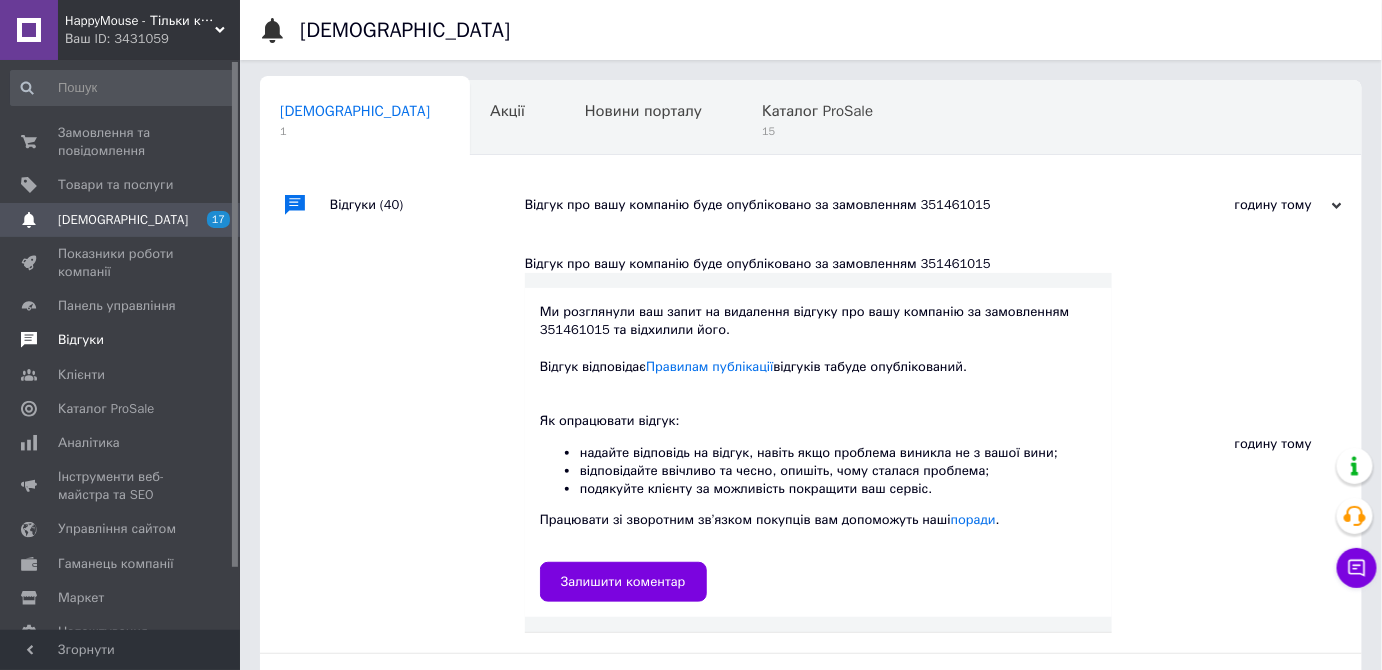 click on "Відгуки" at bounding box center (123, 340) 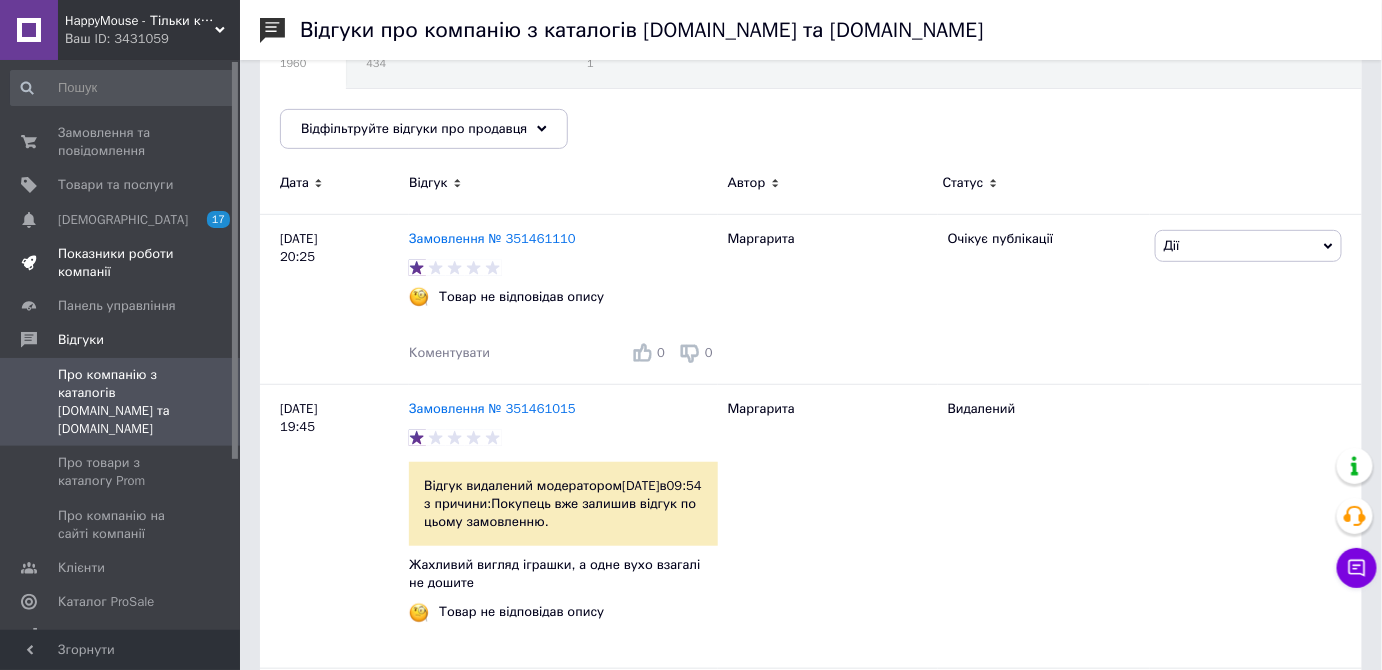 scroll, scrollTop: 0, scrollLeft: 0, axis: both 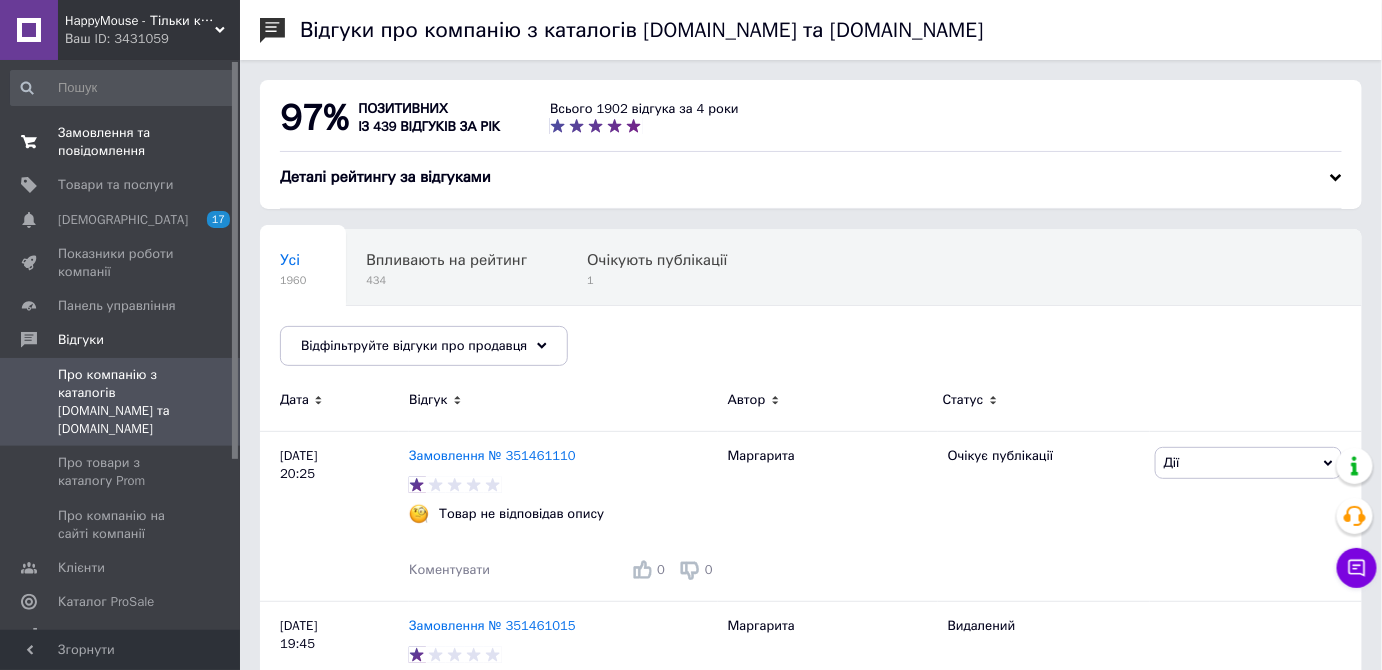 click on "Замовлення та повідомлення" at bounding box center (121, 142) 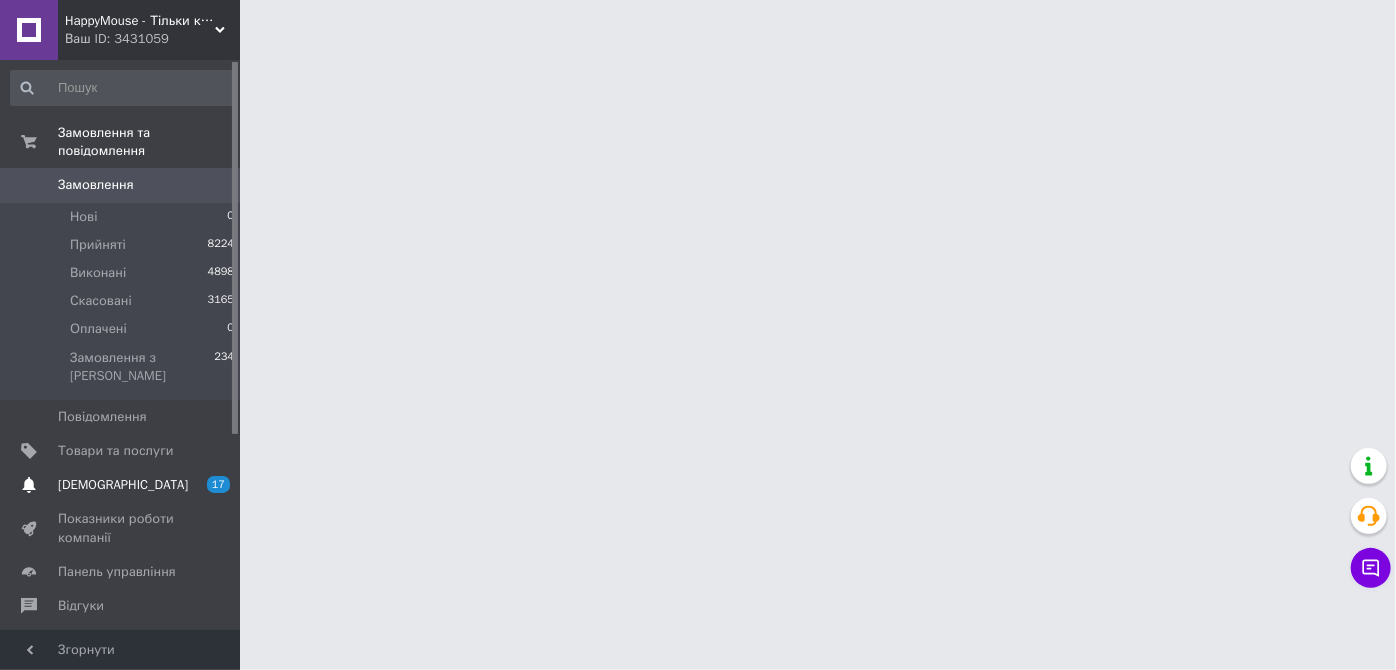 click on "[DEMOGRAPHIC_DATA]" at bounding box center (121, 485) 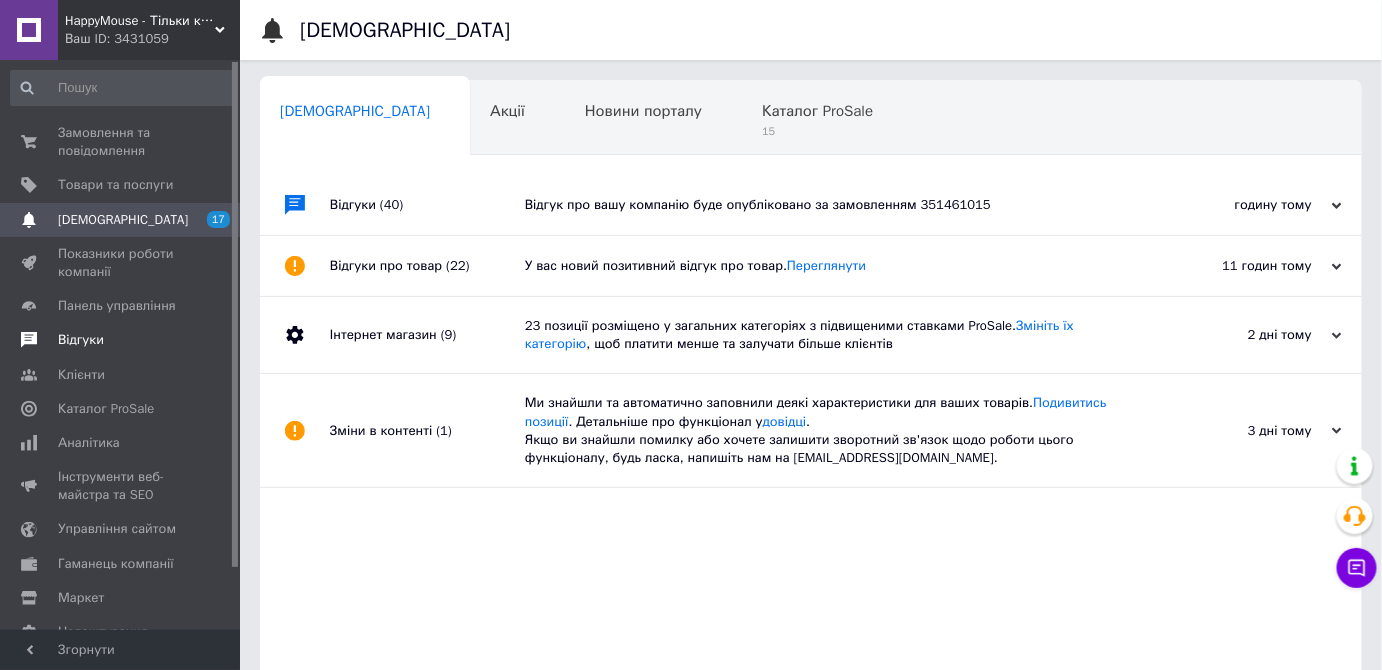click on "Відгуки" at bounding box center (121, 340) 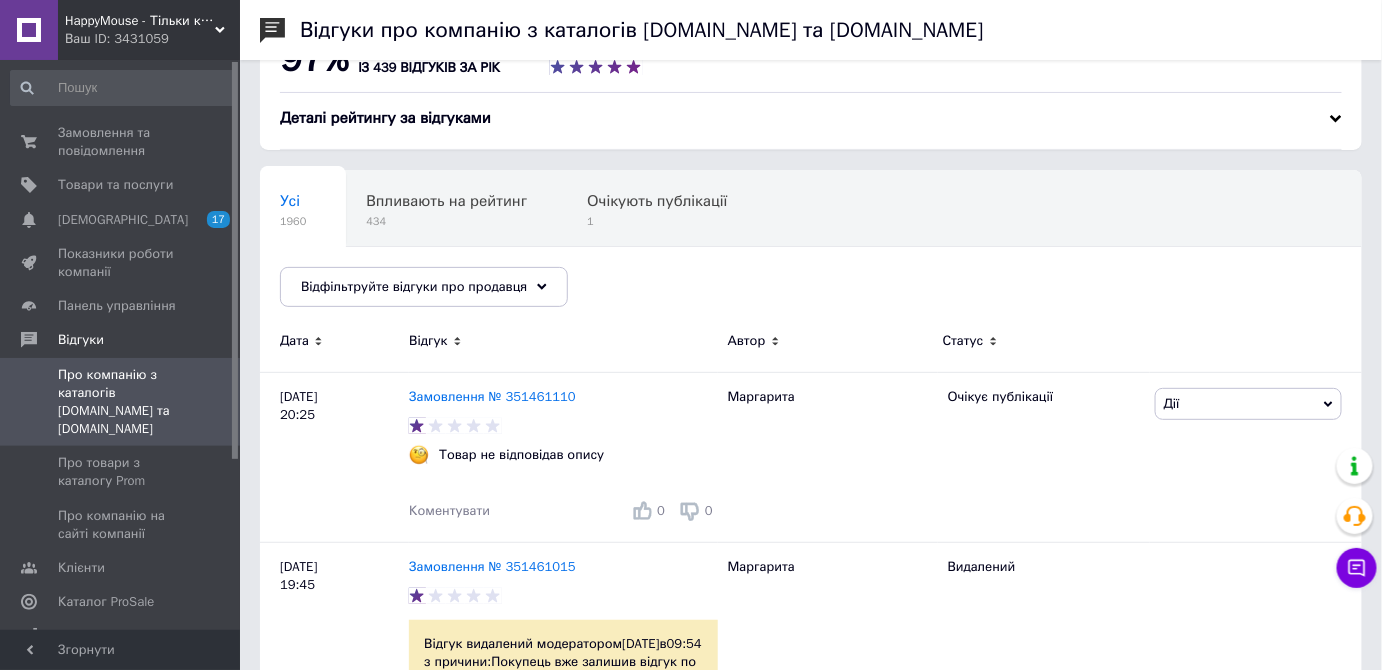 scroll, scrollTop: 90, scrollLeft: 0, axis: vertical 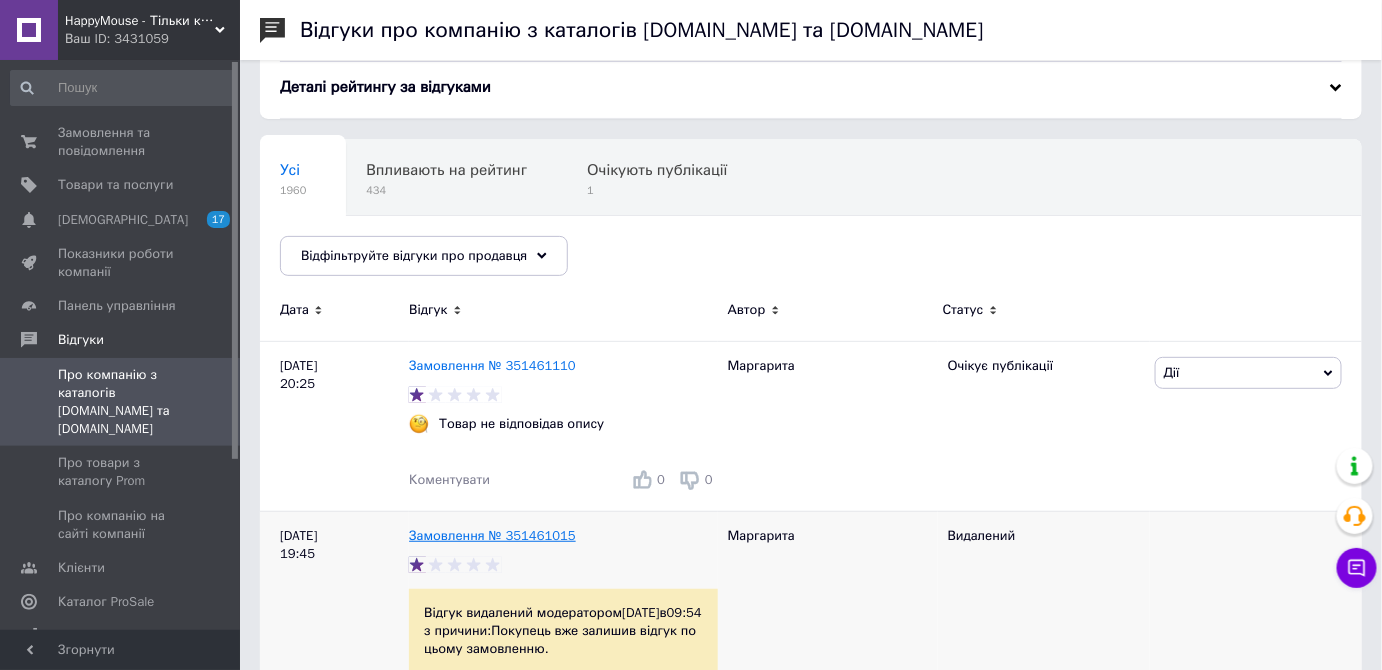 click on "Замовлення № 351461015" at bounding box center [492, 535] 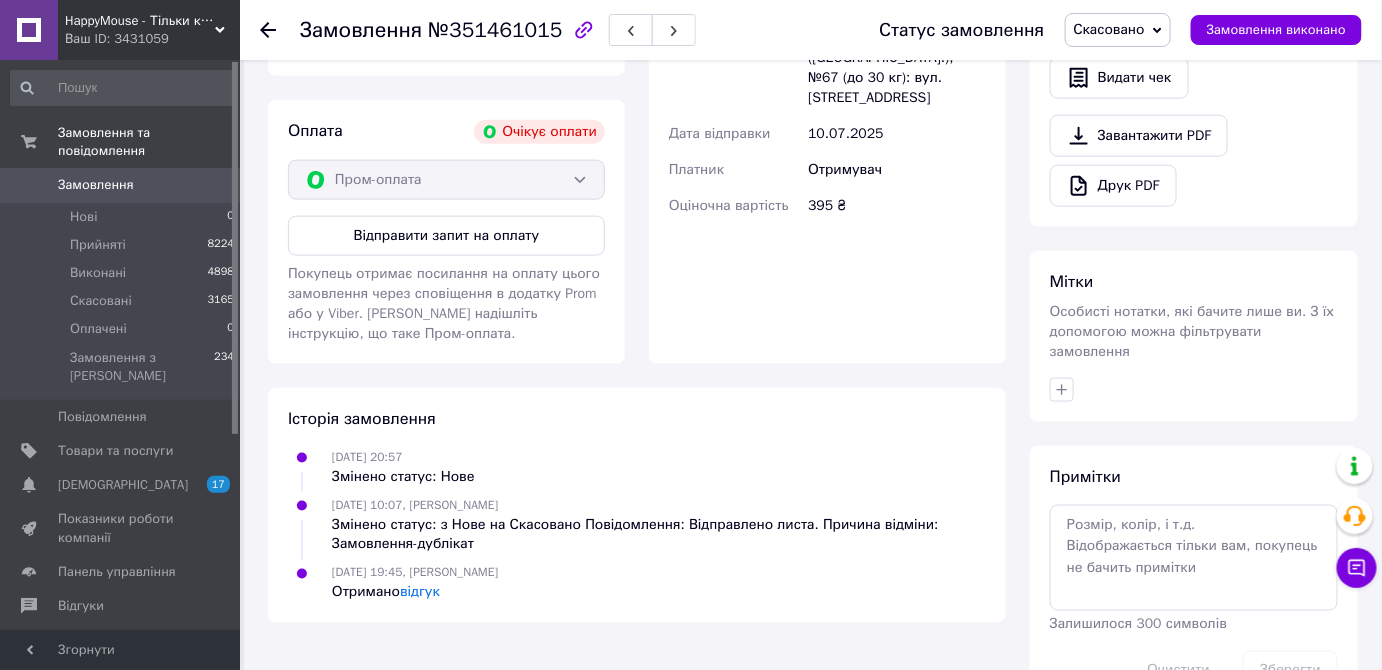 scroll, scrollTop: 770, scrollLeft: 0, axis: vertical 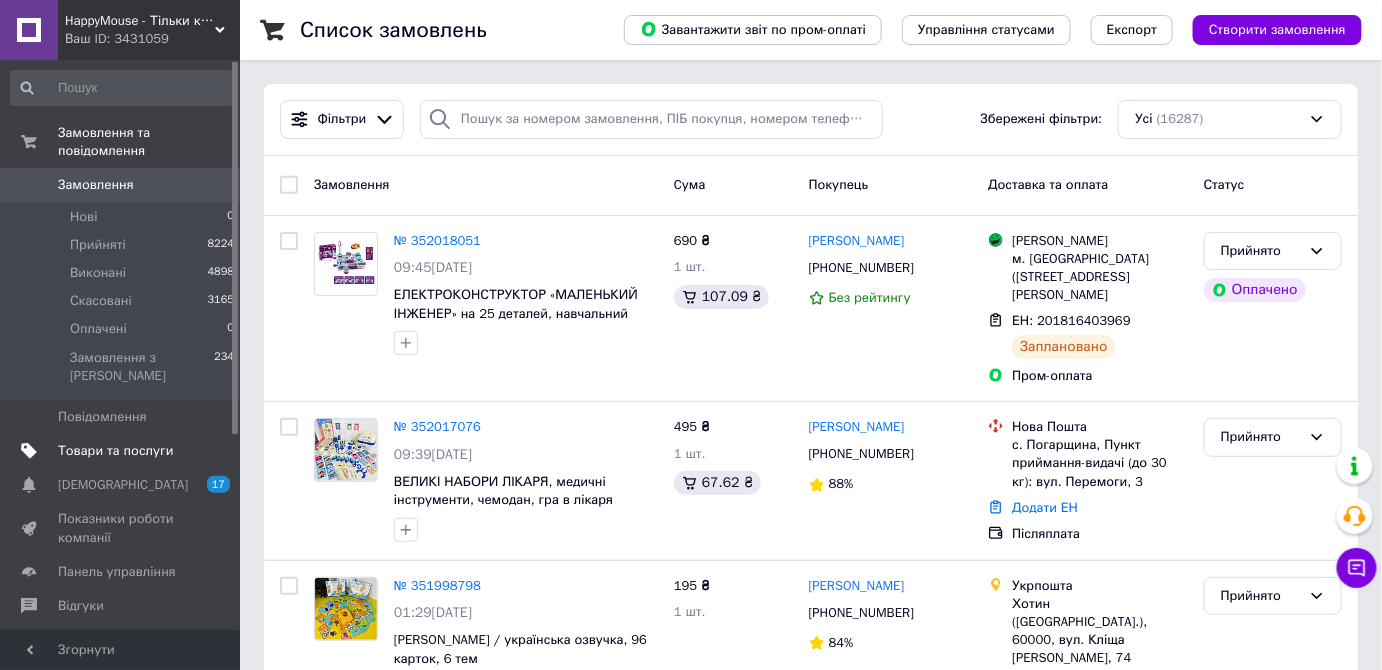 click on "Товари та послуги" at bounding box center [121, 451] 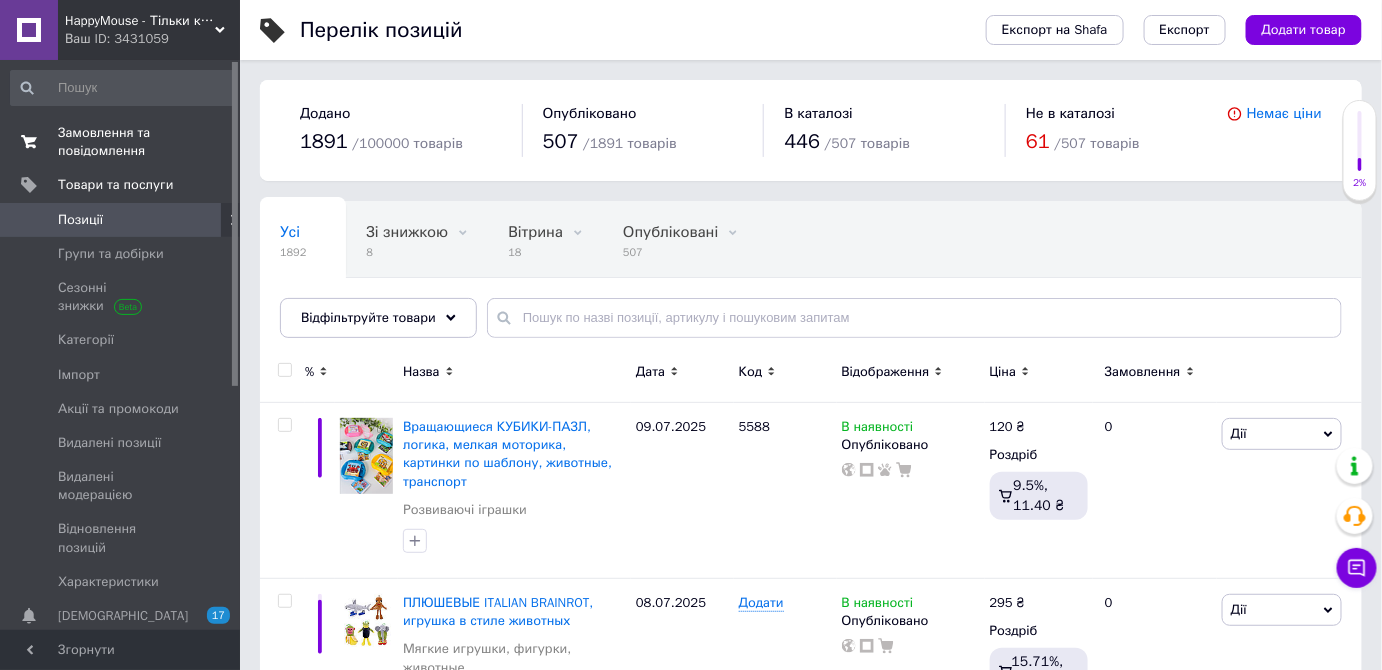 click on "Замовлення та повідомлення" at bounding box center (121, 142) 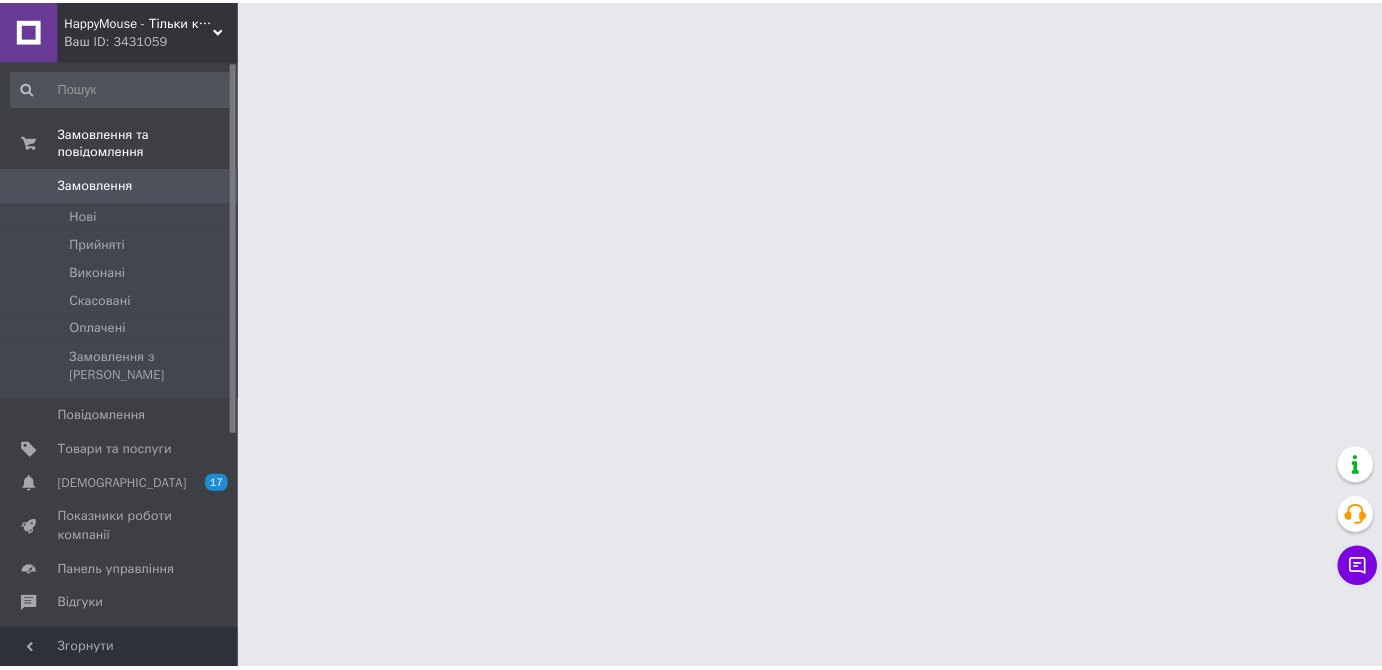 scroll, scrollTop: 0, scrollLeft: 0, axis: both 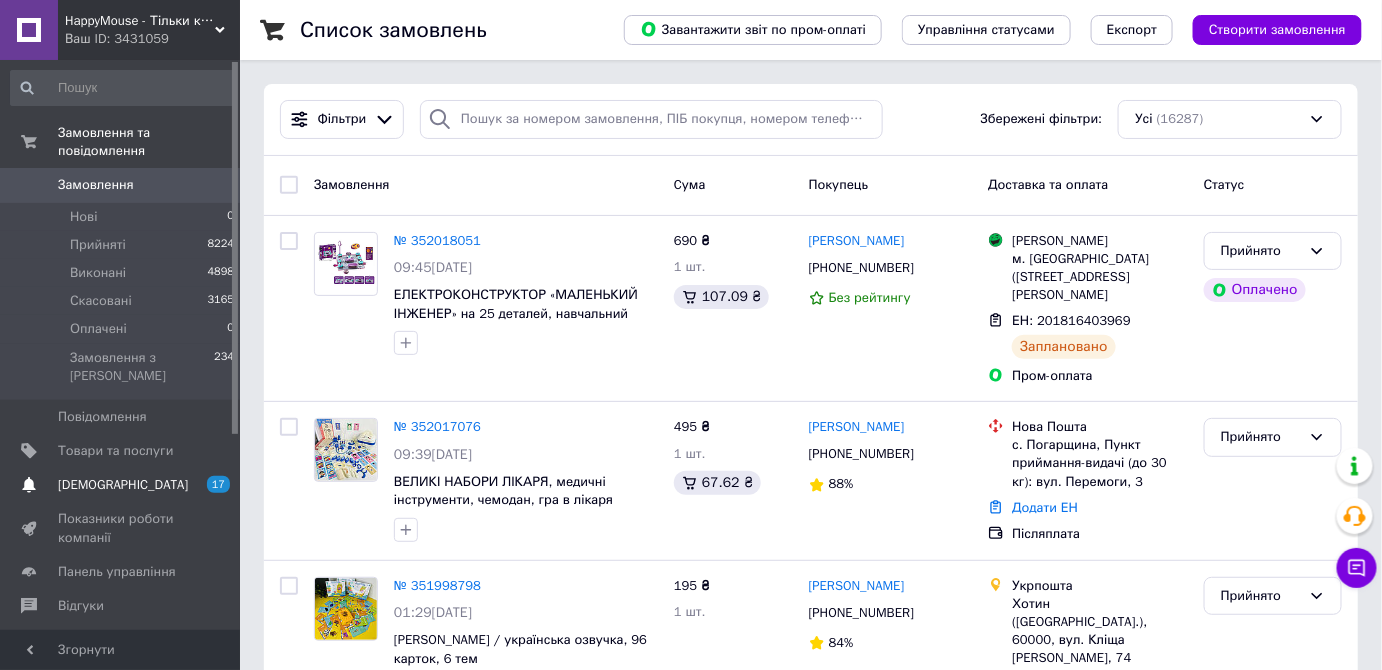 click on "[DEMOGRAPHIC_DATA]" at bounding box center (121, 485) 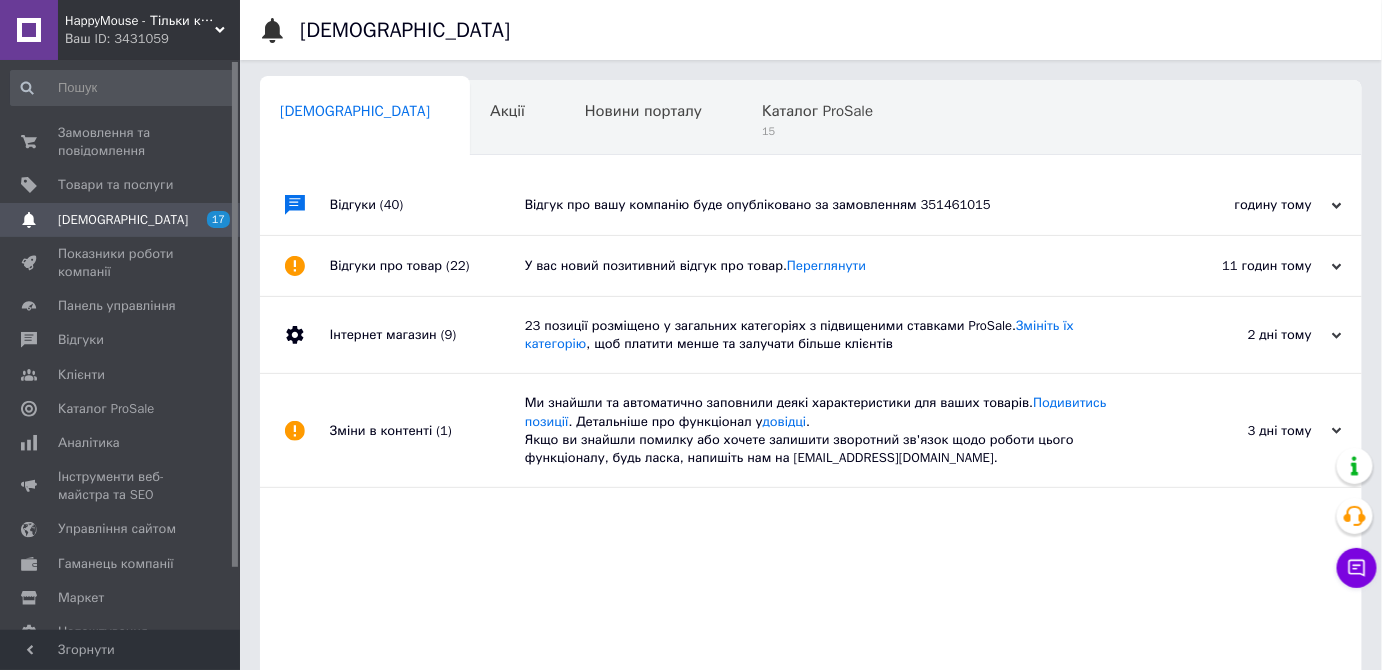 click on "Відгук про вашу компанію буде опубліковано  за замовленням 351461015" at bounding box center (833, 205) 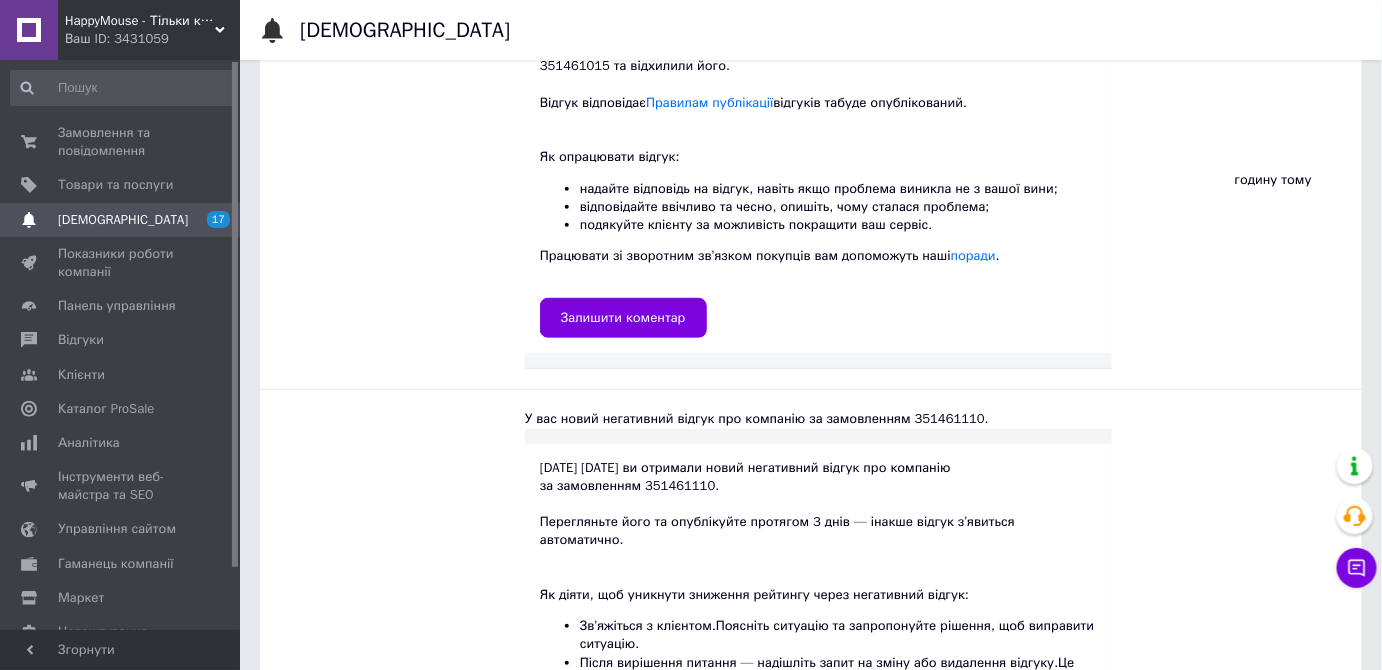 scroll, scrollTop: 272, scrollLeft: 0, axis: vertical 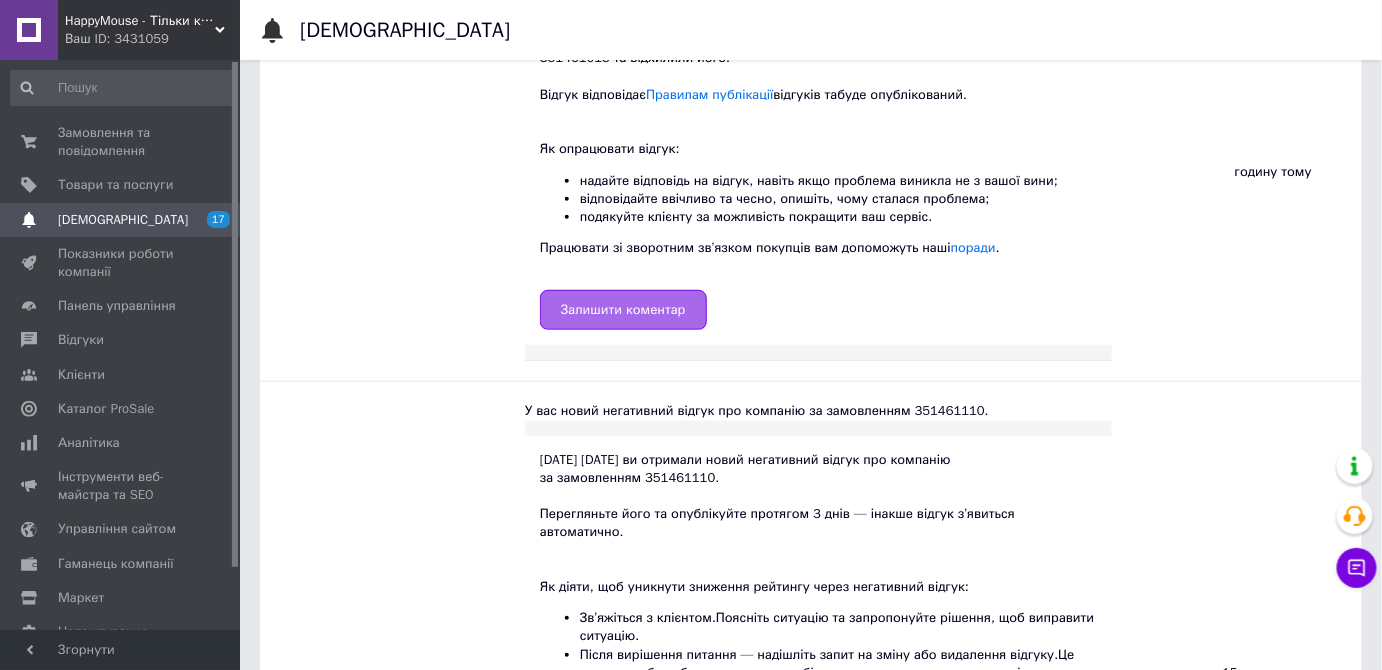 click on "Залишити коментар" at bounding box center [623, 310] 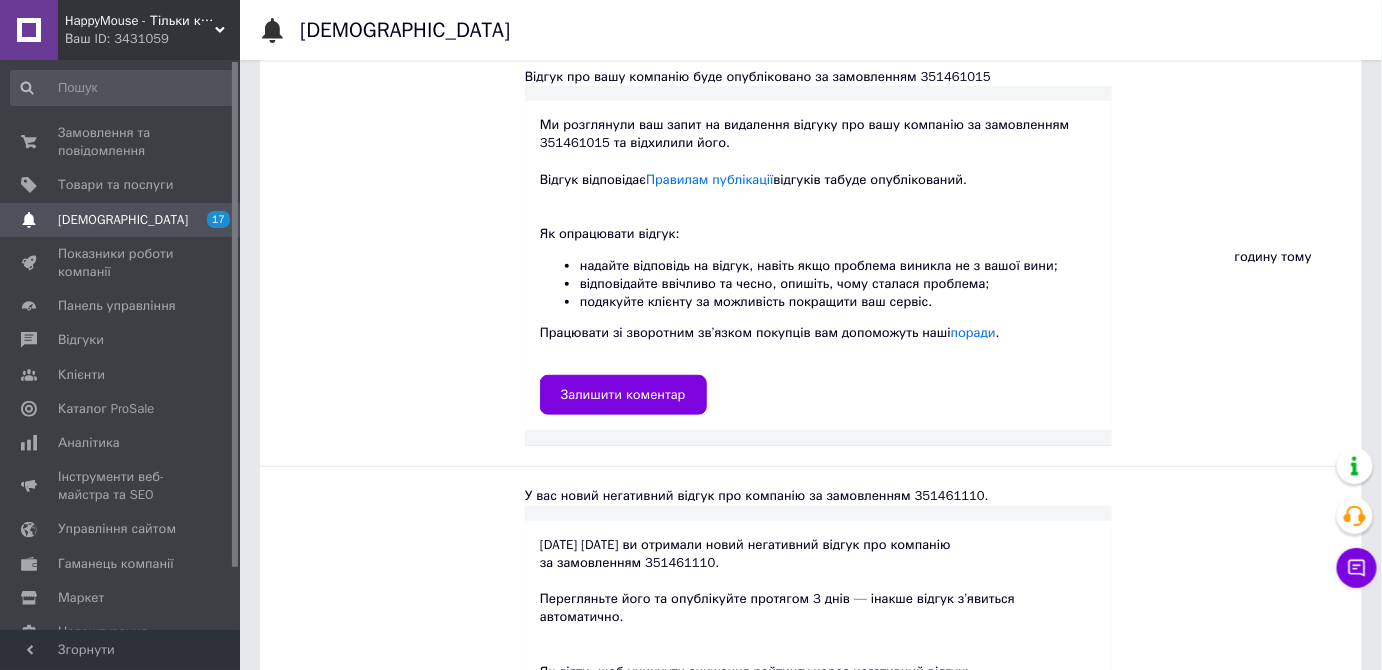 scroll, scrollTop: 0, scrollLeft: 0, axis: both 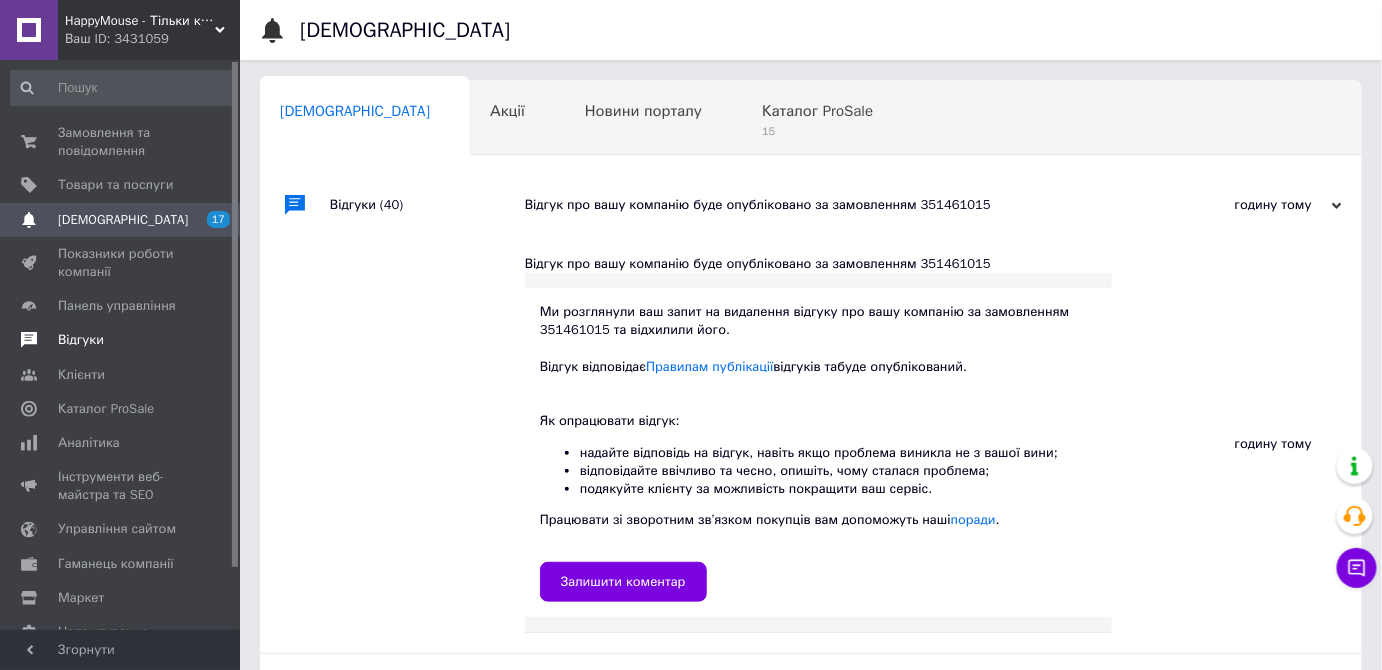 click on "Відгуки" at bounding box center (121, 340) 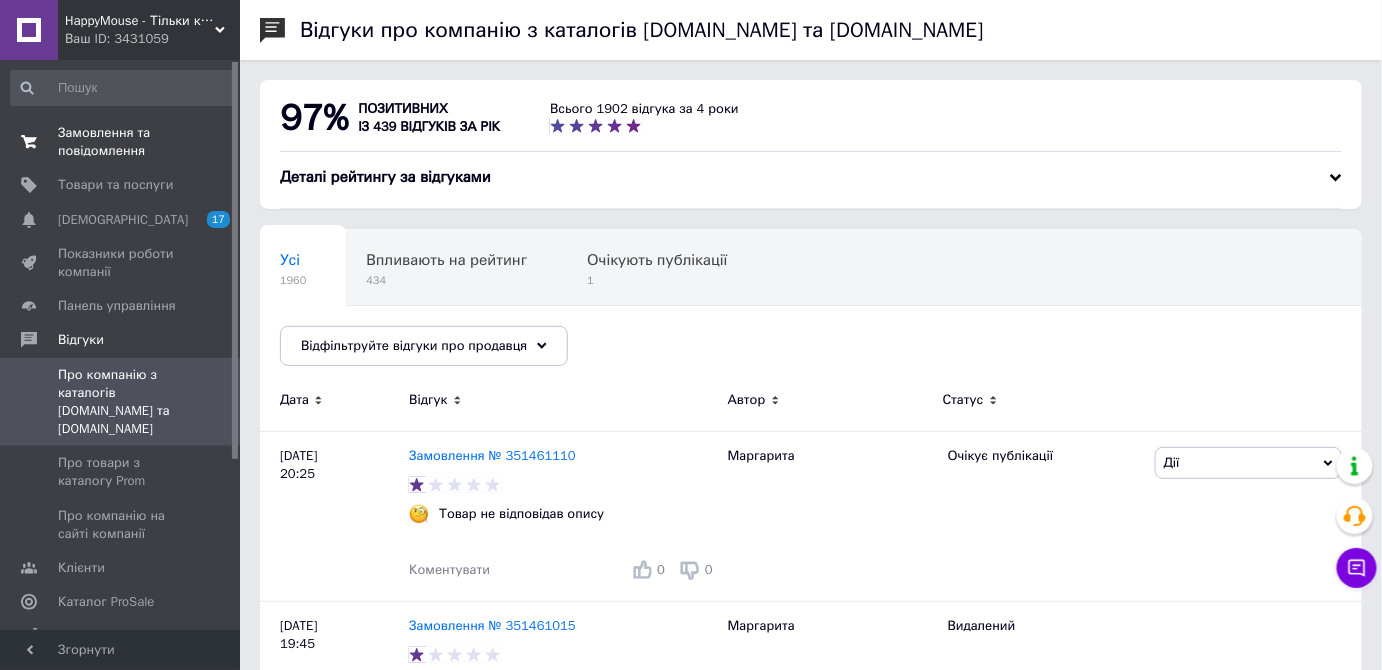 click on "Замовлення та повідомлення" at bounding box center [121, 142] 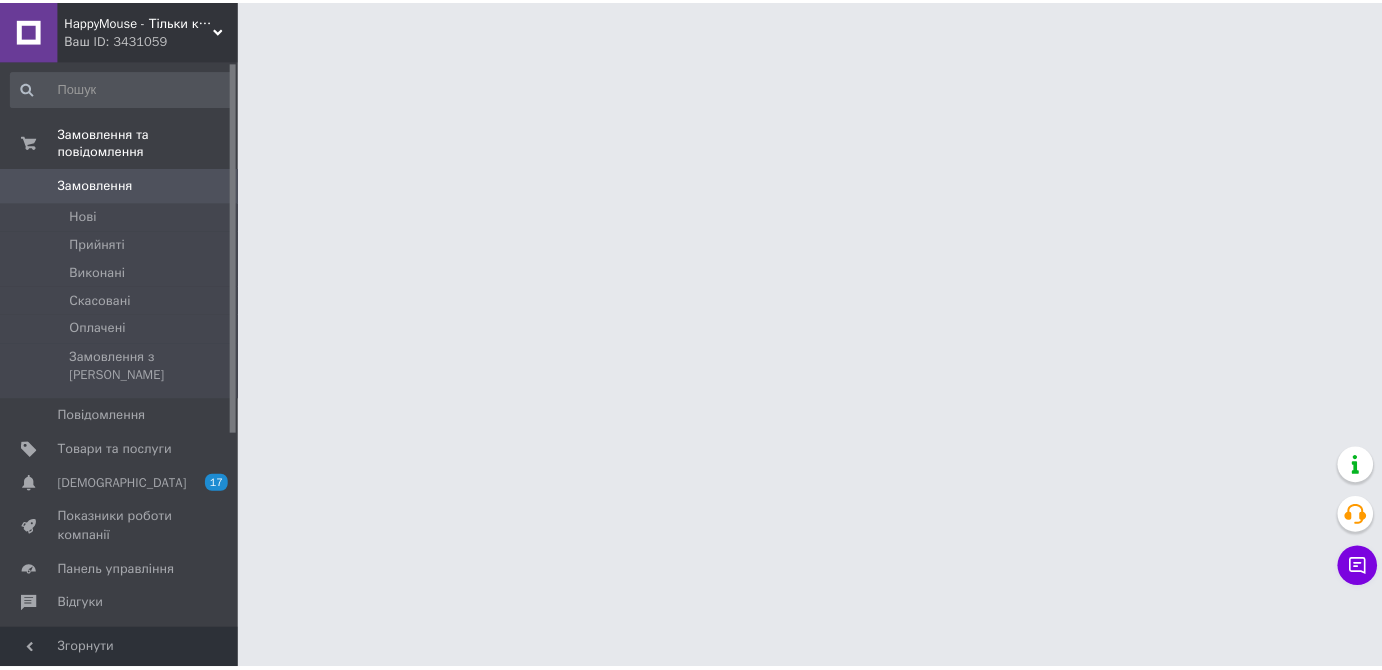 scroll, scrollTop: 0, scrollLeft: 0, axis: both 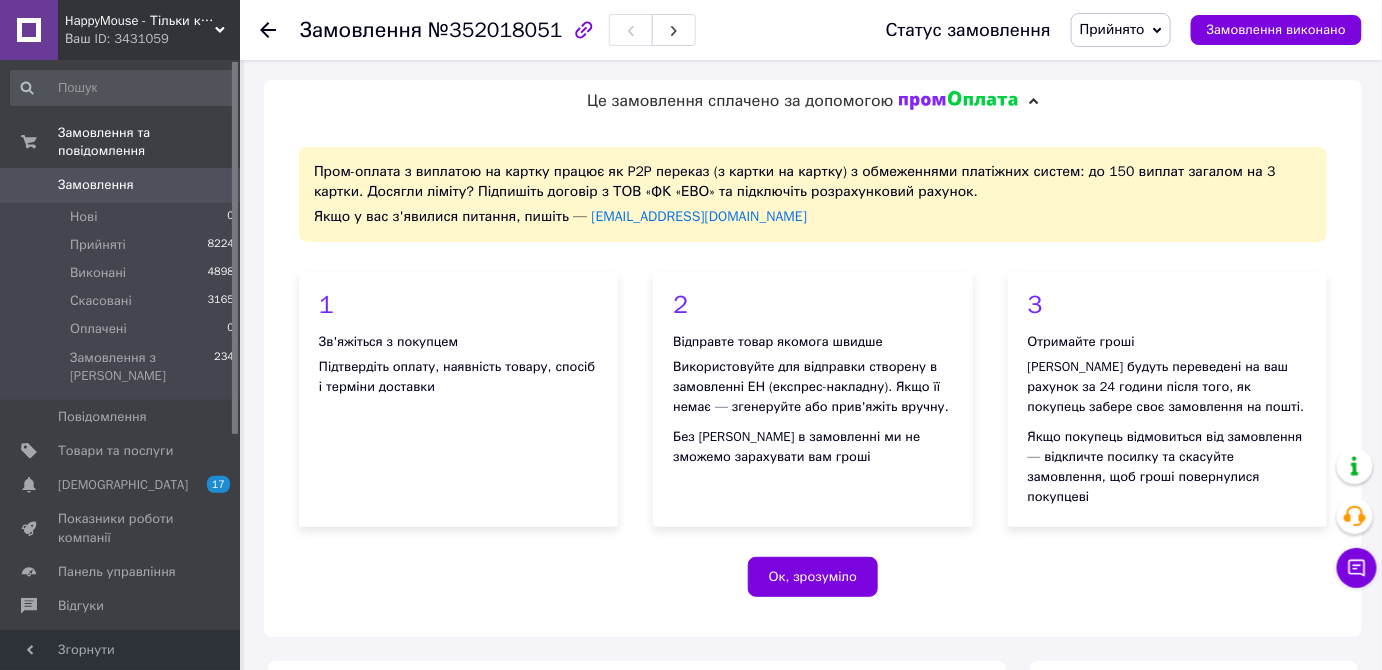 click on "Пром-оплата з виплатою на картку працює як P2P переказ (з картки на картку) з обмеженнями платіжних систем: до 150 виплат загалом на 3 картки. Досягли ліміту? Підпишіть договір з ТОВ «ФК «ЕВО» та підключіть розрахунковий рахунок. Якщо у вас з'явилися питання, пишіть —   prompay@prom.ua 1 Зв'яжіться з покупцем Підтвердіть оплату, наявність товару, спосіб і терміни доставки 2 Відправте товар якомога швидше Використовуйте для відправки створену в замовленні ЕН (експрес-накладну).
Якщо її немає — згенеруйте або прив'яжіть вручну. 3 Отримайте гроші Ок, зрозуміло" at bounding box center (813, 379) 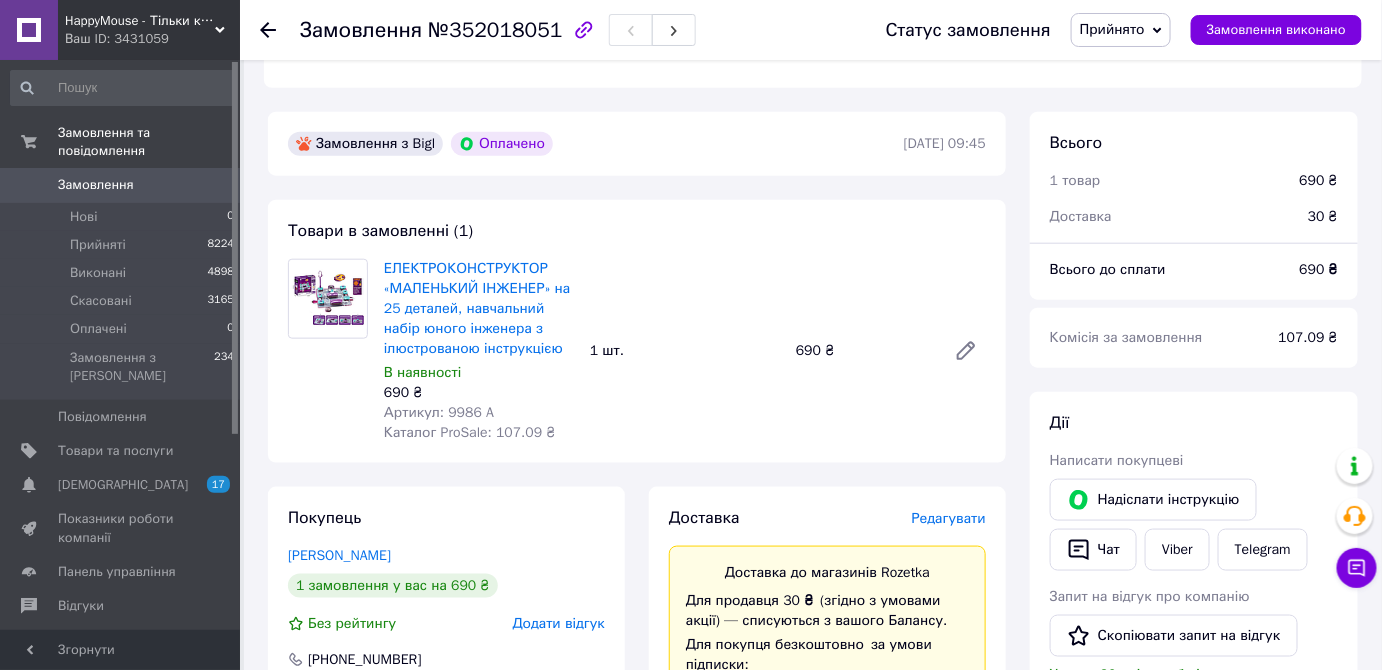 scroll, scrollTop: 0, scrollLeft: 0, axis: both 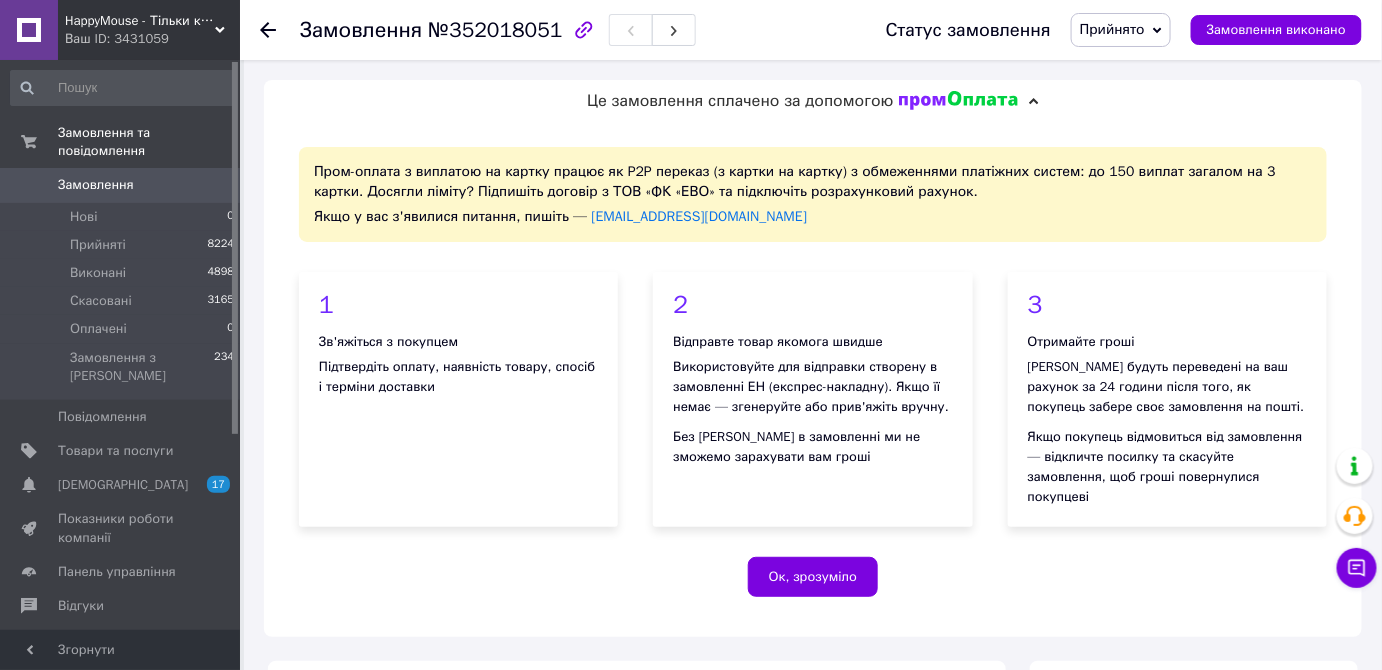 click on "Замовлення" at bounding box center (121, 185) 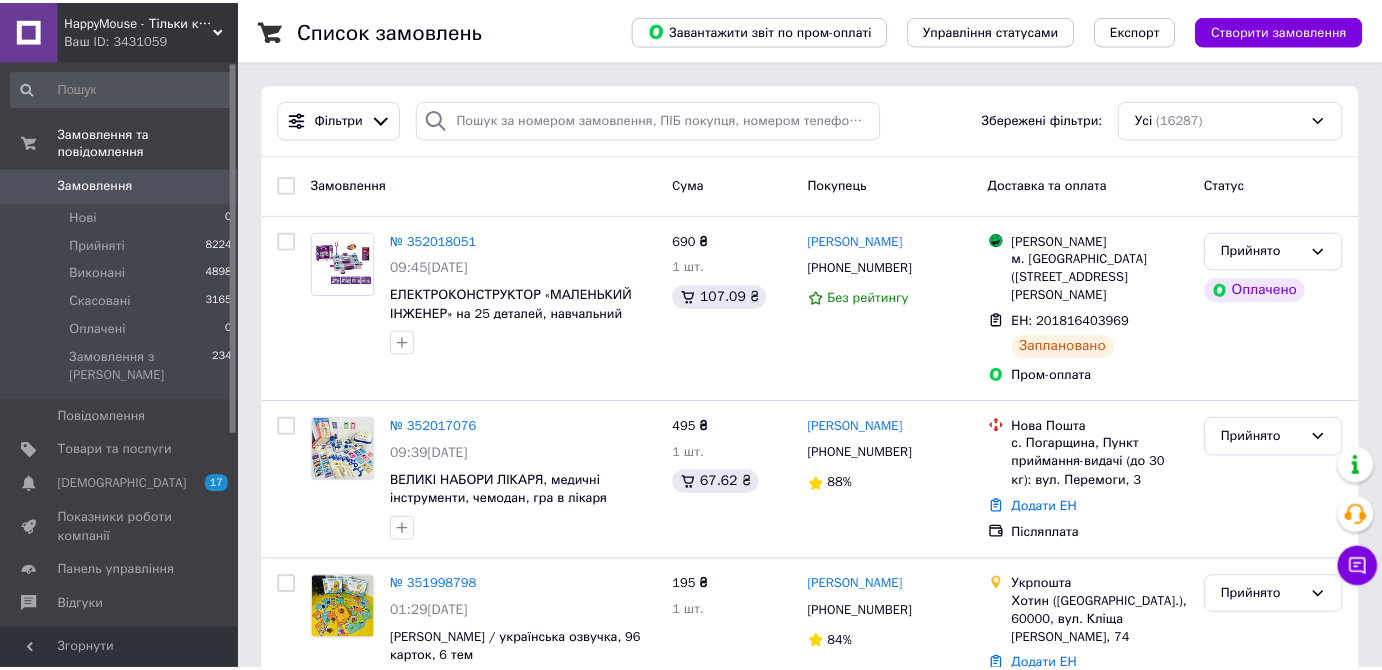 scroll, scrollTop: 0, scrollLeft: 0, axis: both 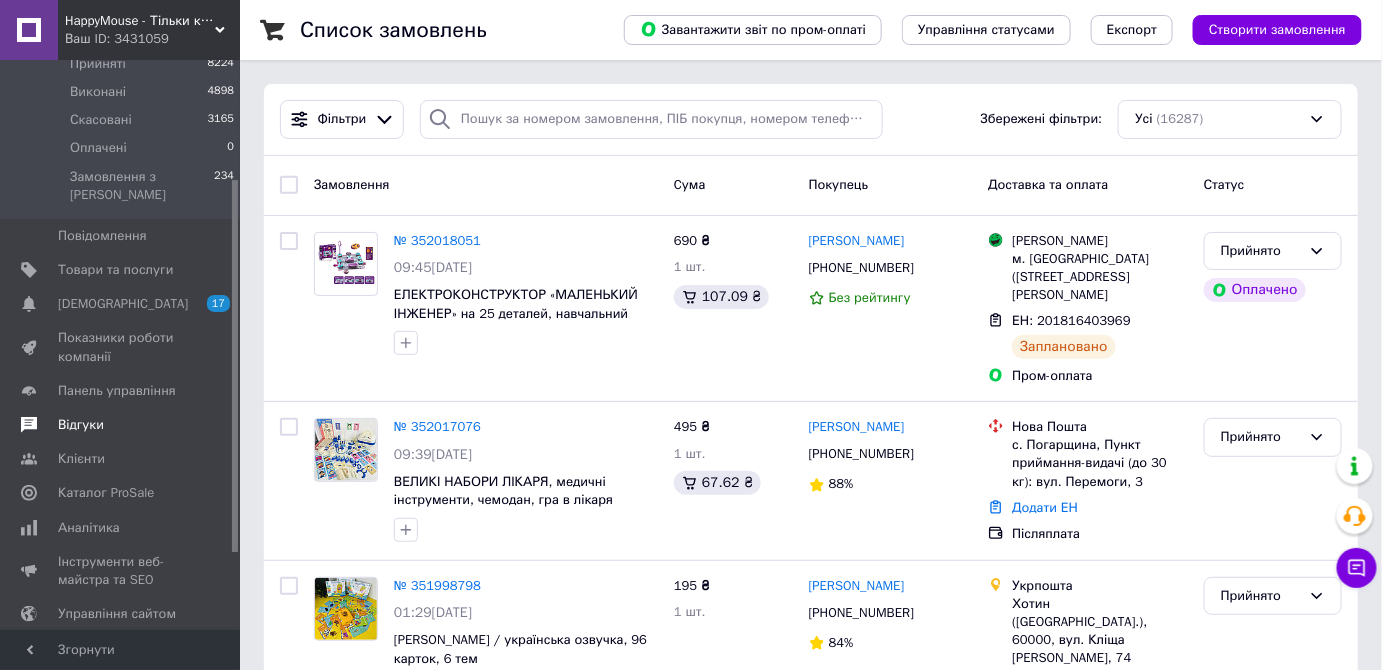 click on "Відгуки" at bounding box center [121, 425] 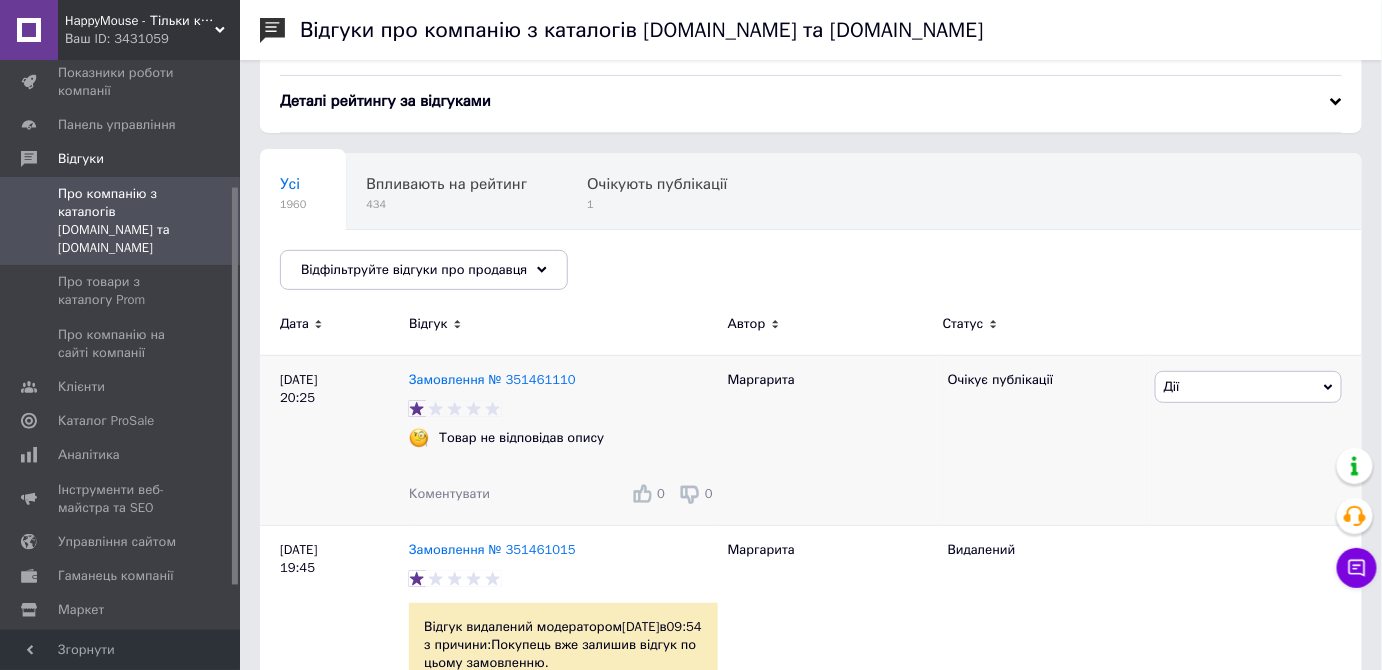 scroll, scrollTop: 0, scrollLeft: 0, axis: both 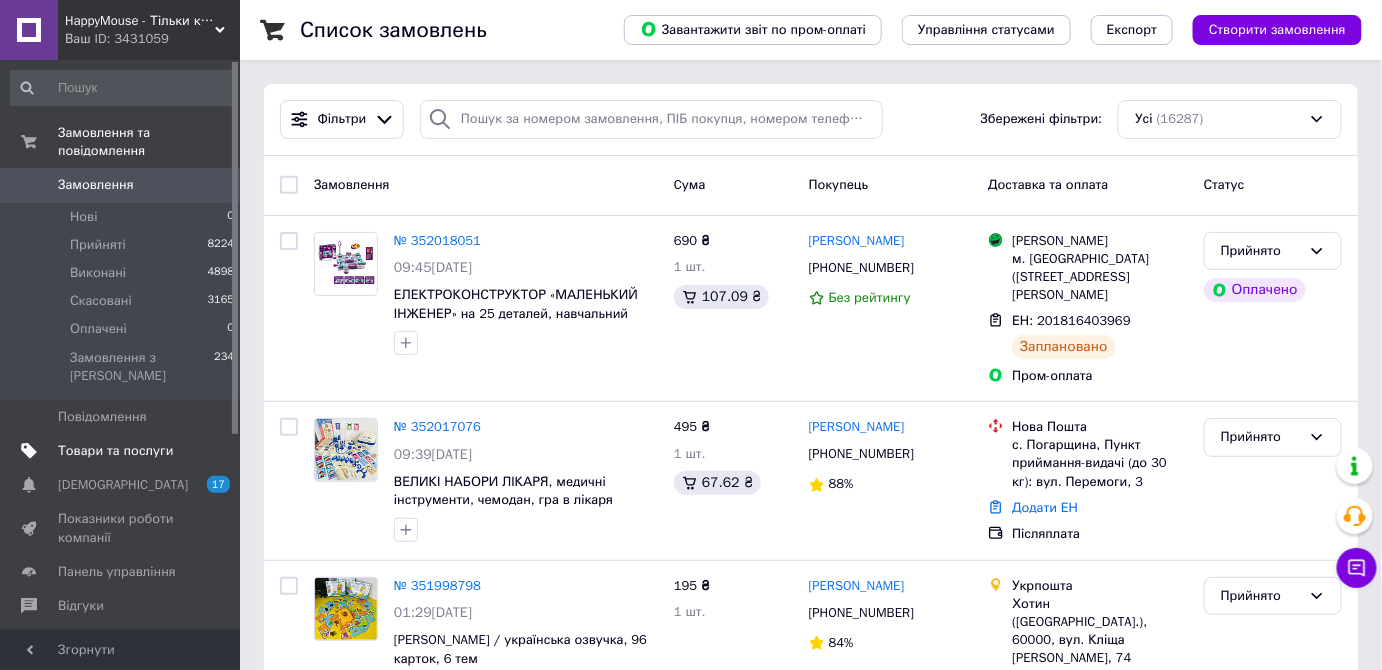 click on "Товари та послуги" at bounding box center [121, 451] 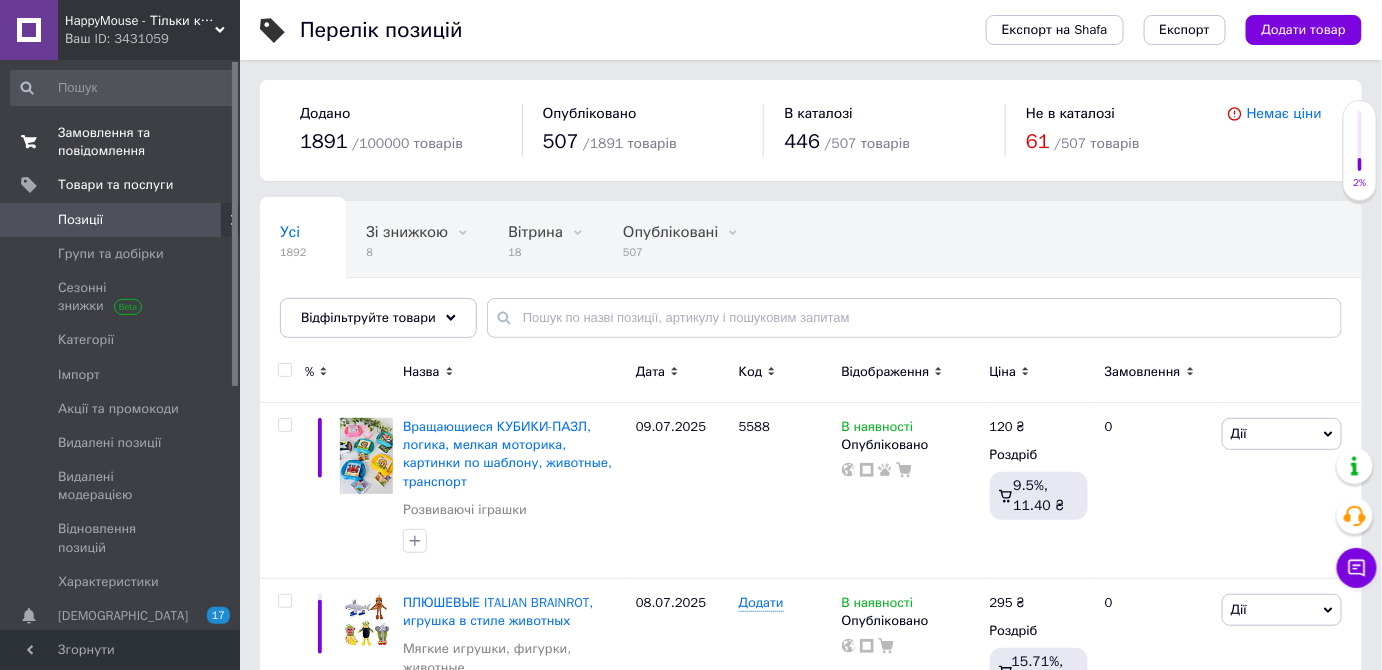 click on "Замовлення та повідомлення" at bounding box center [121, 142] 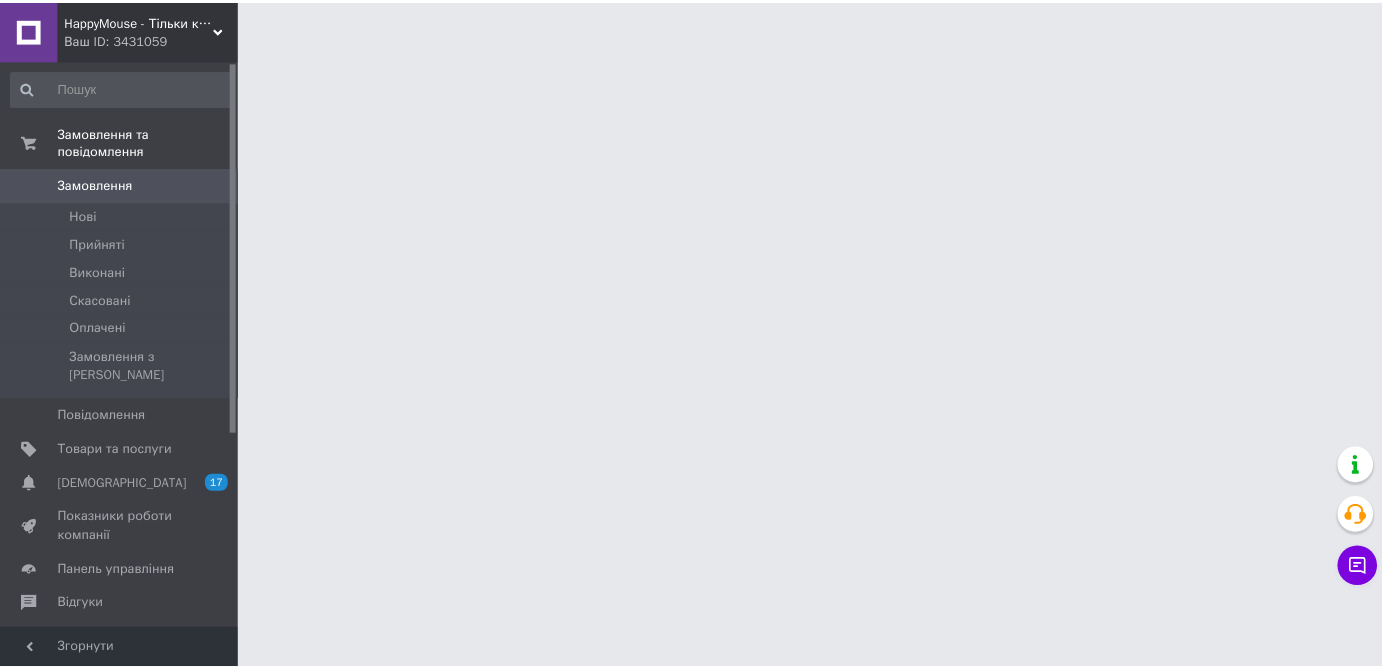 scroll, scrollTop: 0, scrollLeft: 0, axis: both 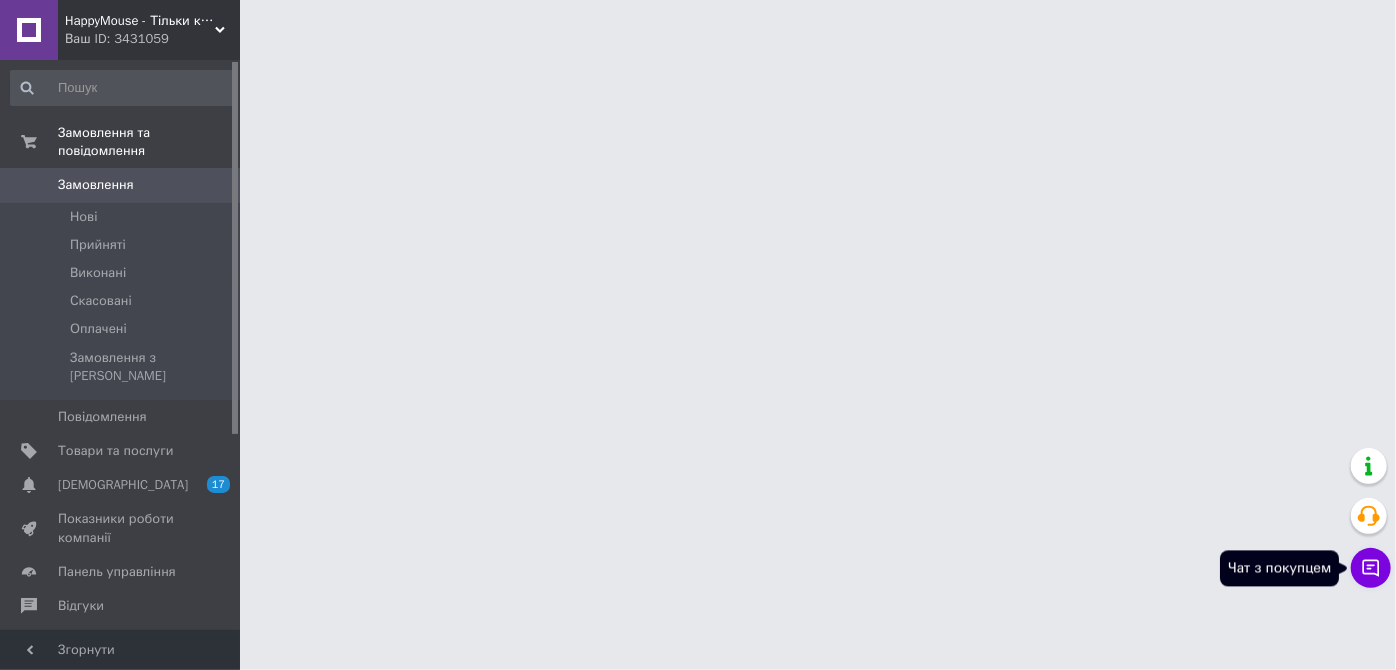 click on "Чат з покупцем" at bounding box center [1371, 568] 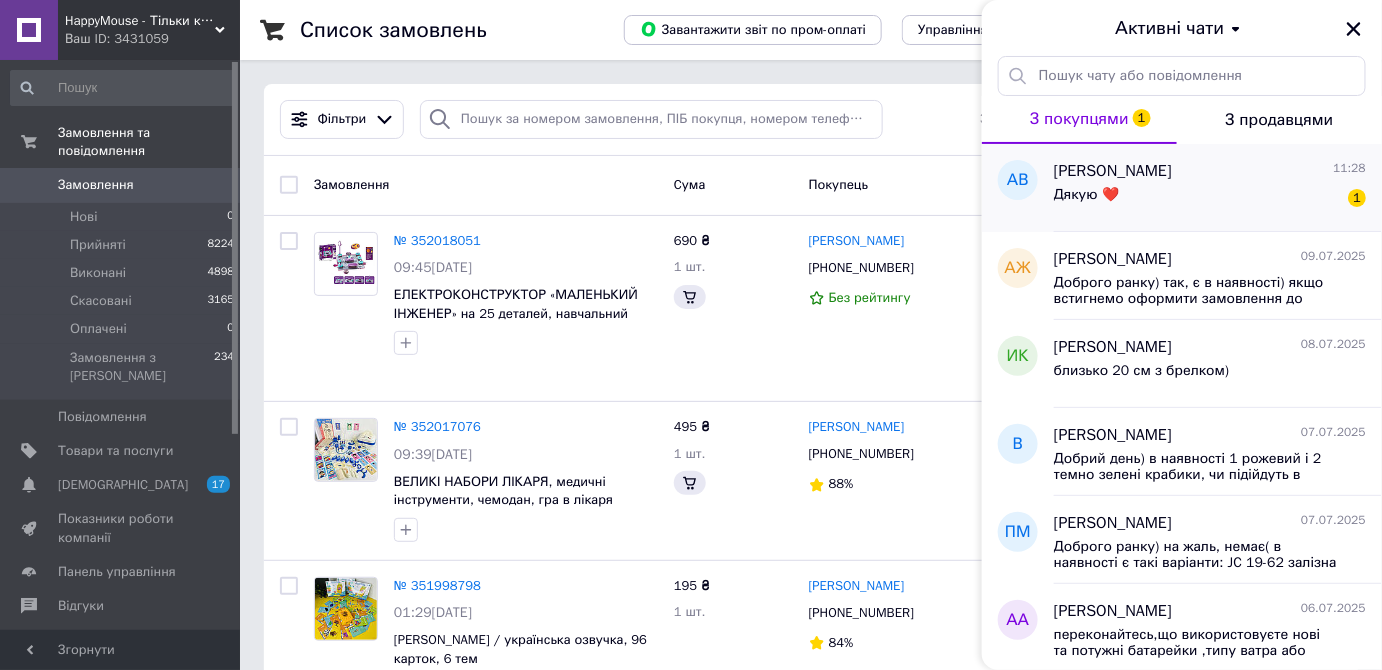click on "Дякую ❤️ 1" at bounding box center (1210, 199) 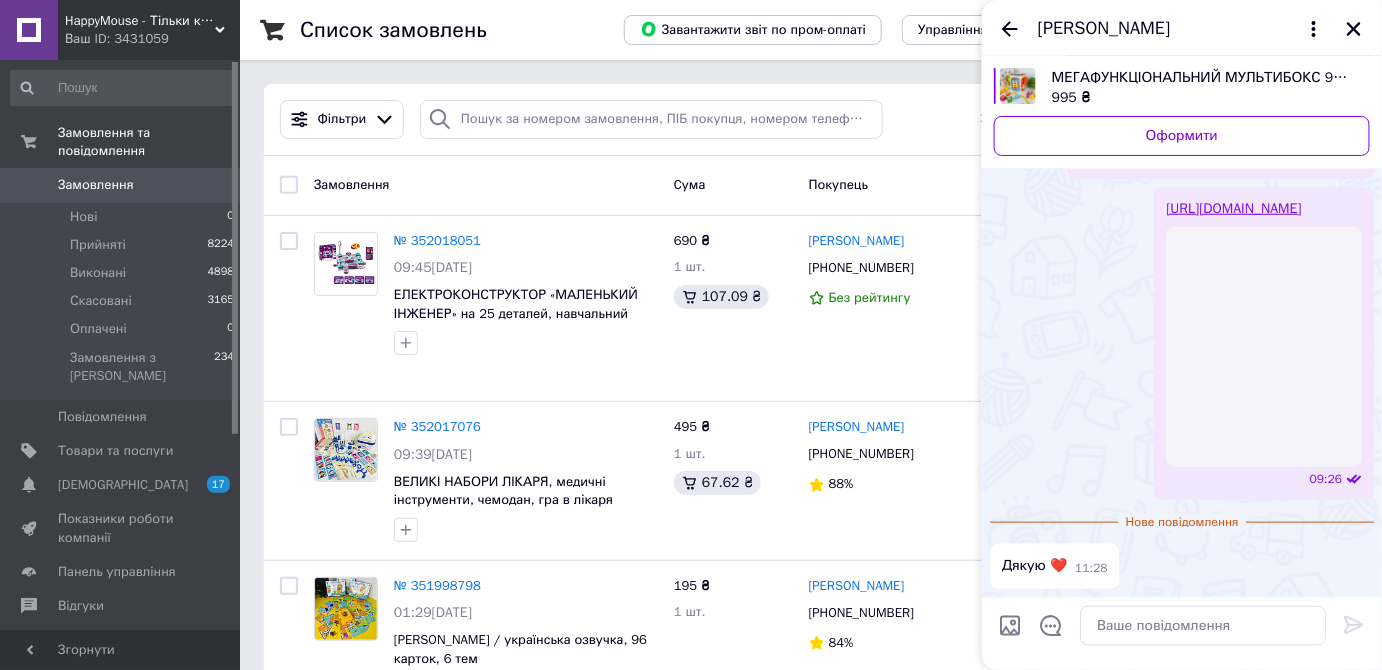 scroll, scrollTop: 0, scrollLeft: 0, axis: both 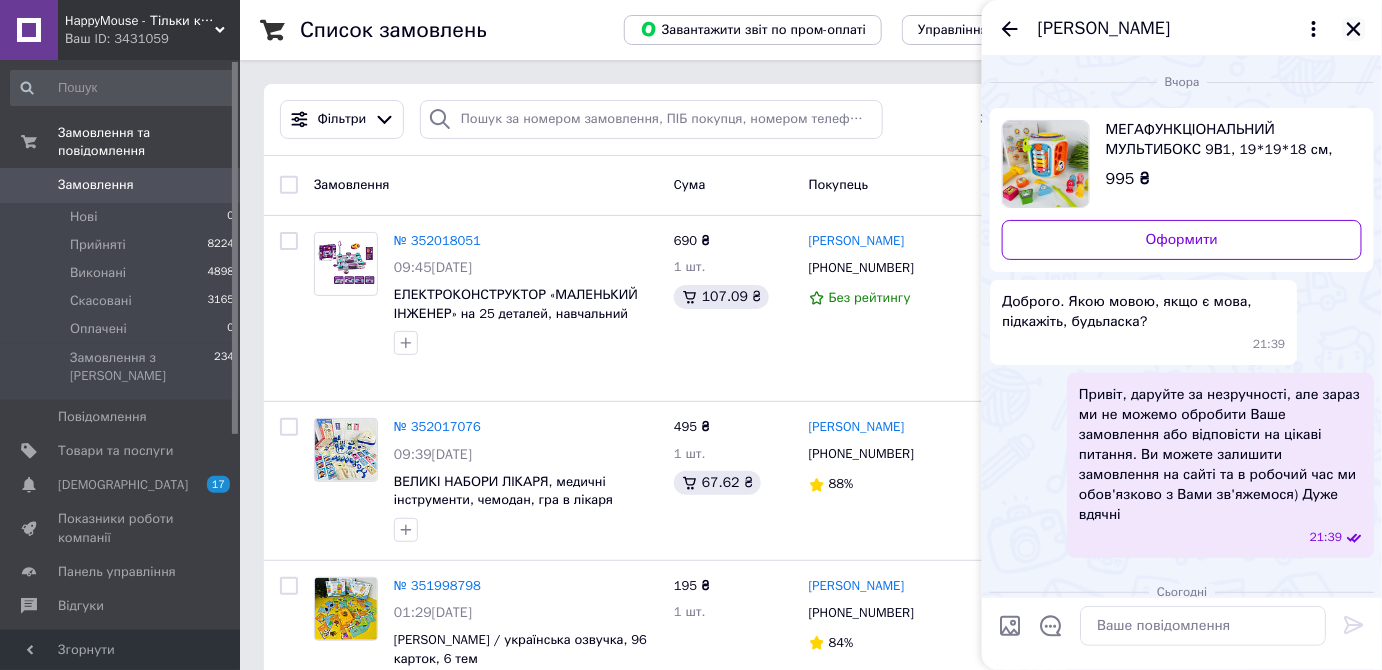 click 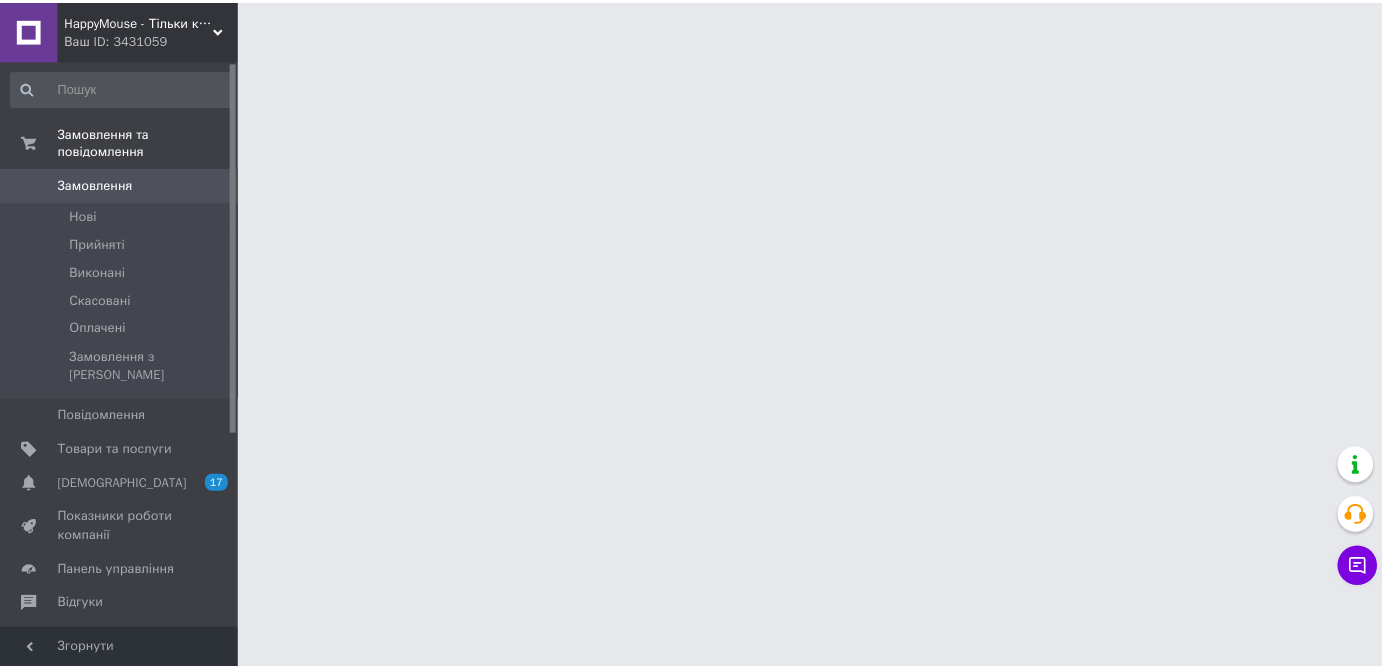 scroll, scrollTop: 0, scrollLeft: 0, axis: both 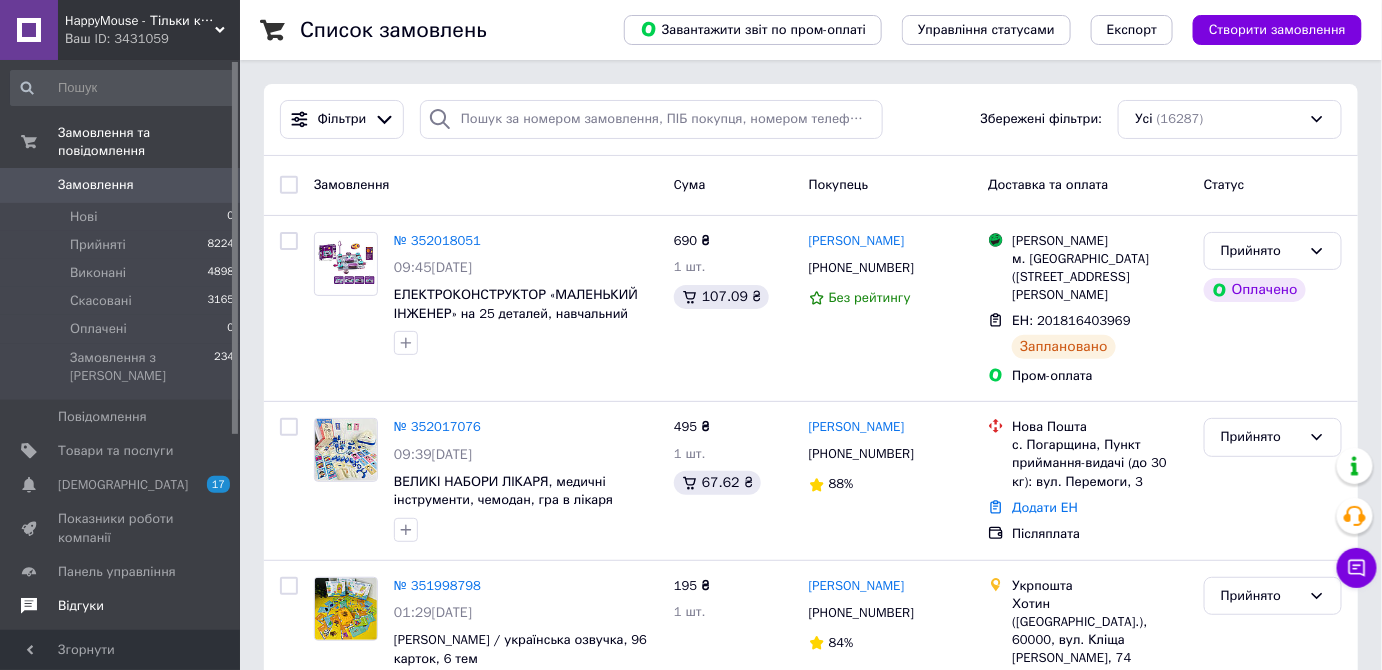 click on "Відгуки" at bounding box center (121, 606) 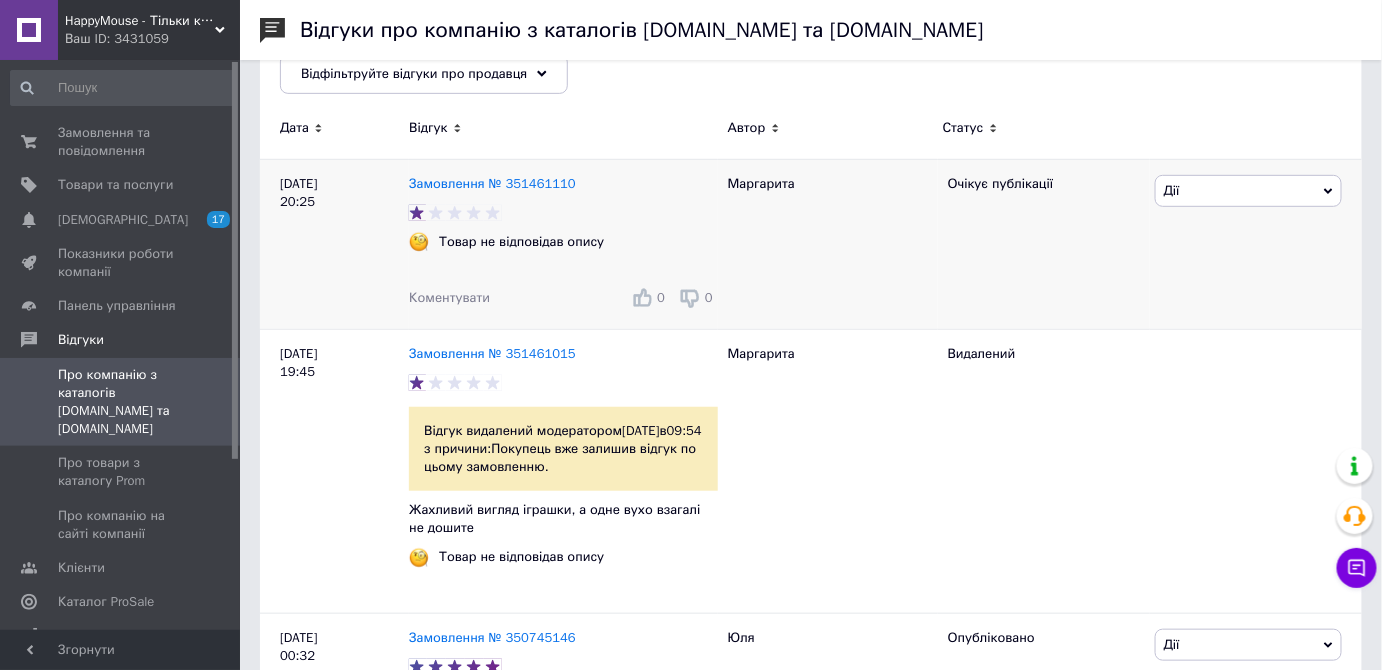 scroll, scrollTop: 0, scrollLeft: 0, axis: both 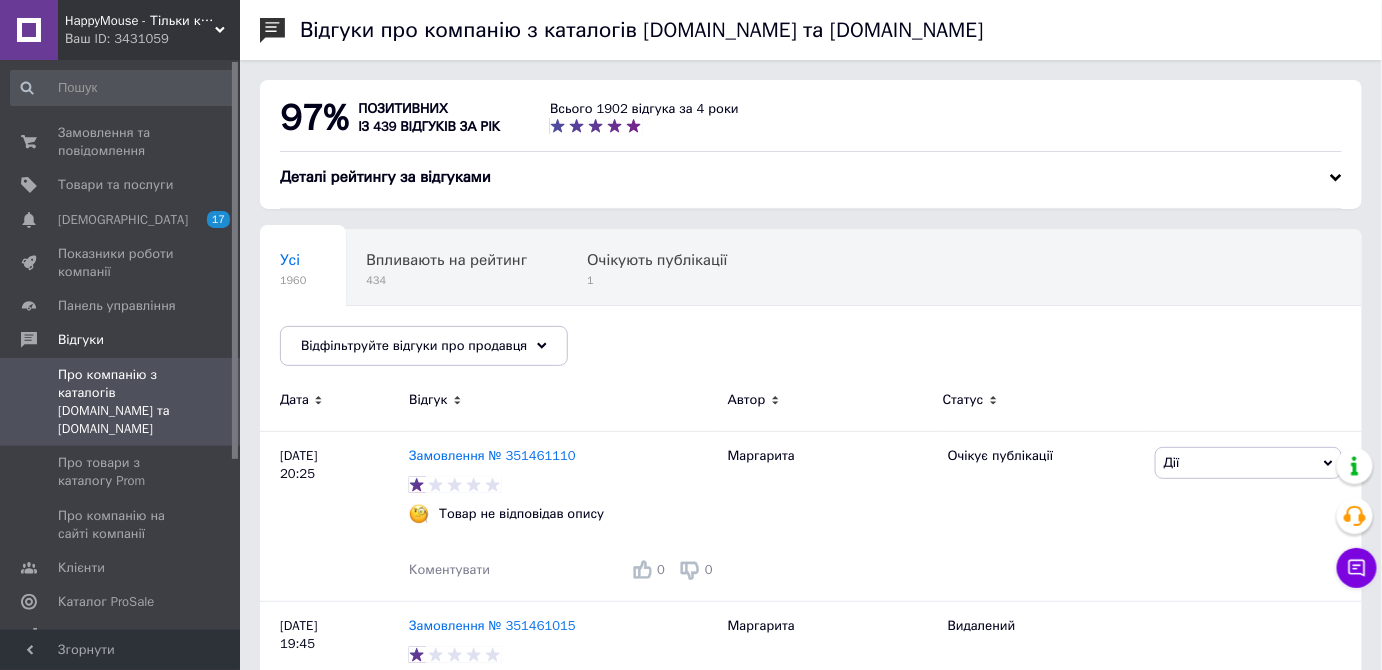 drag, startPoint x: 109, startPoint y: 128, endPoint x: 264, endPoint y: 70, distance: 165.49623 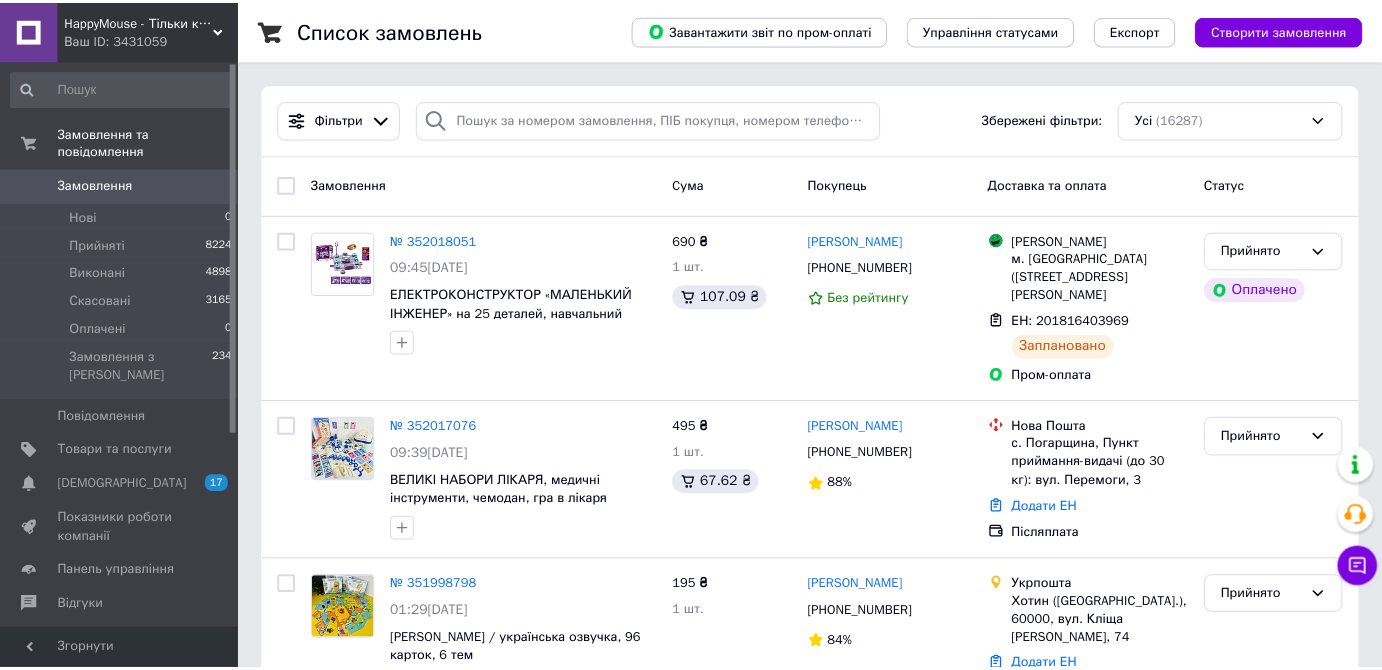 scroll, scrollTop: 0, scrollLeft: 0, axis: both 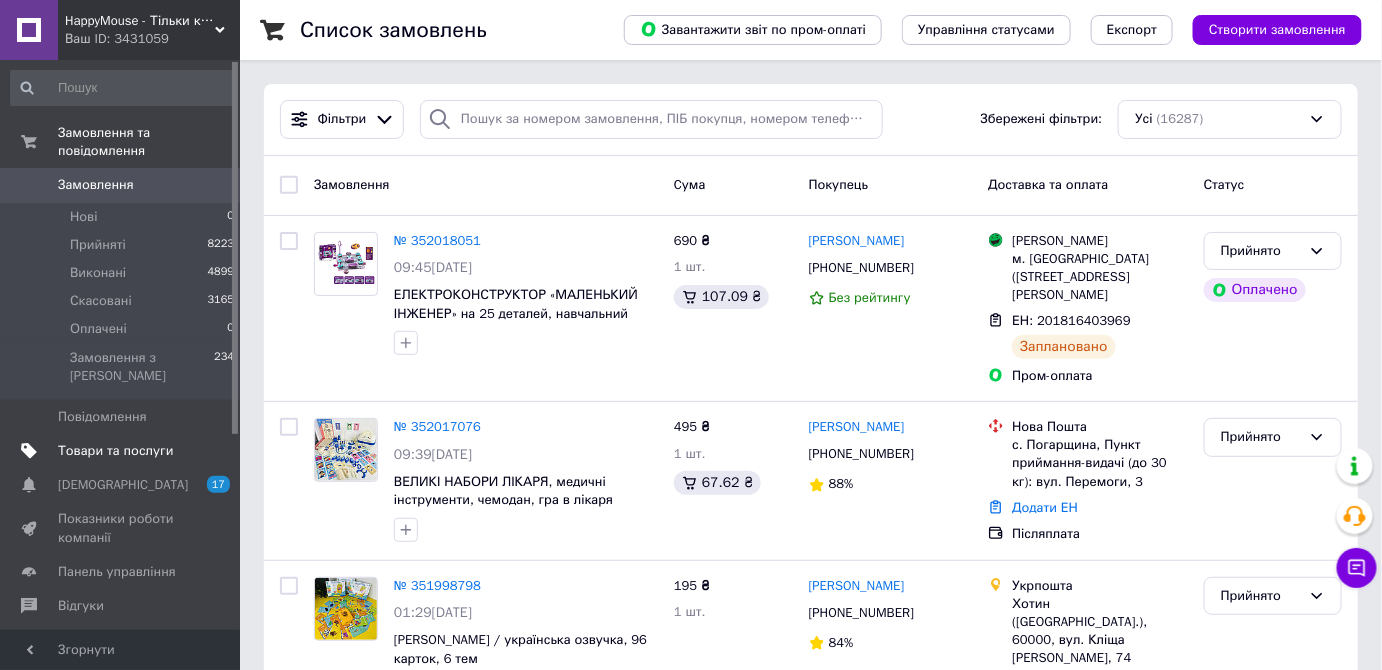 click on "Товари та послуги" at bounding box center (115, 451) 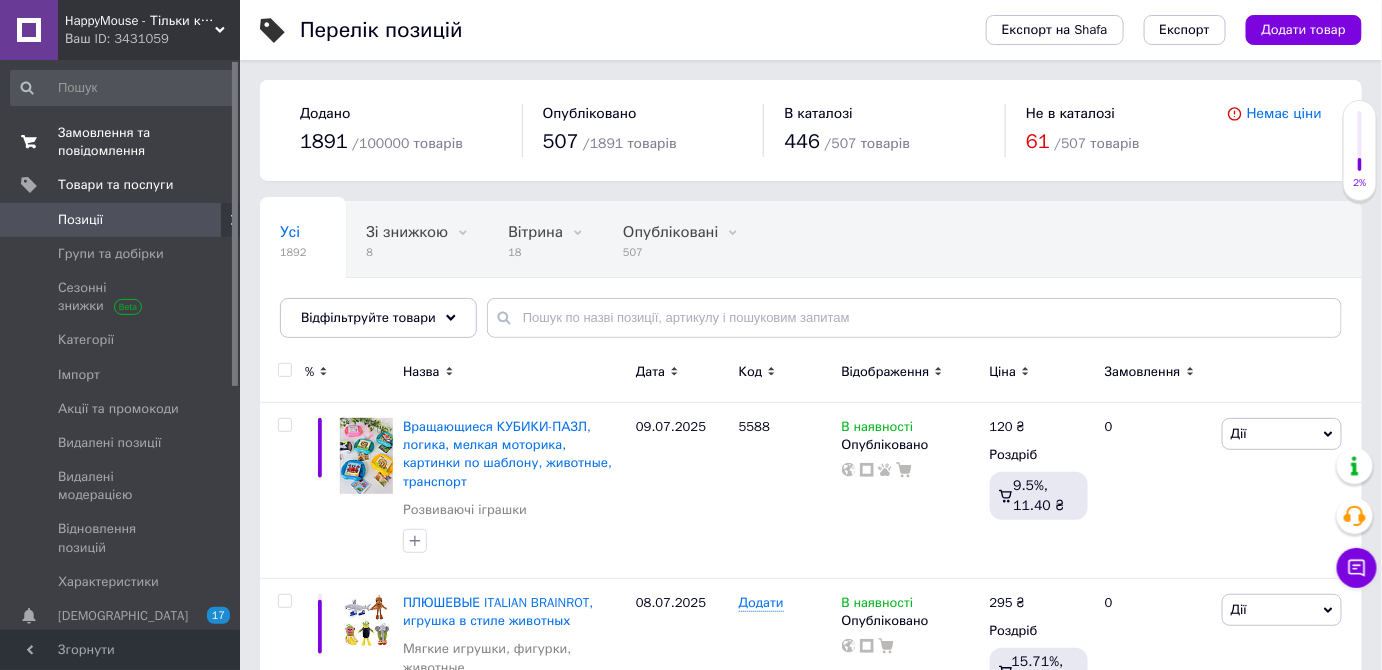 click on "Замовлення та повідомлення" at bounding box center [121, 142] 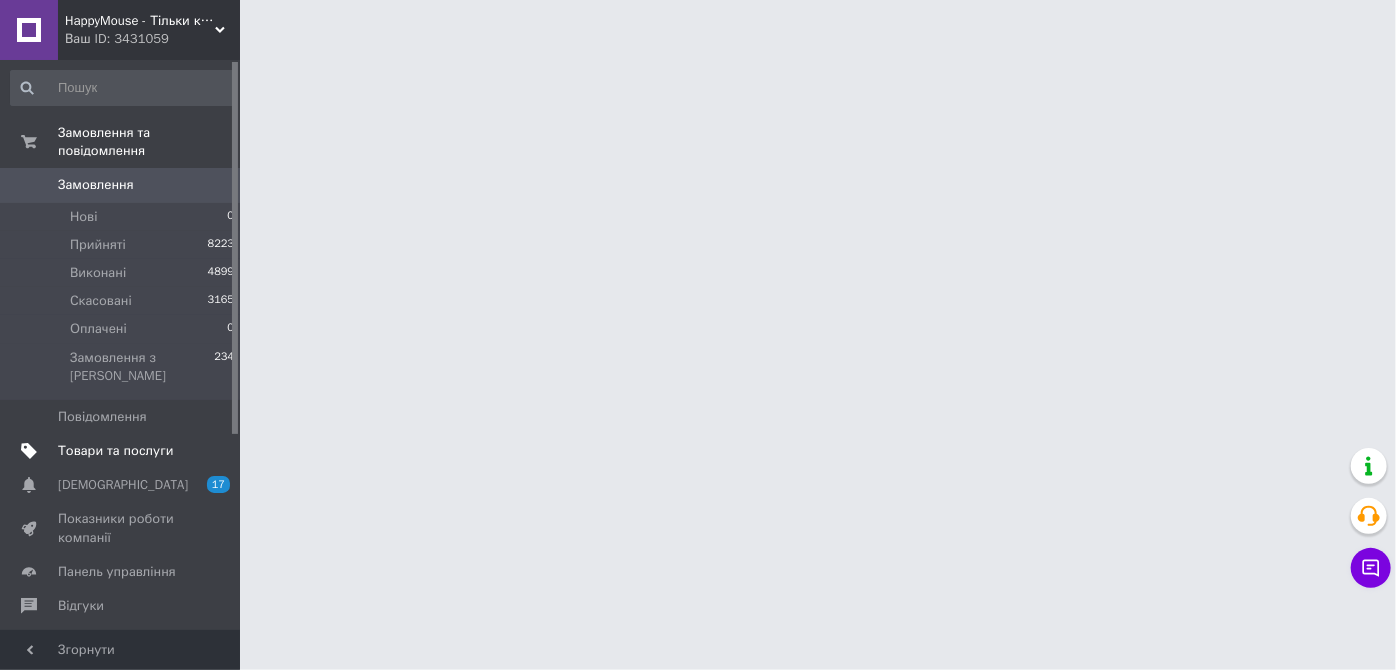 click on "Товари та послуги" at bounding box center (115, 451) 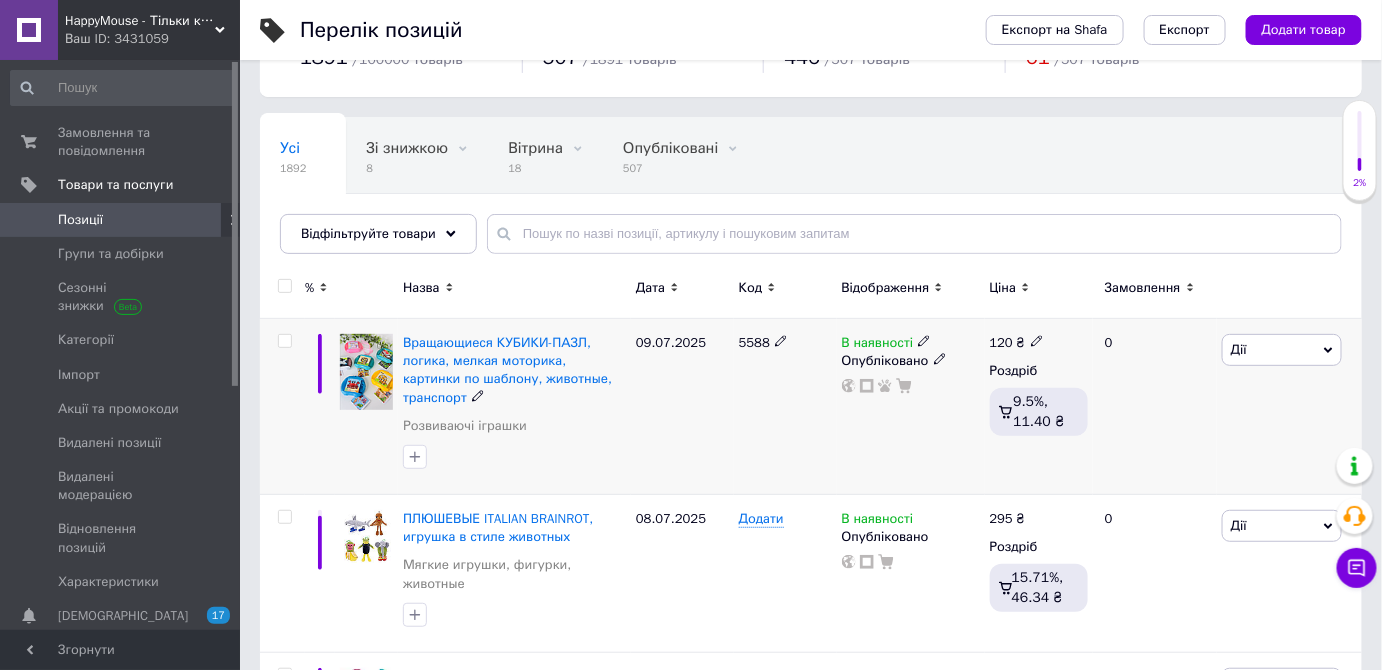 scroll, scrollTop: 181, scrollLeft: 0, axis: vertical 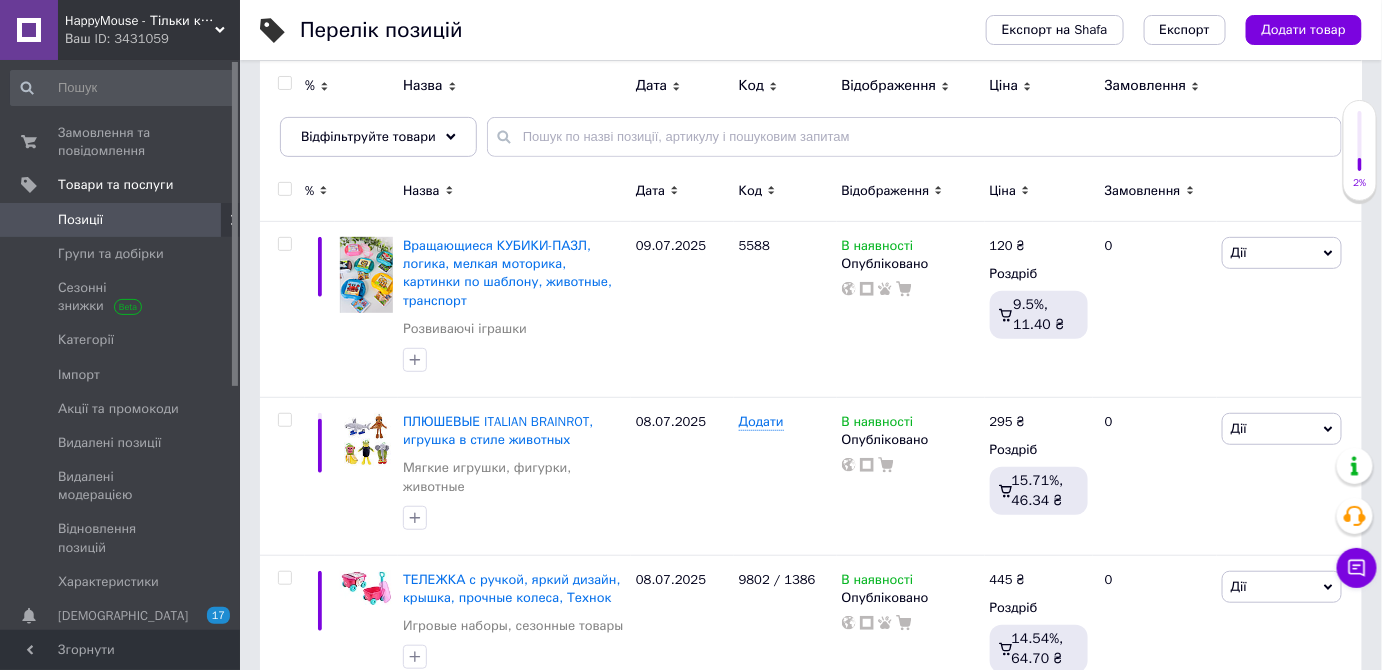 drag, startPoint x: 168, startPoint y: 144, endPoint x: 164, endPoint y: 64, distance: 80.09994 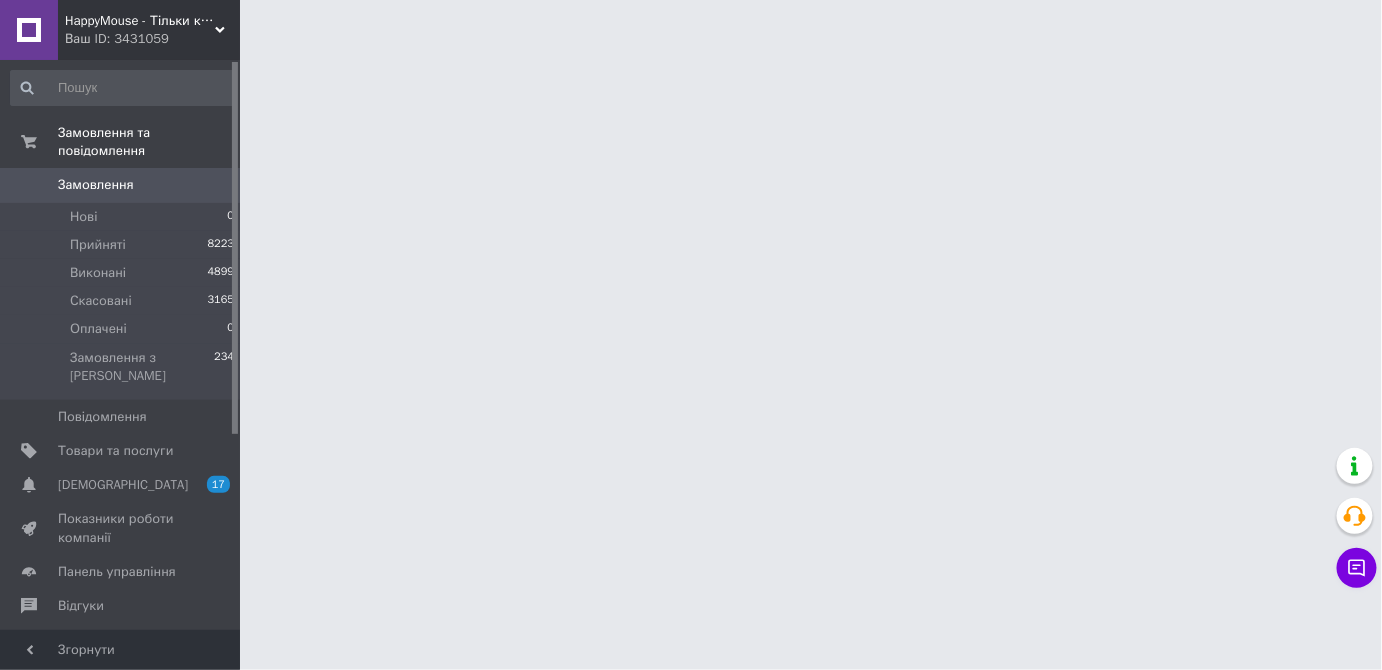 scroll, scrollTop: 0, scrollLeft: 0, axis: both 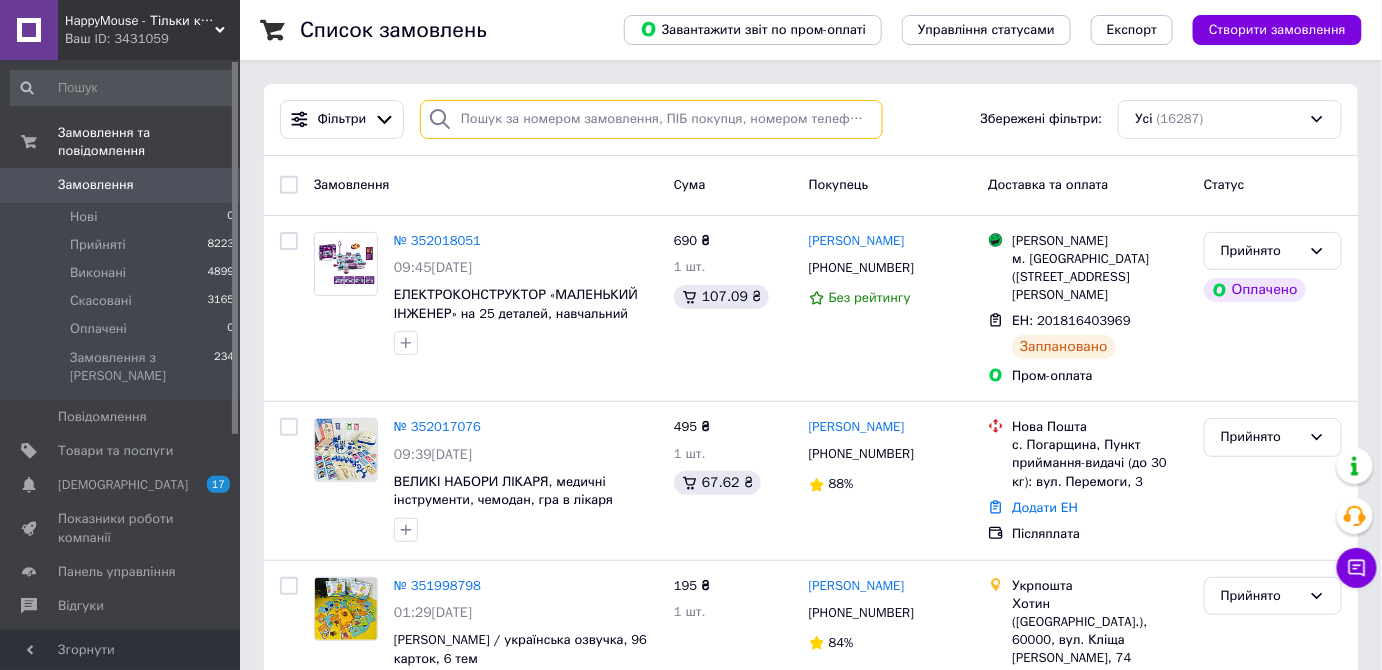 click at bounding box center [651, 119] 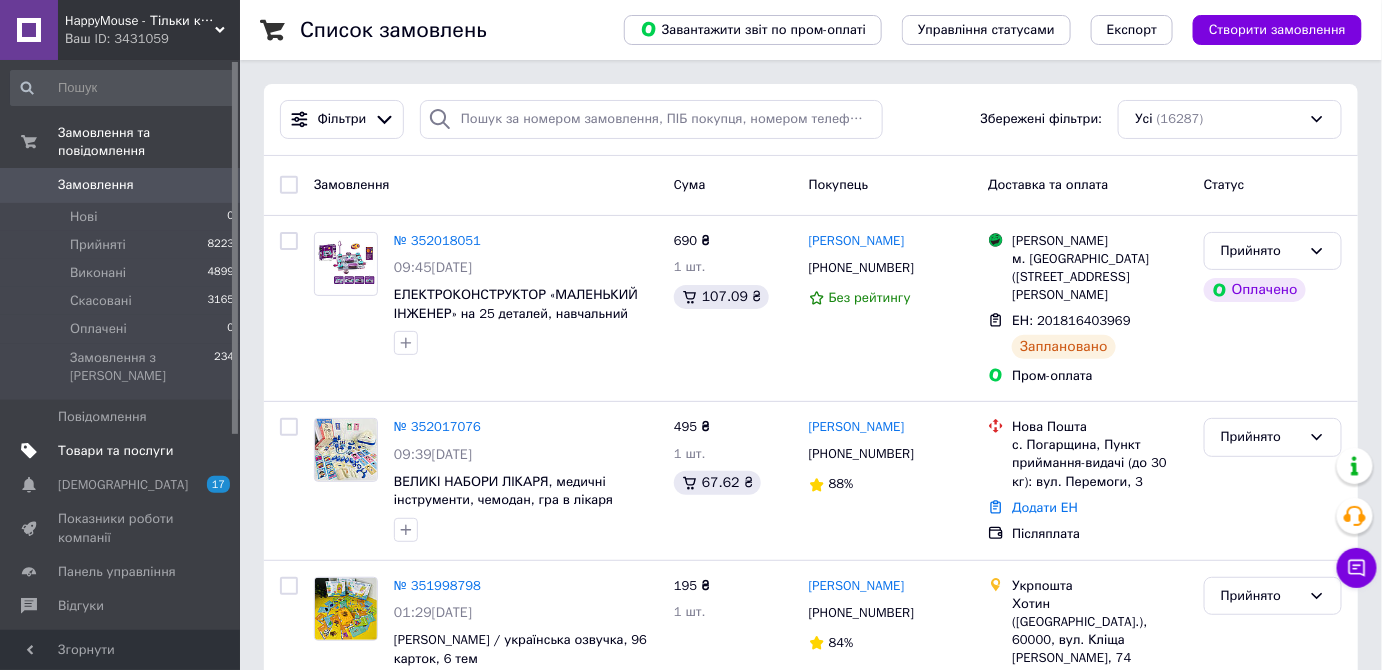 click on "Товари та послуги" at bounding box center [121, 451] 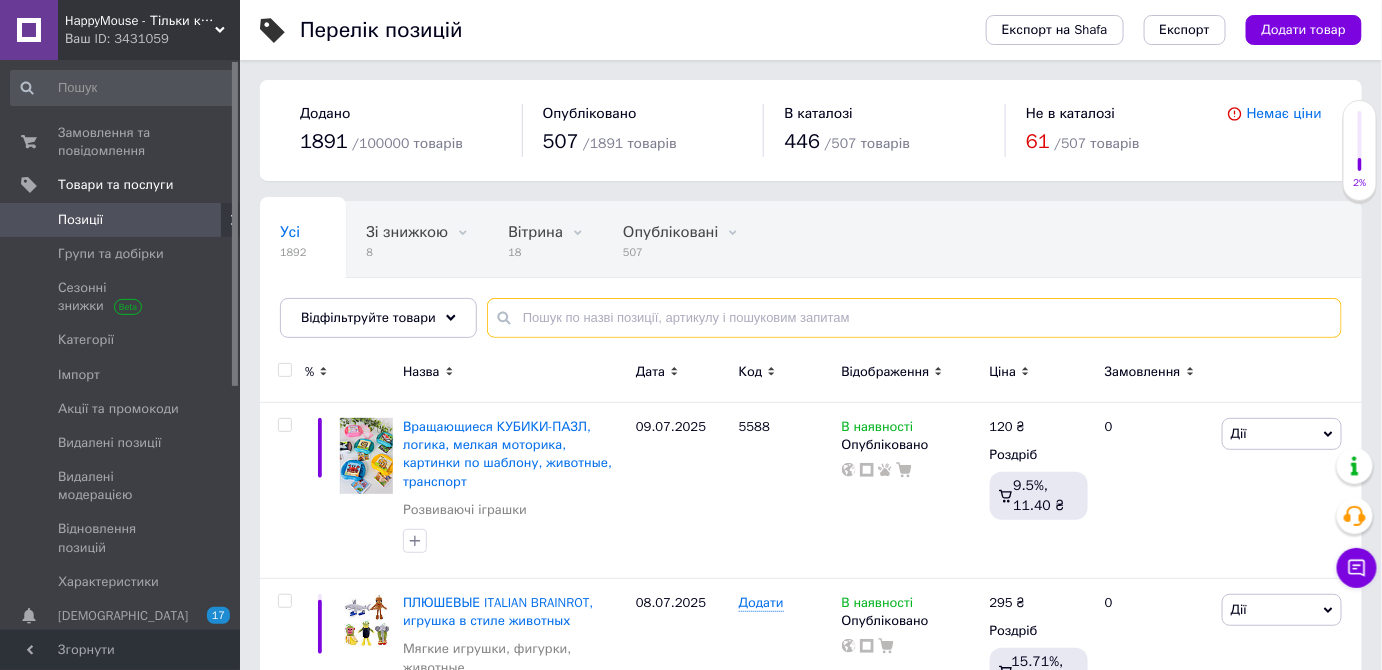 click at bounding box center [914, 318] 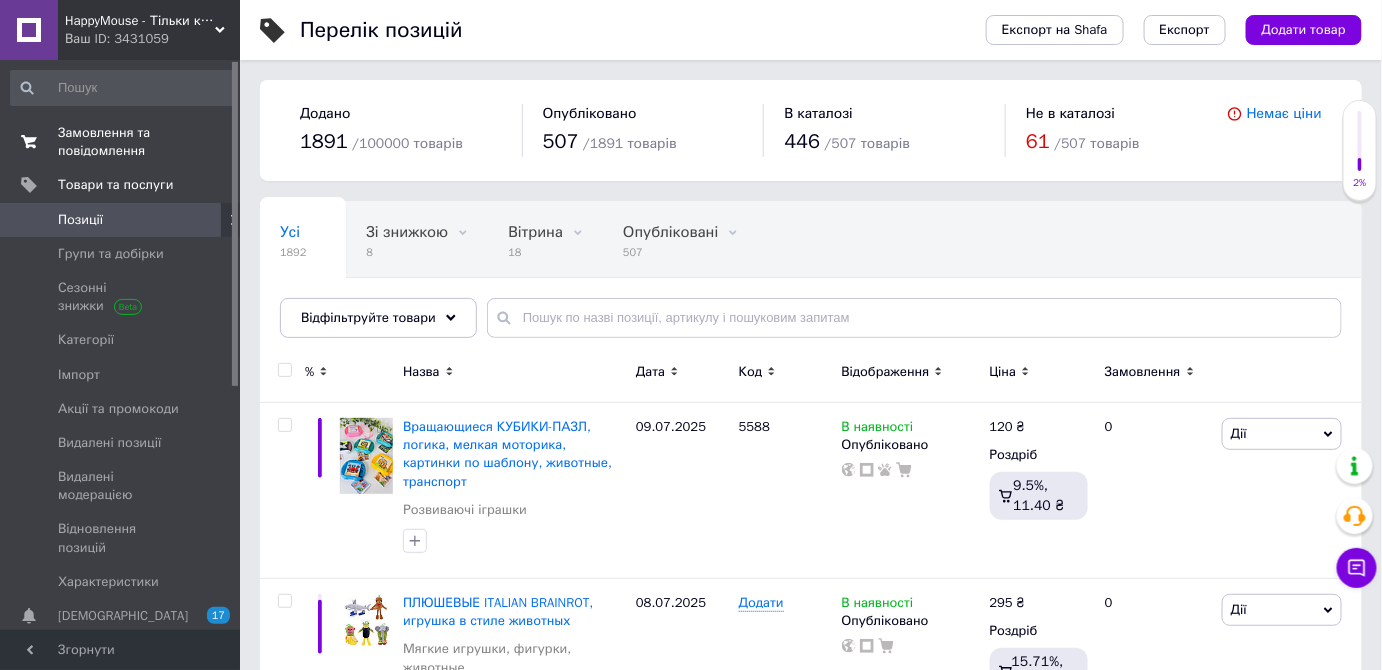 click on "Замовлення та повідомлення" at bounding box center (121, 142) 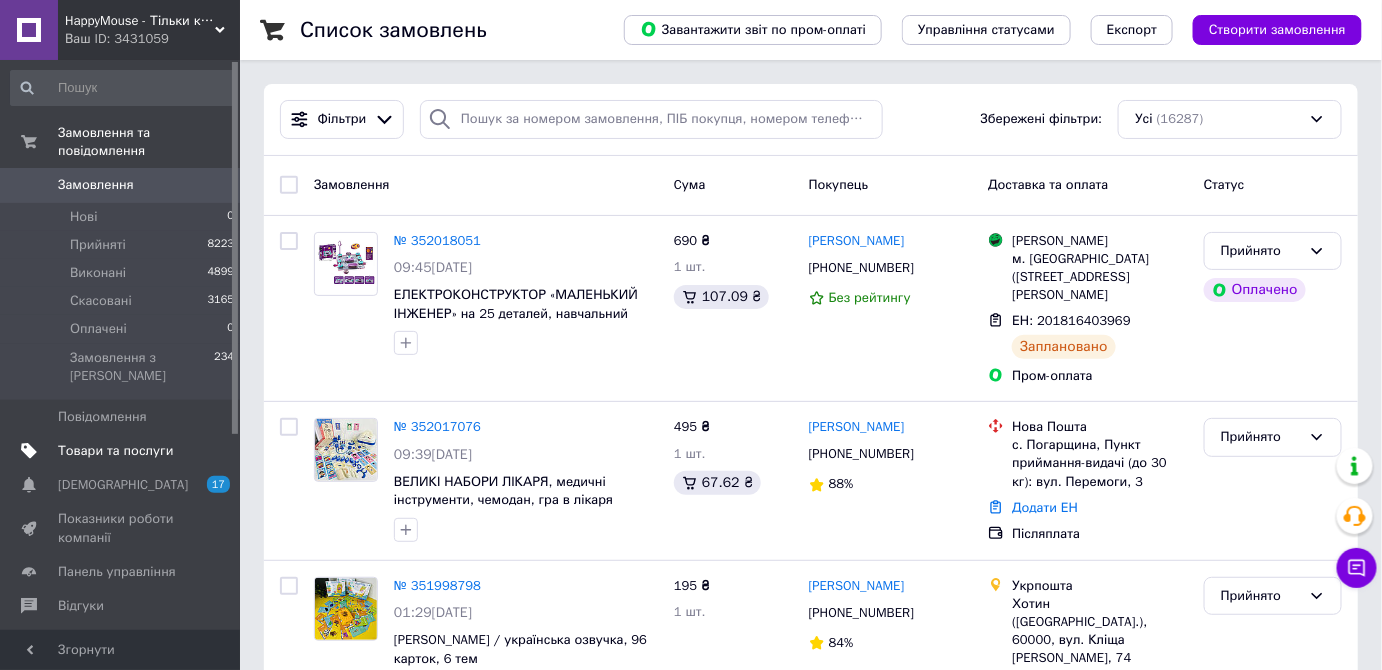 click on "Товари та послуги" at bounding box center [121, 451] 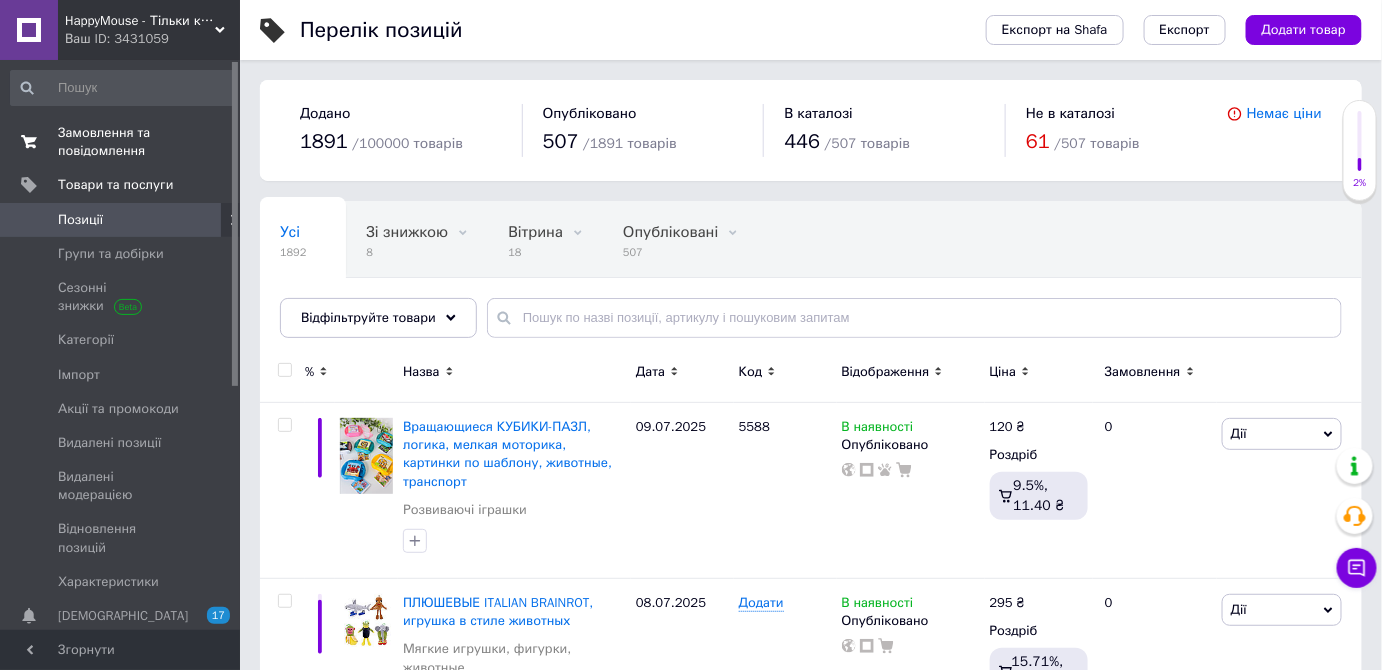 click on "Замовлення та повідомлення" at bounding box center (121, 142) 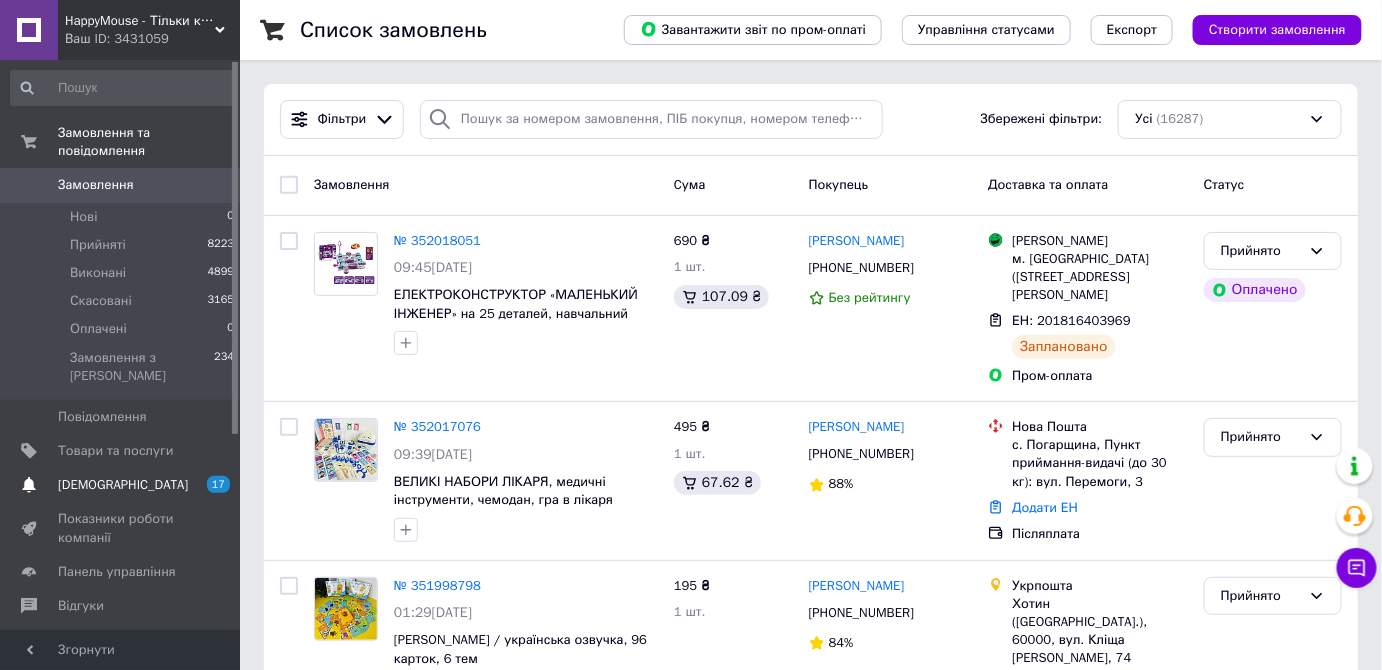 click on "[DEMOGRAPHIC_DATA]" at bounding box center [121, 485] 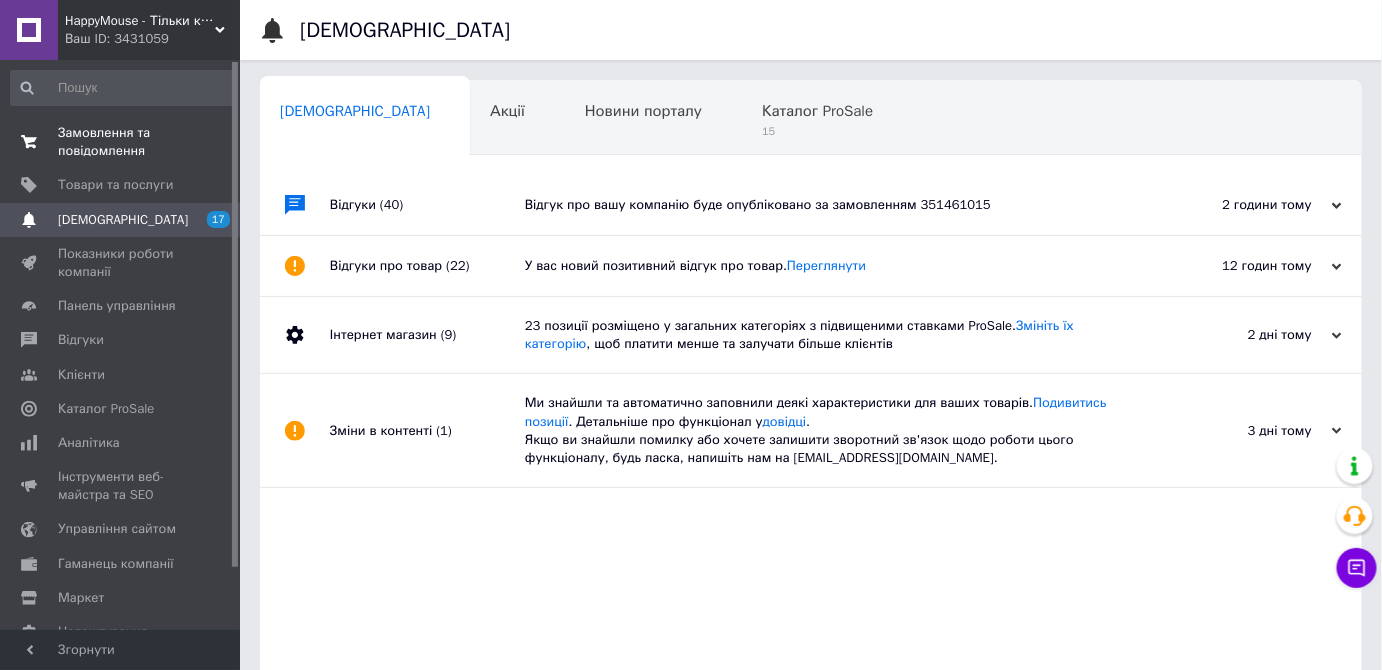 click on "Замовлення та повідомлення" at bounding box center (121, 142) 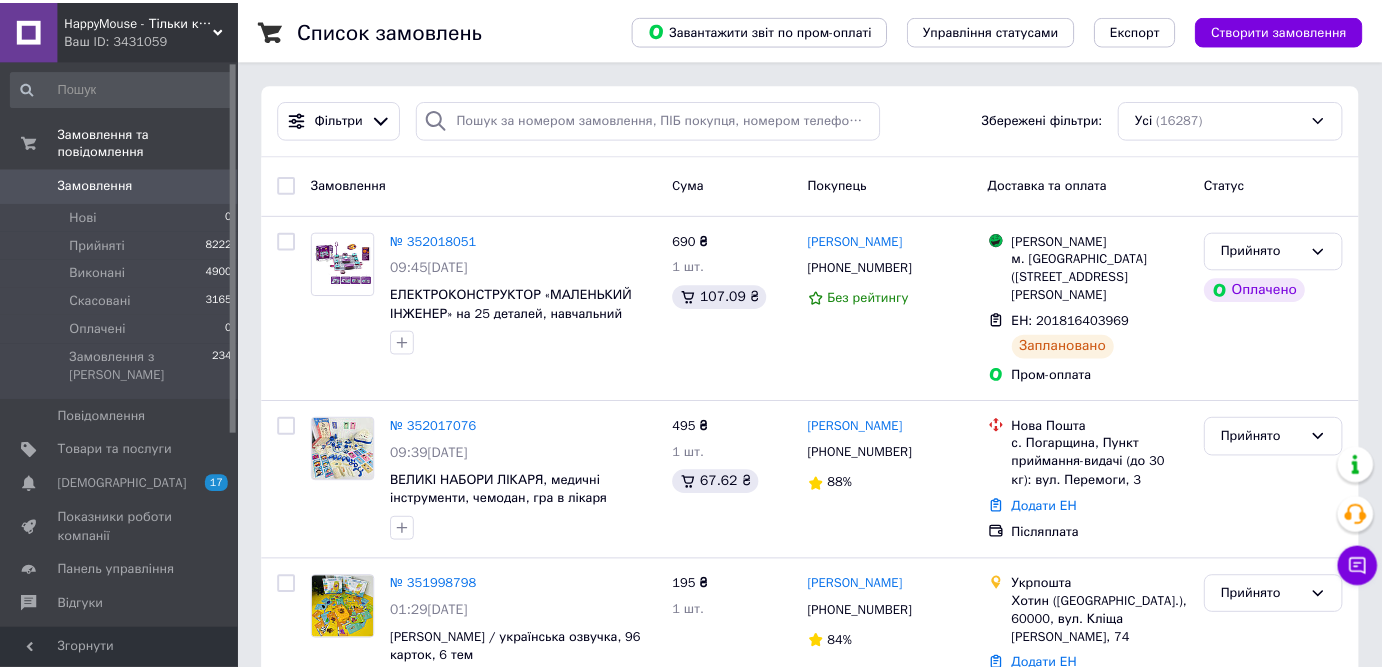 scroll, scrollTop: 0, scrollLeft: 0, axis: both 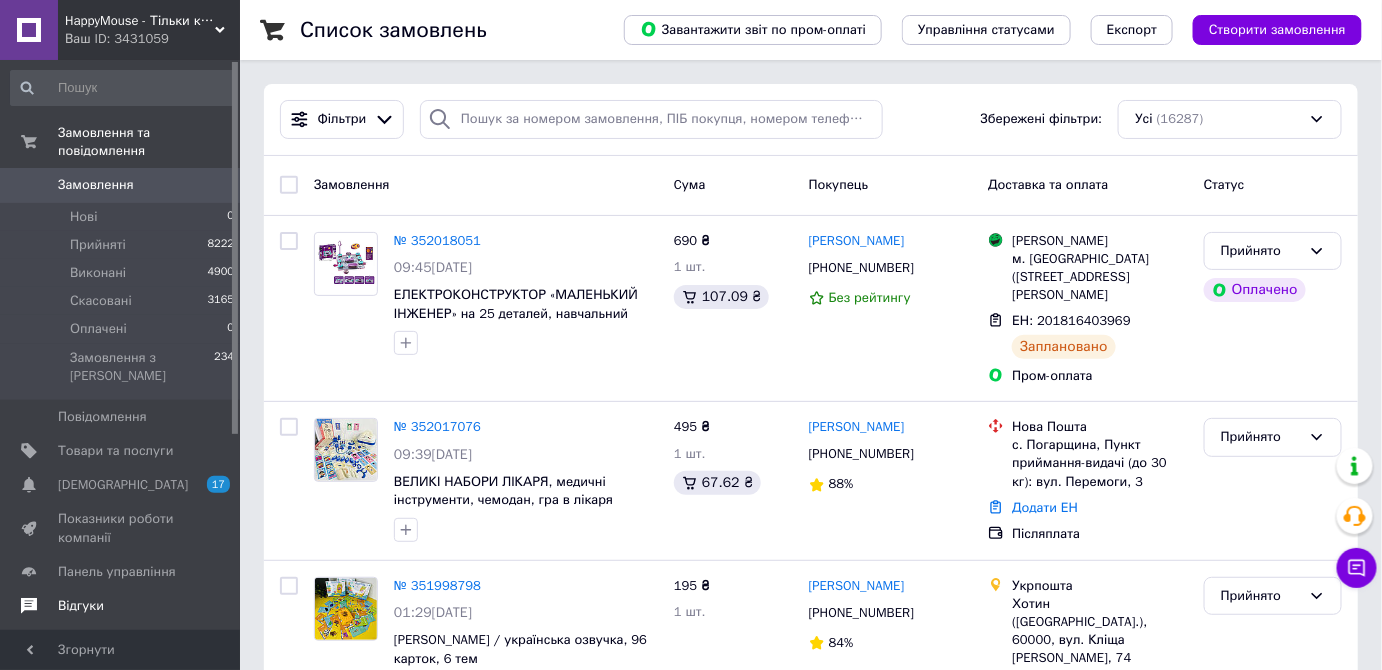 click on "Відгуки" at bounding box center (121, 606) 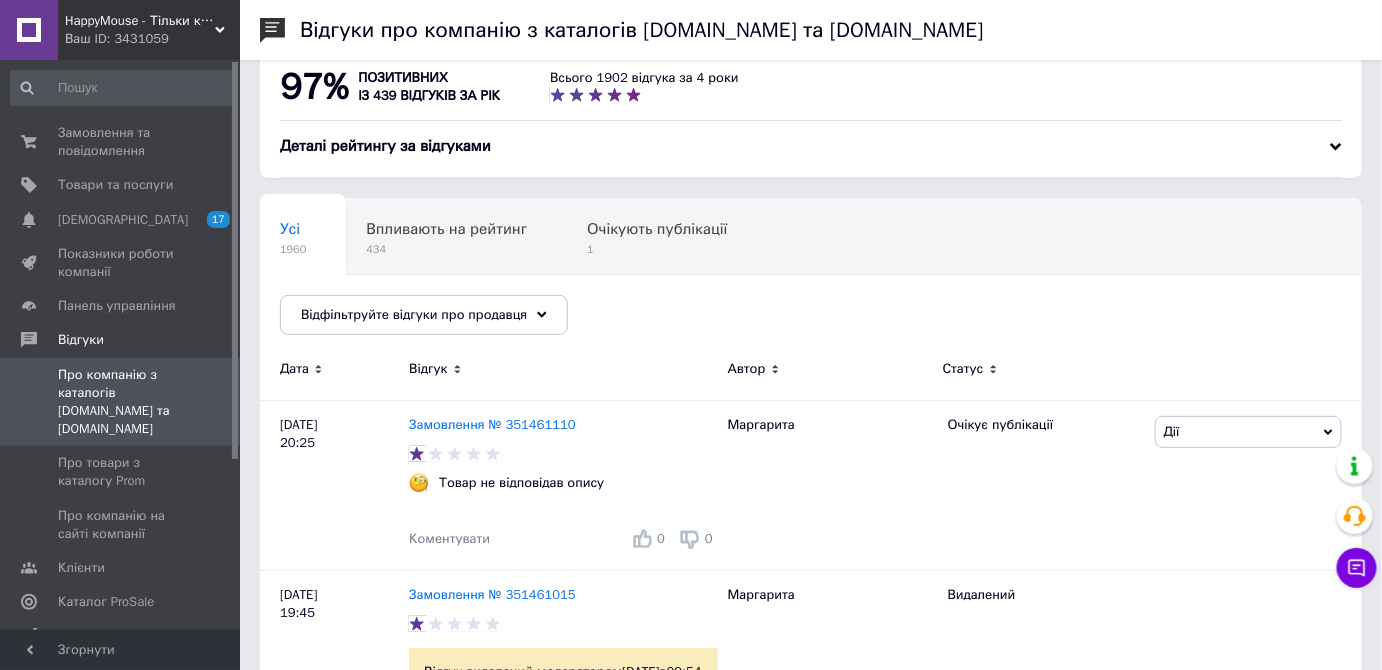 scroll, scrollTop: 0, scrollLeft: 0, axis: both 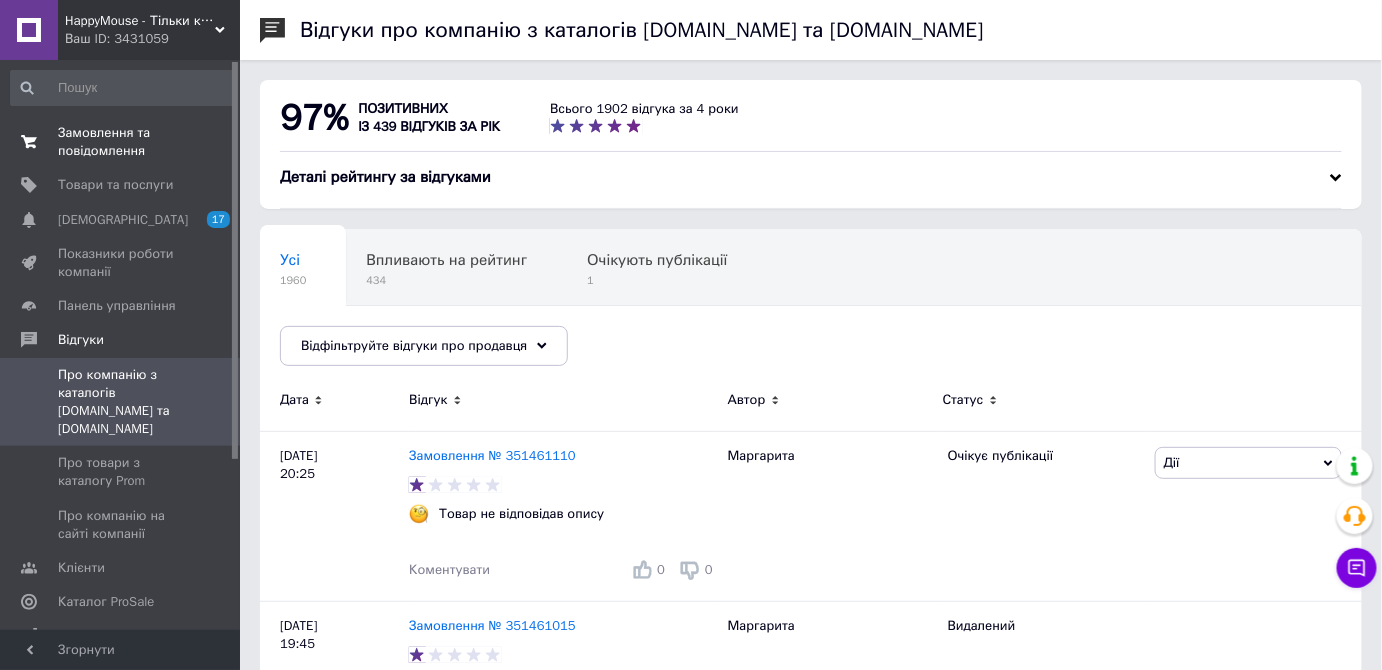 click on "Замовлення та повідомлення" at bounding box center [121, 142] 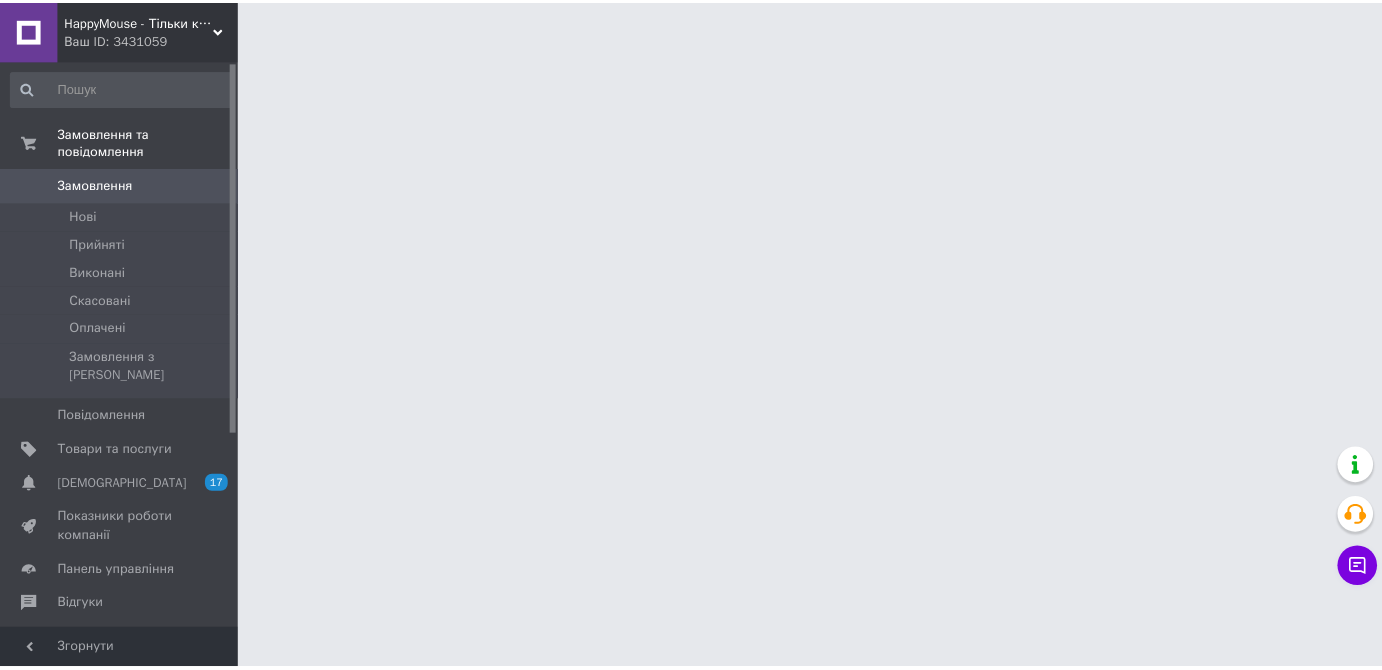 scroll, scrollTop: 0, scrollLeft: 0, axis: both 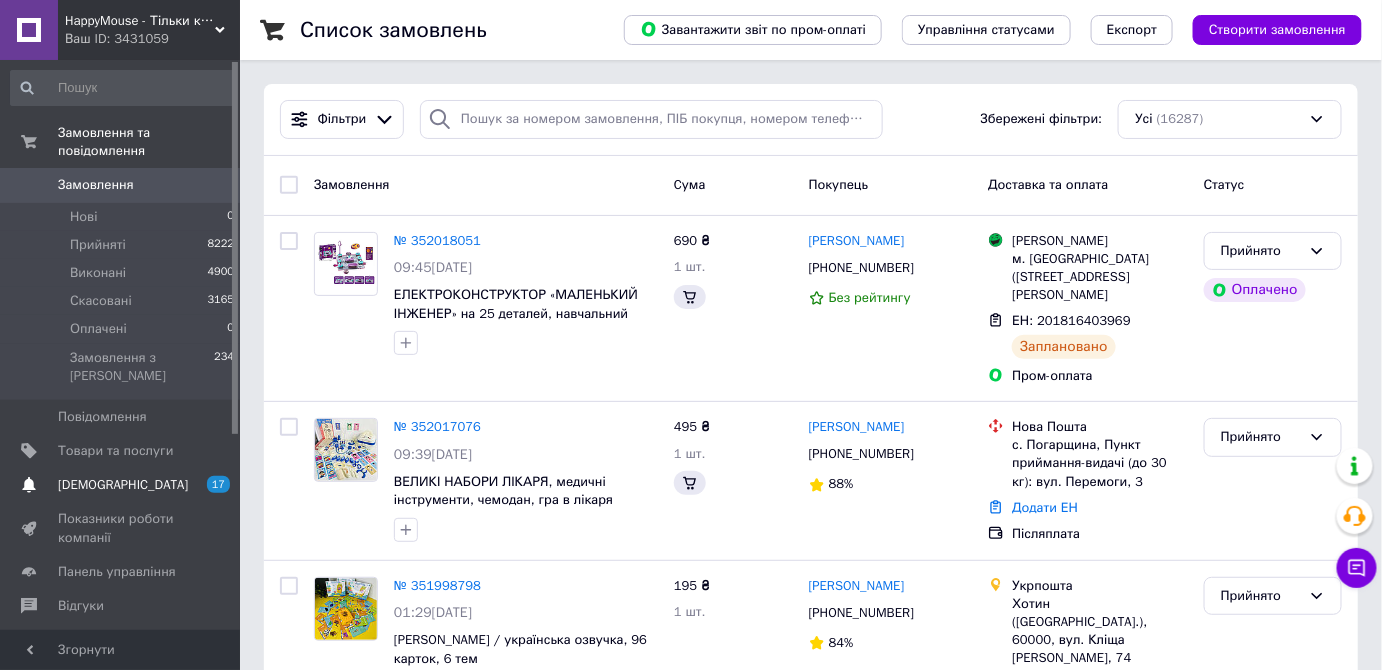 click on "17 0" at bounding box center [212, 485] 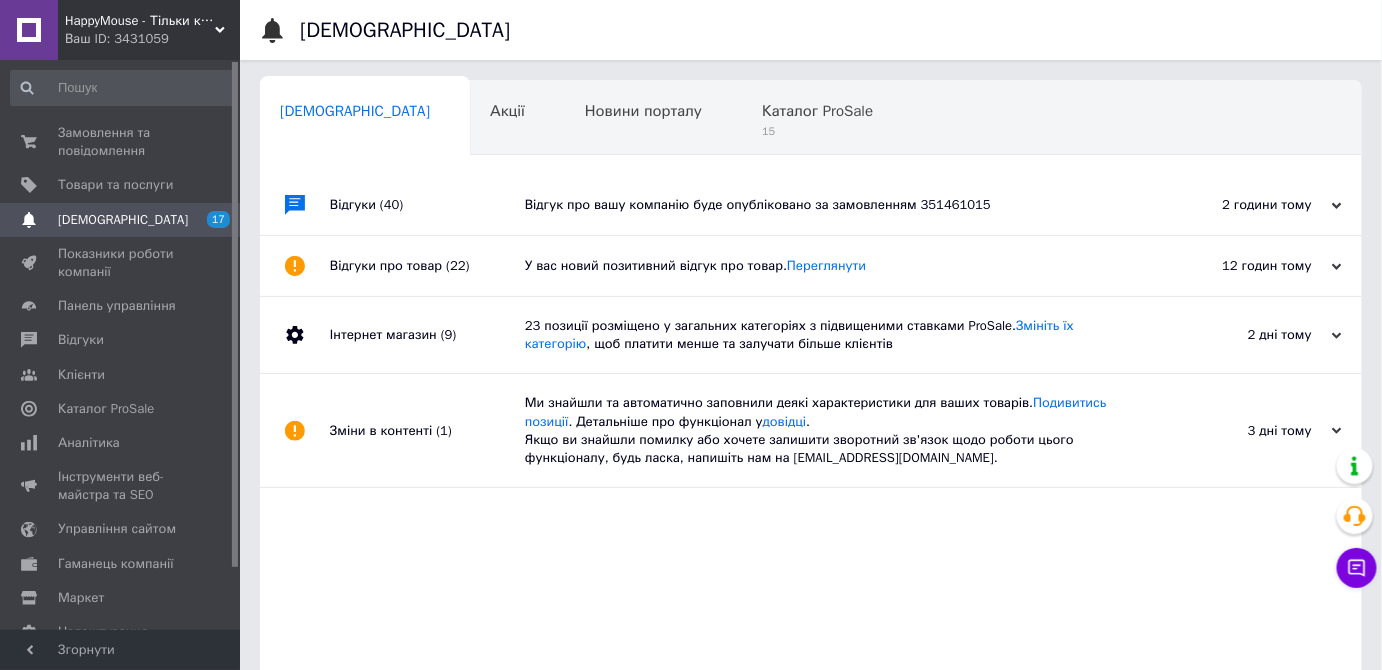 click on "Відгук про вашу компанію буде опубліковано  за замовленням 351461015" at bounding box center [833, 205] 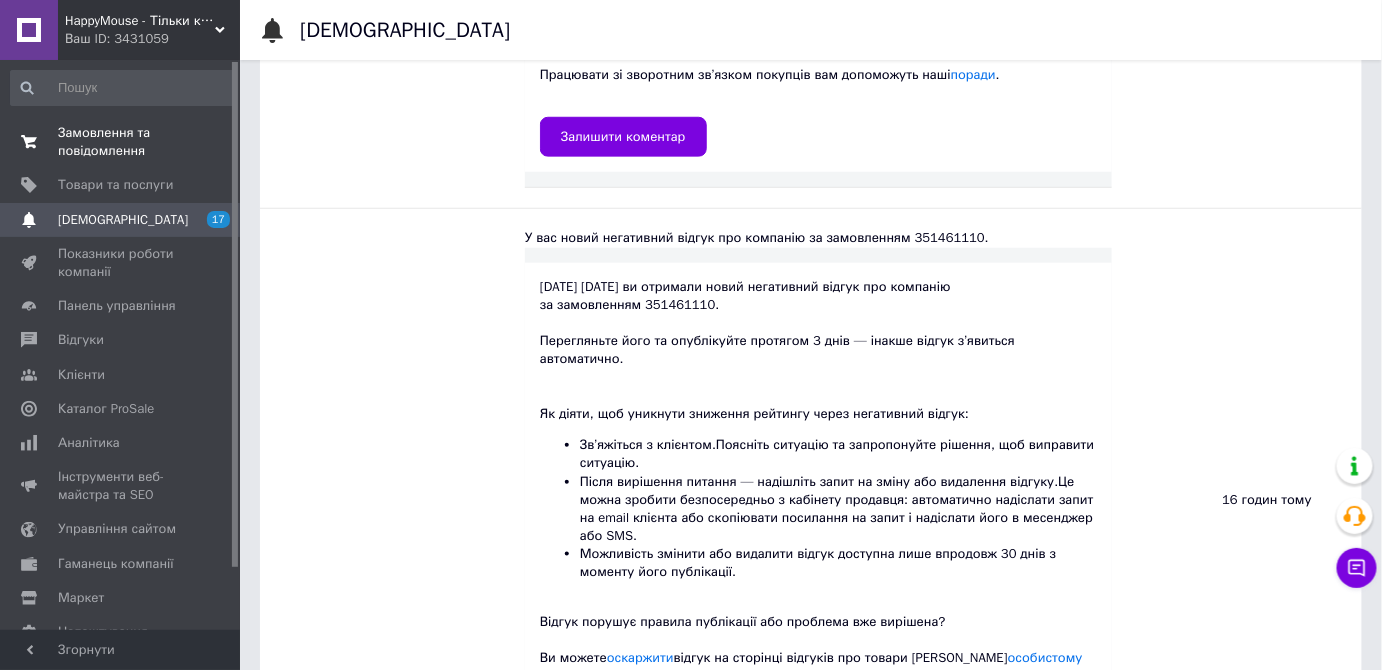 scroll, scrollTop: 363, scrollLeft: 0, axis: vertical 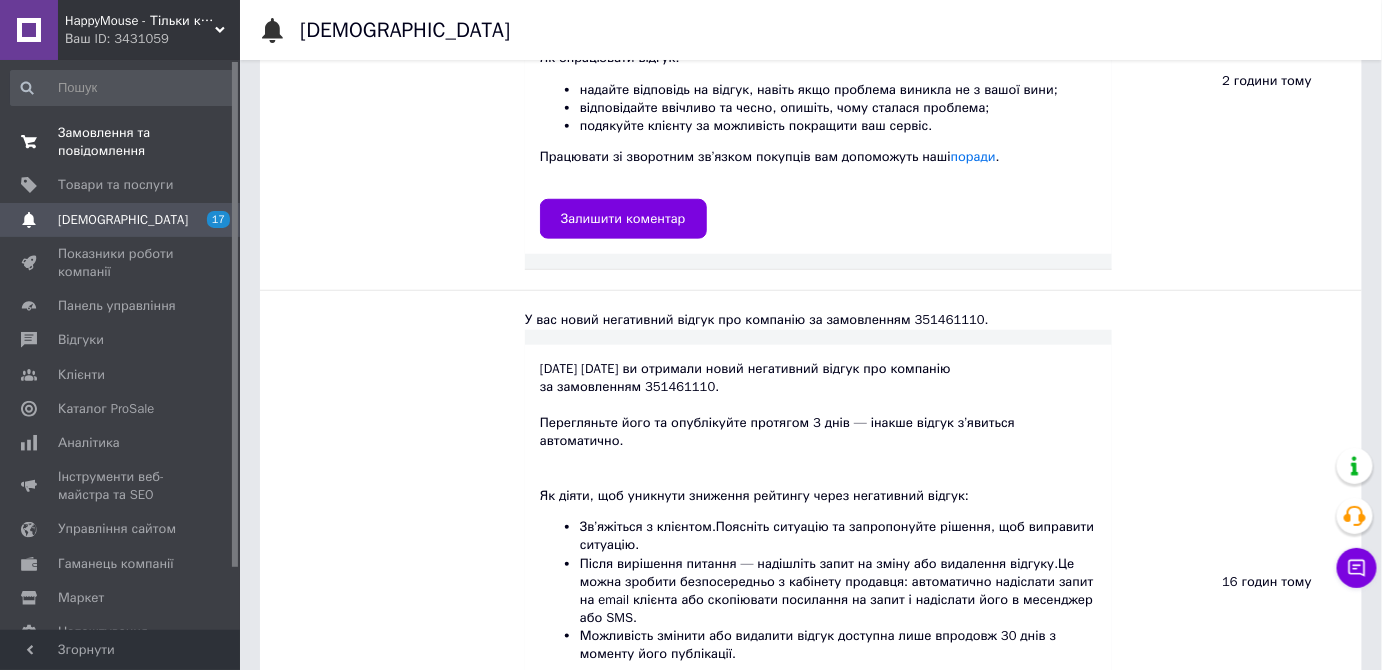 click on "Замовлення та повідомлення" at bounding box center [121, 142] 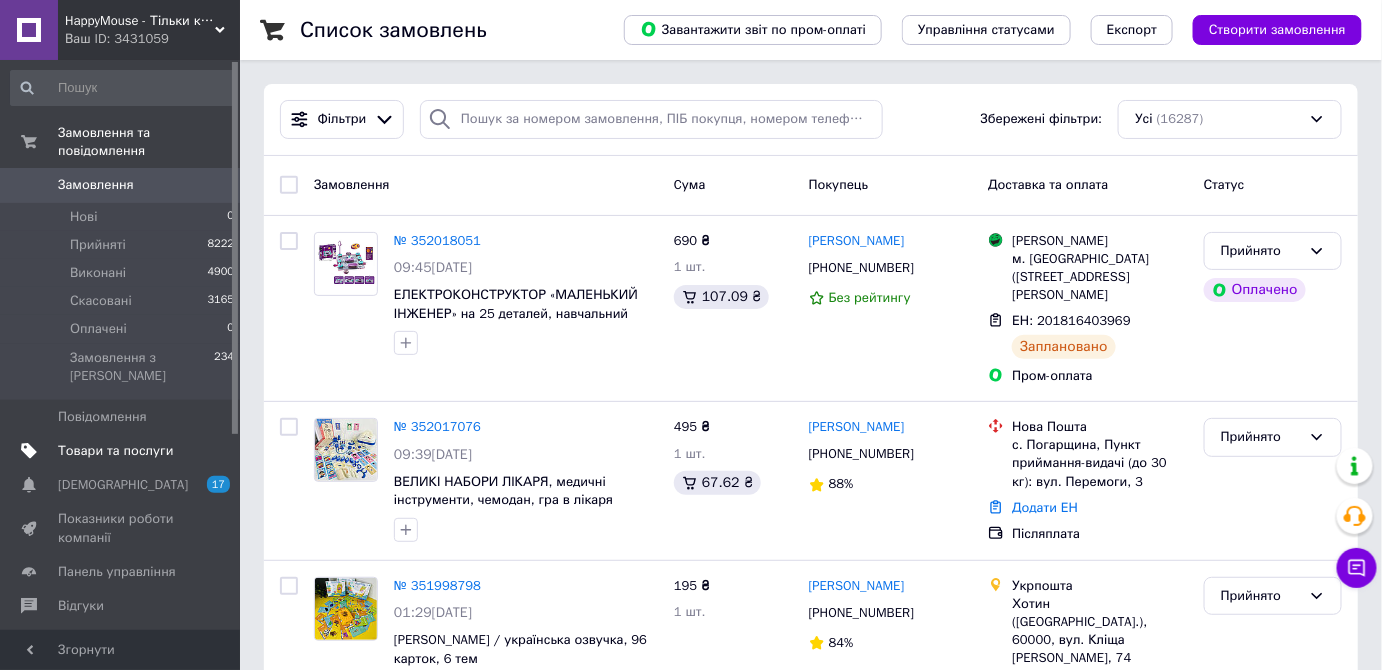click on "Товари та послуги" at bounding box center [121, 451] 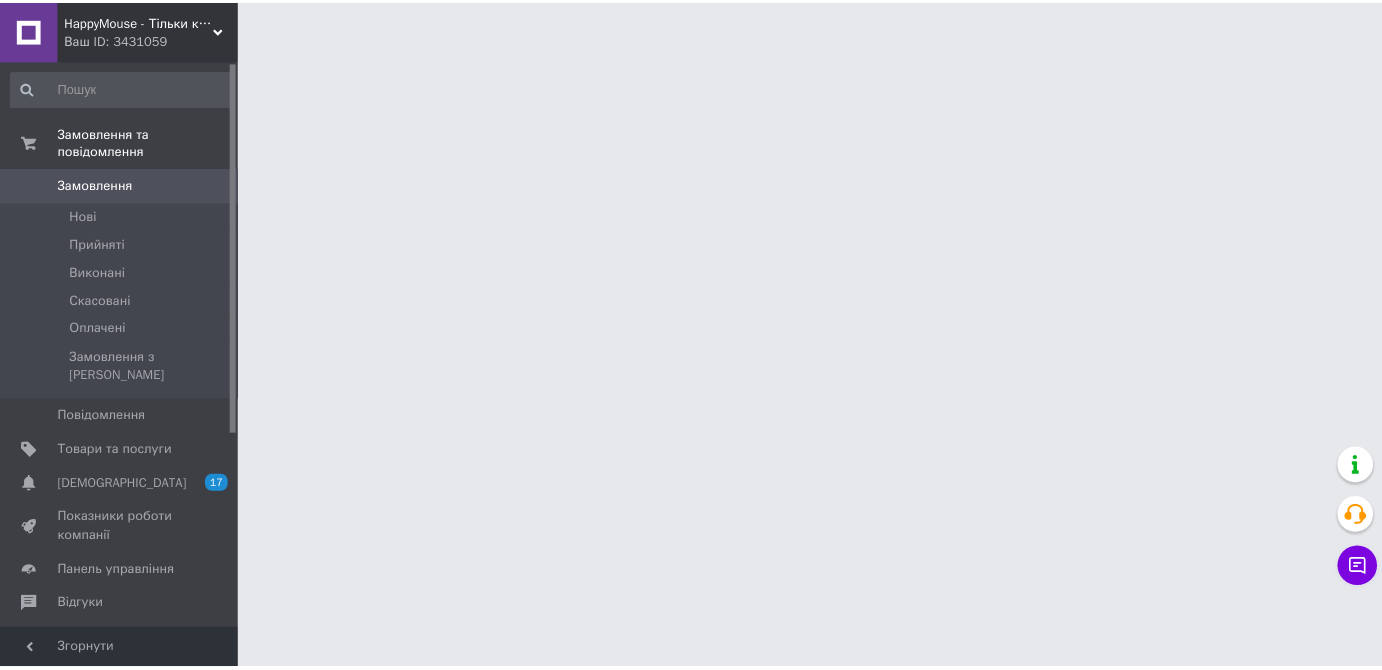 scroll, scrollTop: 0, scrollLeft: 0, axis: both 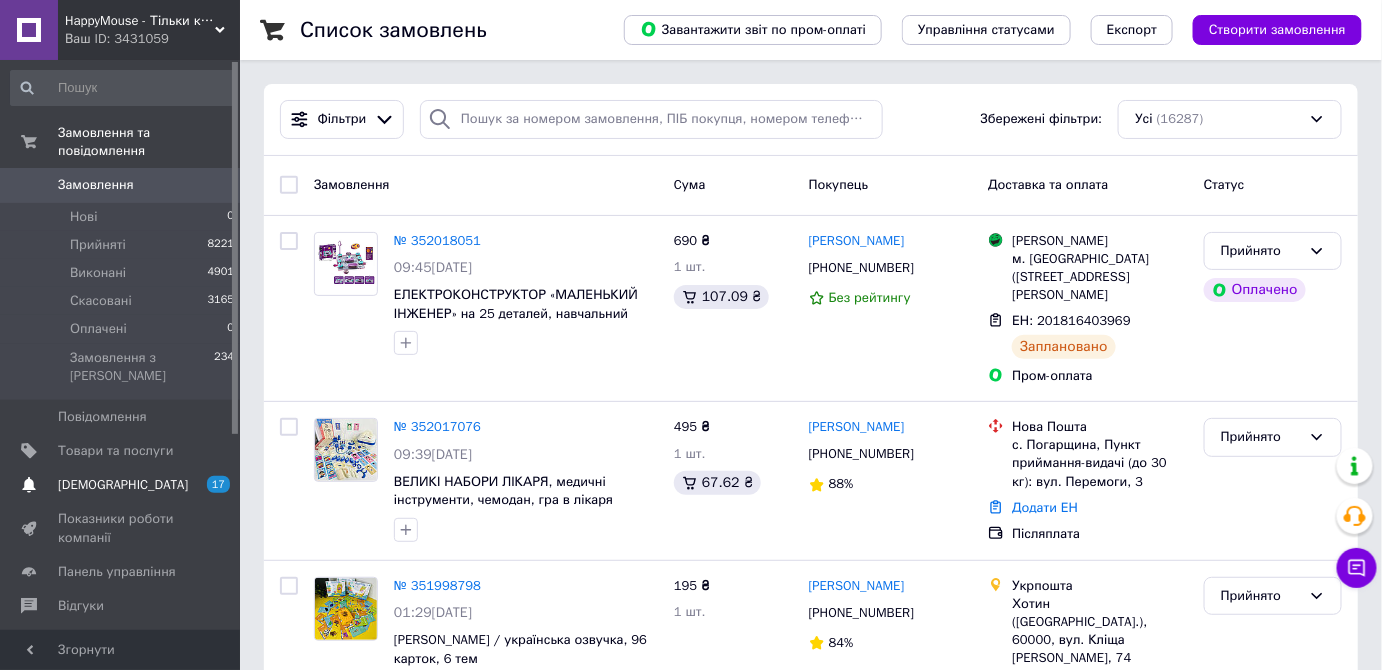 click on "[DEMOGRAPHIC_DATA]" at bounding box center [121, 485] 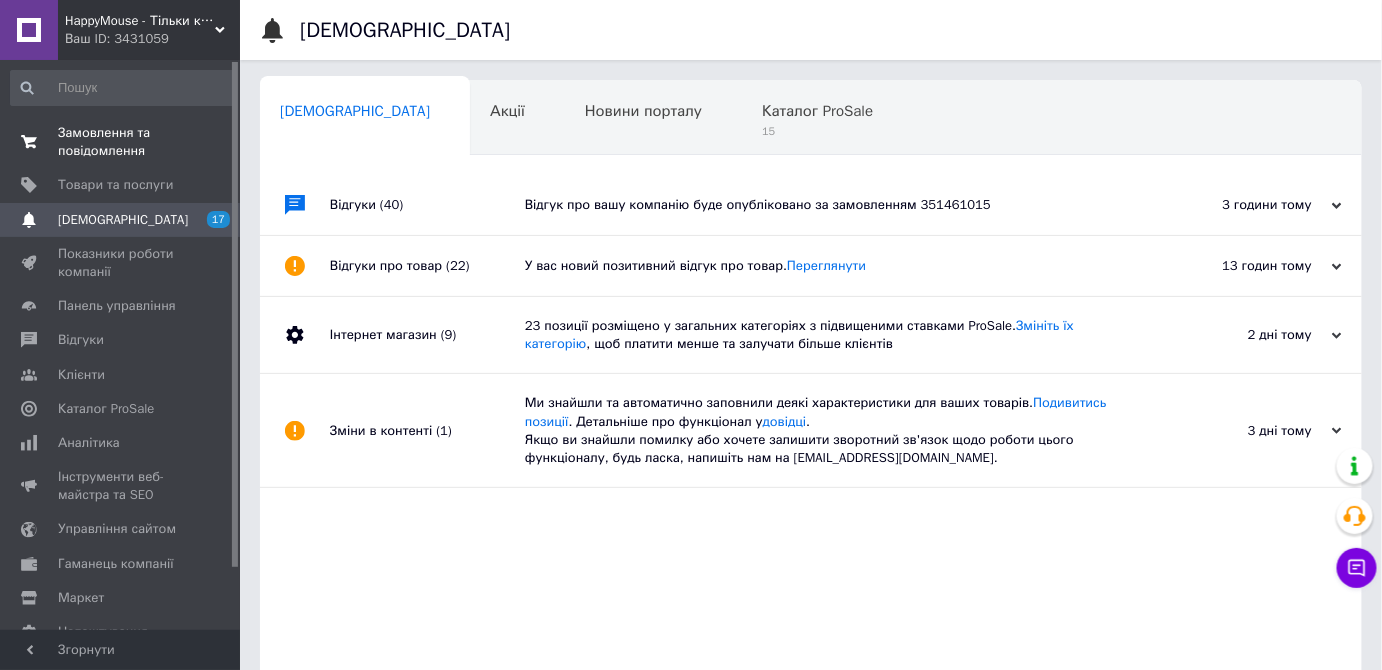 drag, startPoint x: 171, startPoint y: 138, endPoint x: 185, endPoint y: 143, distance: 14.866069 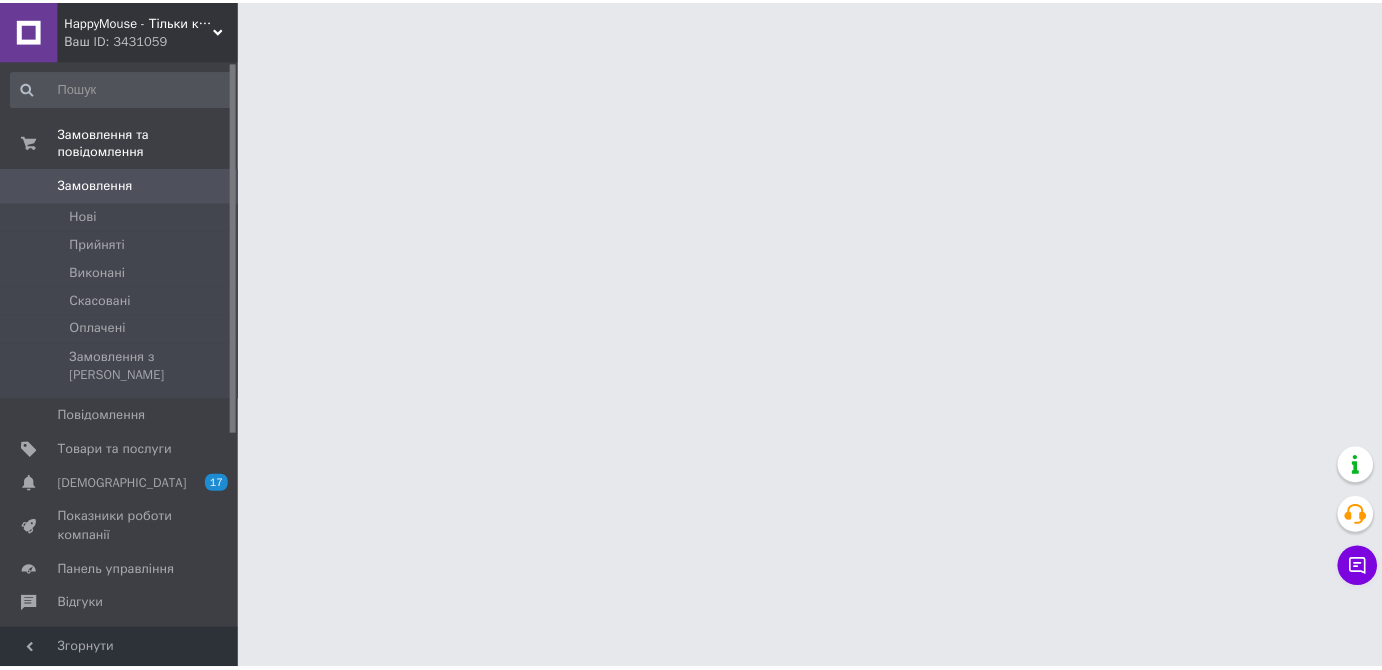 scroll, scrollTop: 0, scrollLeft: 0, axis: both 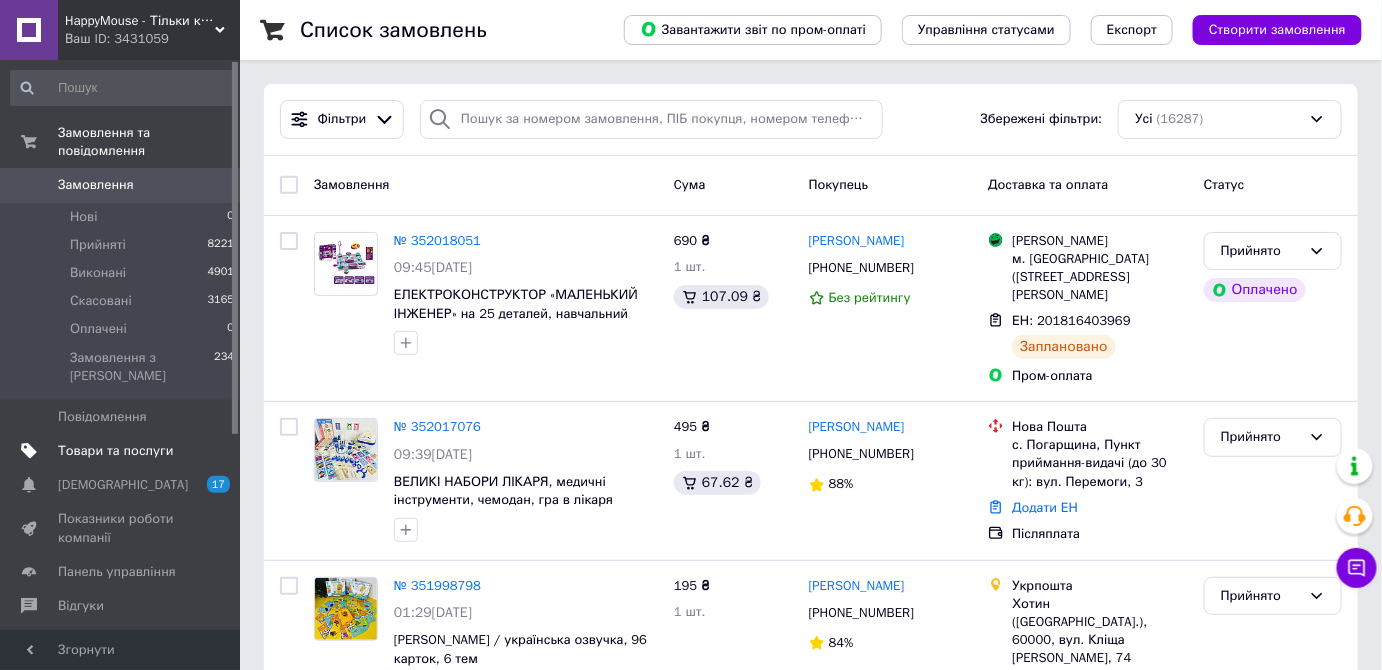 click at bounding box center (212, 451) 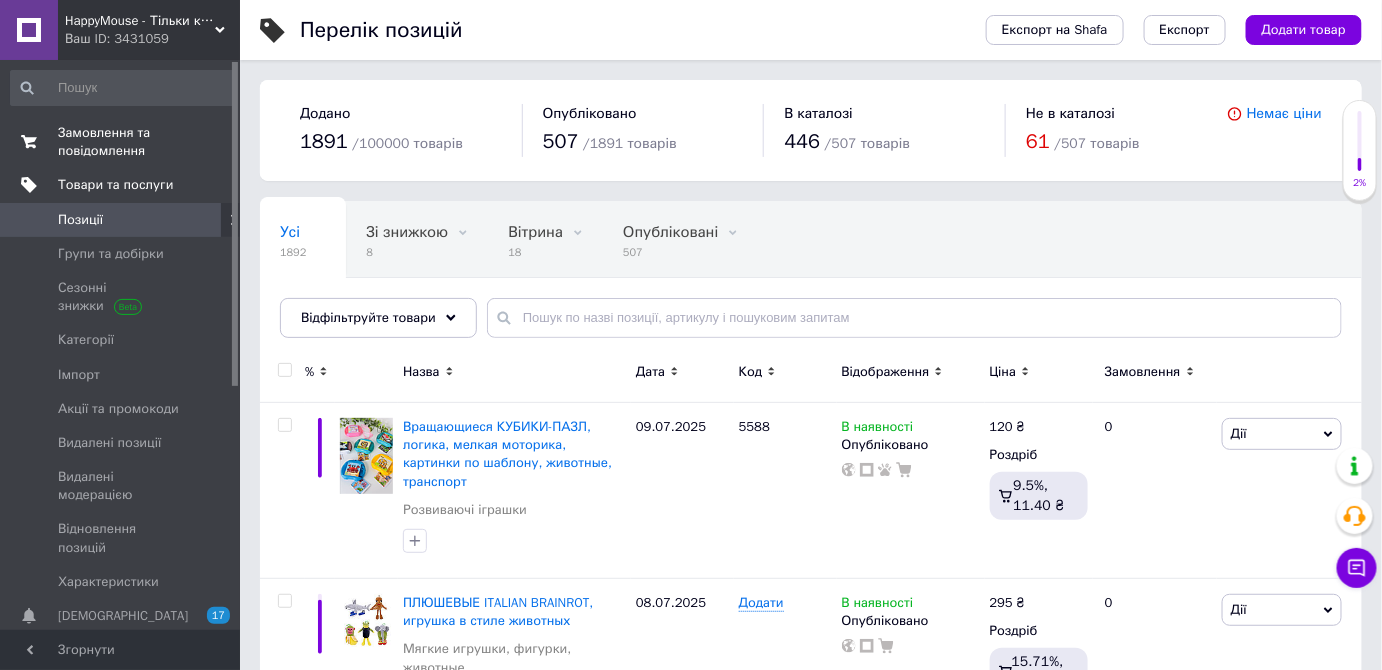 click on "Замовлення та повідомлення" at bounding box center (121, 142) 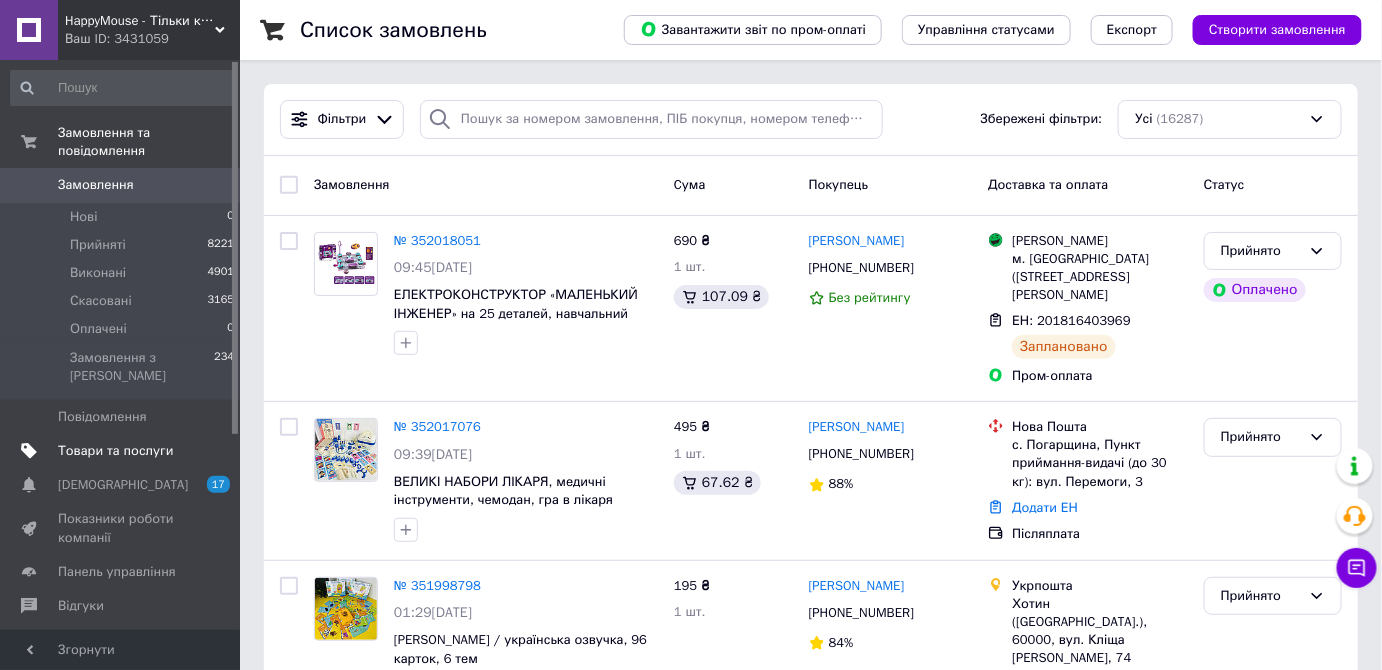 click on "Товари та послуги" at bounding box center [121, 451] 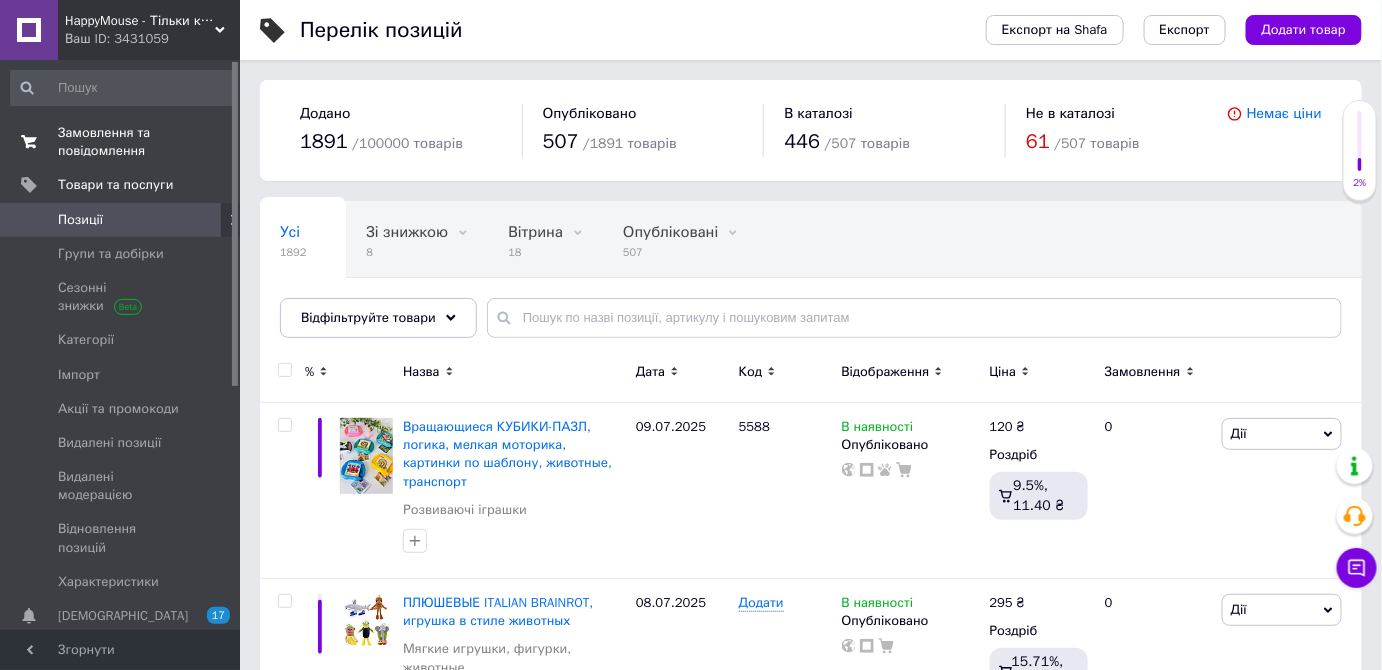 click on "Замовлення та повідомлення 0 0" at bounding box center (123, 142) 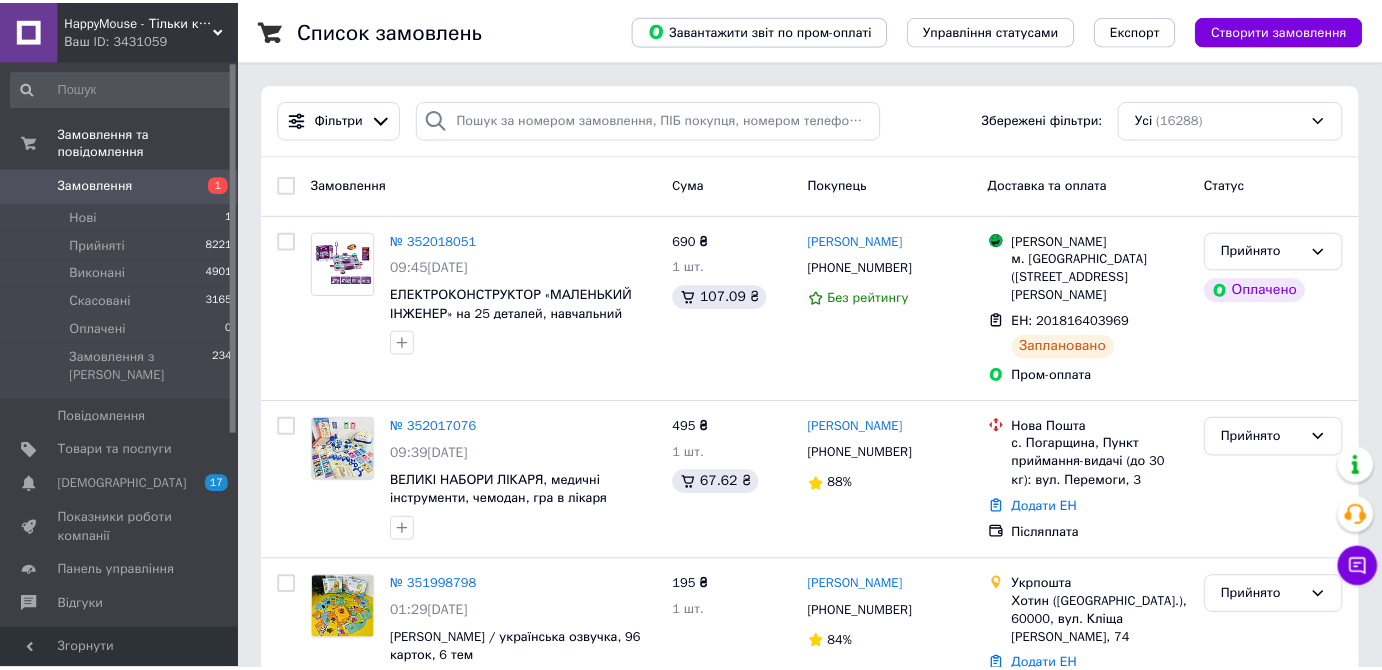scroll, scrollTop: 0, scrollLeft: 0, axis: both 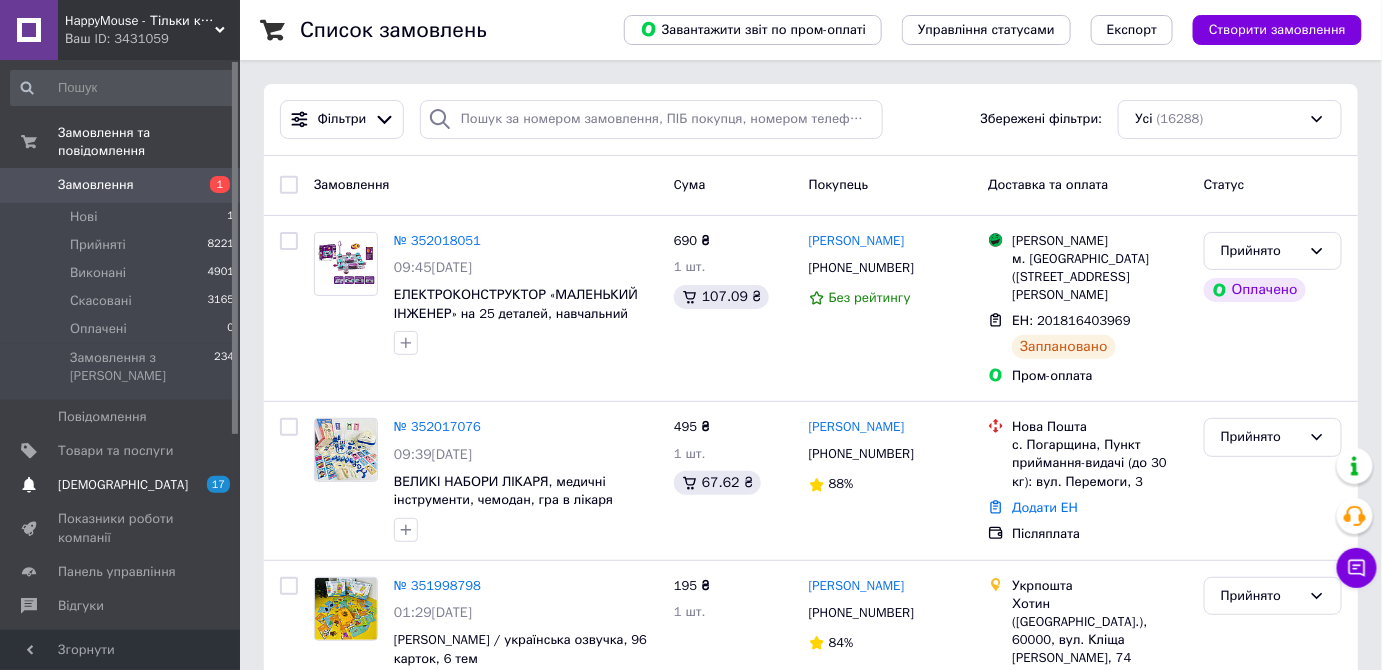 click on "[DEMOGRAPHIC_DATA]" at bounding box center (121, 485) 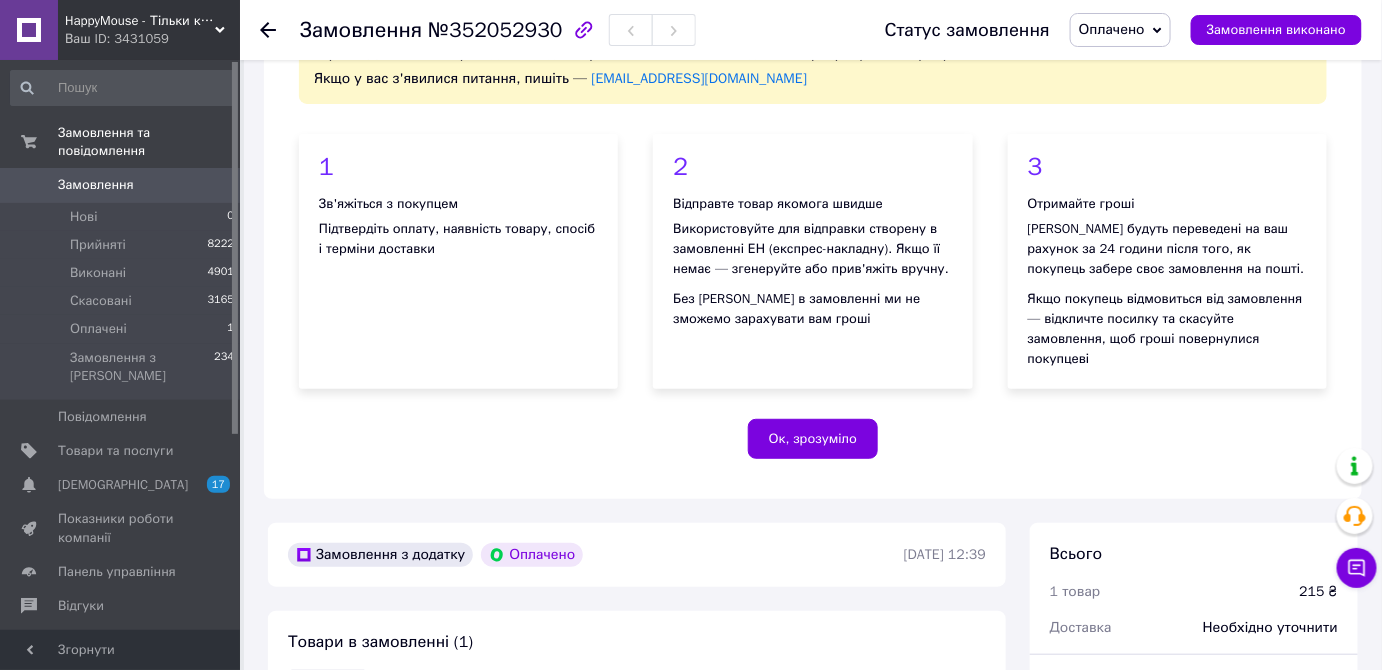 scroll, scrollTop: 425, scrollLeft: 0, axis: vertical 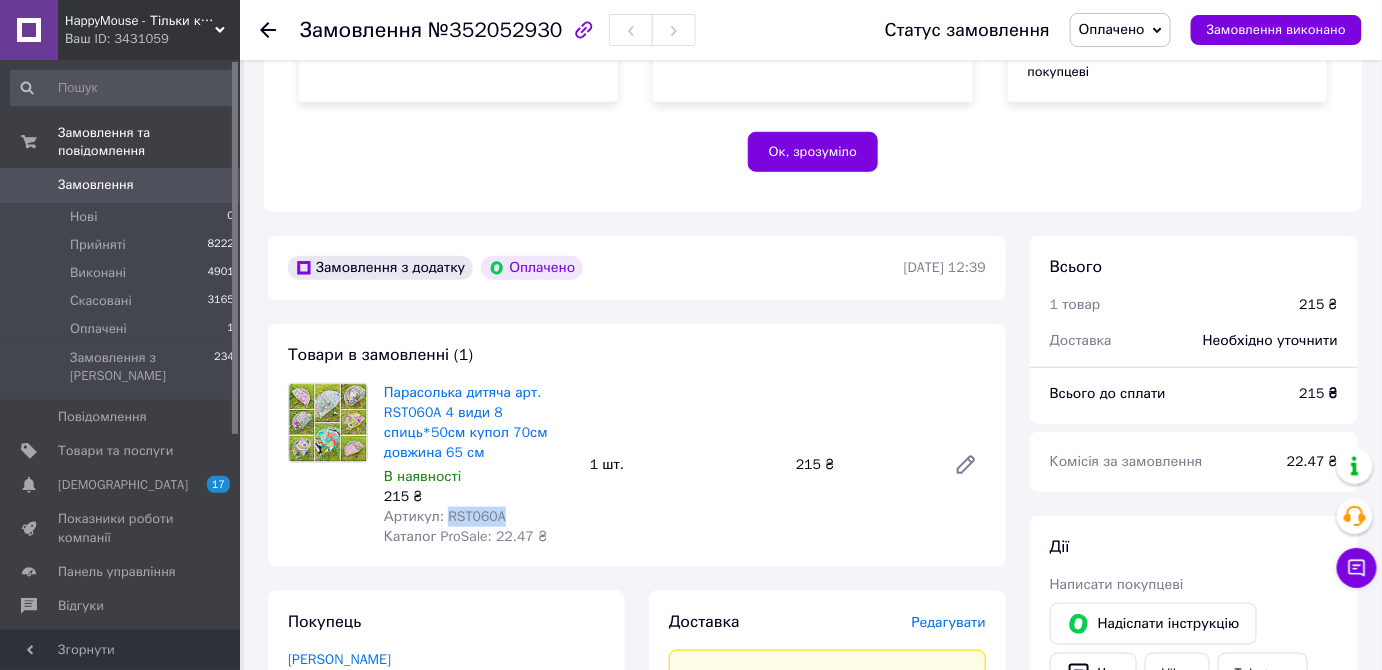 drag, startPoint x: 504, startPoint y: 502, endPoint x: 446, endPoint y: 499, distance: 58.077534 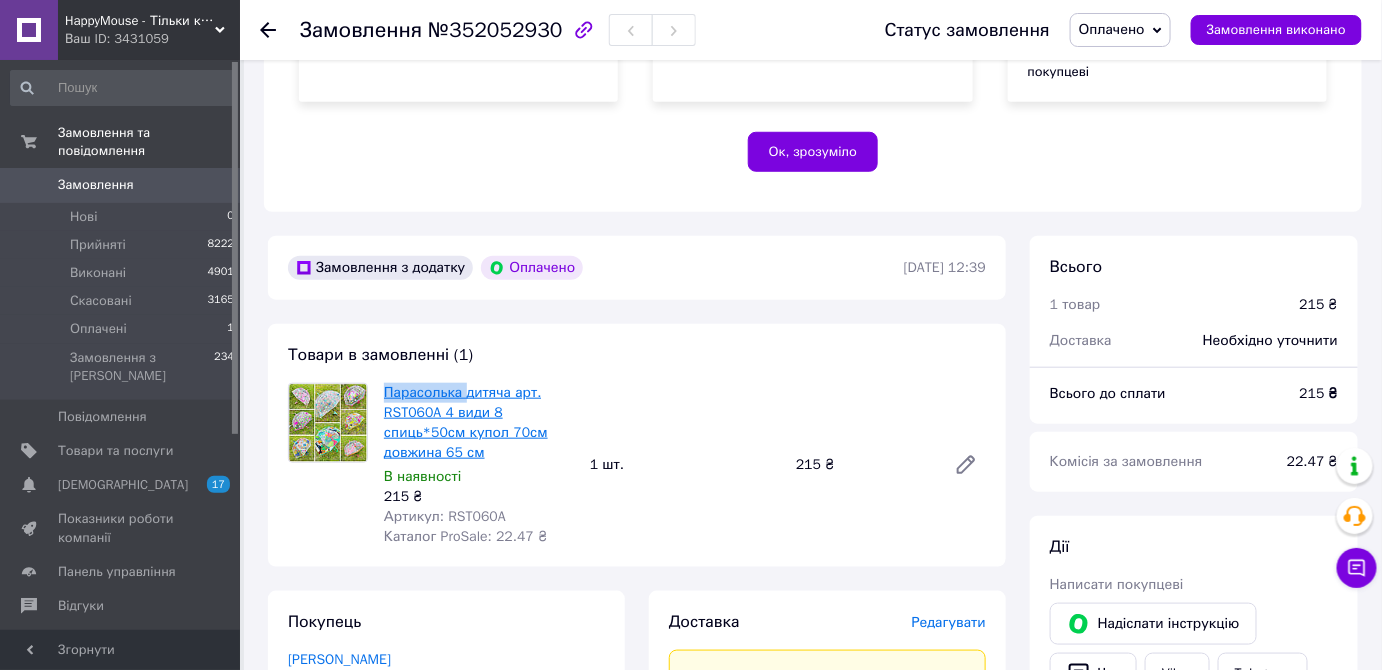 drag, startPoint x: 381, startPoint y: 376, endPoint x: 463, endPoint y: 374, distance: 82.02438 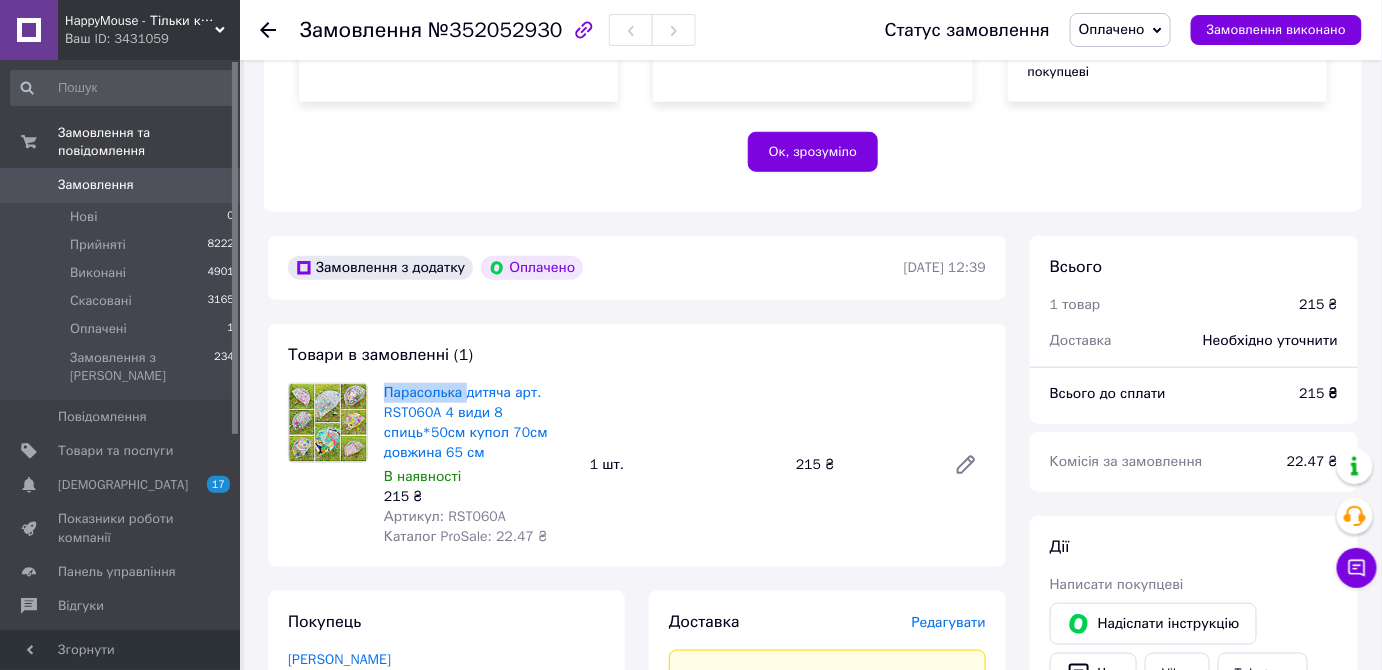 copy on "Парасолька" 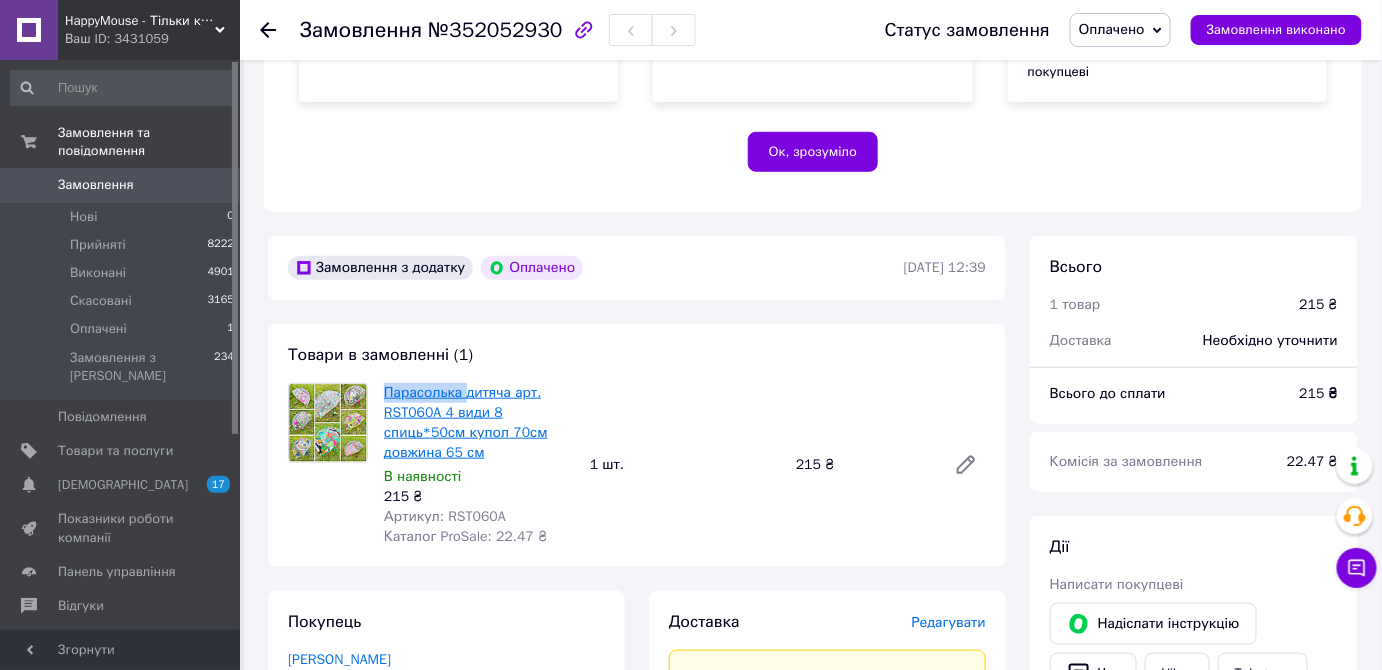 click on "Парасолька дитяча арт. RST060A 4 види 8 спиць*50см купол 70см довжина 65 см" at bounding box center [466, 422] 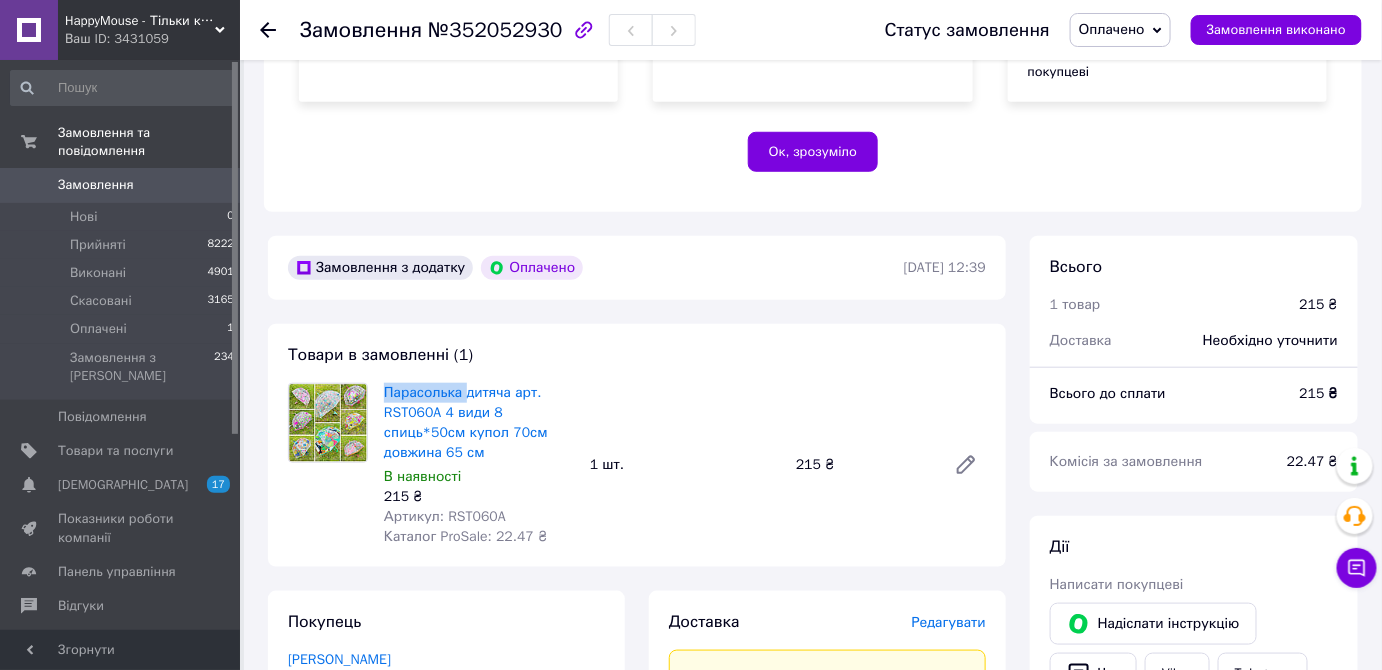 scroll, scrollTop: 880, scrollLeft: 0, axis: vertical 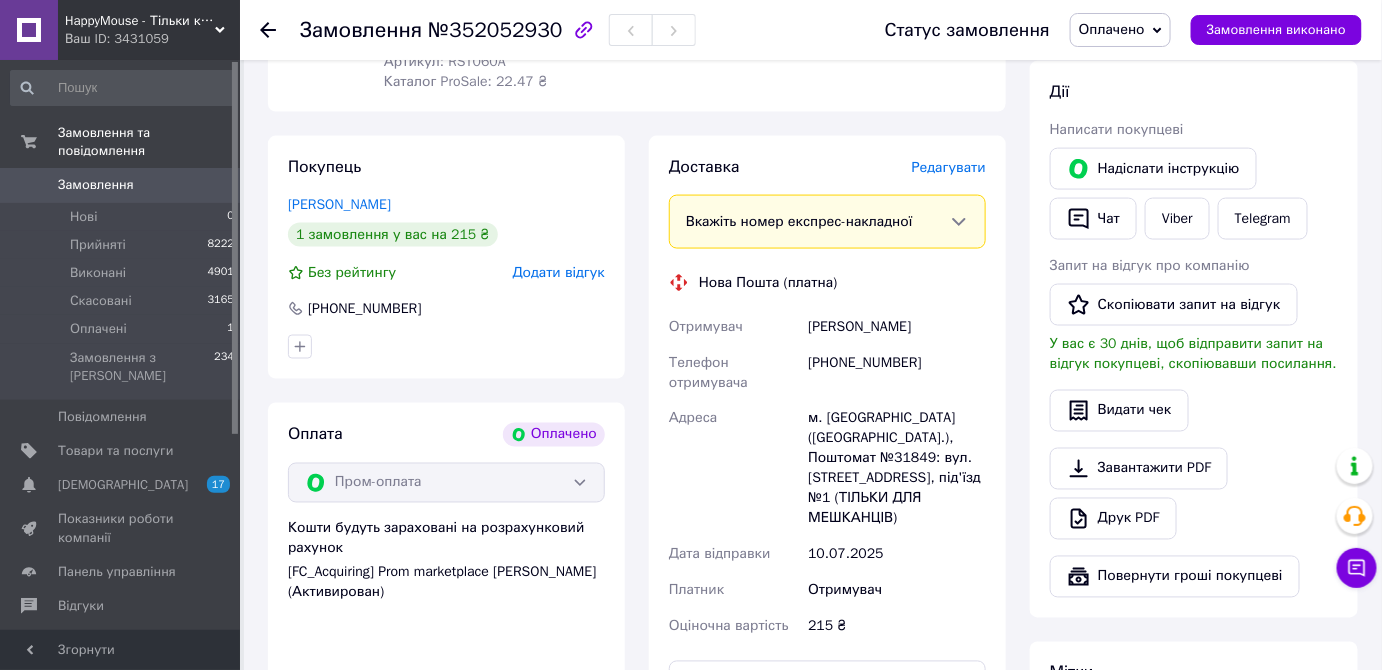 click on "[PHONE_NUMBER]" at bounding box center [897, 373] 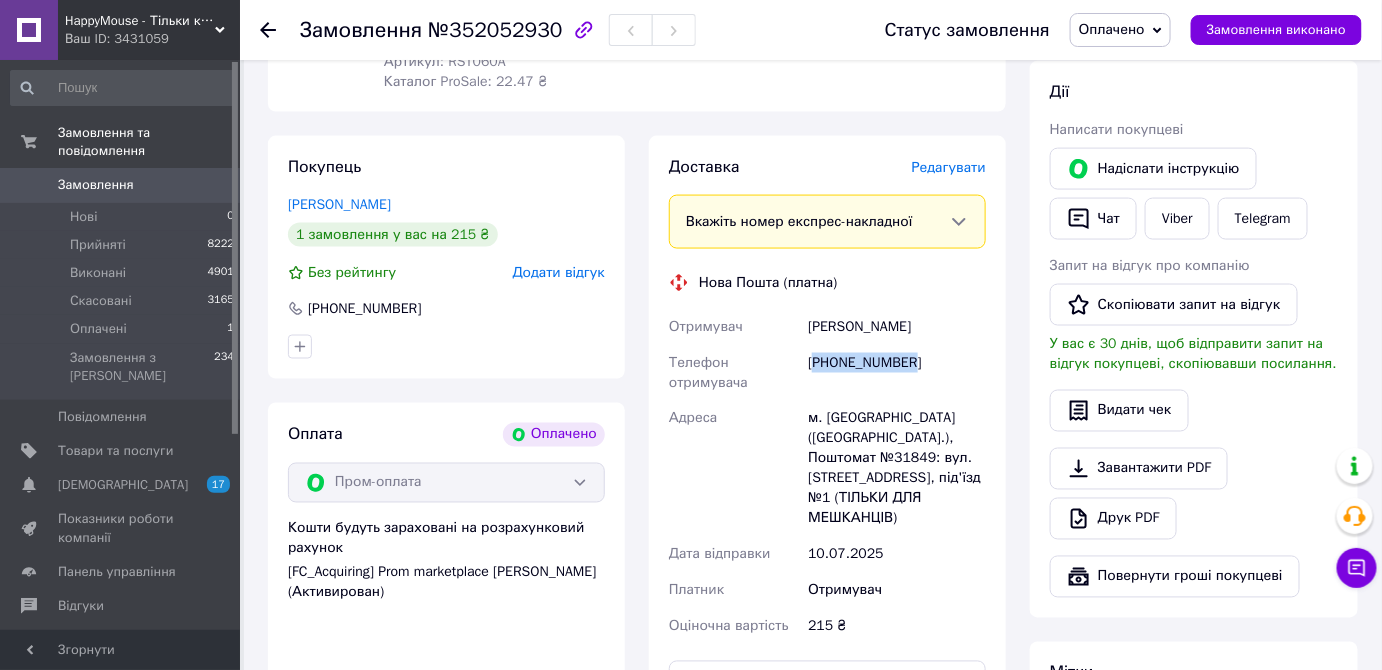 click on "[PHONE_NUMBER]" at bounding box center [897, 373] 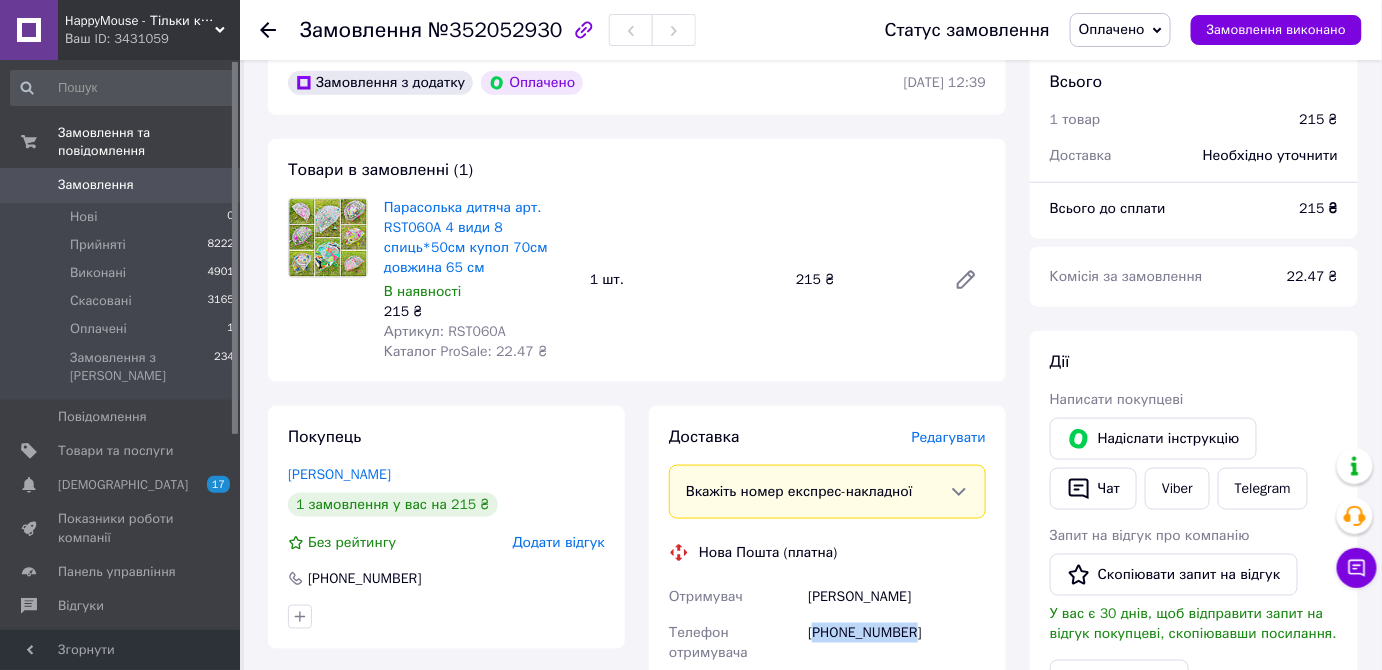 scroll, scrollTop: 516, scrollLeft: 0, axis: vertical 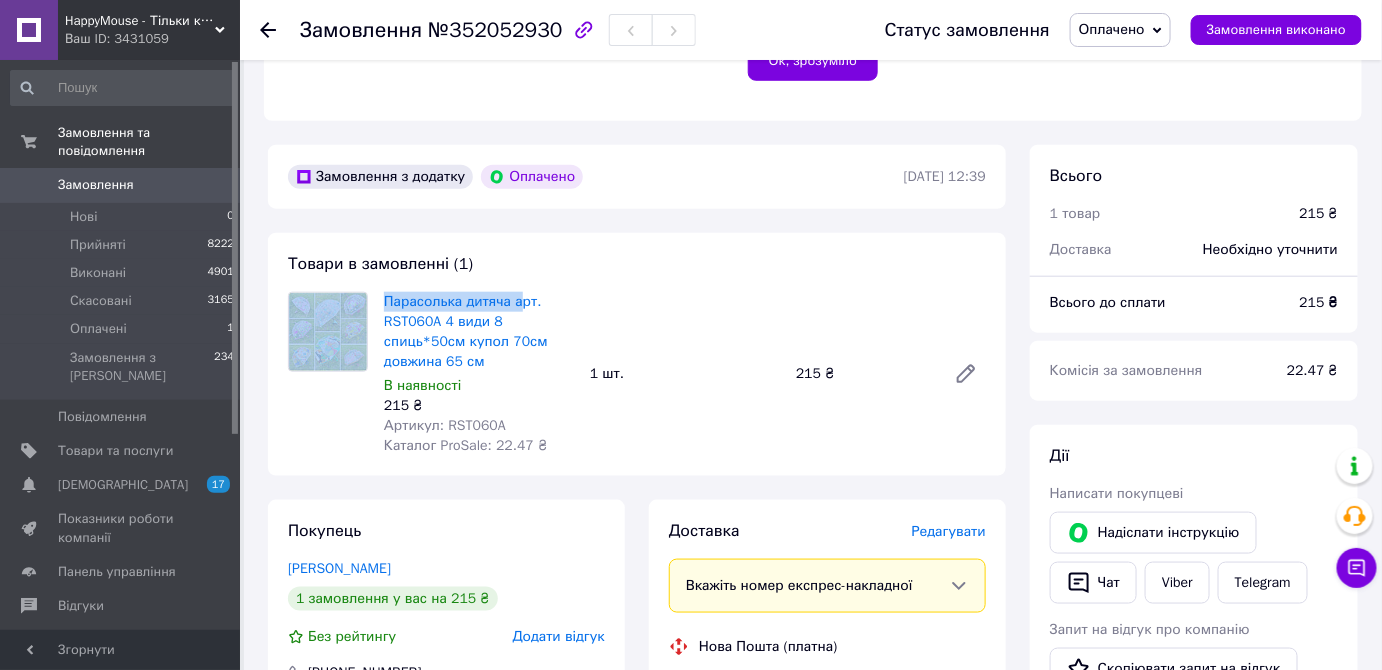 drag, startPoint x: 372, startPoint y: 288, endPoint x: 532, endPoint y: 262, distance: 162.09874 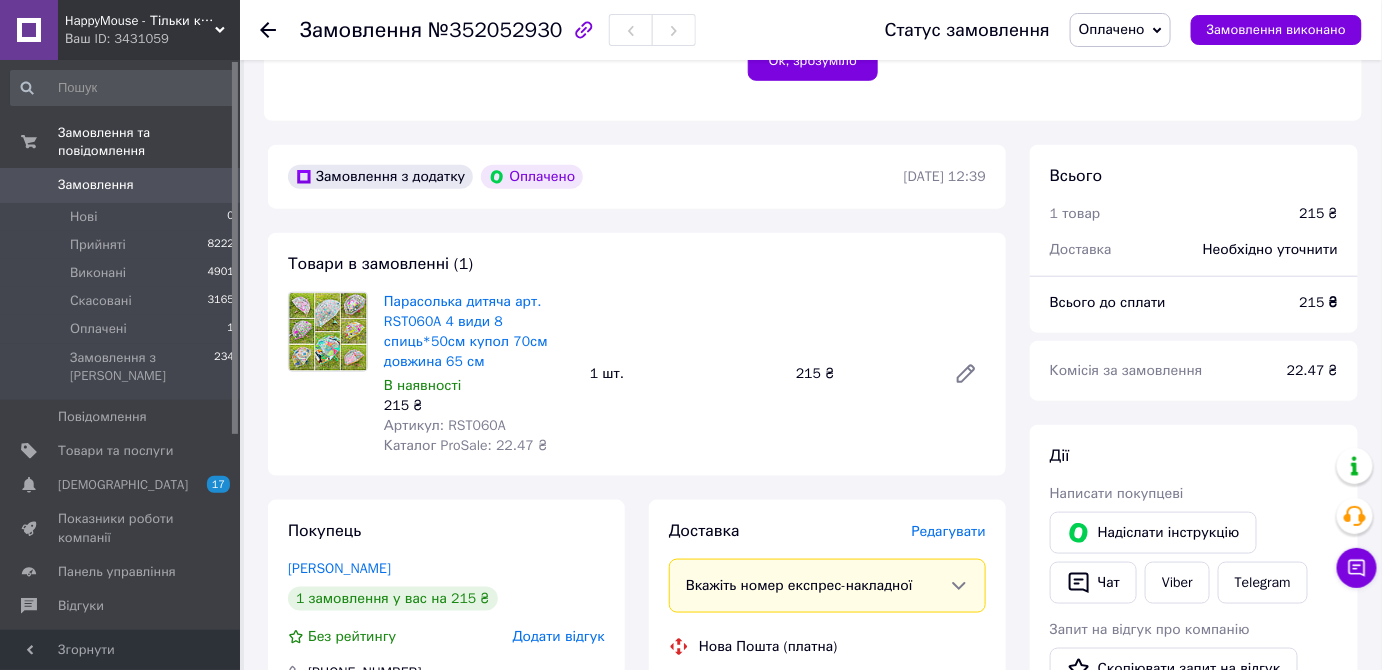 drag, startPoint x: 545, startPoint y: 238, endPoint x: 529, endPoint y: 240, distance: 16.124516 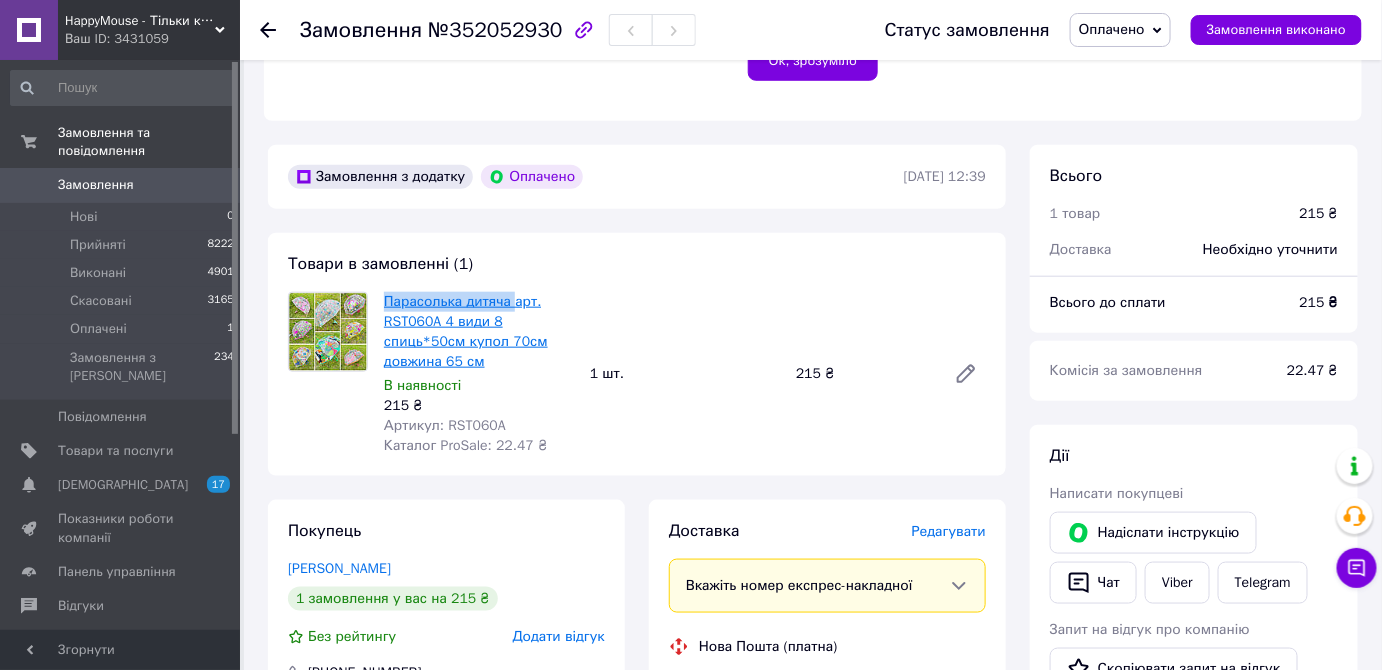 drag, startPoint x: 378, startPoint y: 281, endPoint x: 509, endPoint y: 278, distance: 131.03435 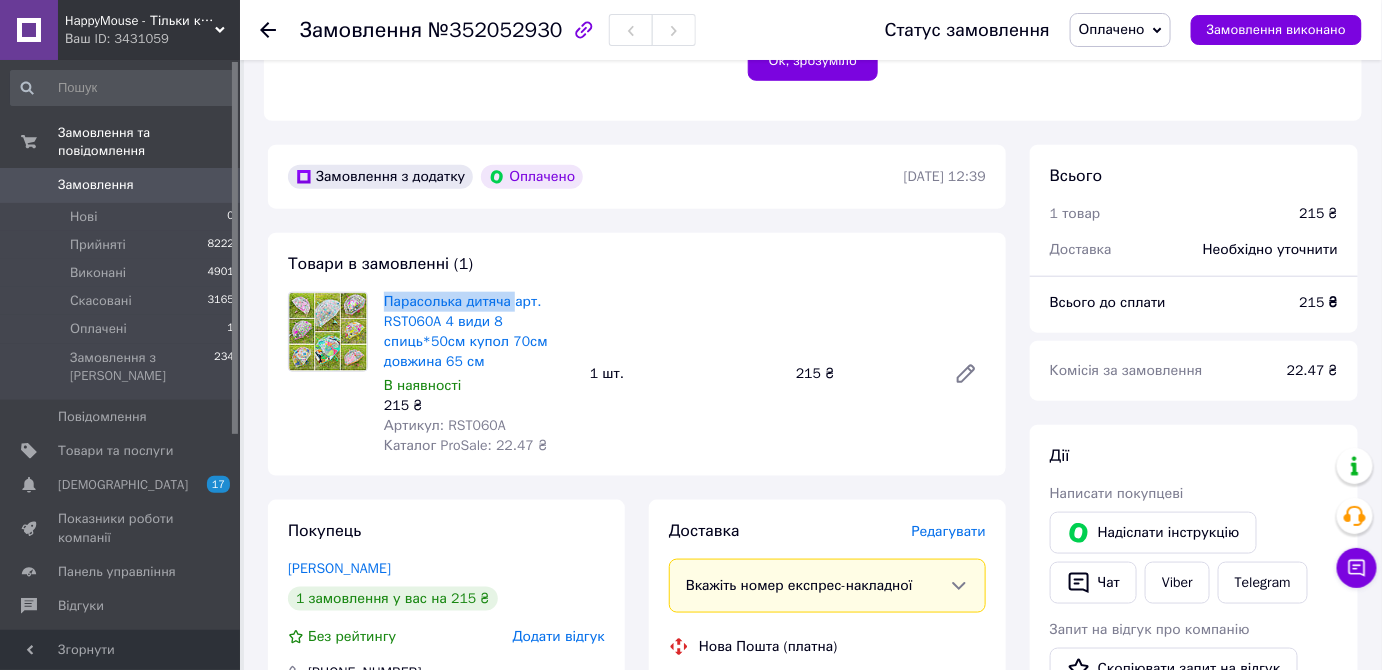 copy on "Парасолька дитяча" 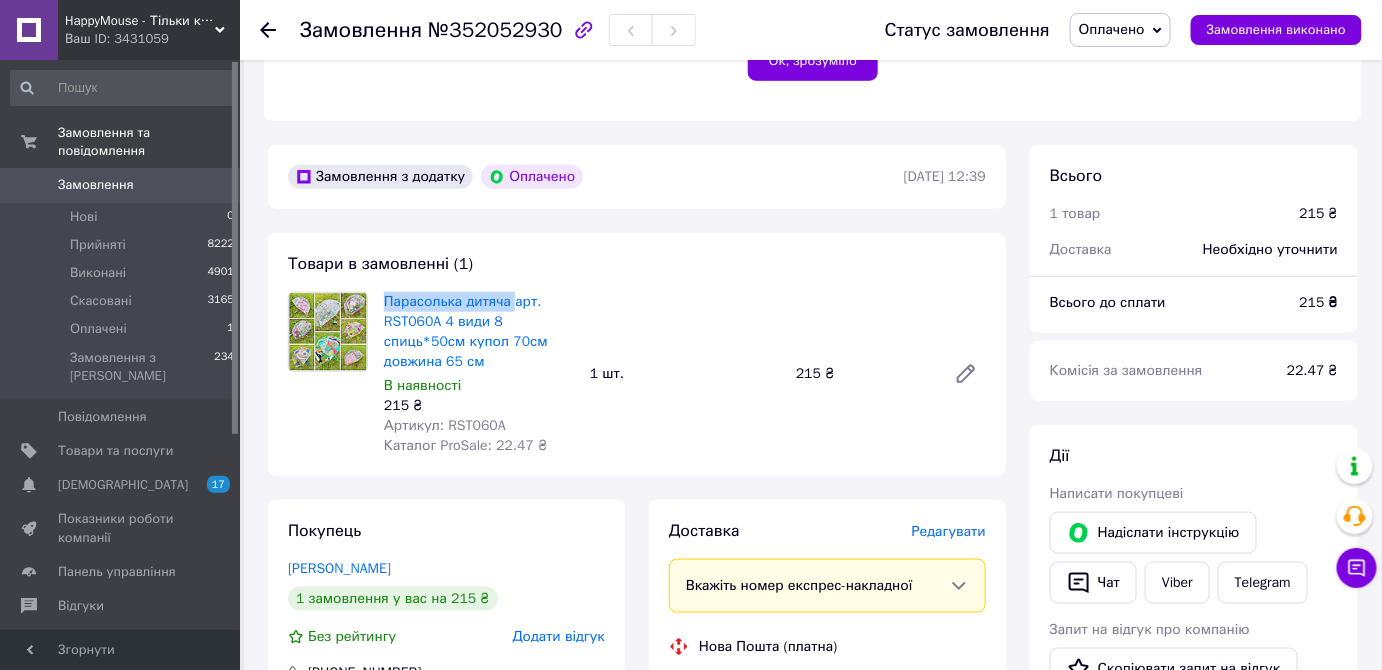 click on "Замовлення" at bounding box center (121, 185) 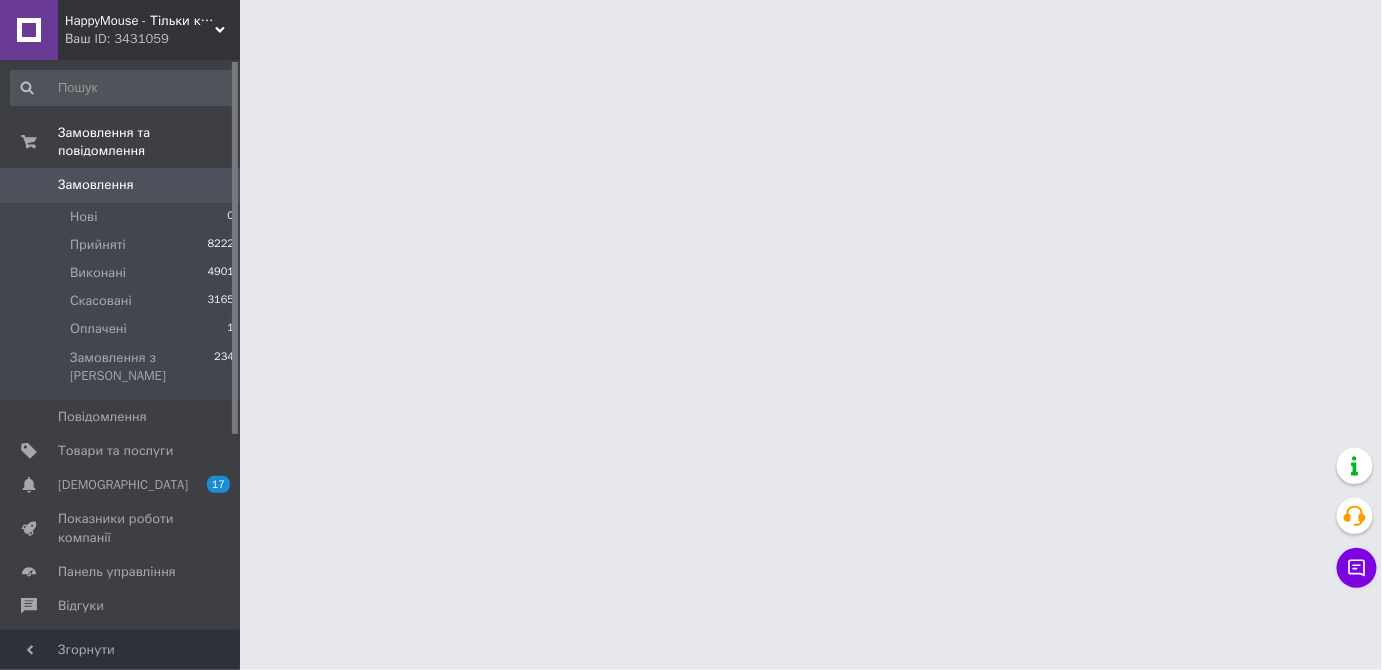 scroll, scrollTop: 0, scrollLeft: 0, axis: both 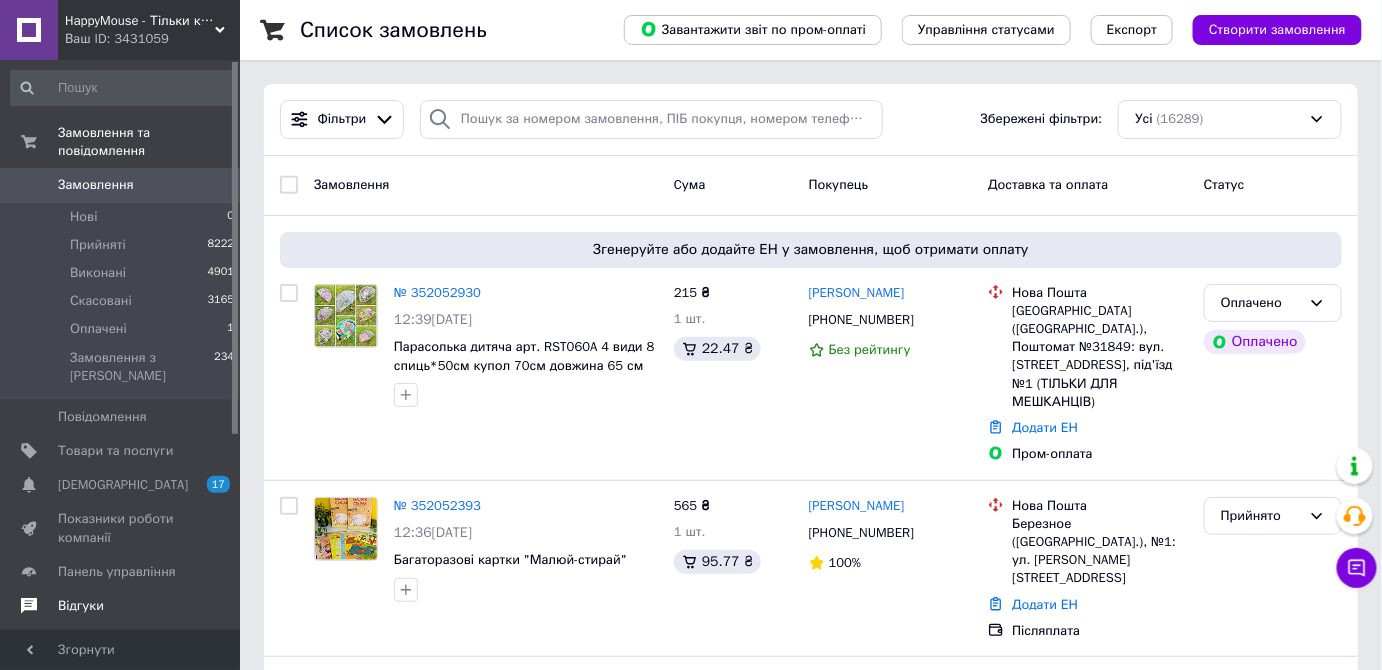 click on "Відгуки" at bounding box center (121, 606) 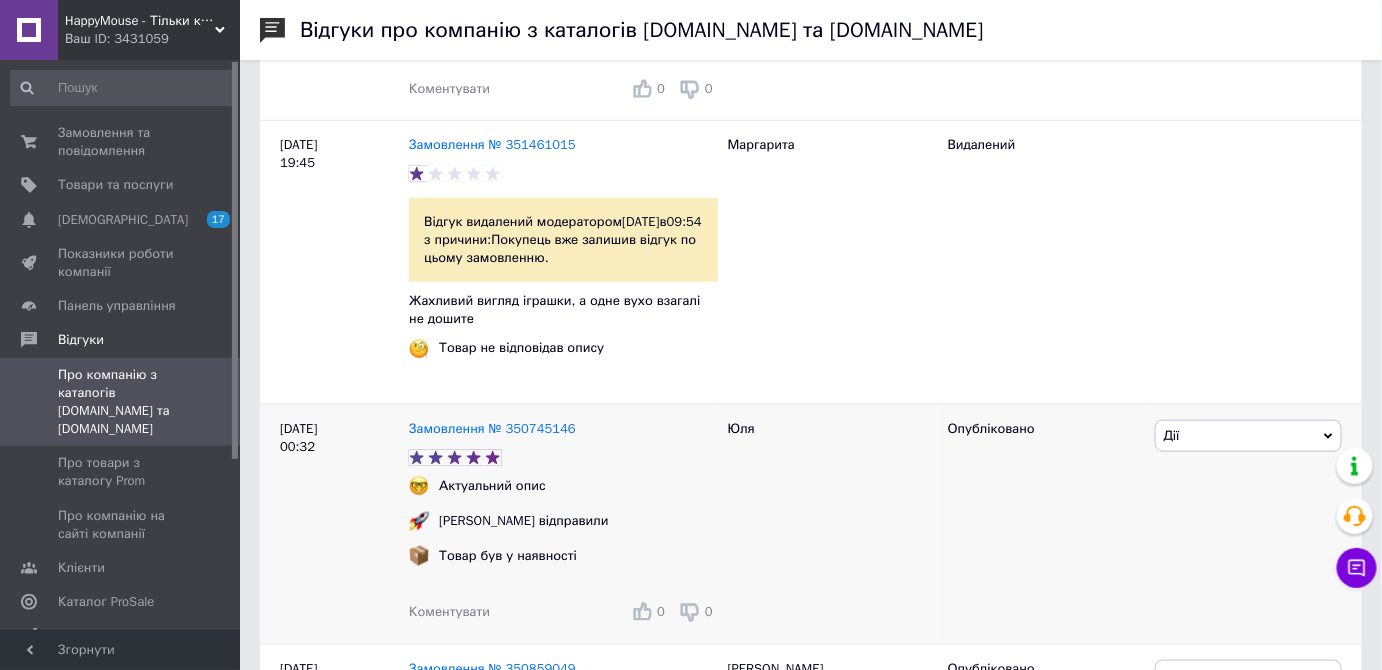 scroll, scrollTop: 181, scrollLeft: 0, axis: vertical 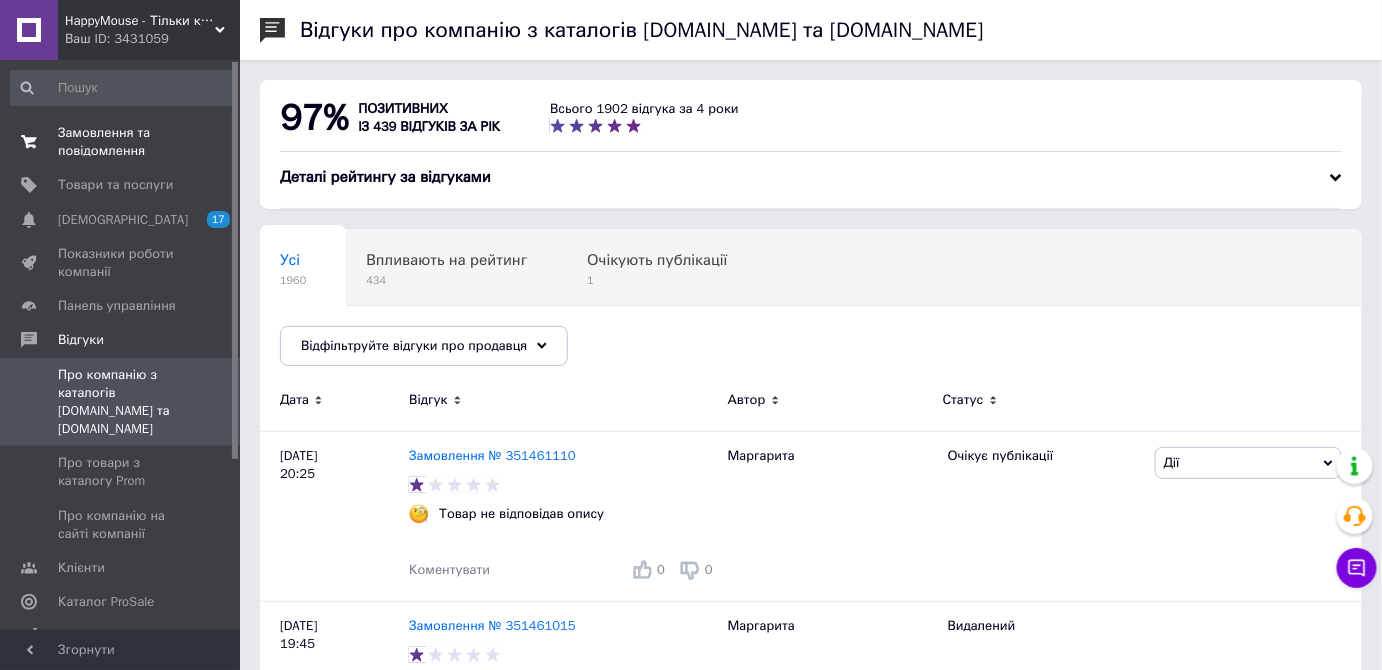 click on "Замовлення та повідомлення" at bounding box center [121, 142] 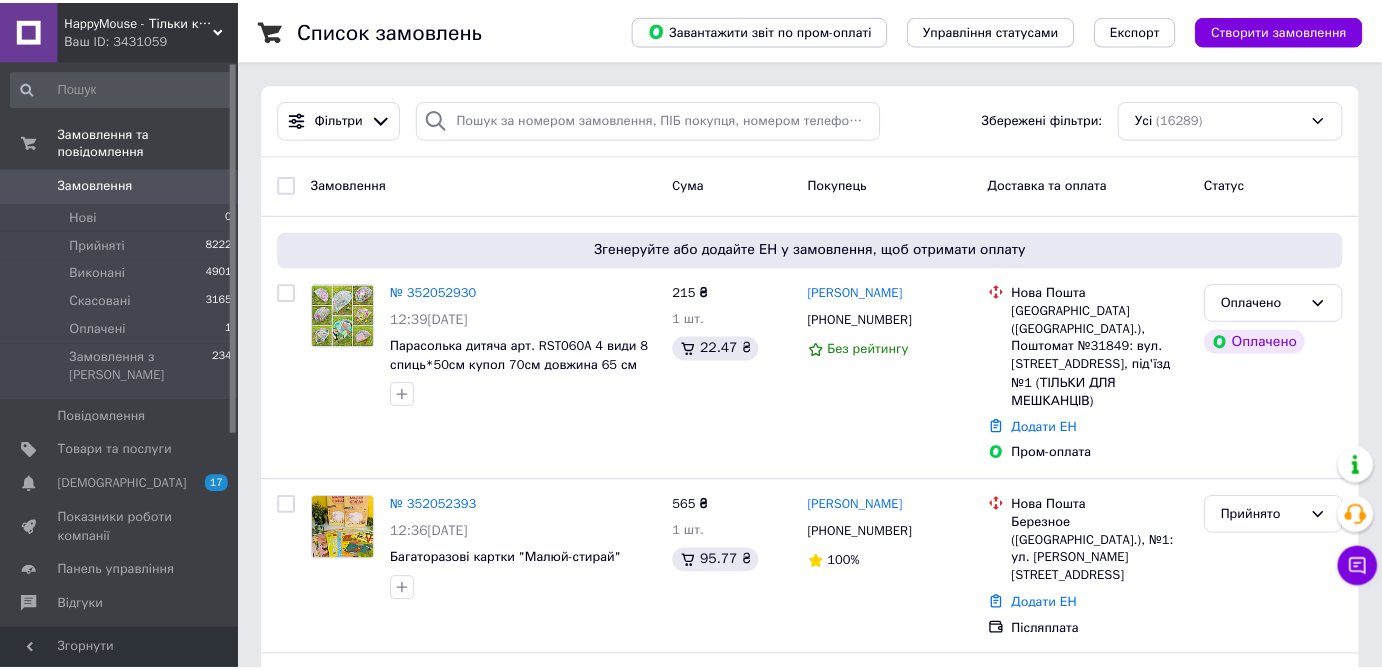 scroll, scrollTop: 0, scrollLeft: 0, axis: both 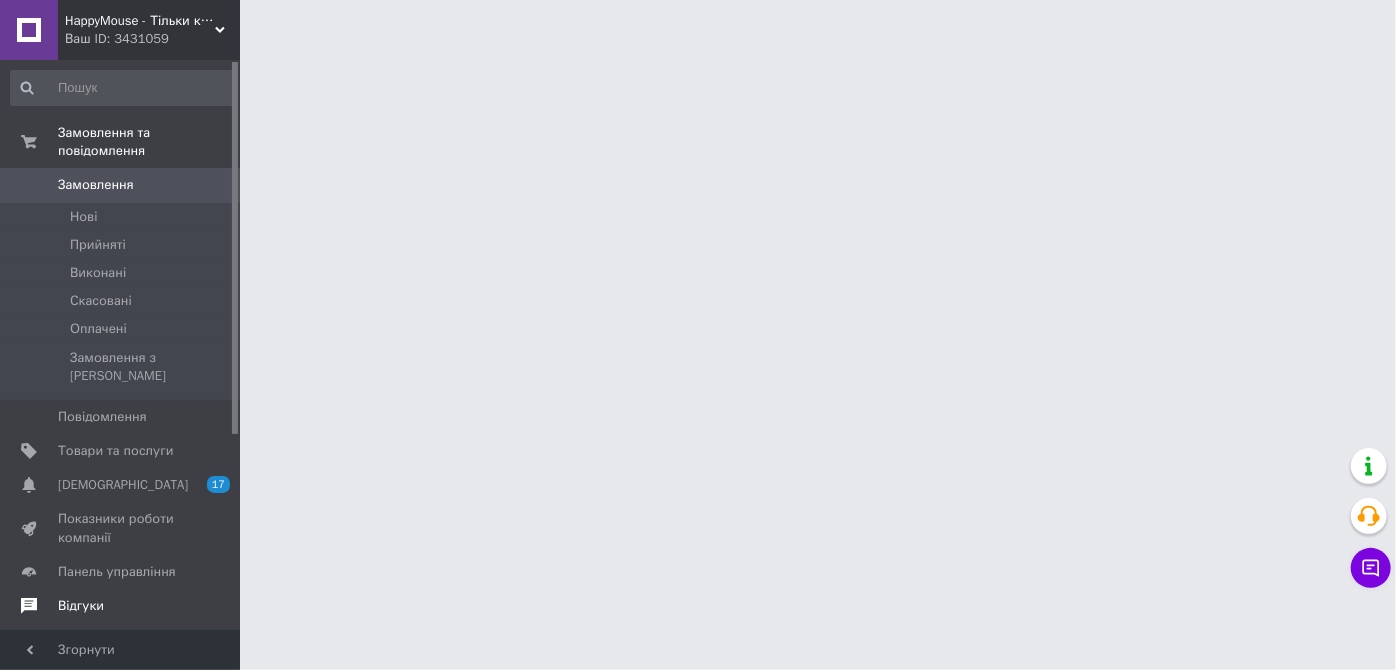 click on "Відгуки" at bounding box center [121, 606] 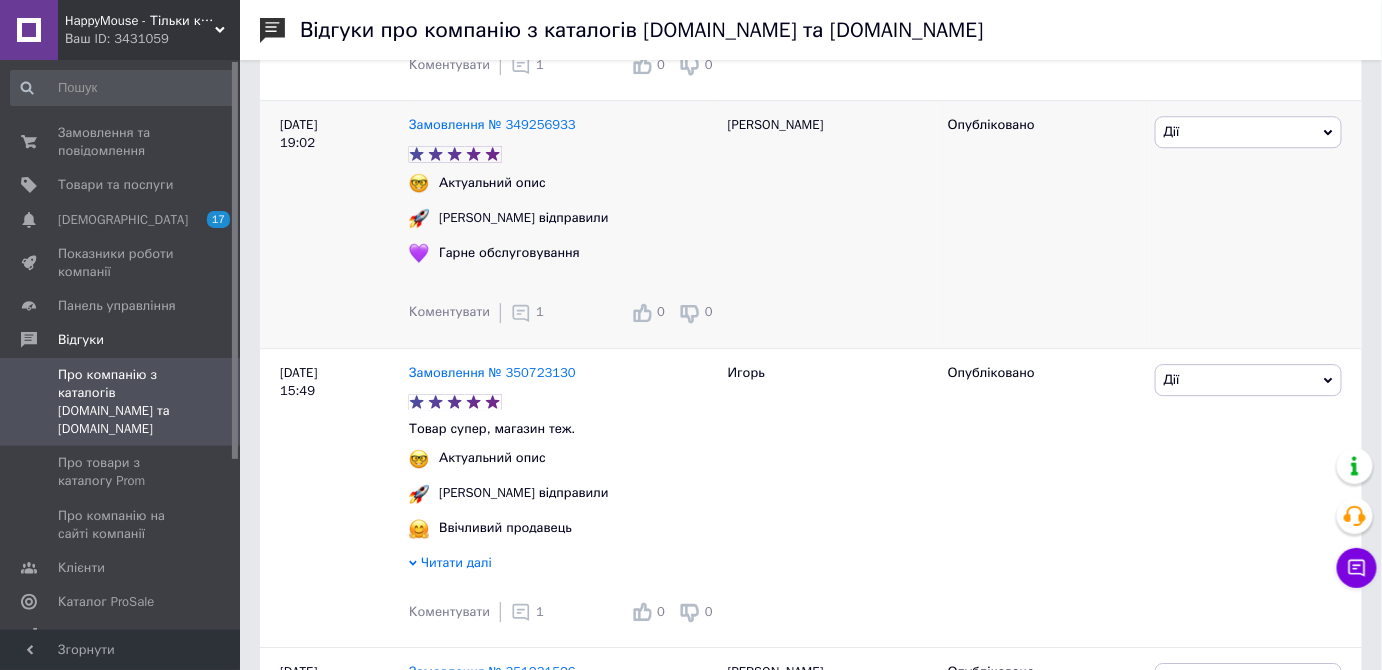 scroll, scrollTop: 2272, scrollLeft: 0, axis: vertical 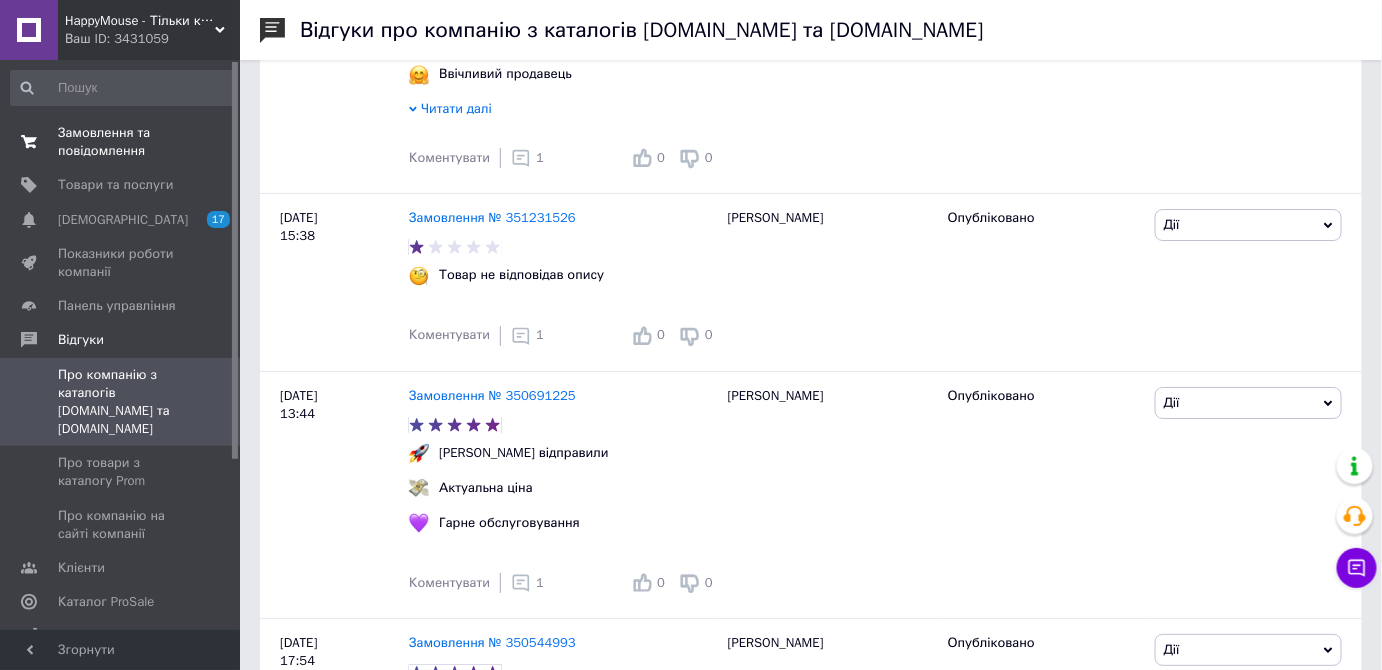 click on "Замовлення та повідомлення" at bounding box center [121, 142] 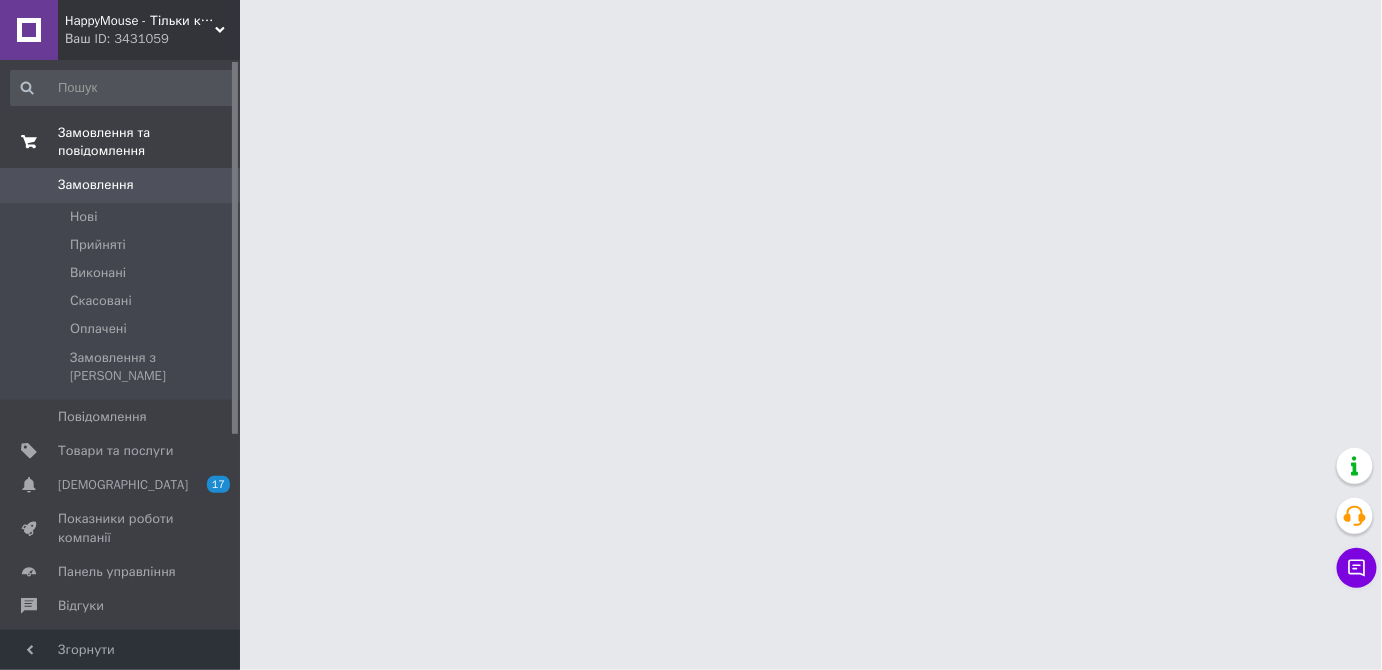 scroll, scrollTop: 0, scrollLeft: 0, axis: both 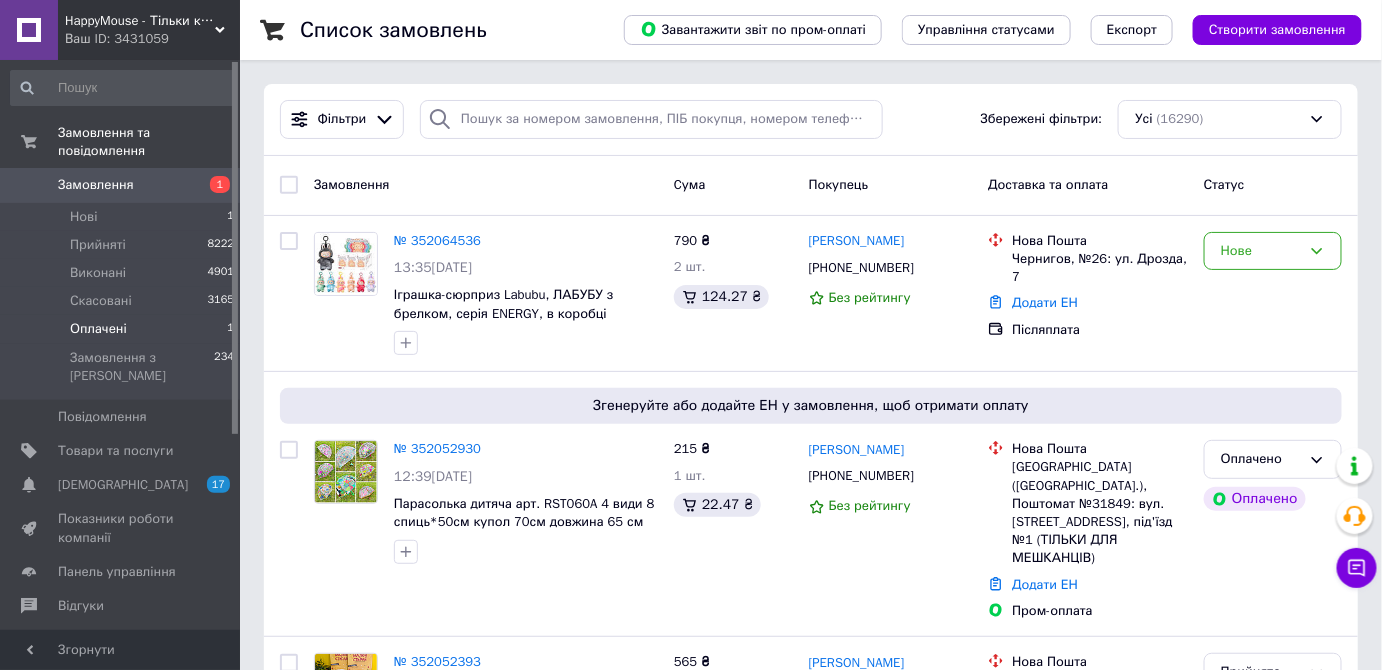 click on "Оплачені 1" at bounding box center [123, 329] 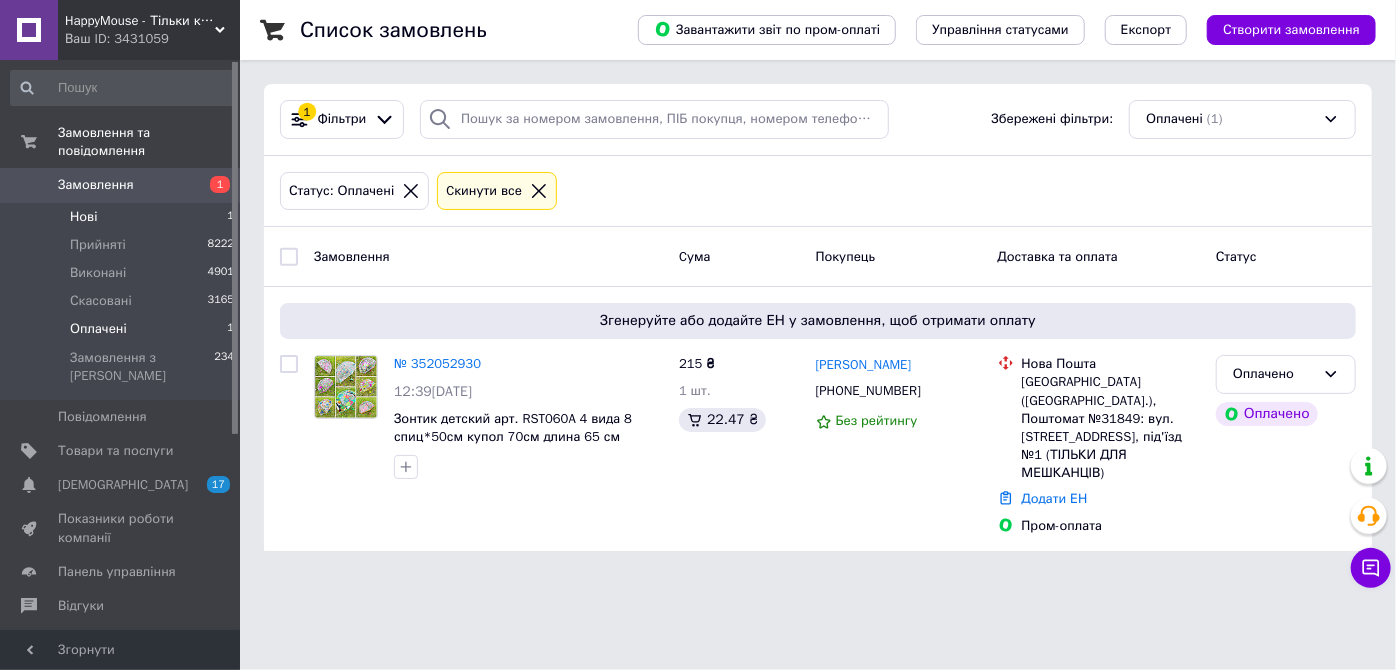 click on "Нові 1" at bounding box center (123, 217) 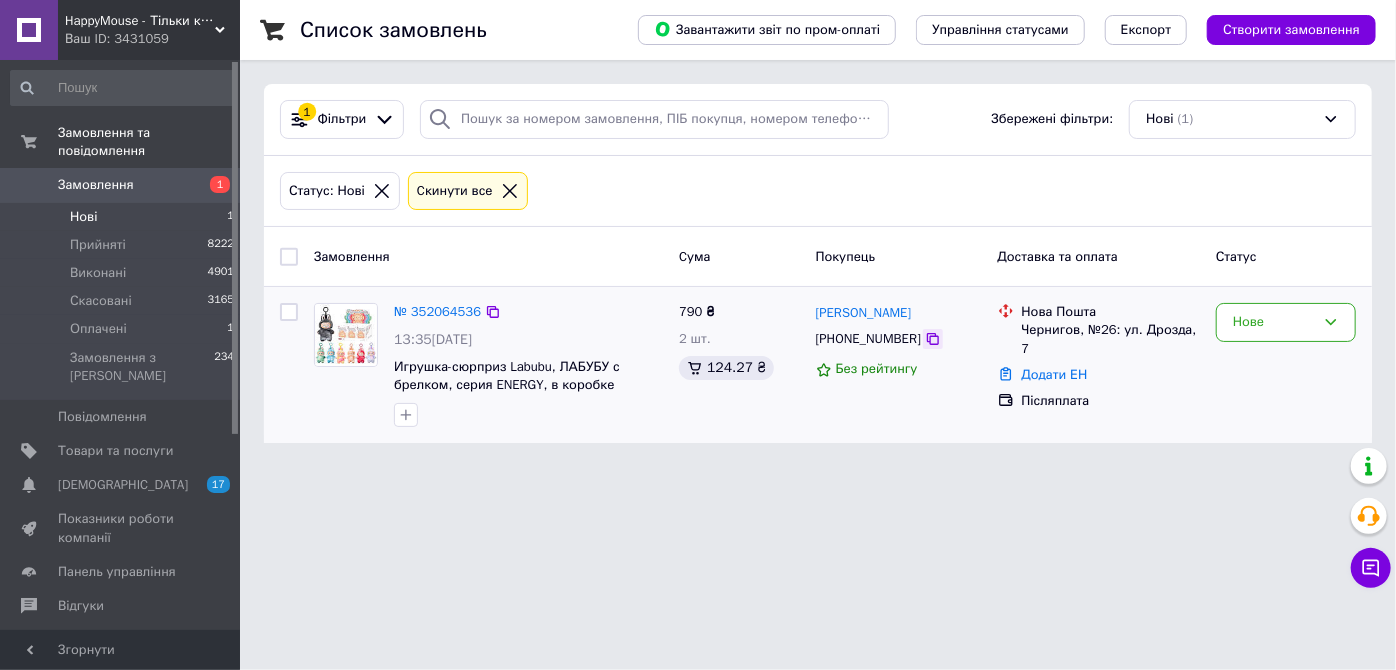 click 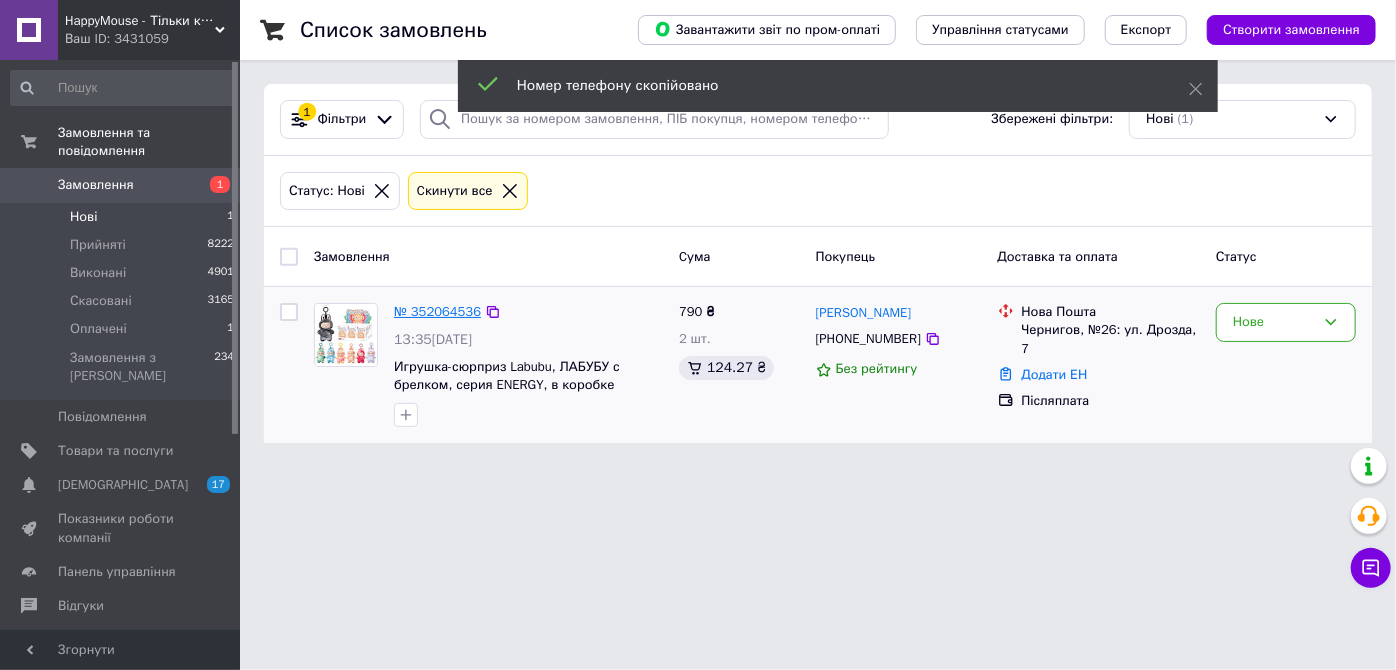 click on "№ 352064536" at bounding box center [437, 311] 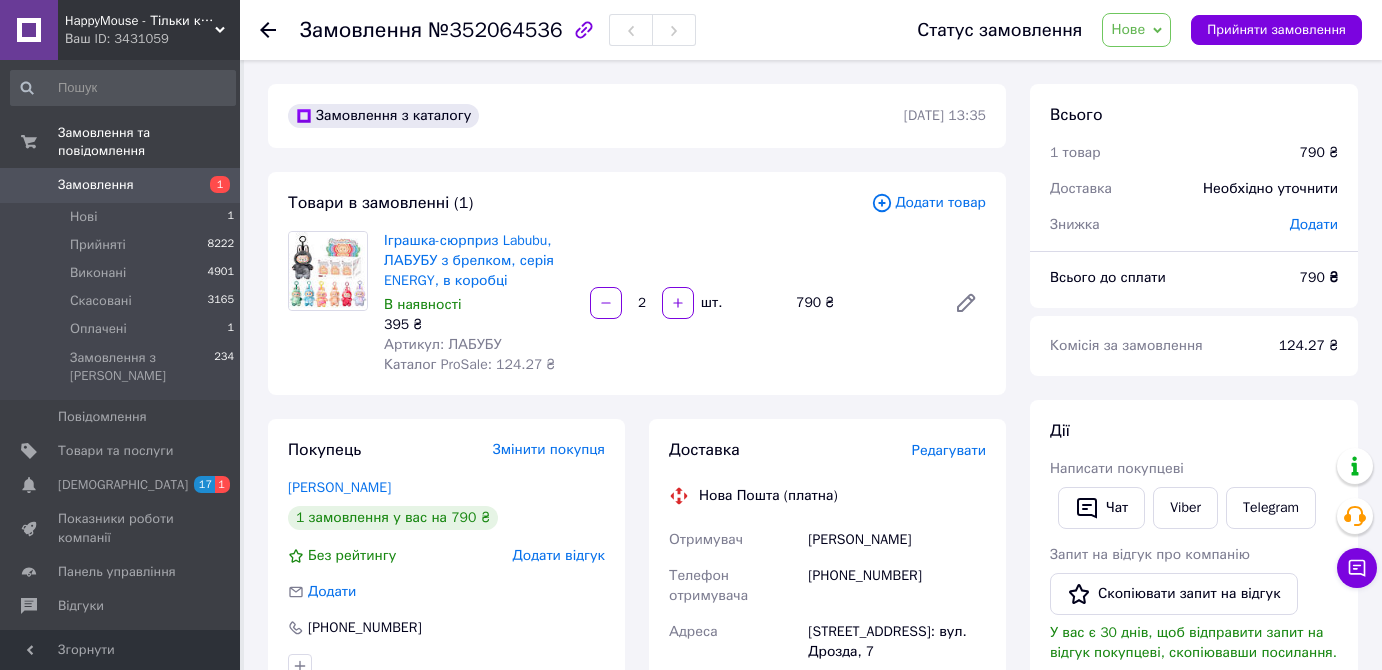 scroll, scrollTop: 0, scrollLeft: 0, axis: both 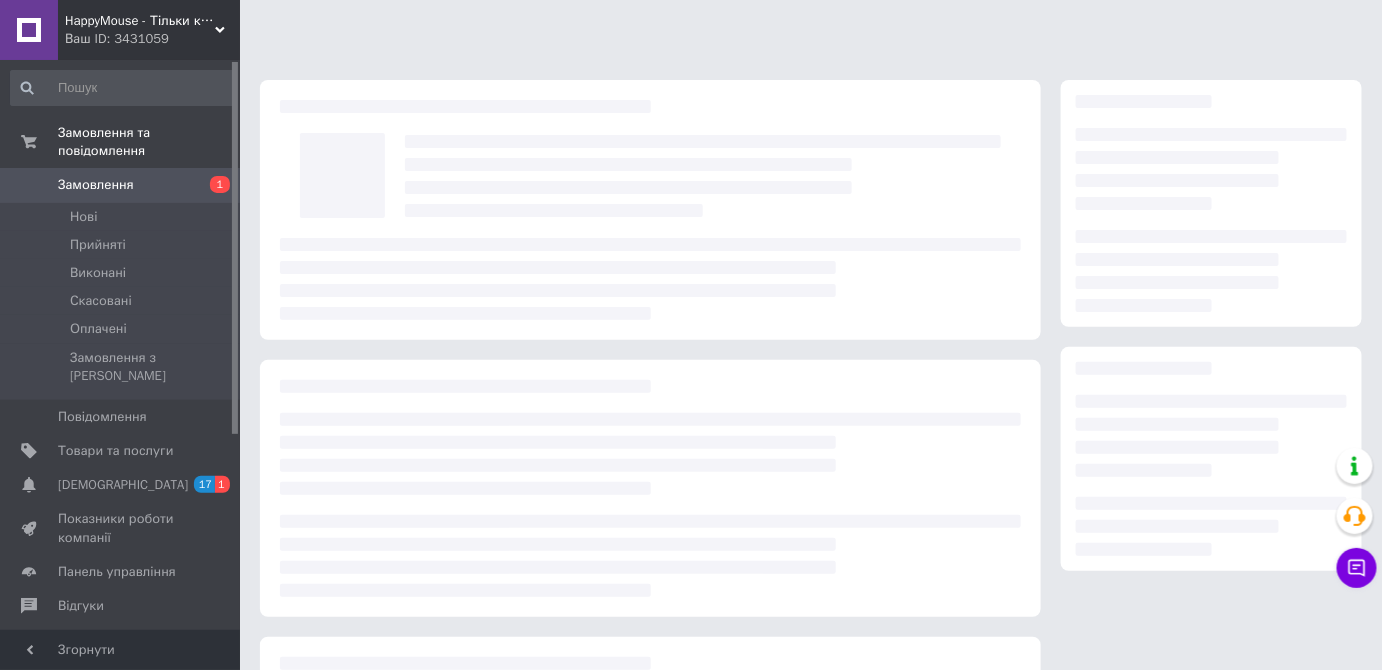 click on "[DEMOGRAPHIC_DATA]" at bounding box center (121, 485) 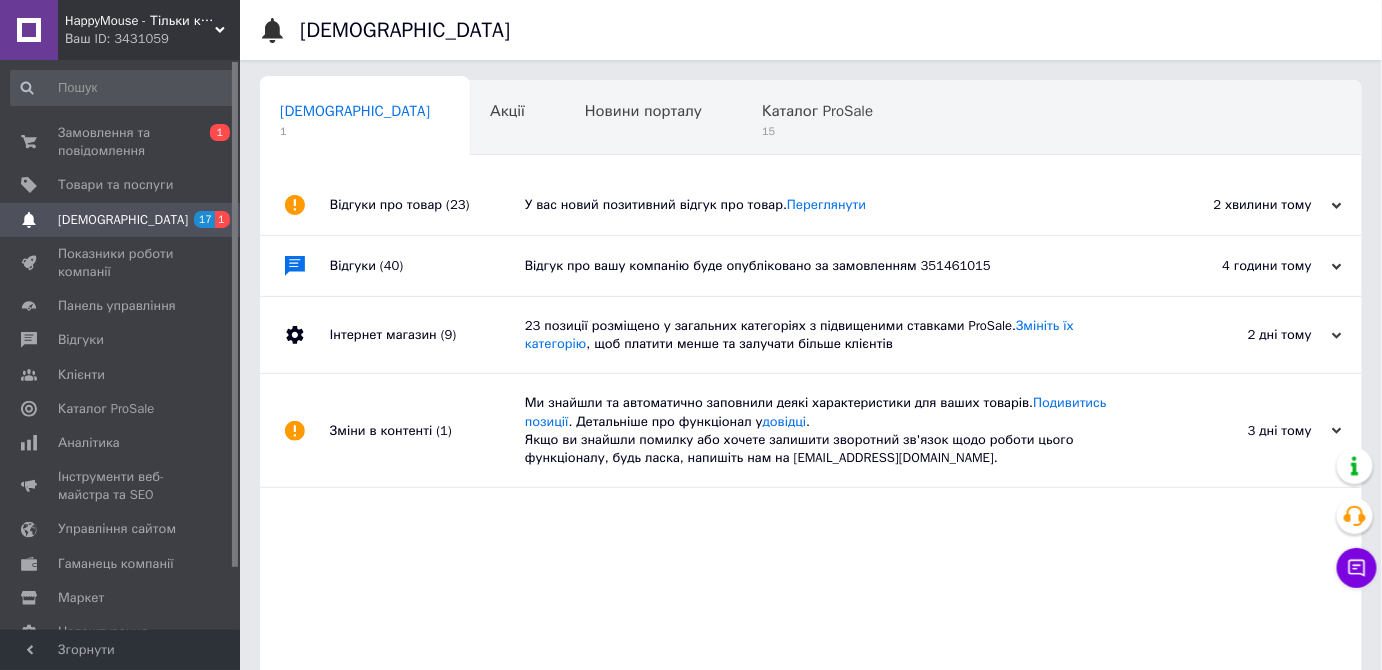 click on "У вас новий позитивний відгук про товар.  Переглянути" at bounding box center (833, 205) 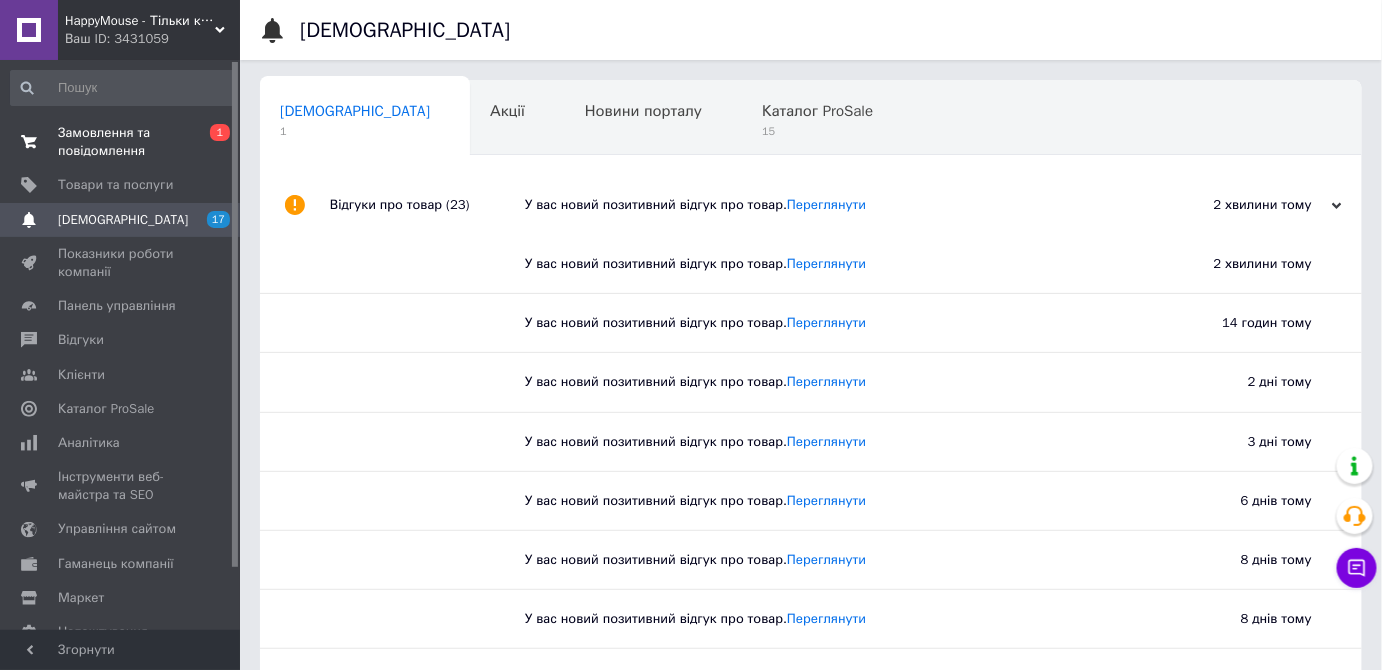 click on "Замовлення та повідомлення" at bounding box center [121, 142] 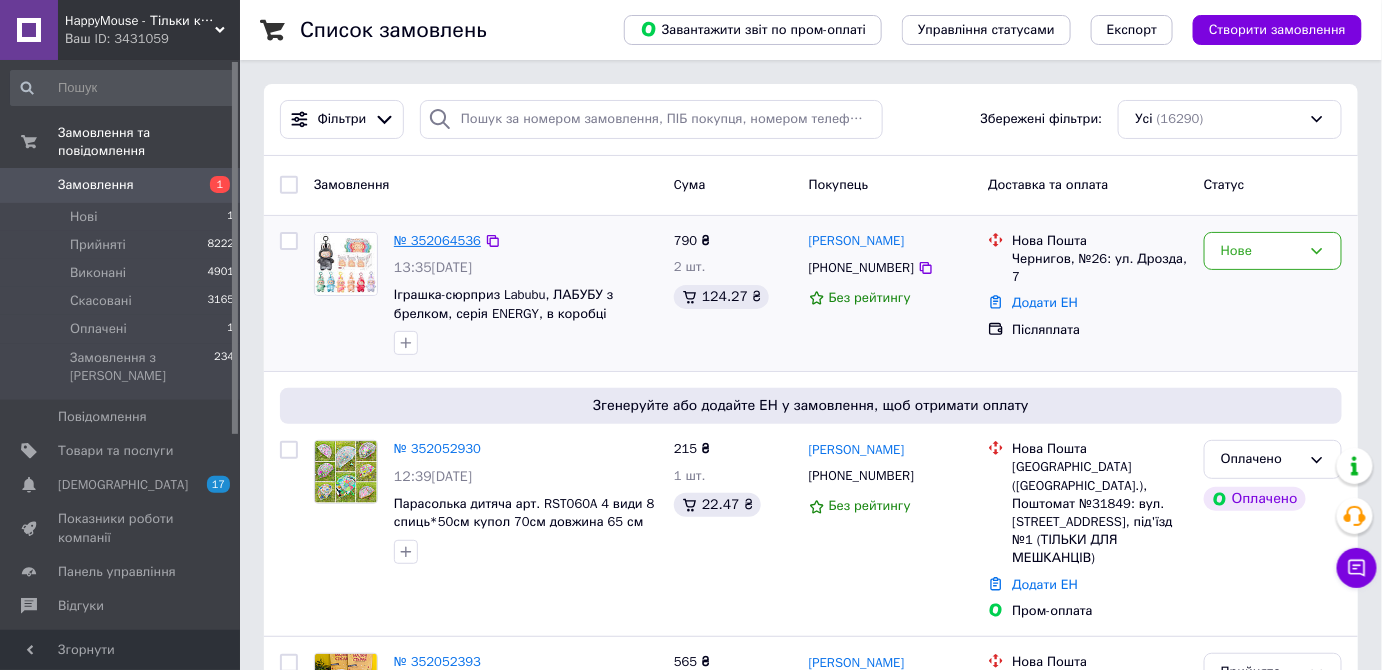 click on "№ 352064536" at bounding box center (437, 240) 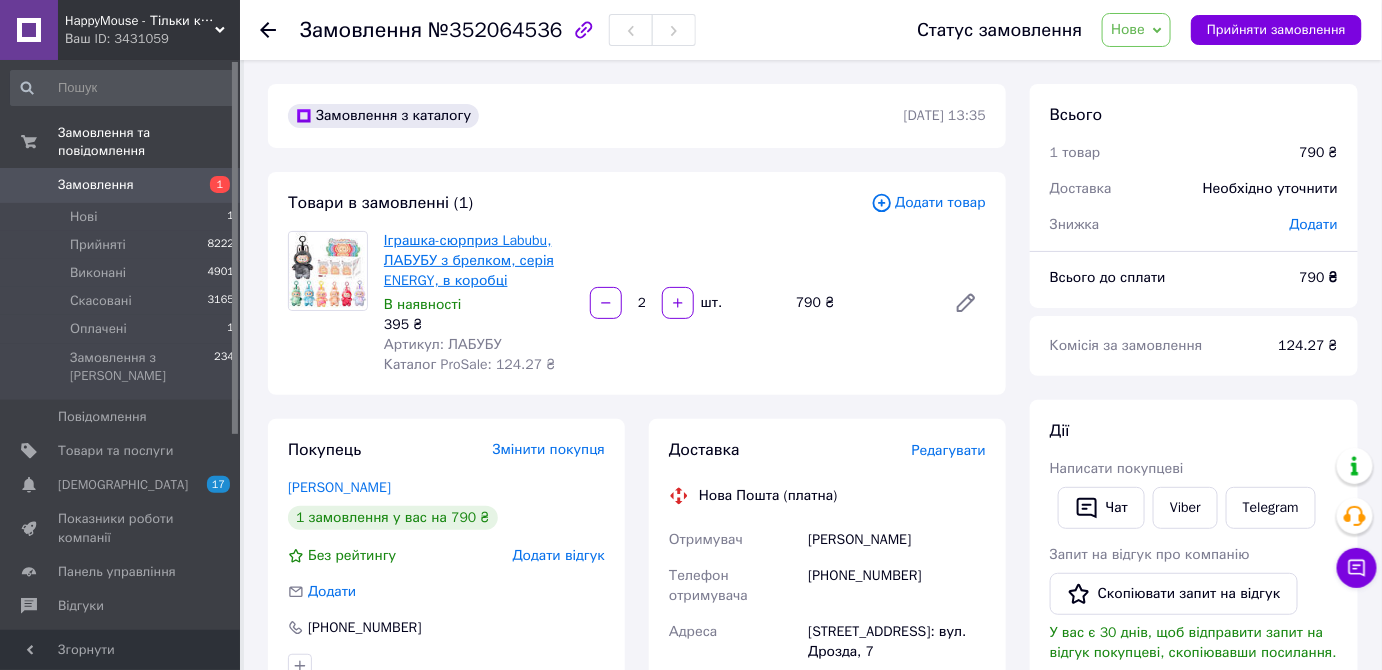 click on "Іграшка-сюрприз Labubu, ЛАБУБУ з брелком, серія ENERGY, в коробці" at bounding box center [469, 260] 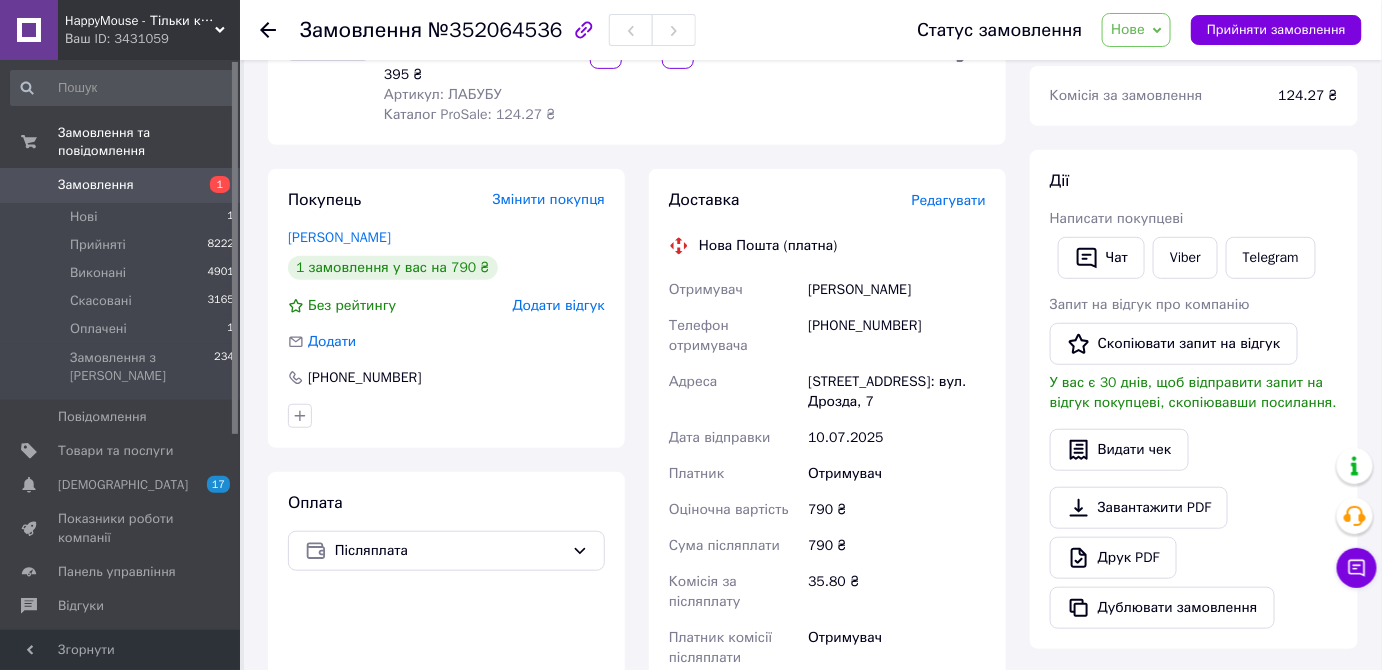 scroll, scrollTop: 363, scrollLeft: 0, axis: vertical 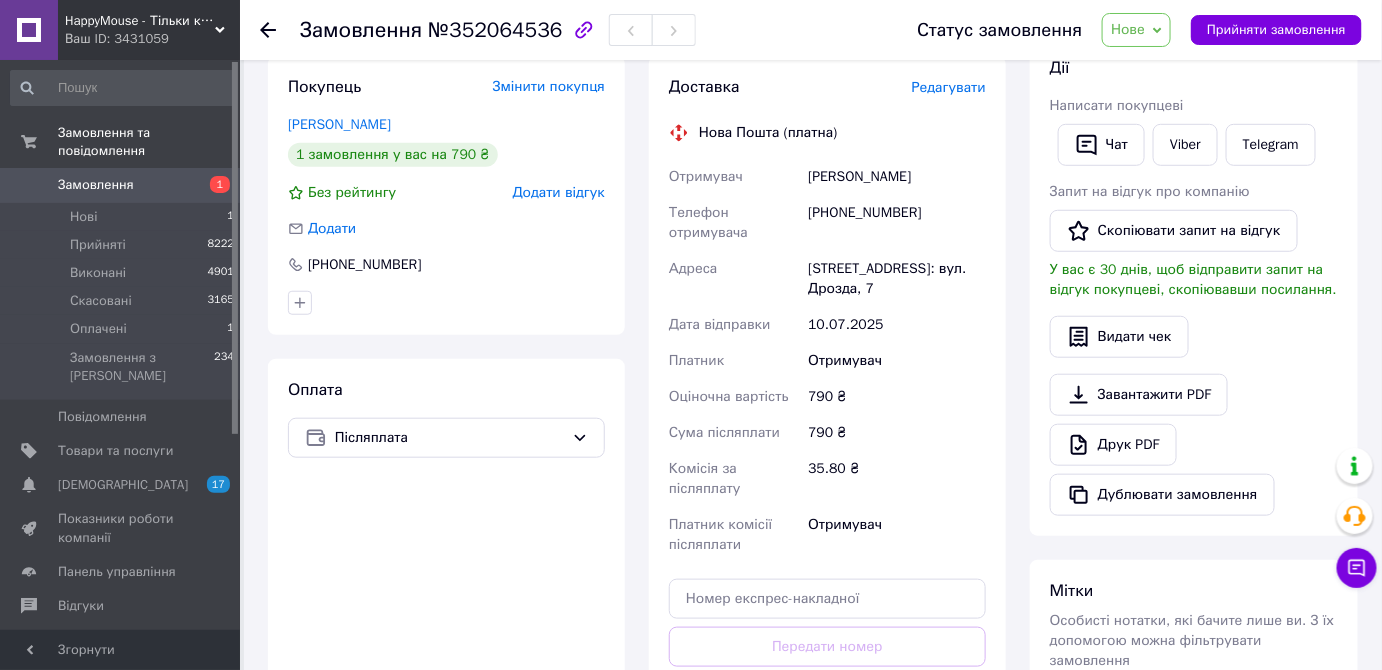 click on "Нове" at bounding box center (1128, 29) 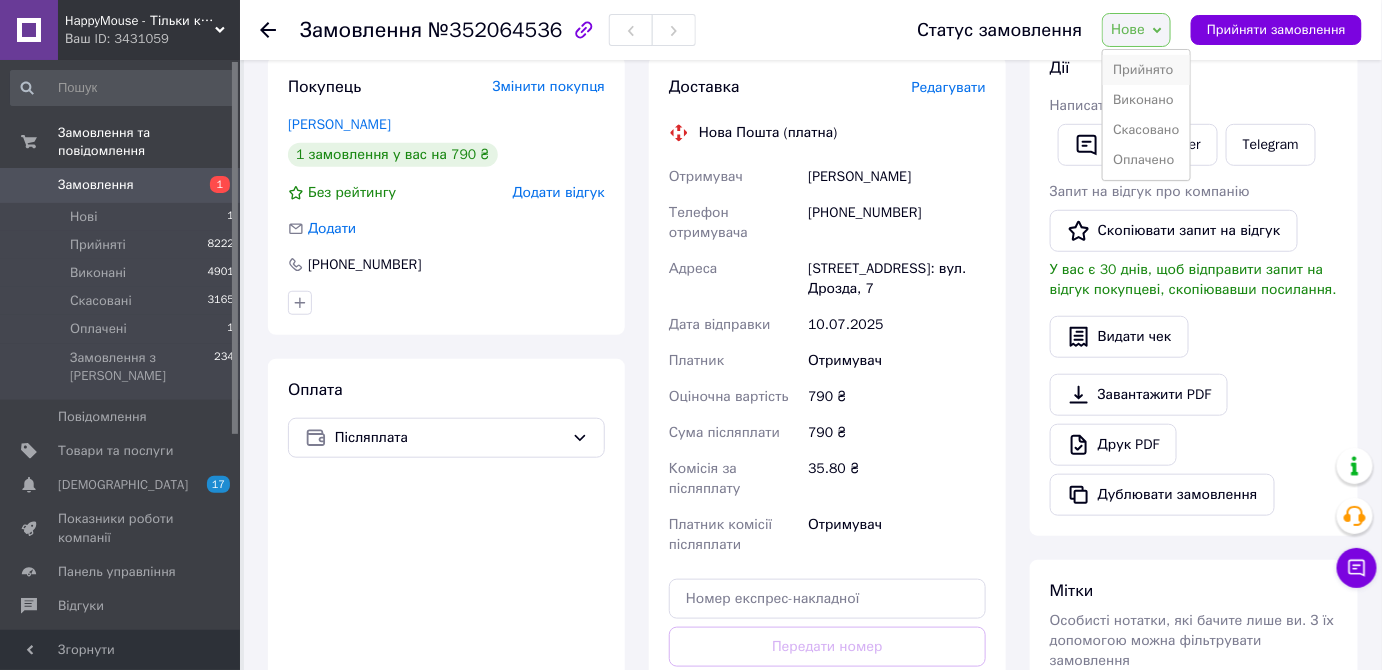 click on "Прийнято" at bounding box center [1146, 70] 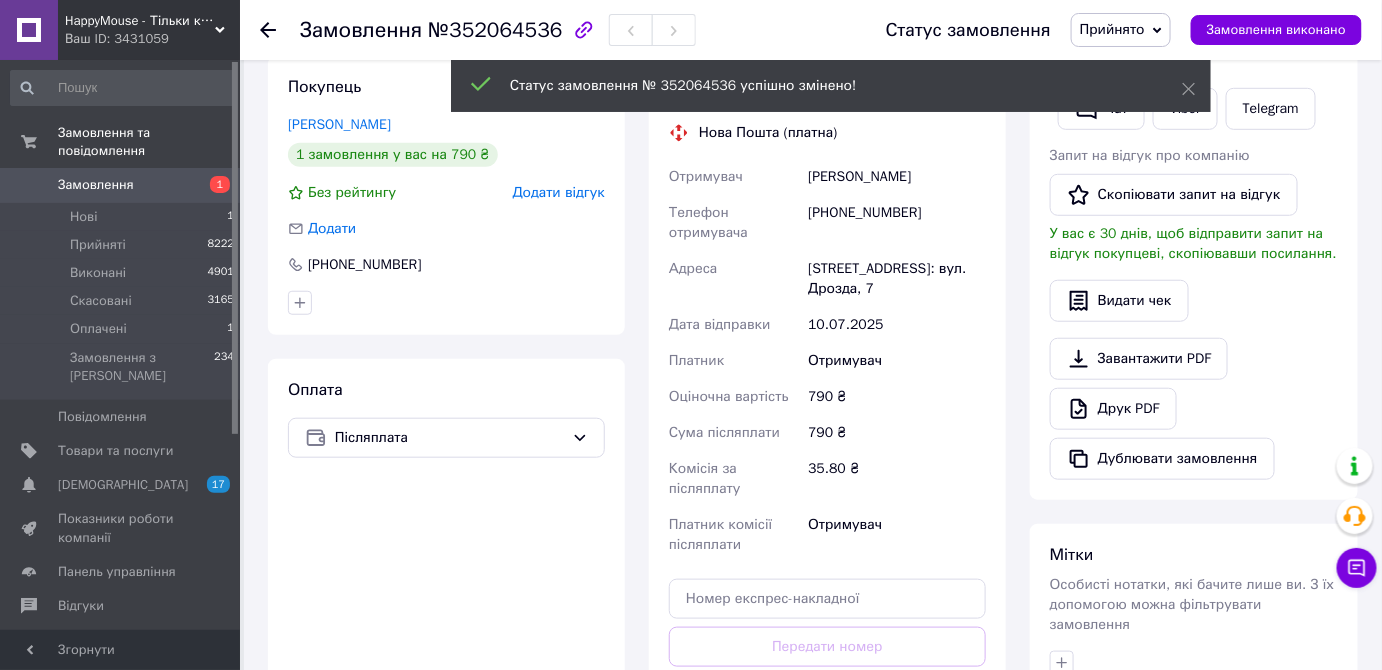 click on "Литвиненко Ольга" at bounding box center (897, 177) 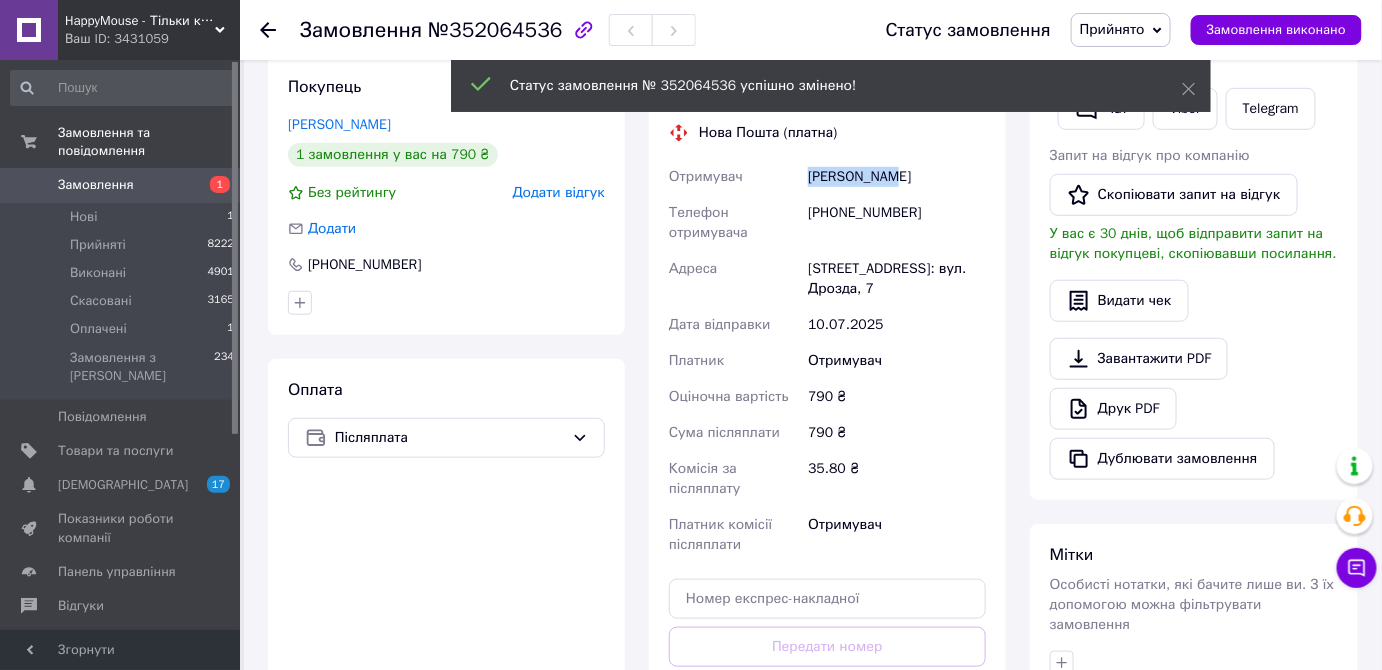 click on "Литвиненко Ольга" at bounding box center (897, 177) 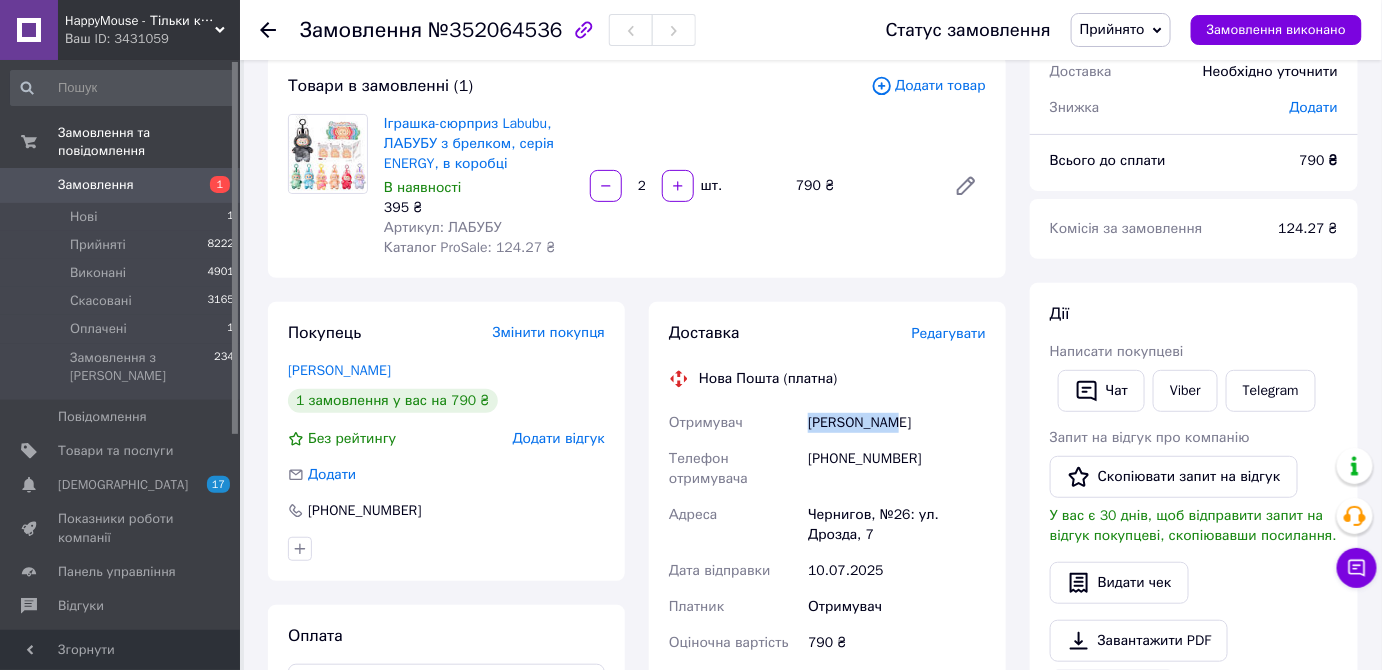 scroll, scrollTop: 272, scrollLeft: 0, axis: vertical 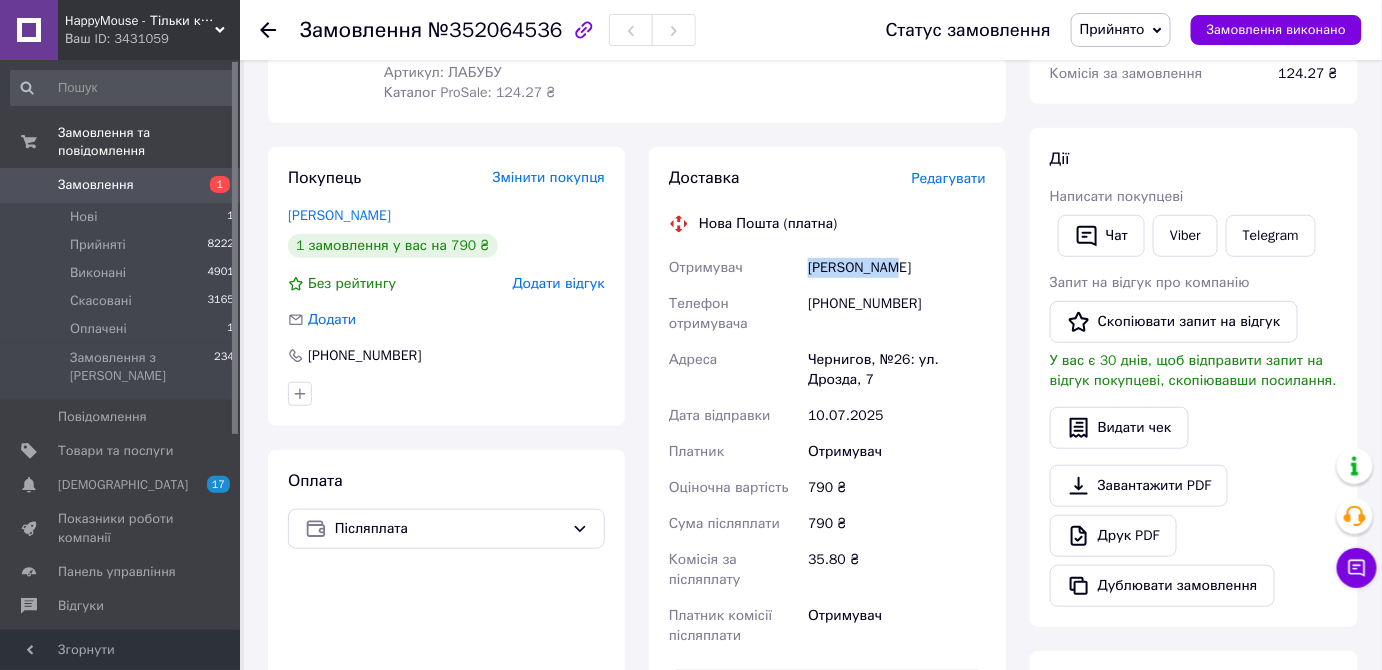 copy on "Литвиненко" 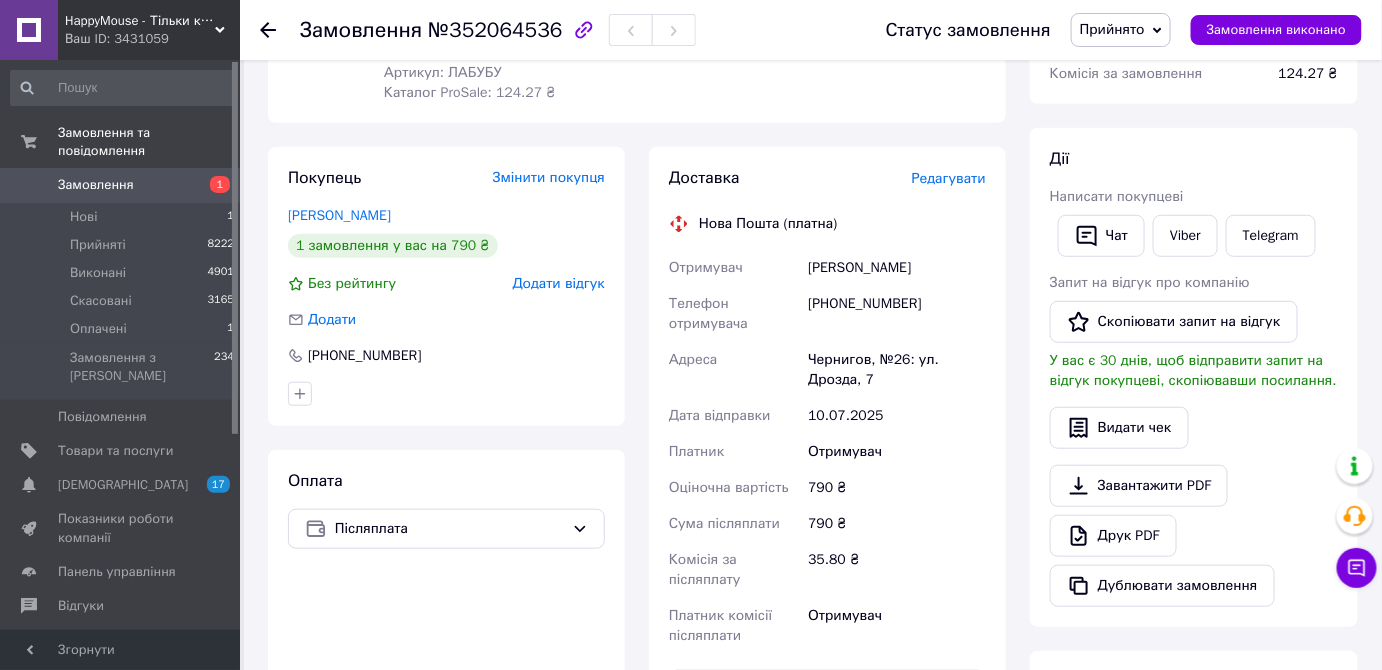 click on "Литвиненко Ольга" at bounding box center (897, 268) 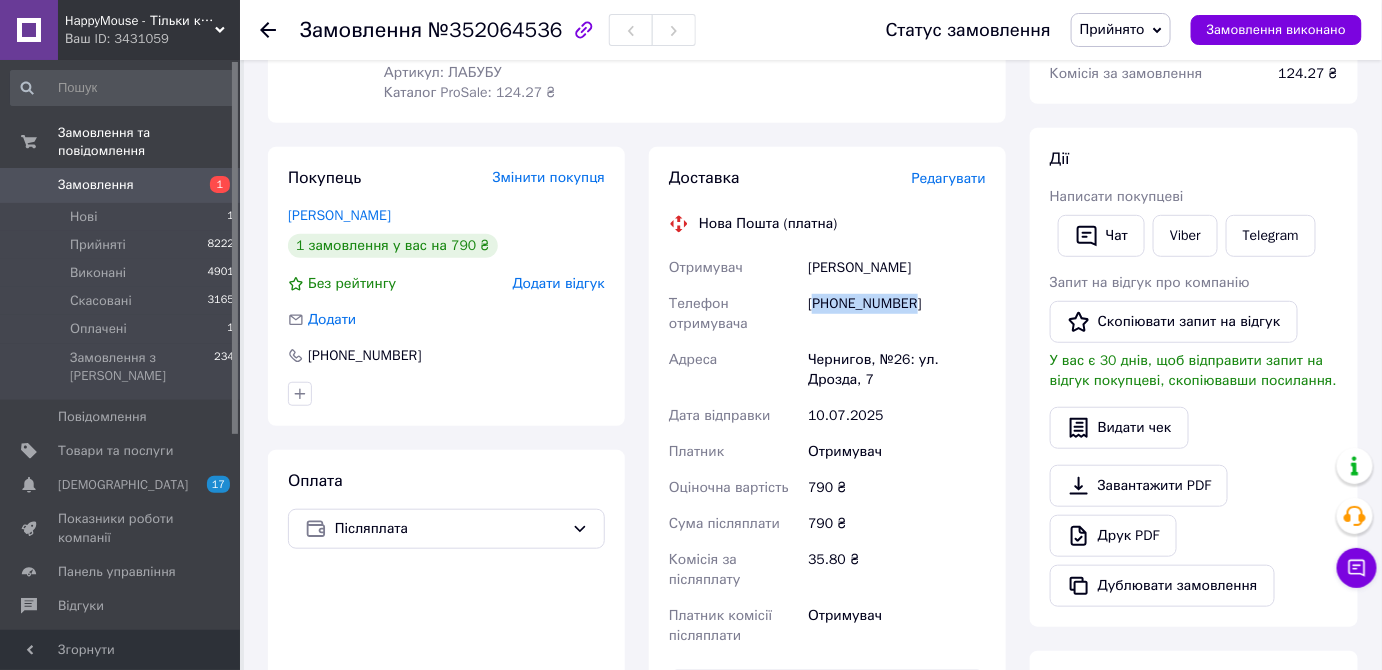click on "[PHONE_NUMBER]" at bounding box center [897, 314] 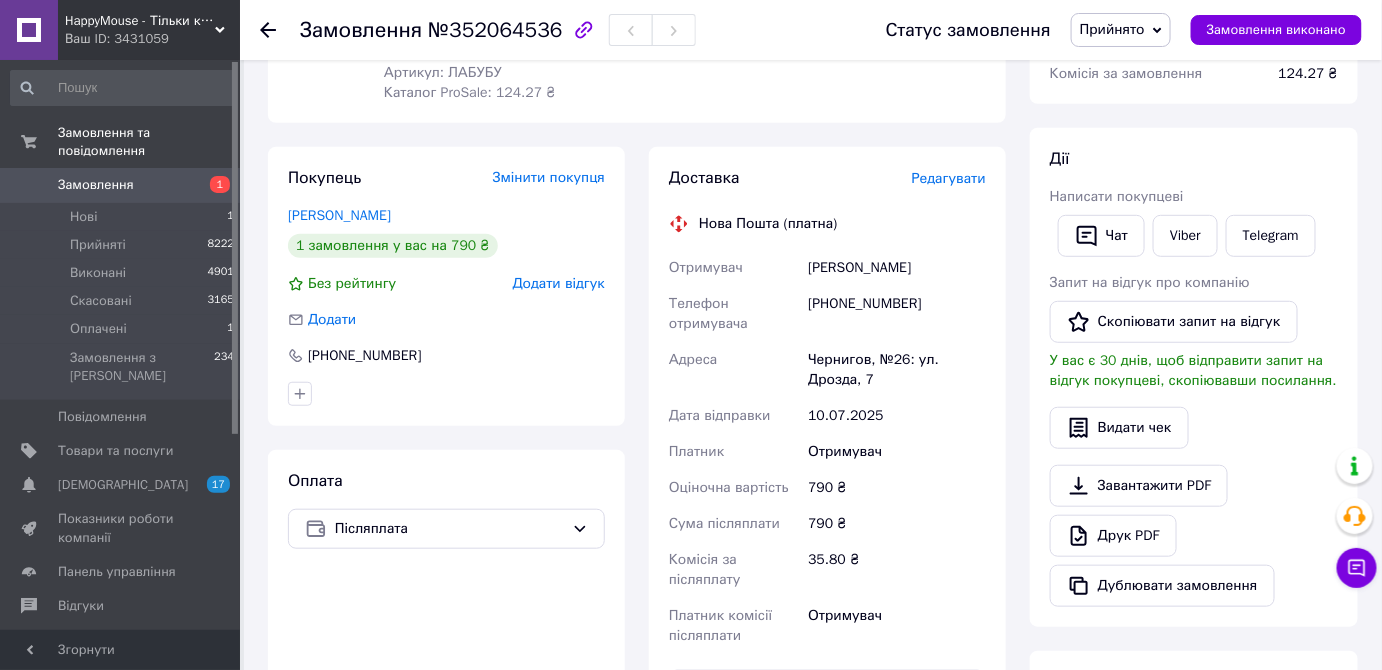 click on "Чернигов, №26: ул. Дрозда, 7" at bounding box center [897, 370] 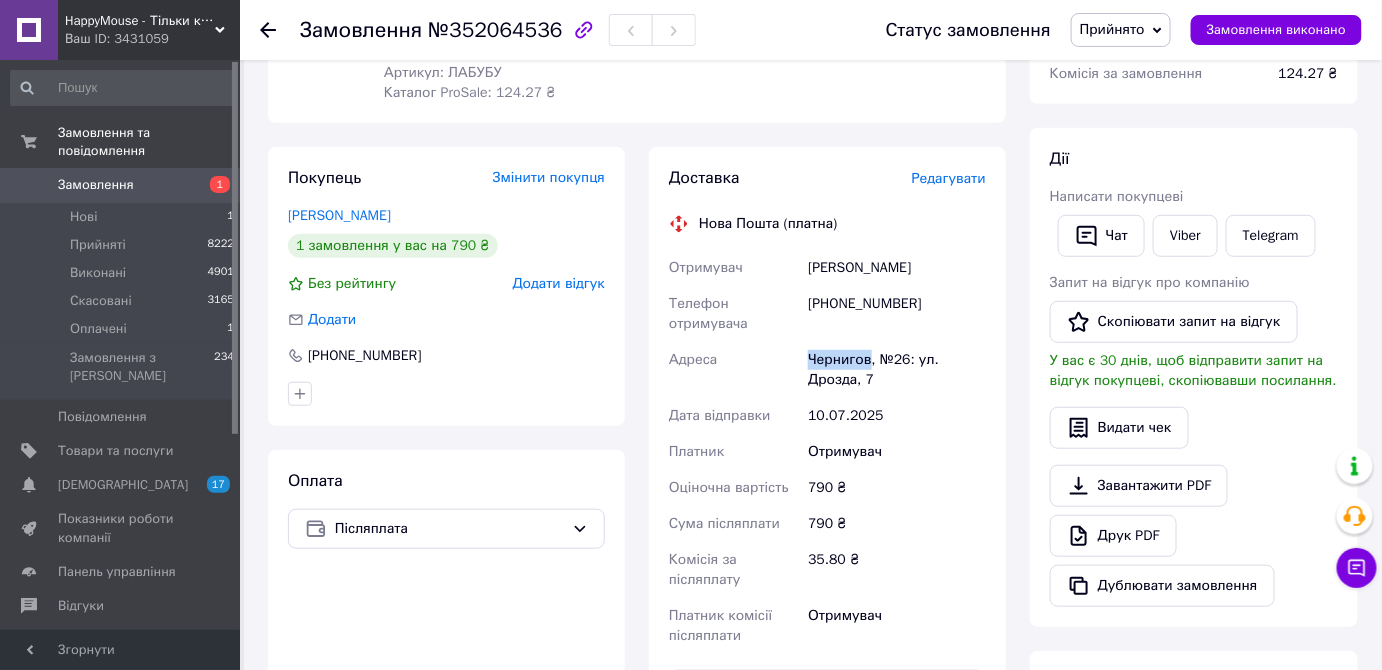 click on "Чернигов, №26: ул. Дрозда, 7" at bounding box center [897, 370] 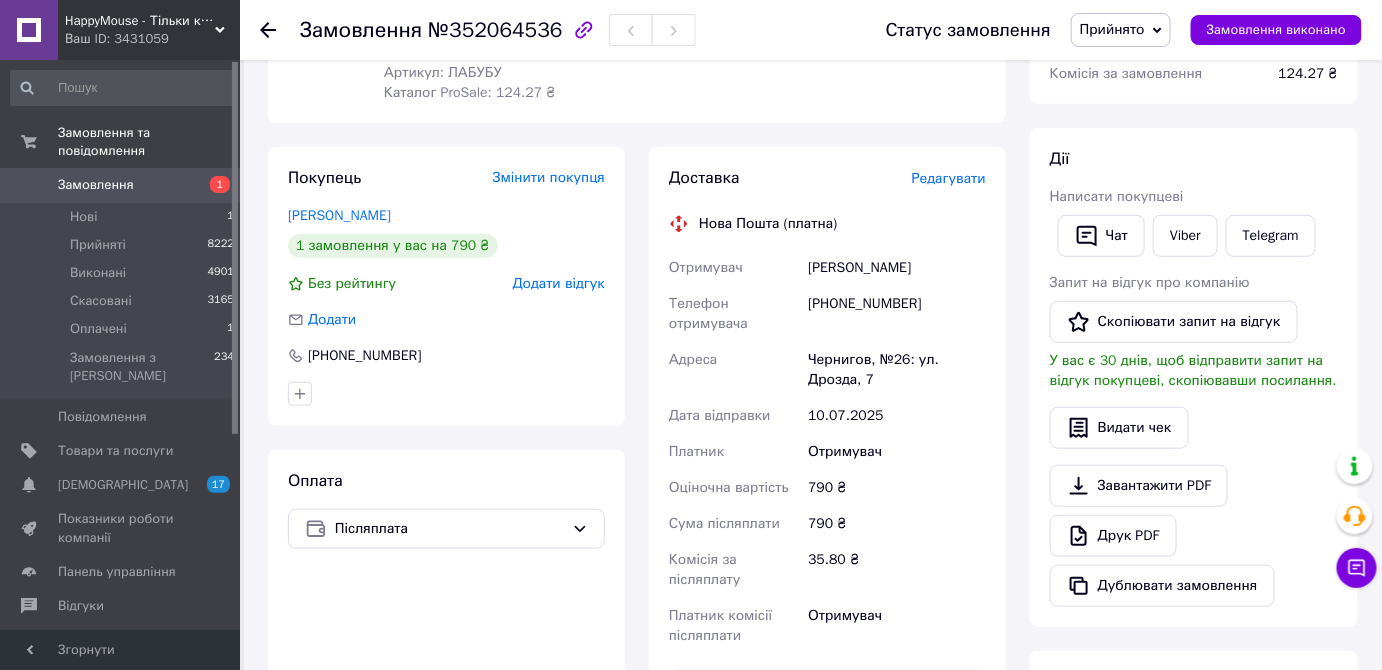 click on "Чернигов, №26: ул. Дрозда, 7" at bounding box center (897, 370) 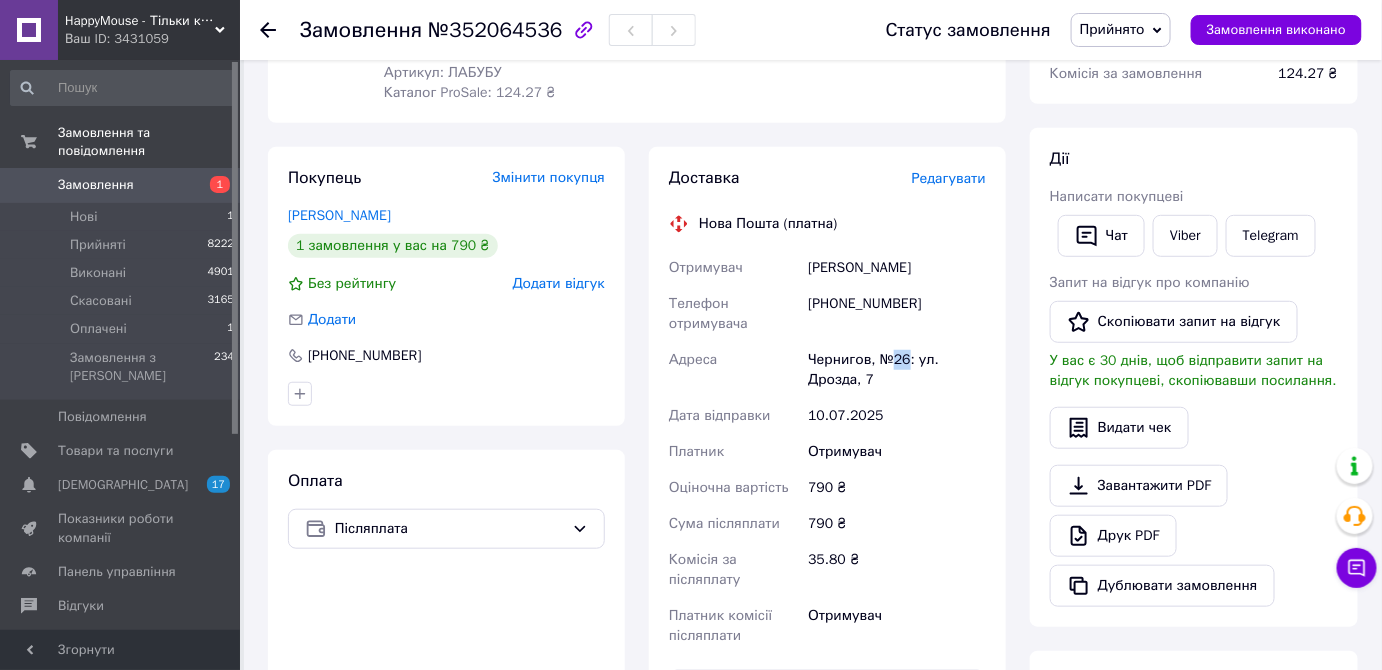click on "Чернигов, №26: ул. Дрозда, 7" at bounding box center [897, 370] 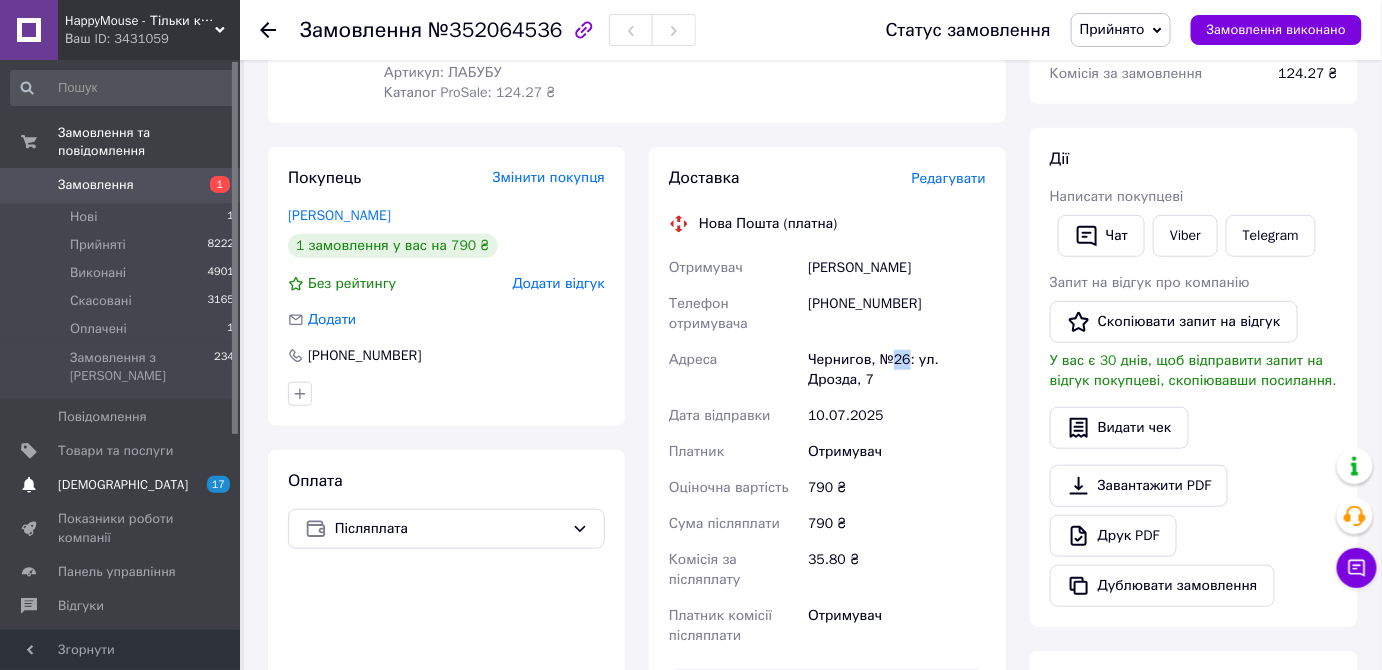 copy on "26" 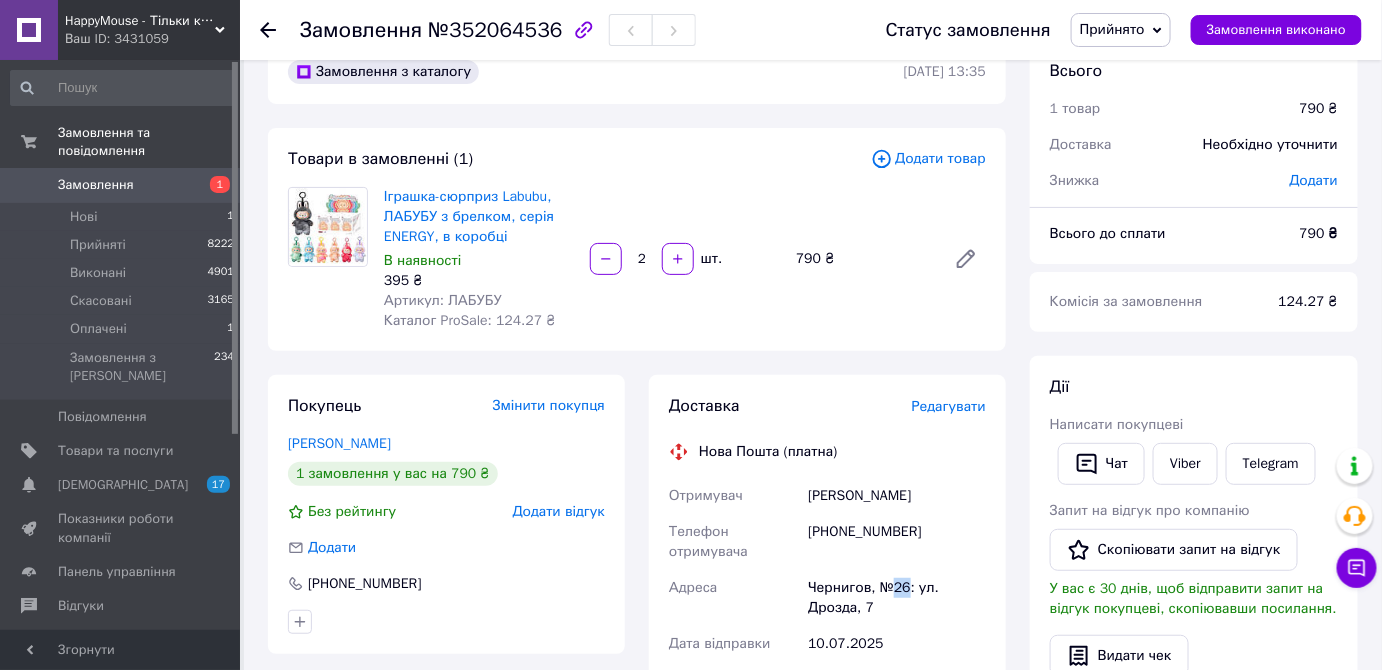 scroll, scrollTop: 0, scrollLeft: 0, axis: both 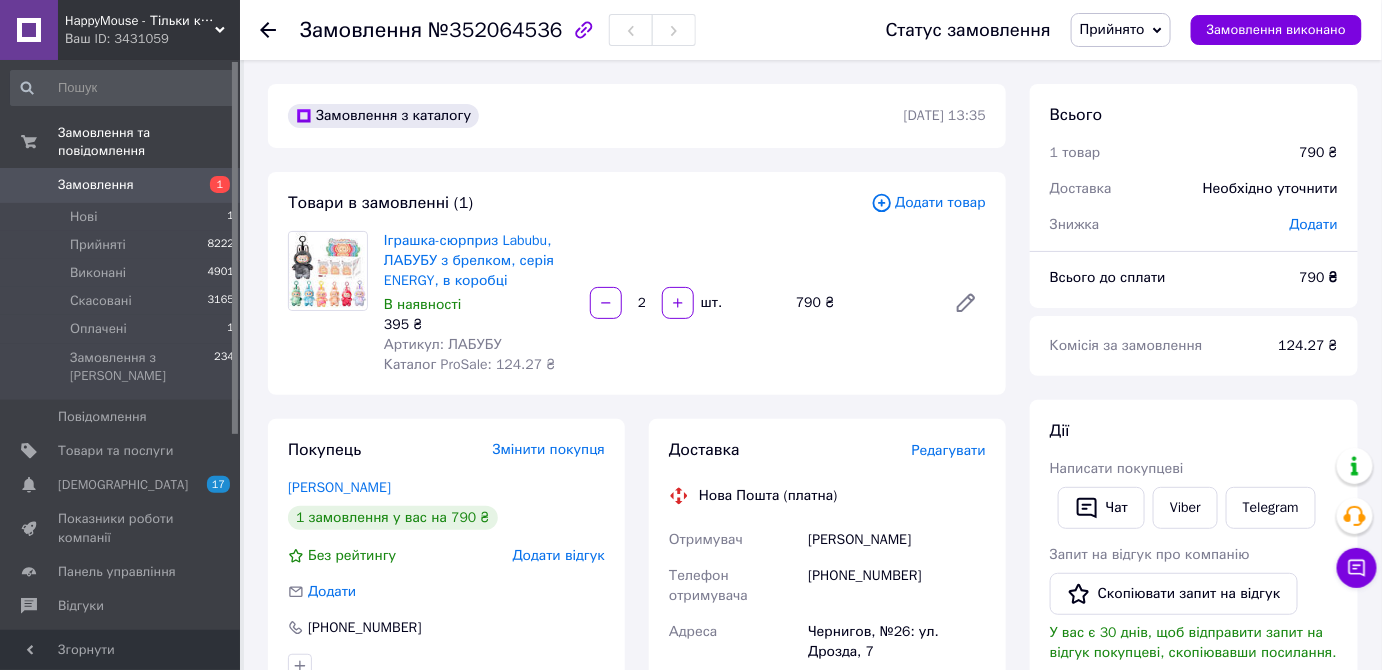 click on "Артикул: ЛАБУБУ" at bounding box center [443, 344] 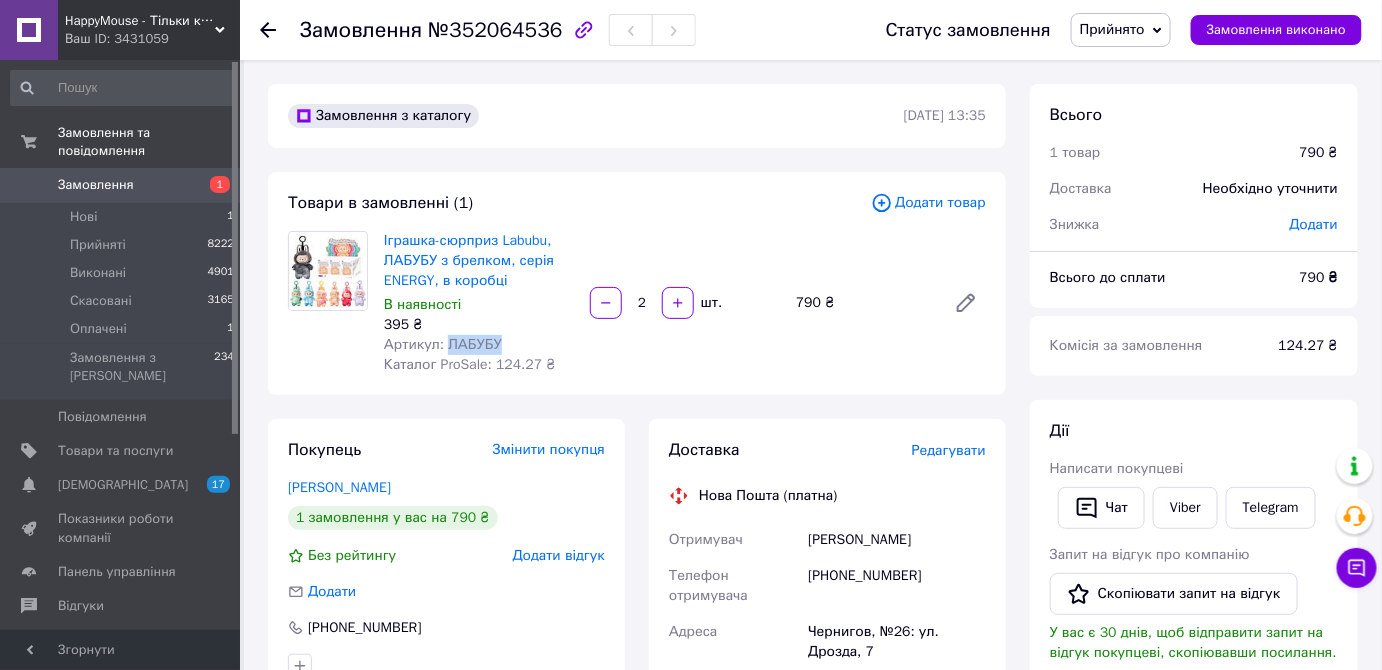 click on "Артикул: ЛАБУБУ" at bounding box center (443, 344) 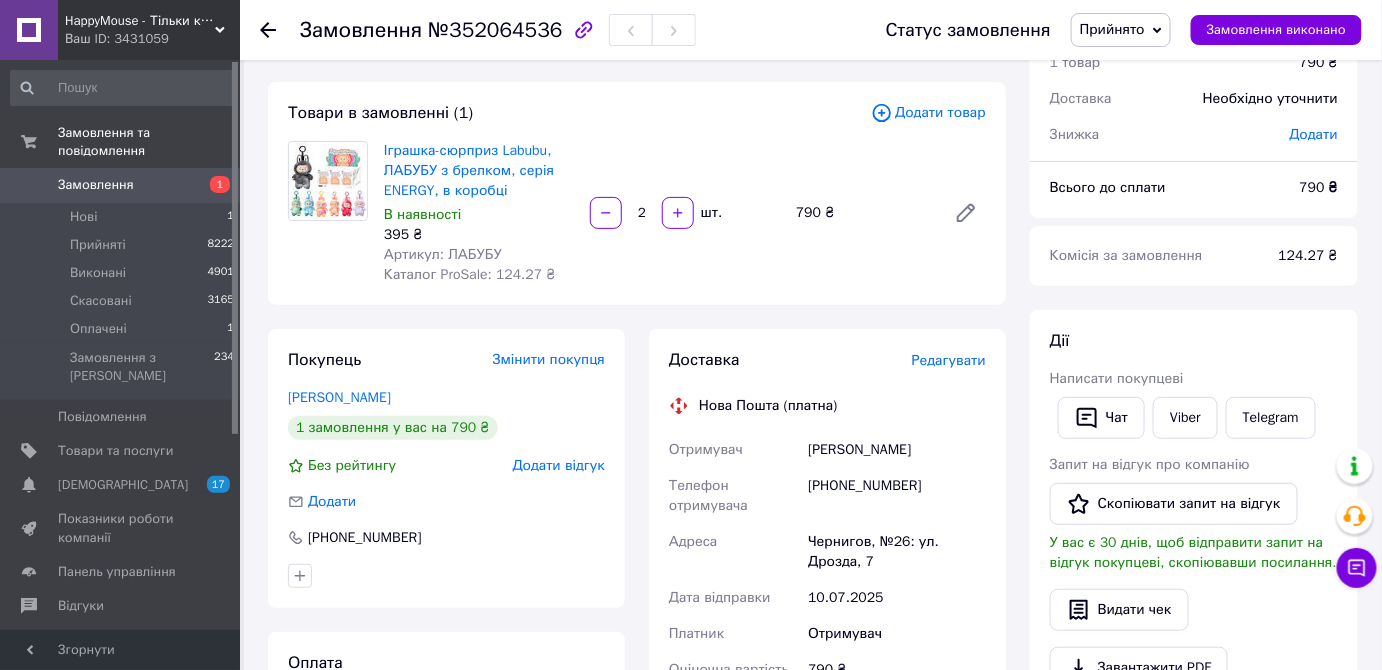 click on "[PHONE_NUMBER]" at bounding box center [897, 496] 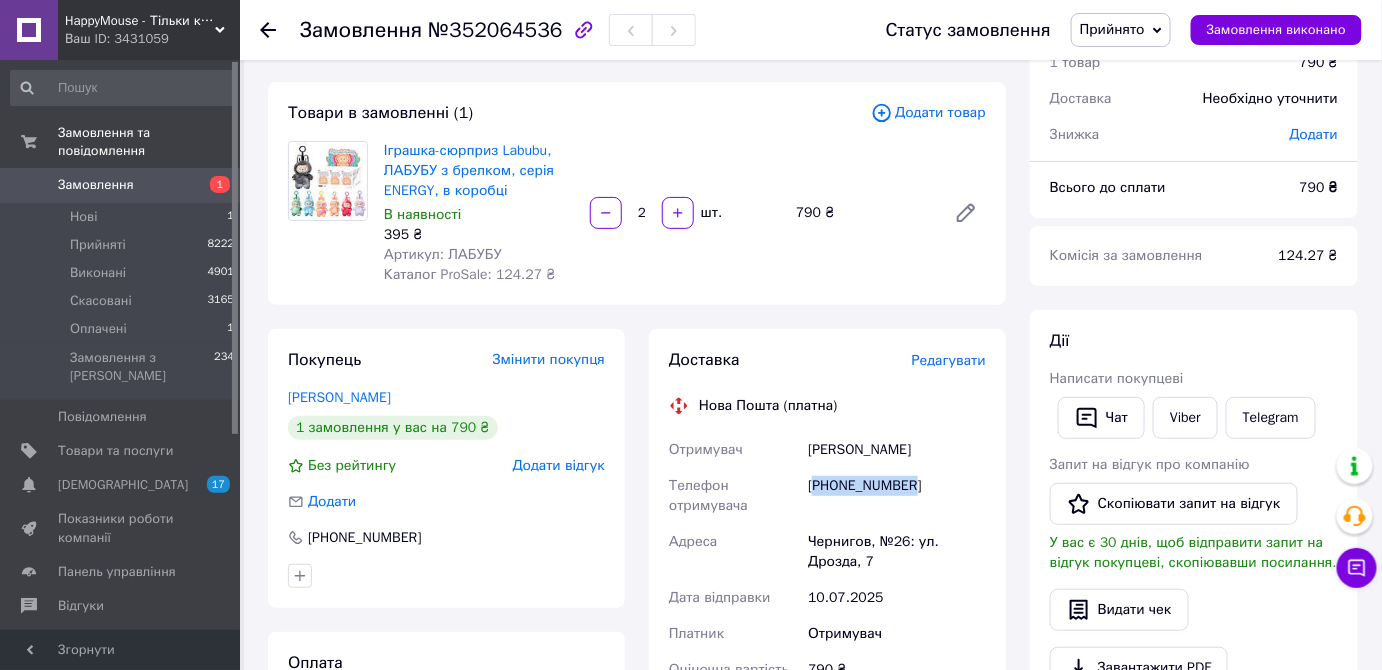 click on "[PHONE_NUMBER]" at bounding box center (897, 496) 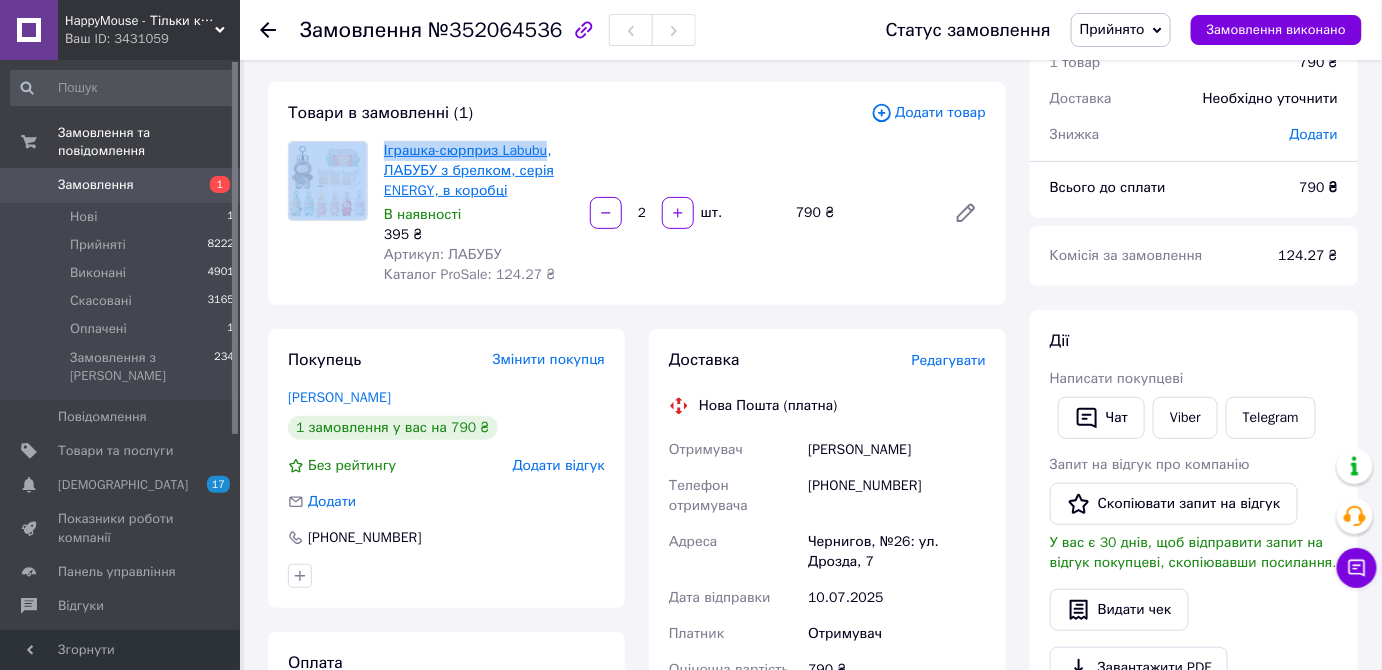drag, startPoint x: 384, startPoint y: 152, endPoint x: 546, endPoint y: 150, distance: 162.01234 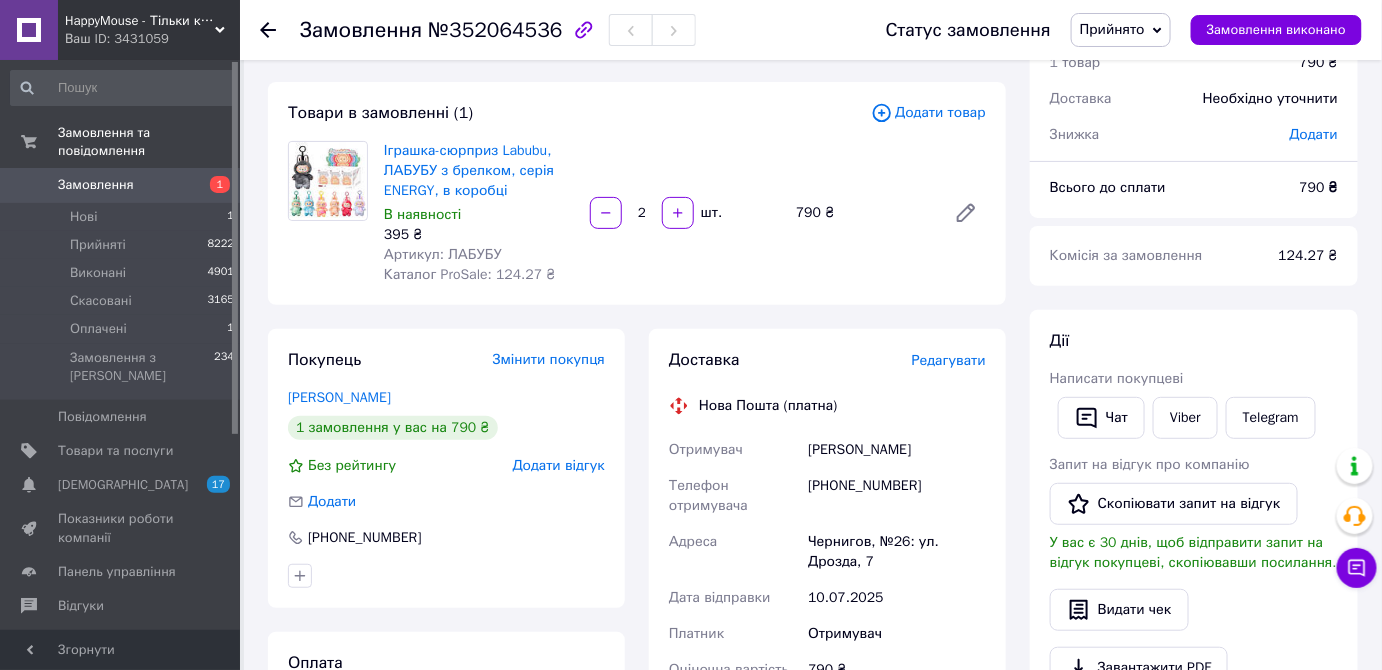 click on "Товари в замовленні (1) Додати товар Іграшка-сюрприз Labubu, ЛАБУБУ з брелком, серія ENERGY, в коробці В наявності 395 ₴ Артикул: ЛАБУБУ Каталог ProSale: 124.27 ₴  2   шт. 790 ₴" at bounding box center [637, 193] 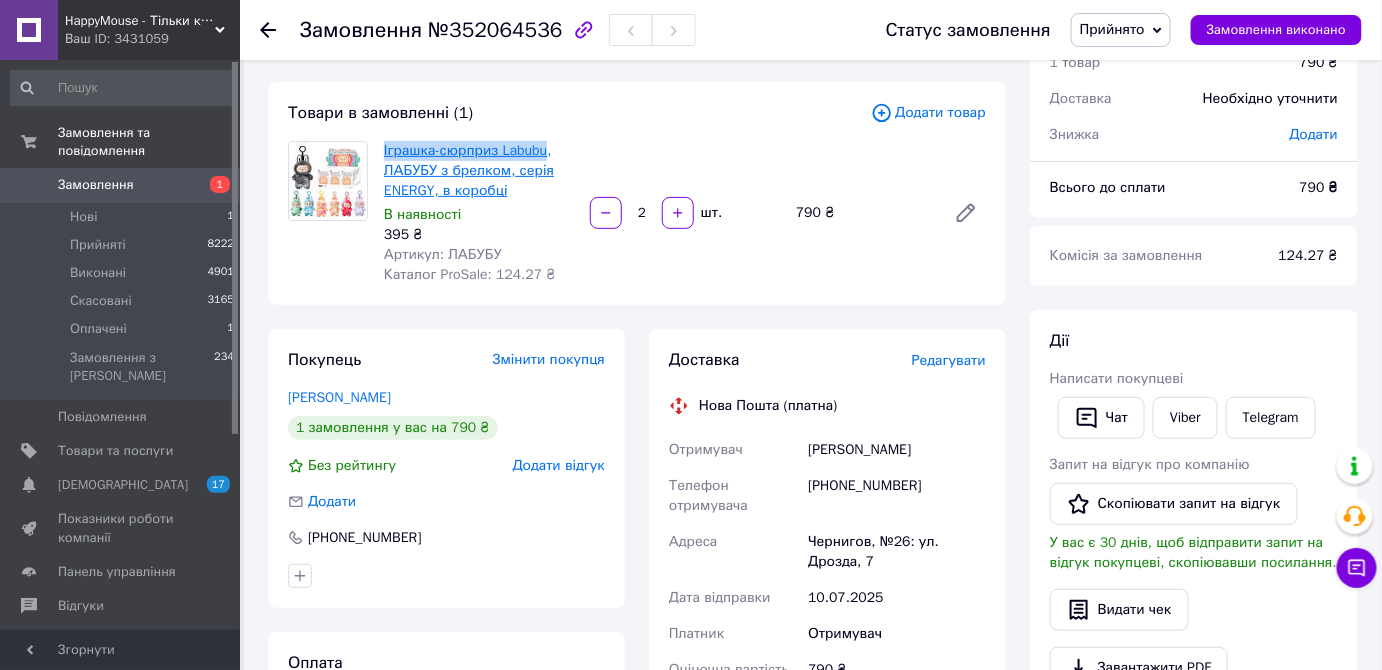 drag, startPoint x: 381, startPoint y: 148, endPoint x: 546, endPoint y: 150, distance: 165.01212 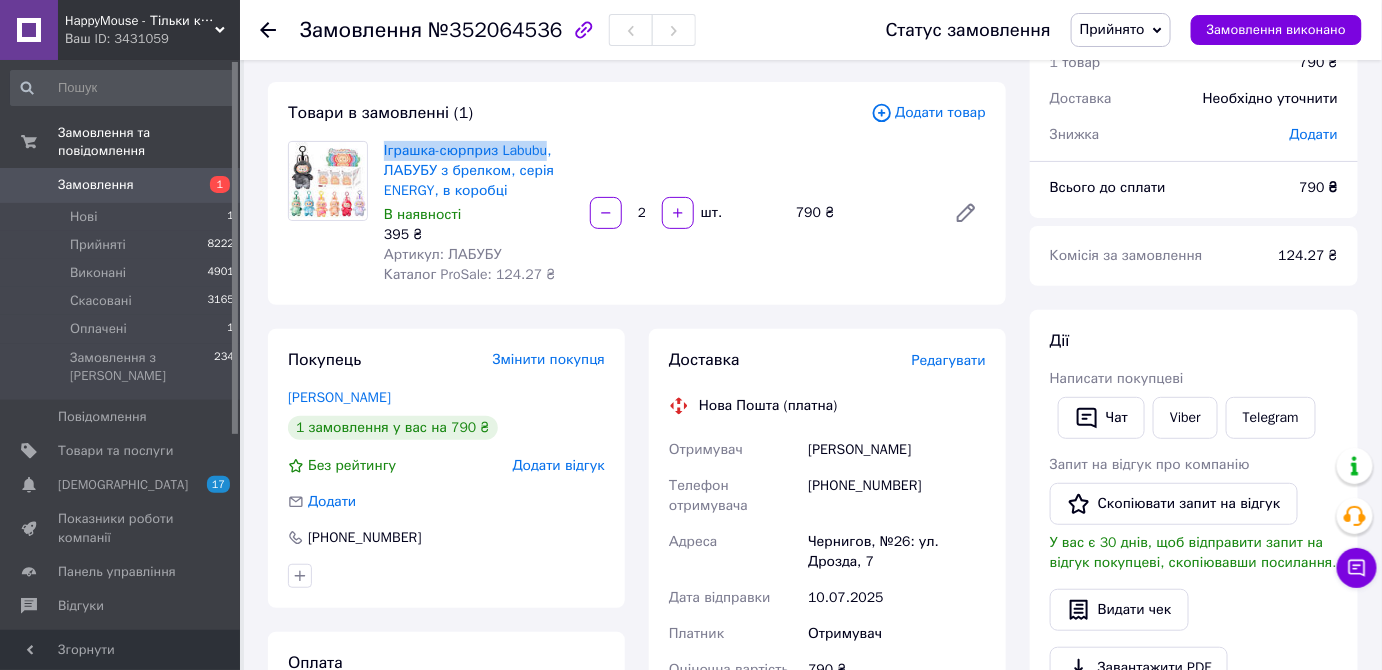 copy on "Іграшка-сюрприз Labubu" 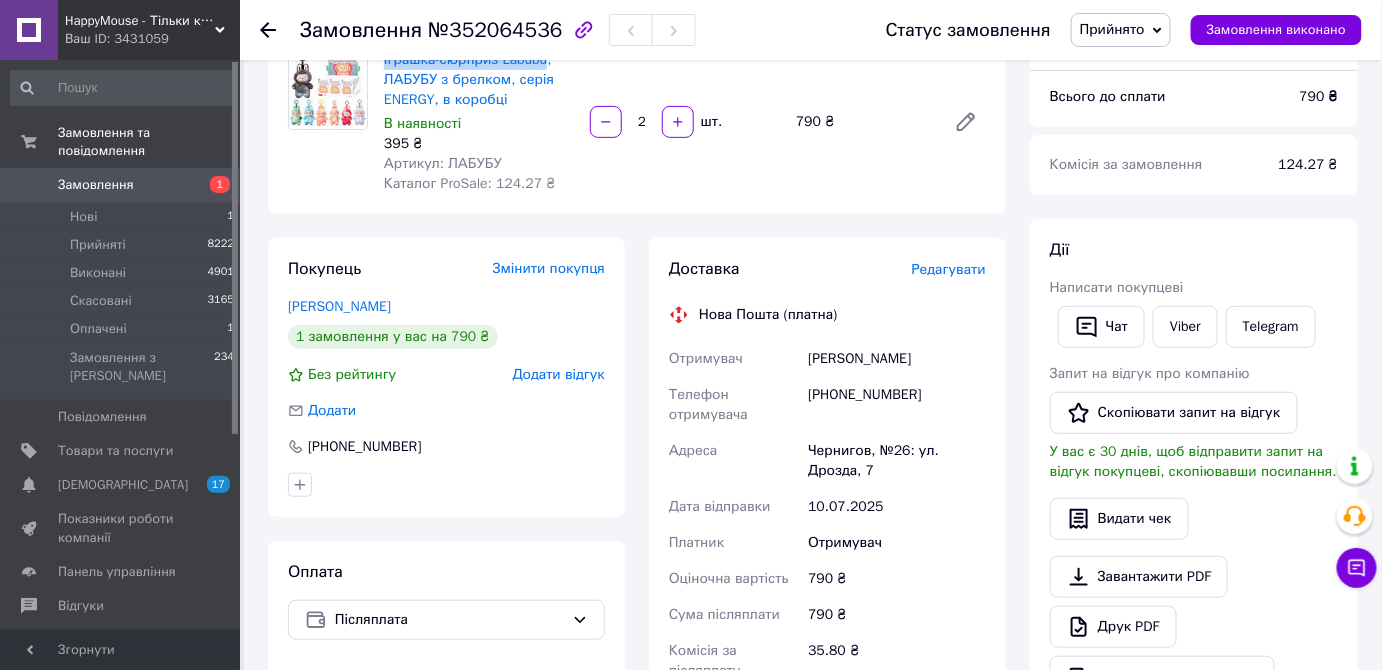 scroll, scrollTop: 0, scrollLeft: 0, axis: both 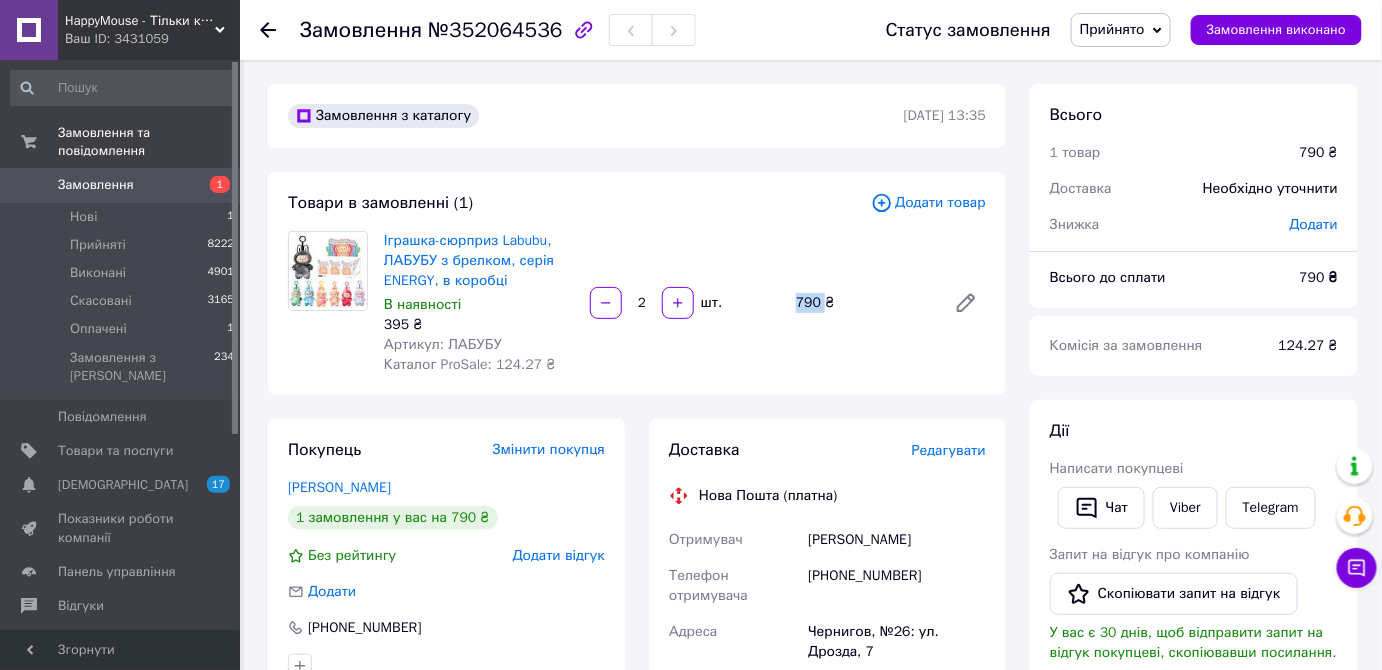 drag, startPoint x: 789, startPoint y: 303, endPoint x: 821, endPoint y: 304, distance: 32.01562 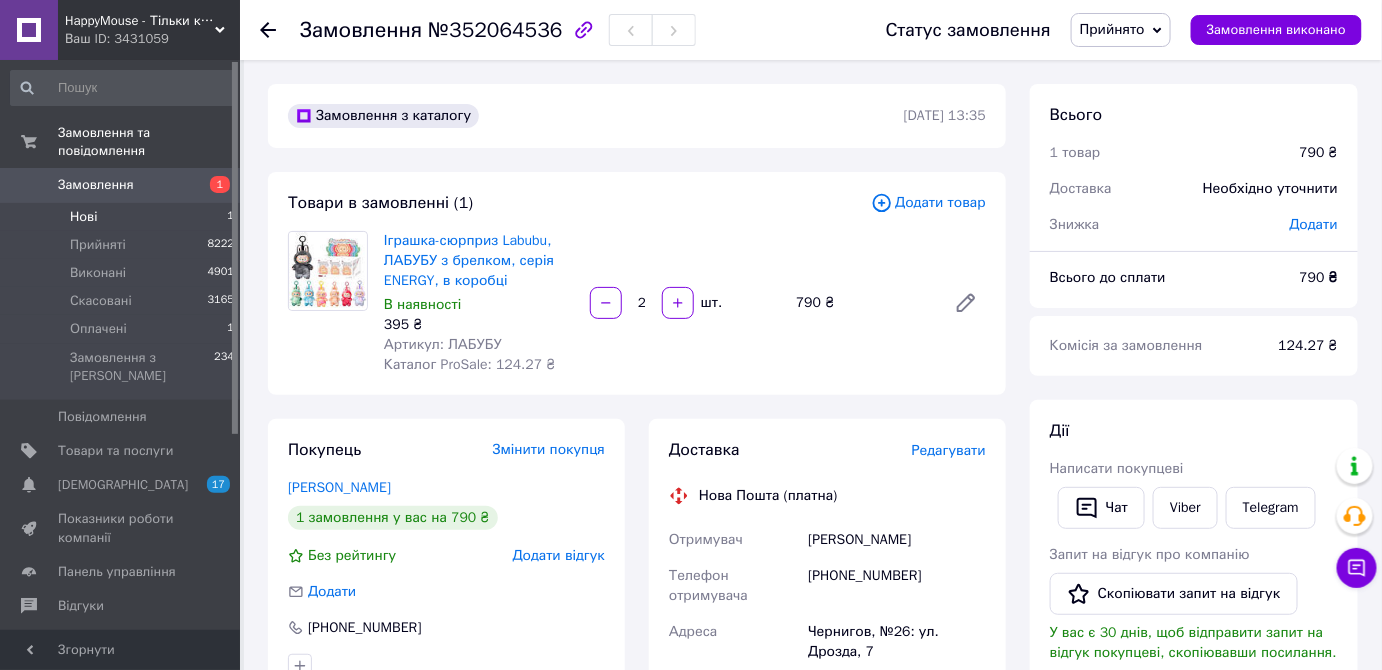 click on "1" at bounding box center (230, 217) 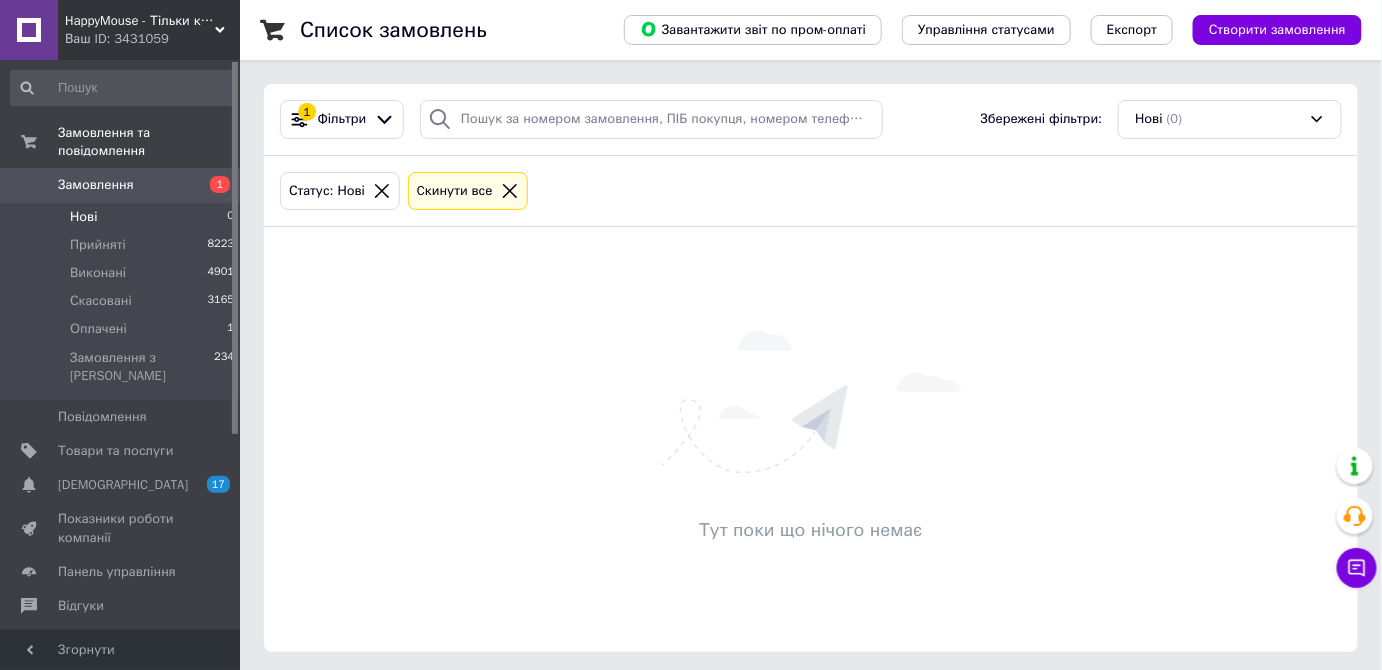 click on "1" at bounding box center (212, 185) 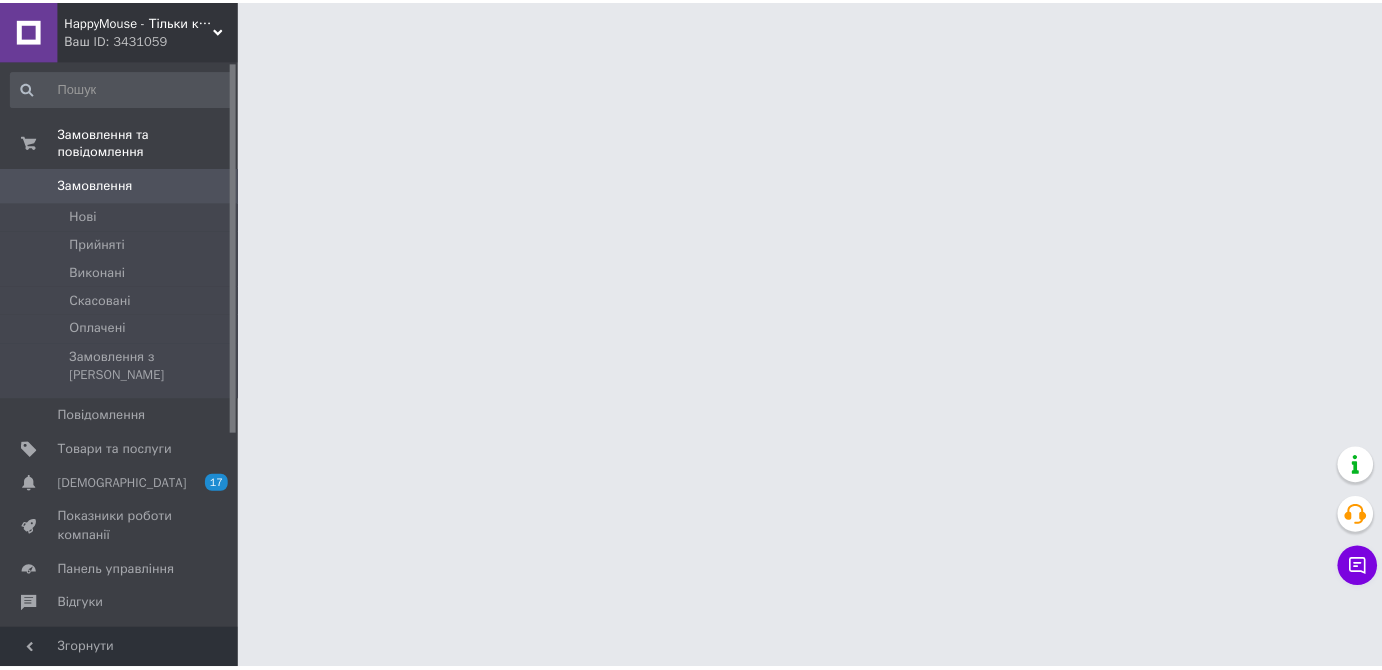scroll, scrollTop: 0, scrollLeft: 0, axis: both 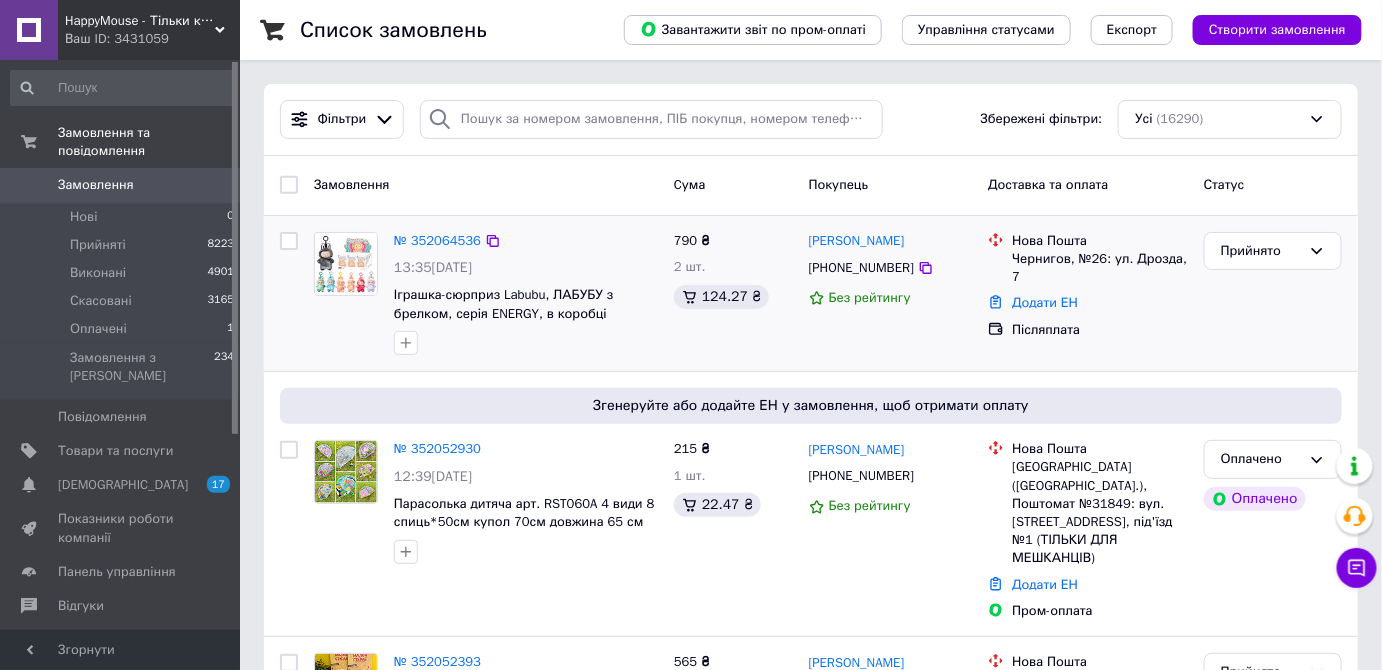 click on "№ 352064536 13:35[DATE] [GEOGRAPHIC_DATA], ЛАБУБУ з брелком, серія ENERGY, в коробці 790 ₴ 2 шт. 124.27 ₴ [PERSON_NAME] [PHONE_NUMBER] Без рейтингу Нова Пошта Чернигов, №26: ул. Дрозда, 7 Додати ЕН Післяплата Прийнято" at bounding box center [811, 294] 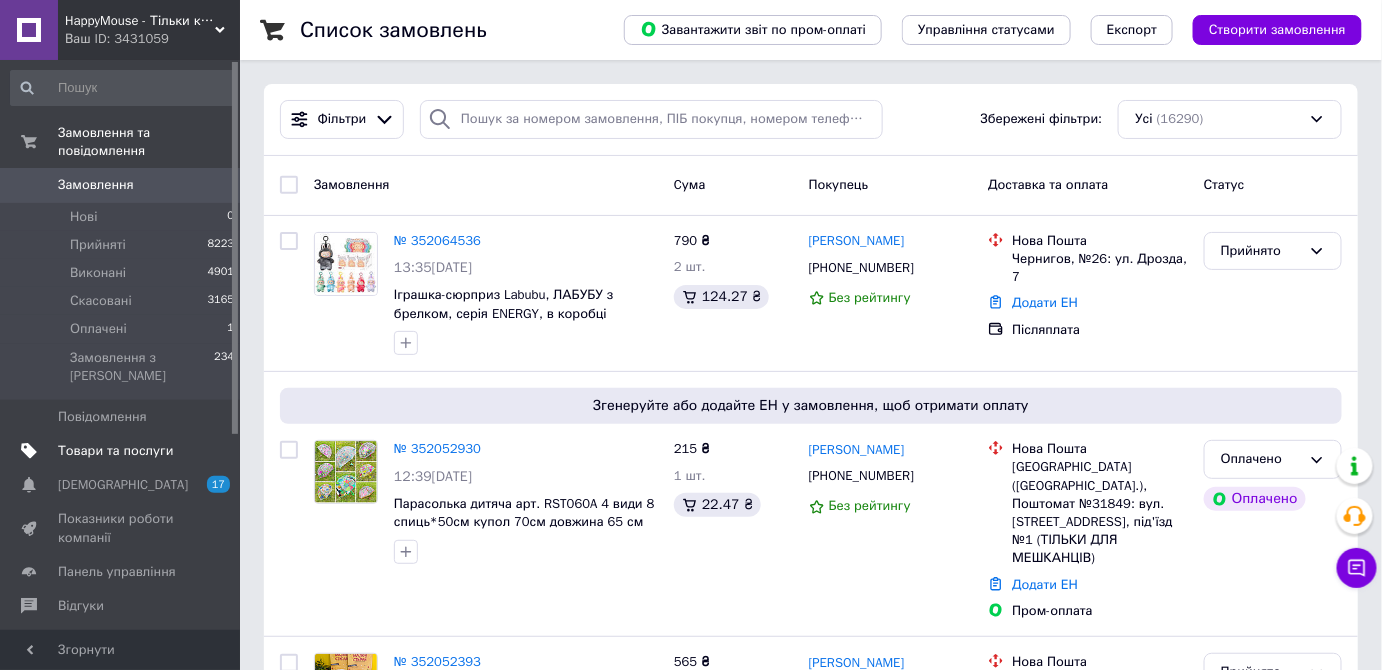 click on "Товари та послуги" at bounding box center [115, 451] 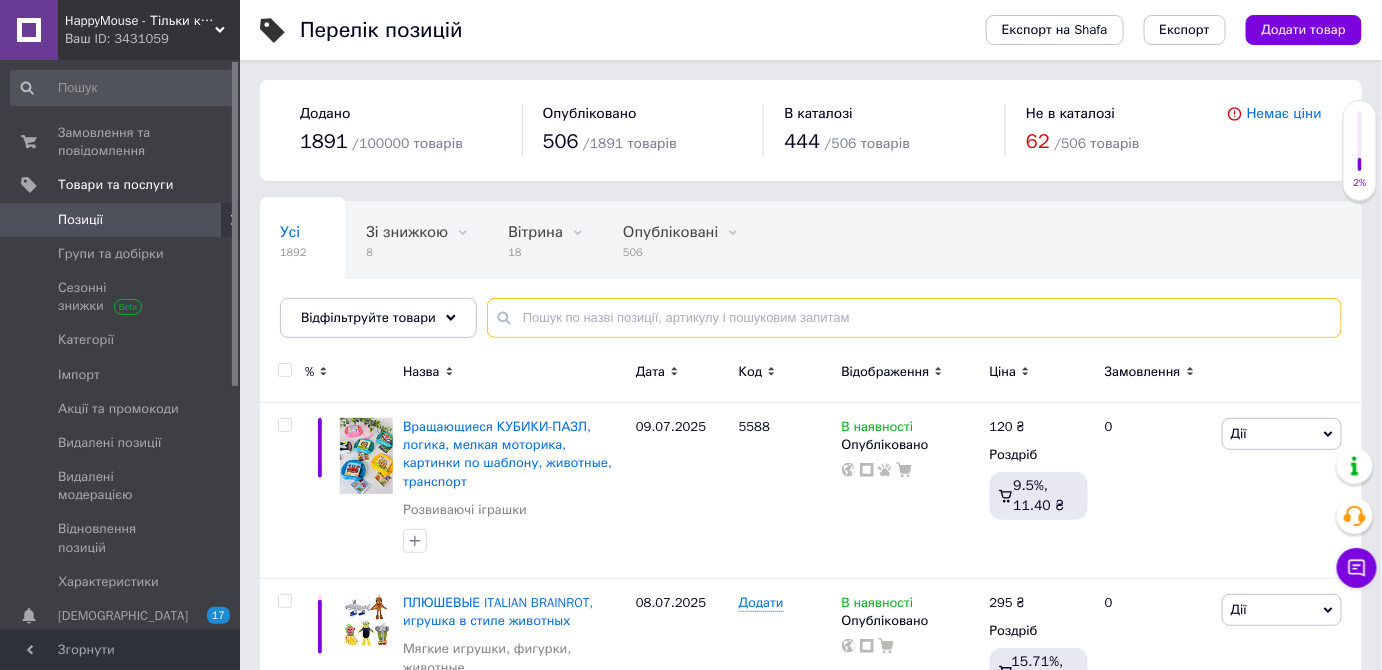 click at bounding box center [914, 318] 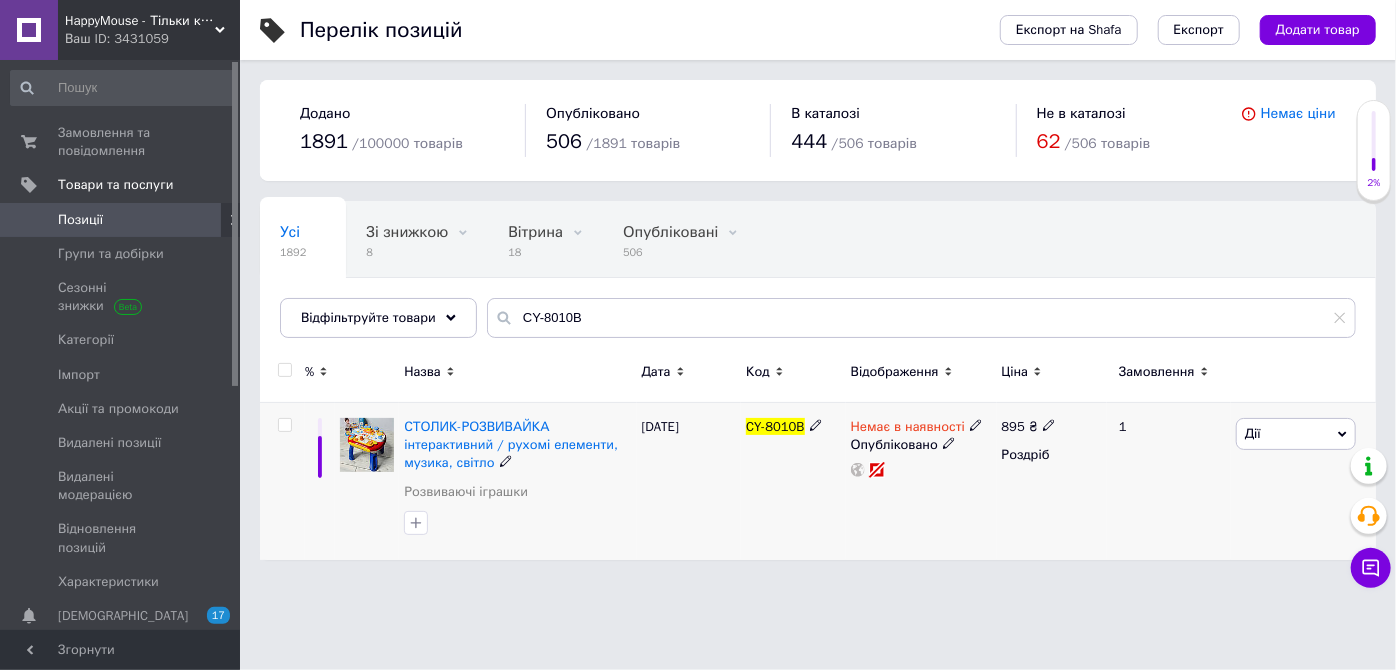 click on "Дії" at bounding box center [1296, 434] 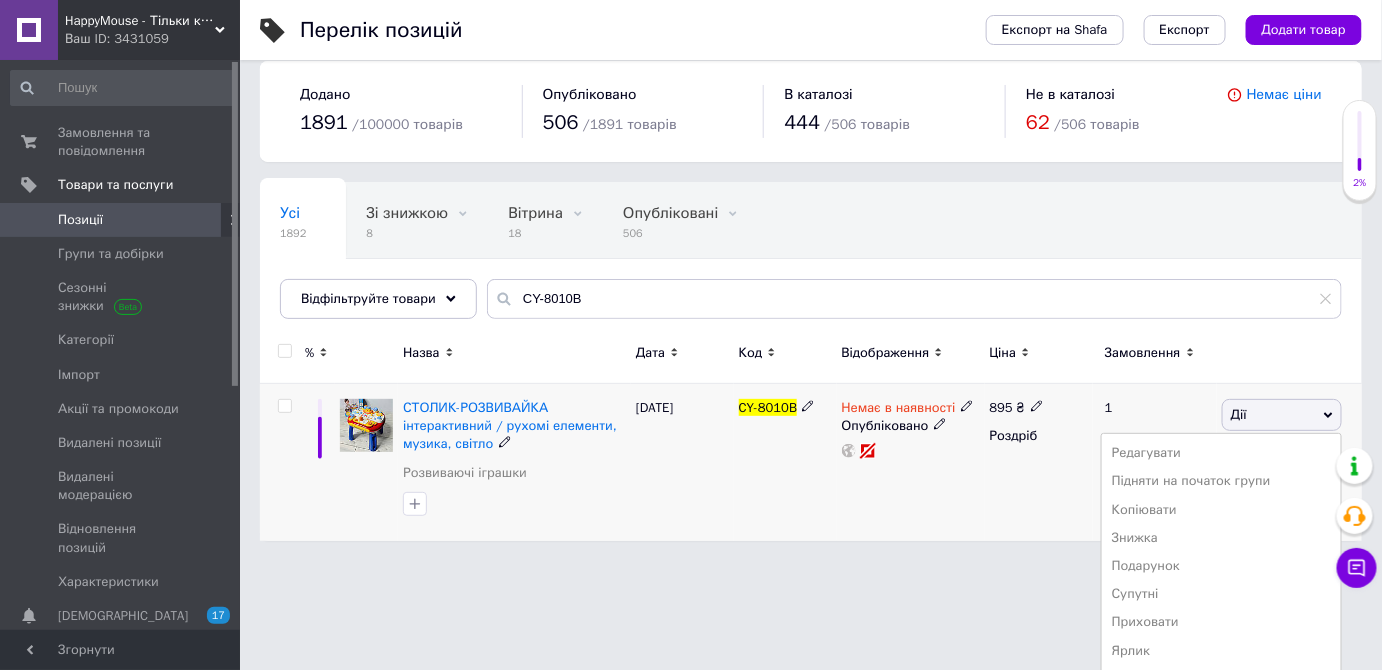 scroll, scrollTop: 101, scrollLeft: 0, axis: vertical 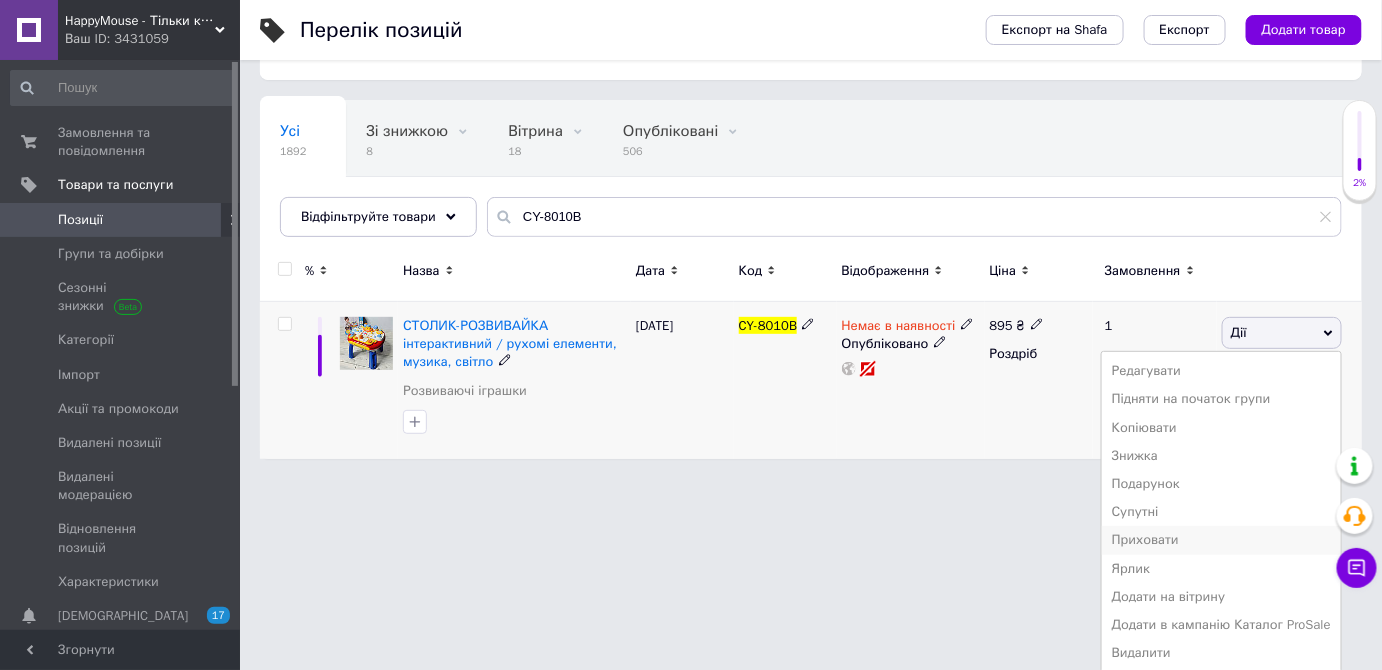 click on "Приховати" at bounding box center (1221, 540) 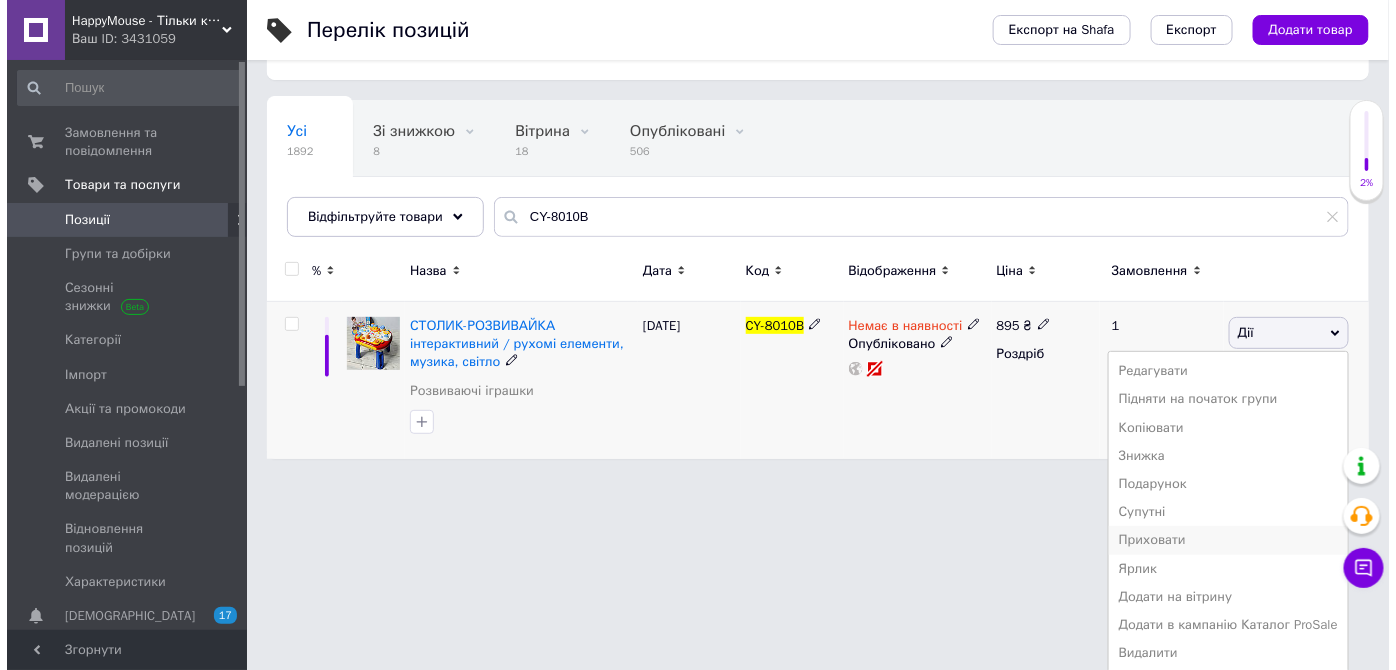 scroll, scrollTop: 0, scrollLeft: 0, axis: both 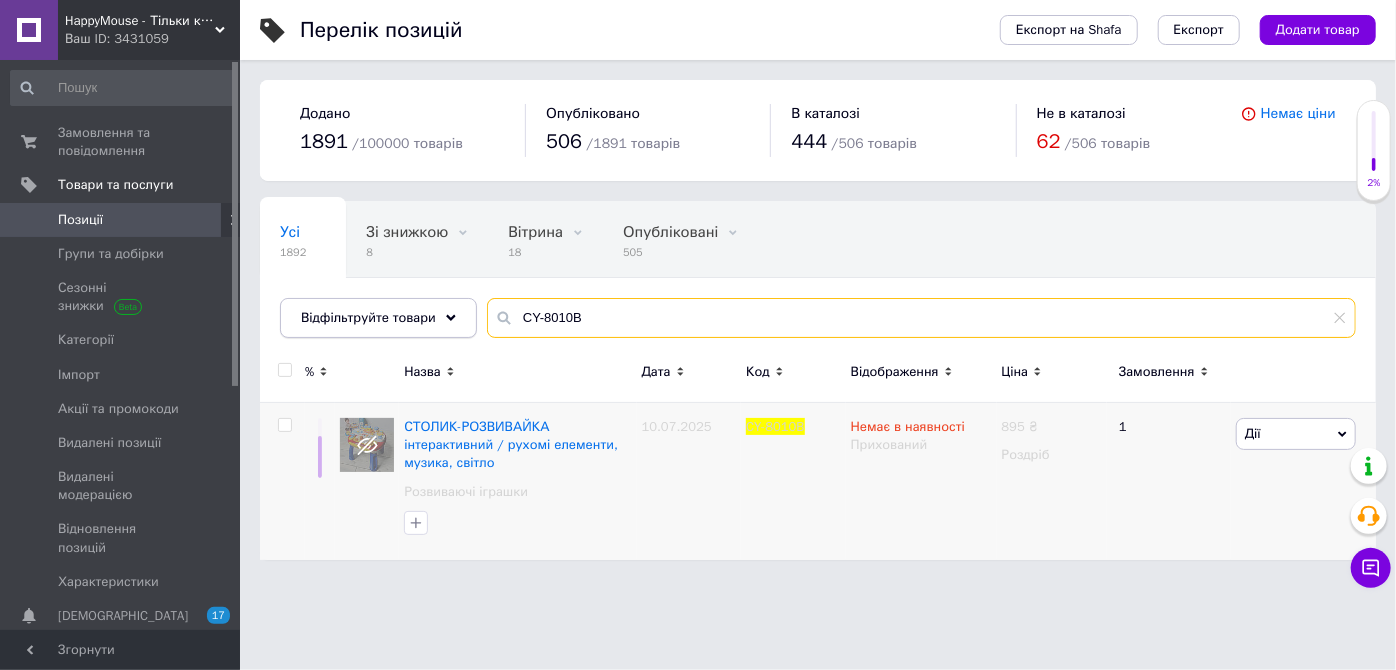 drag, startPoint x: 626, startPoint y: 299, endPoint x: 384, endPoint y: 315, distance: 242.52835 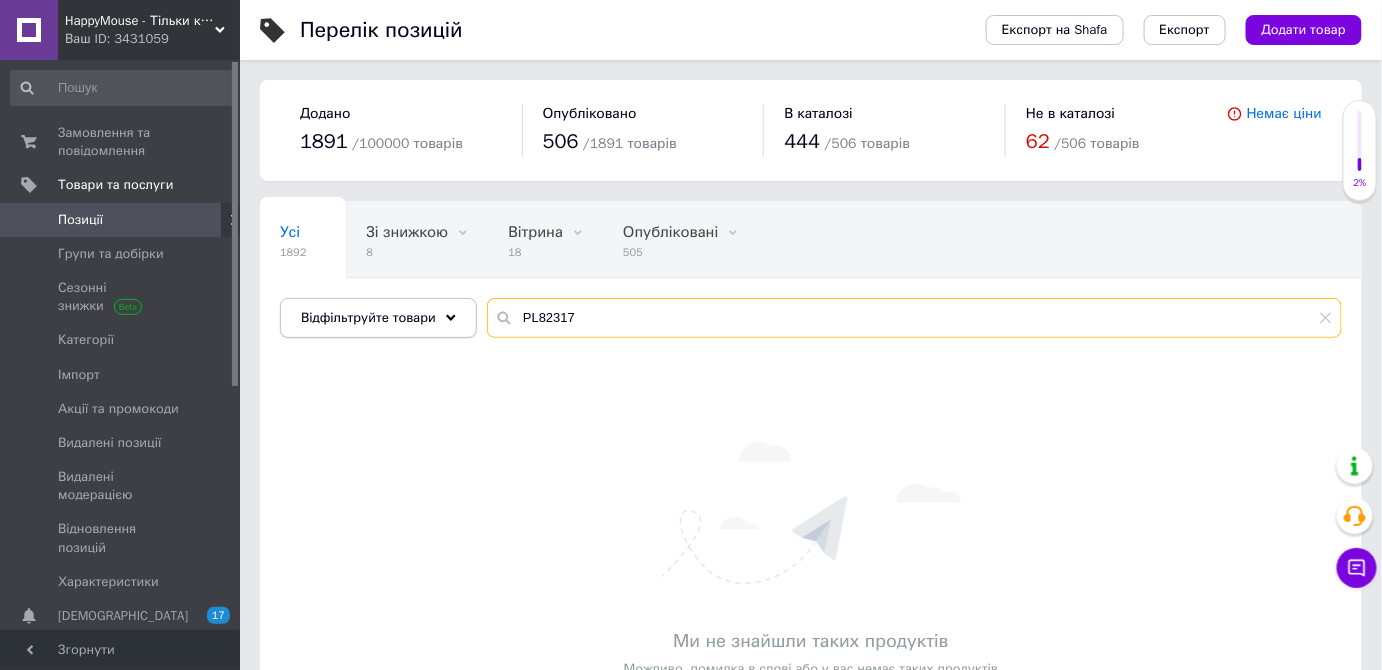 drag, startPoint x: 474, startPoint y: 299, endPoint x: 394, endPoint y: 302, distance: 80.05623 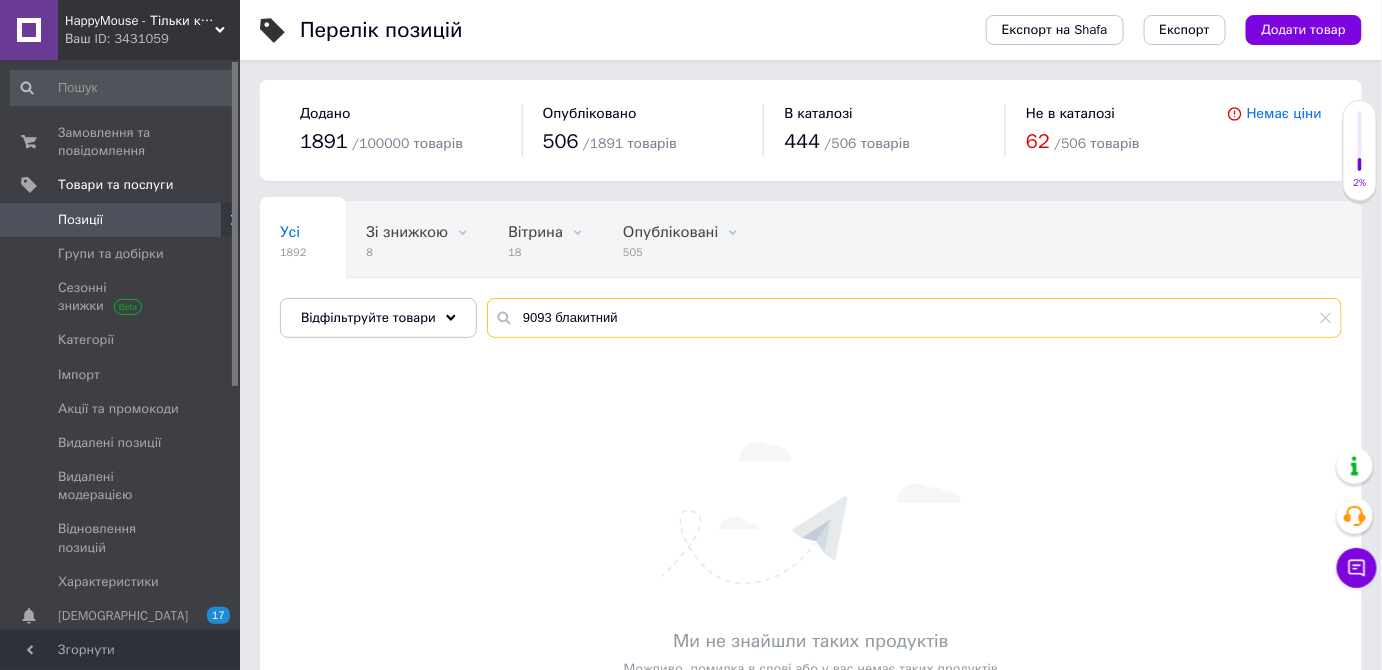 click on "9093 блакитний" at bounding box center [914, 318] 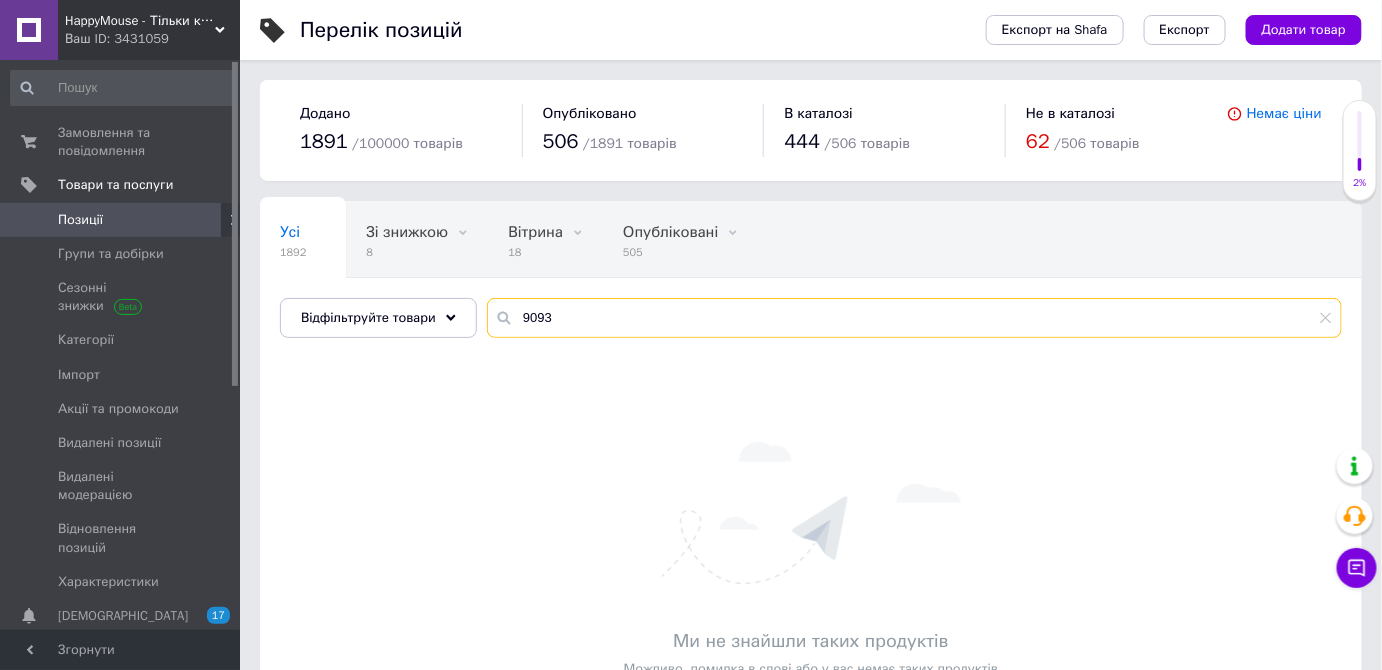 type on "9093" 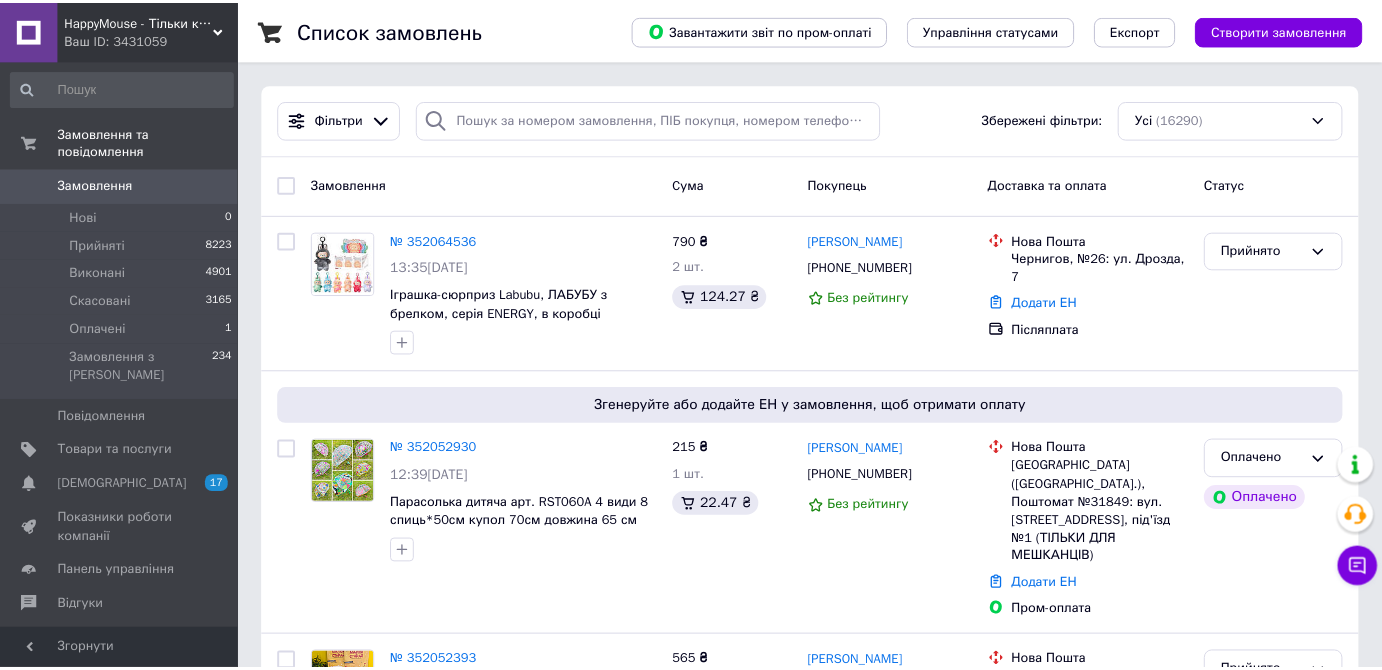 scroll, scrollTop: 0, scrollLeft: 0, axis: both 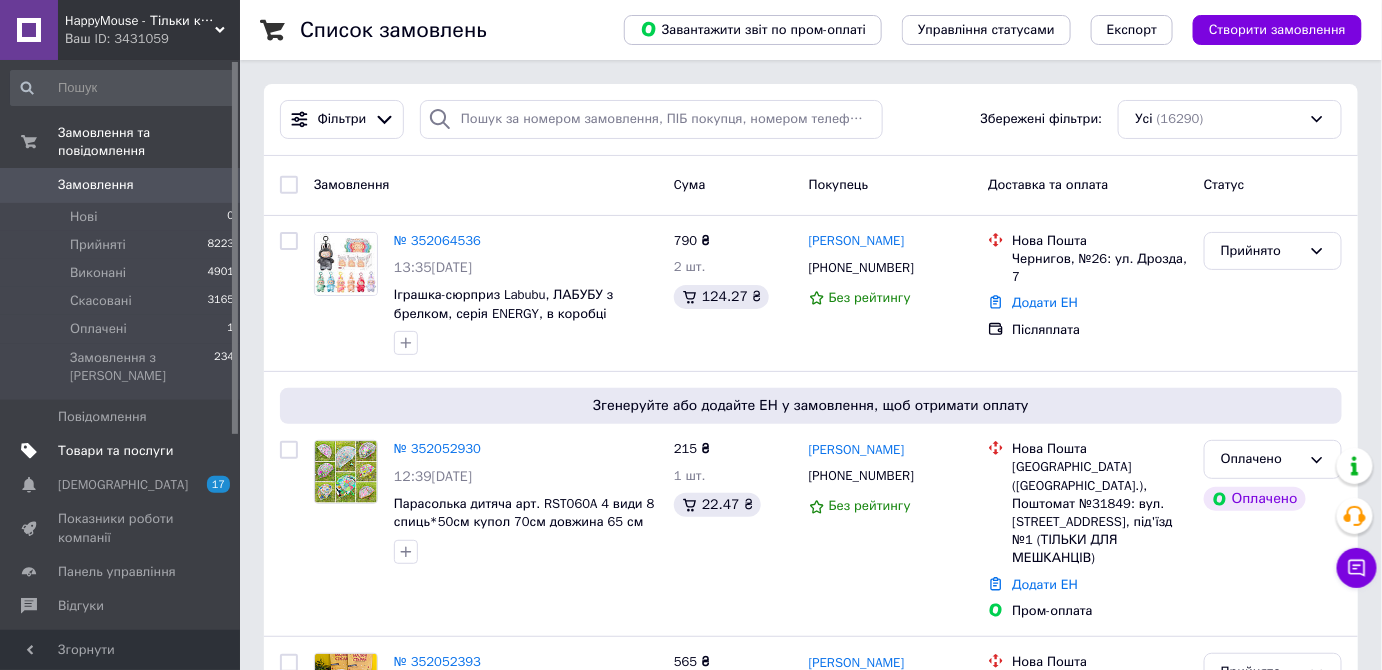 click on "Товари та послуги" at bounding box center (115, 451) 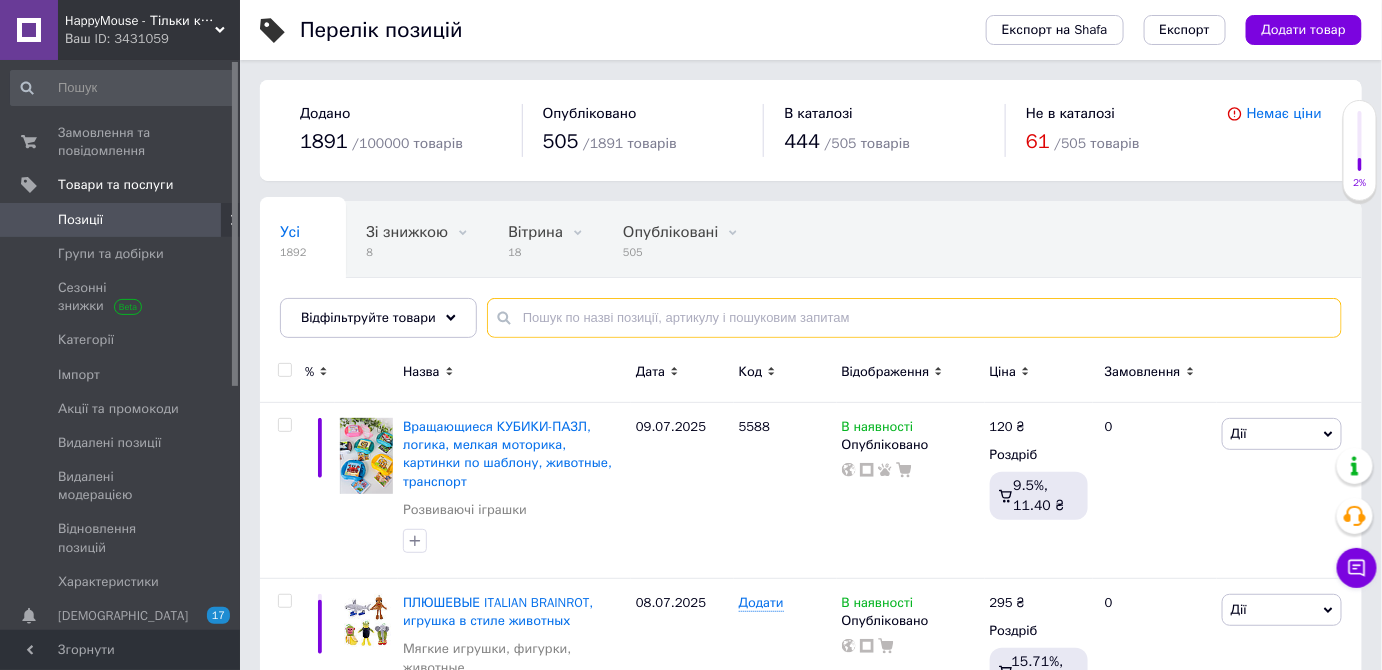 click at bounding box center [914, 318] 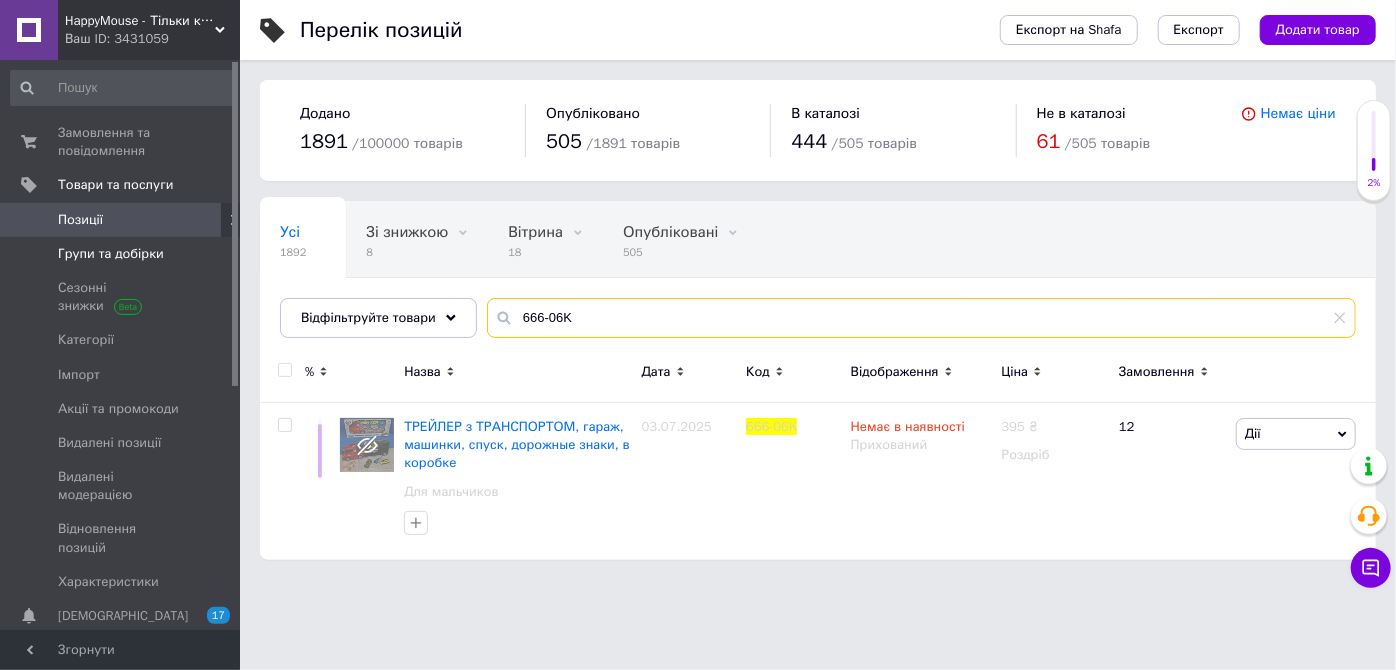drag, startPoint x: 696, startPoint y: 317, endPoint x: 230, endPoint y: 262, distance: 469.2345 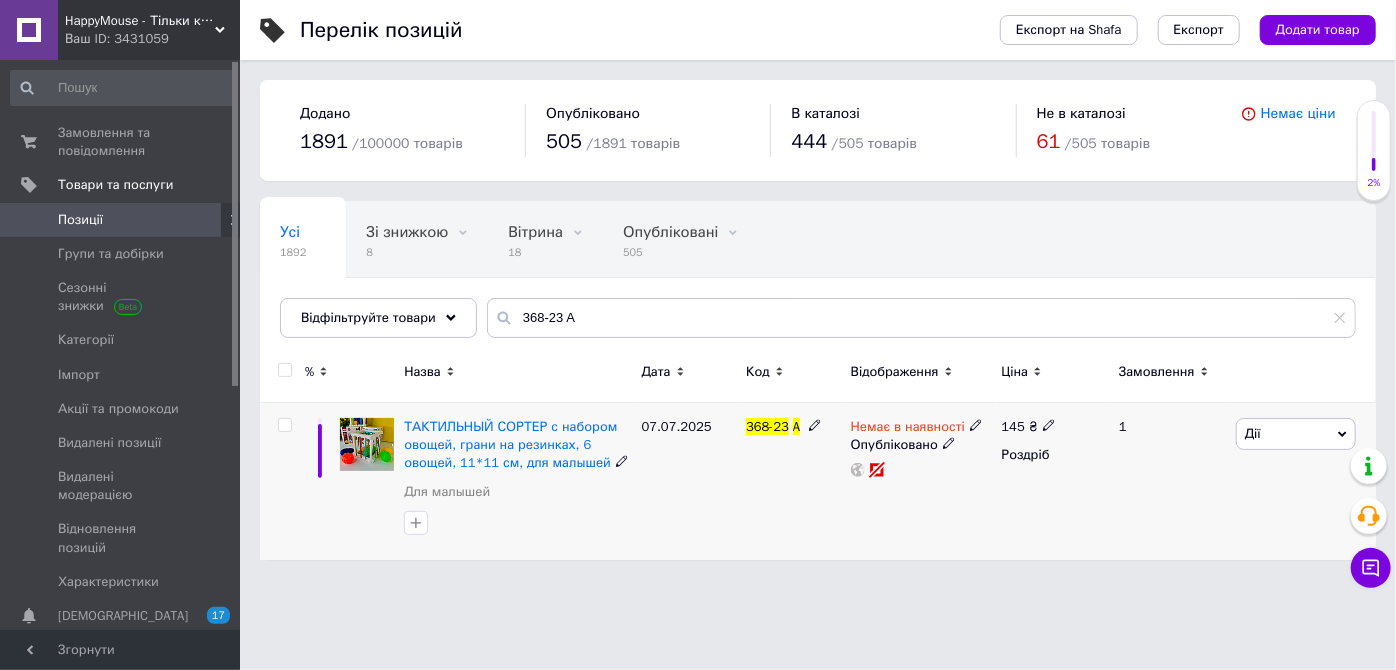 click on "Дії" at bounding box center (1296, 434) 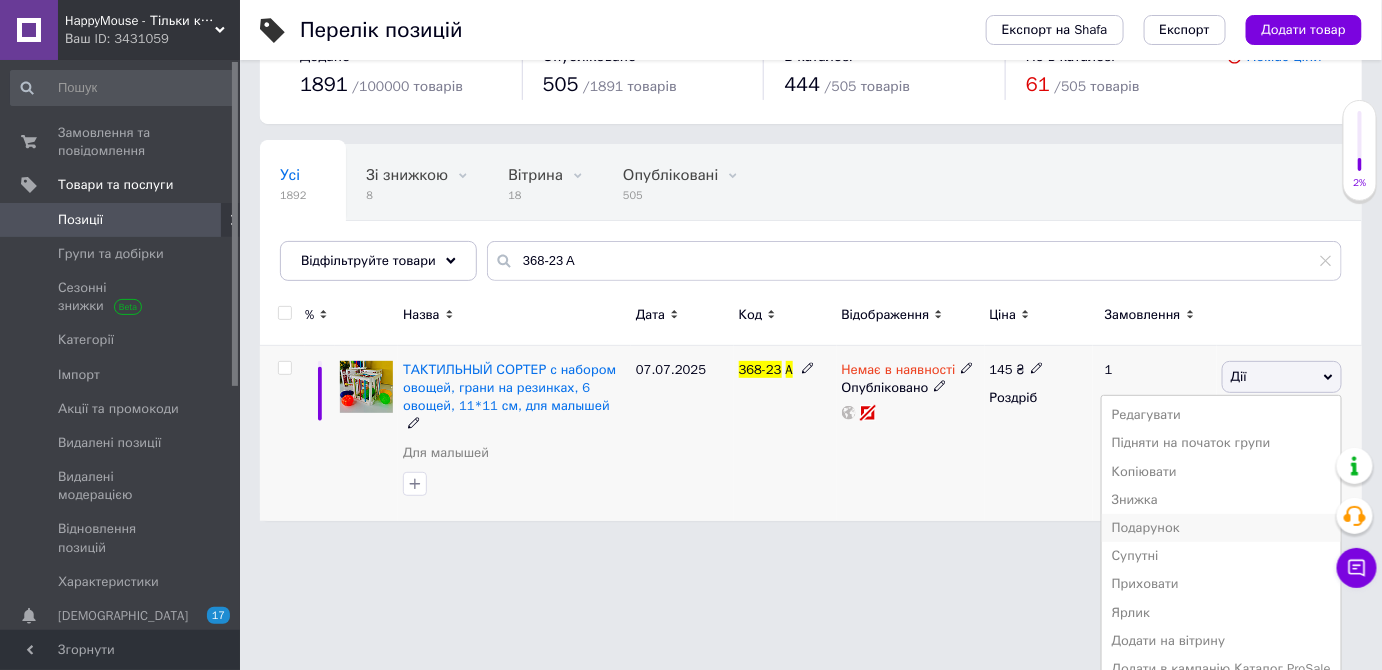 scroll, scrollTop: 101, scrollLeft: 0, axis: vertical 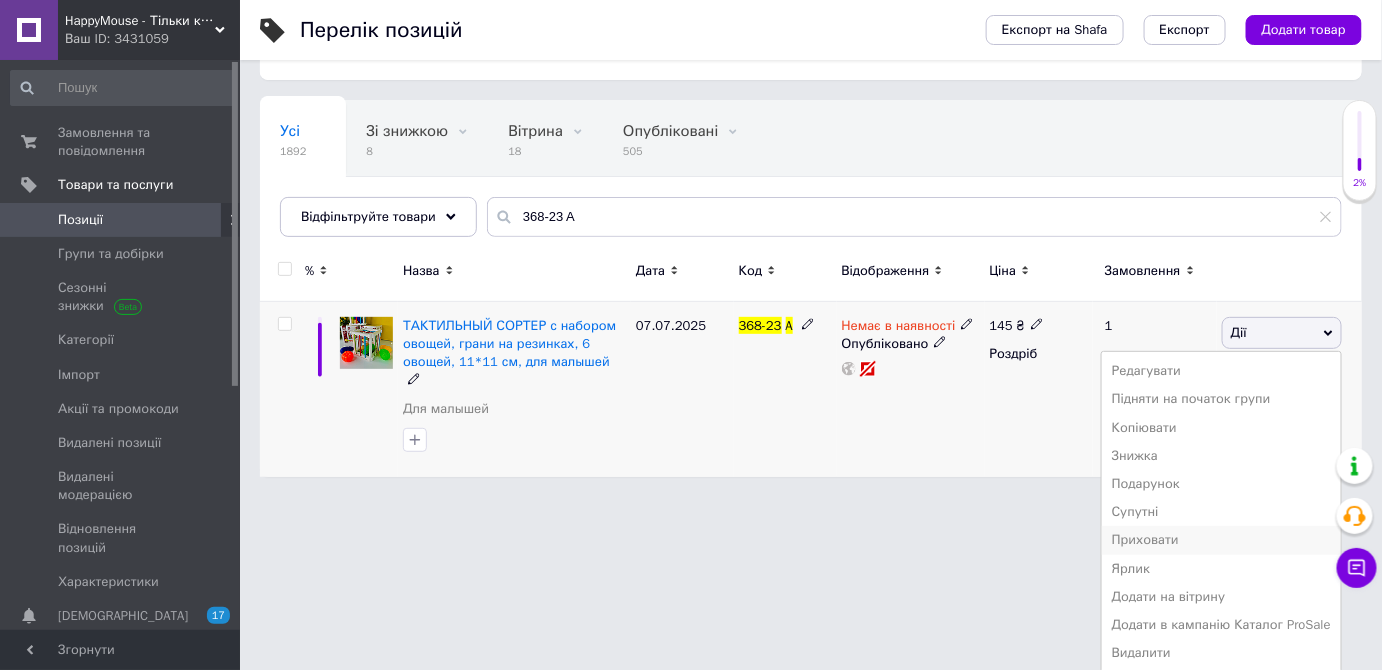 click on "Приховати" at bounding box center (1221, 540) 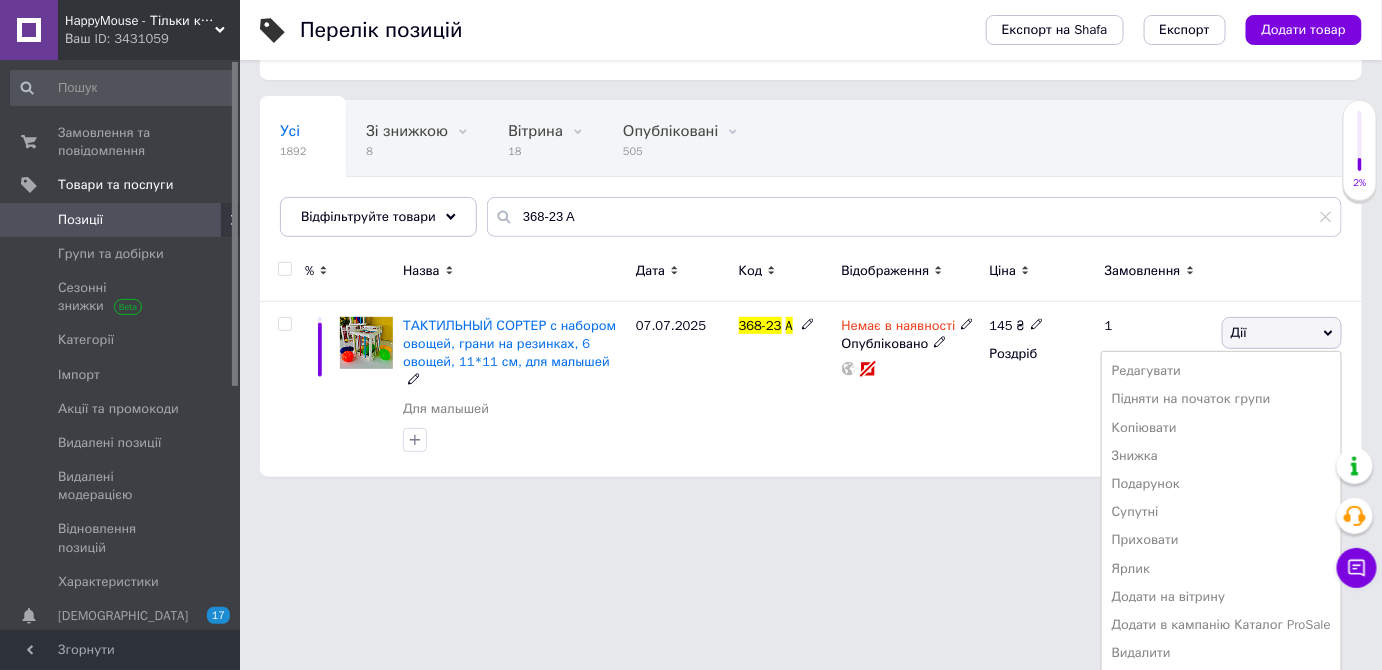 scroll, scrollTop: 0, scrollLeft: 0, axis: both 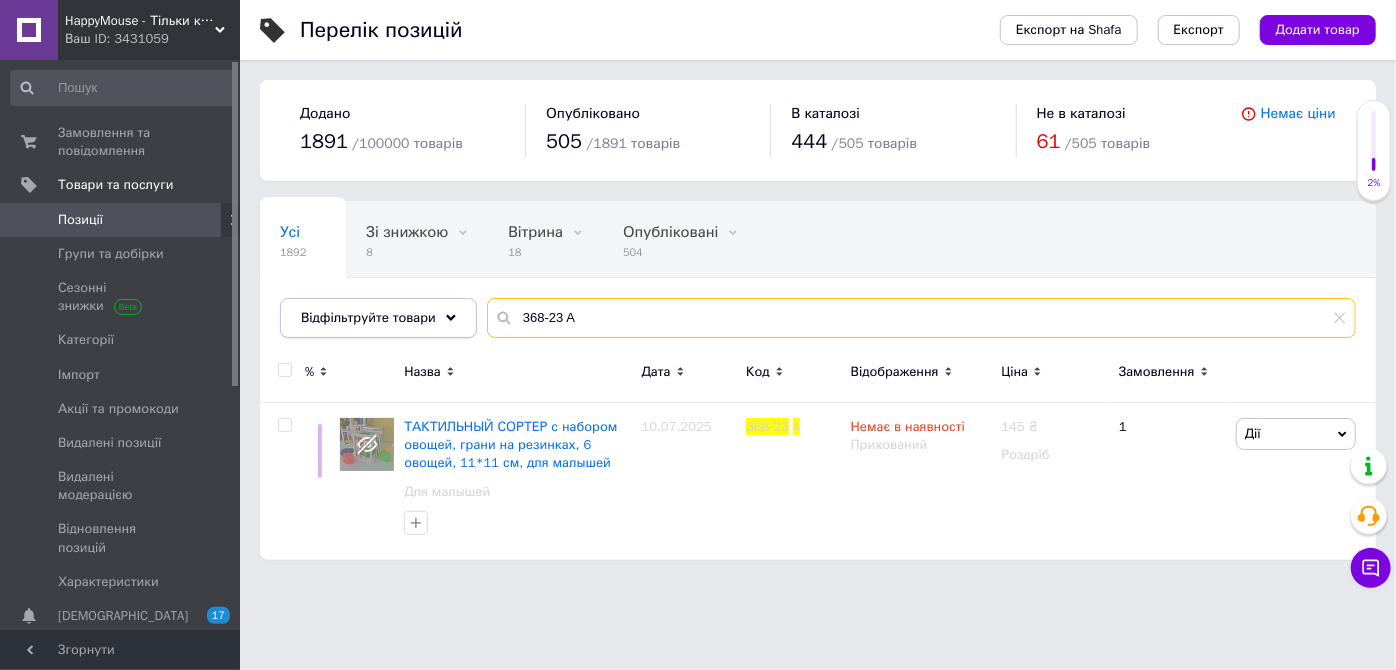 drag, startPoint x: 725, startPoint y: 312, endPoint x: 350, endPoint y: 314, distance: 375.00534 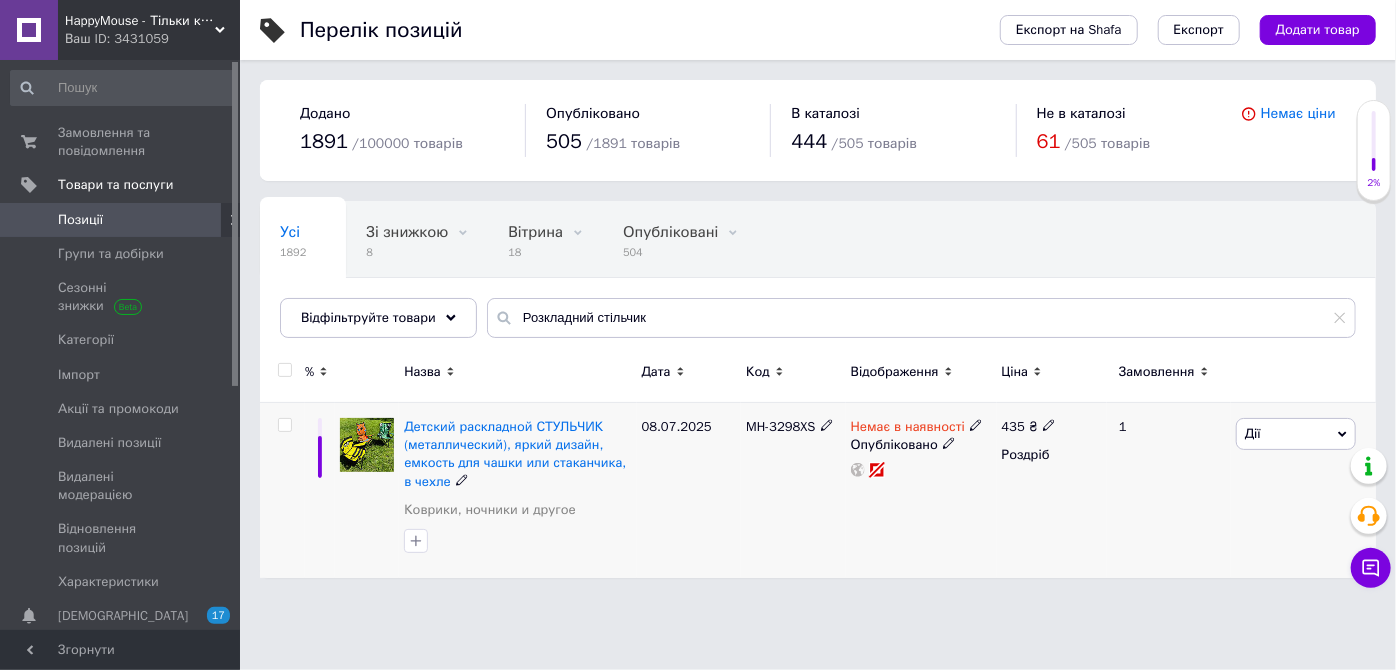 click on "Дії" at bounding box center [1296, 434] 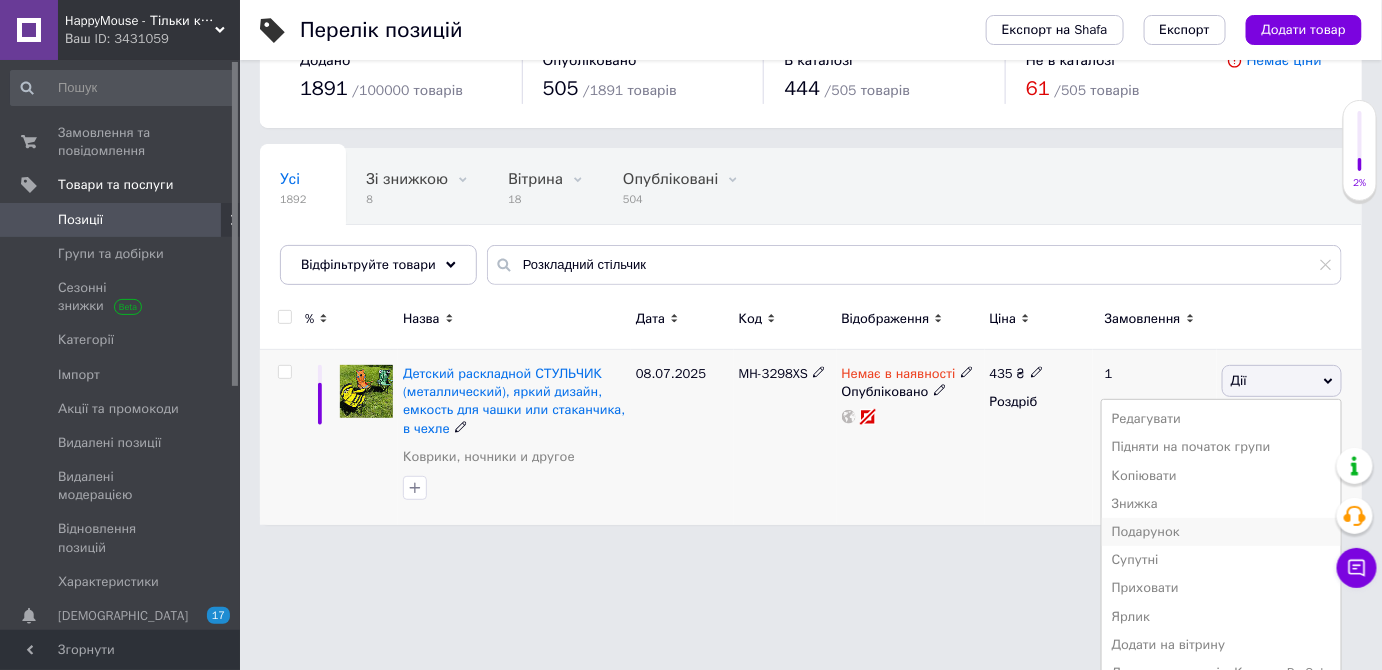 scroll, scrollTop: 101, scrollLeft: 0, axis: vertical 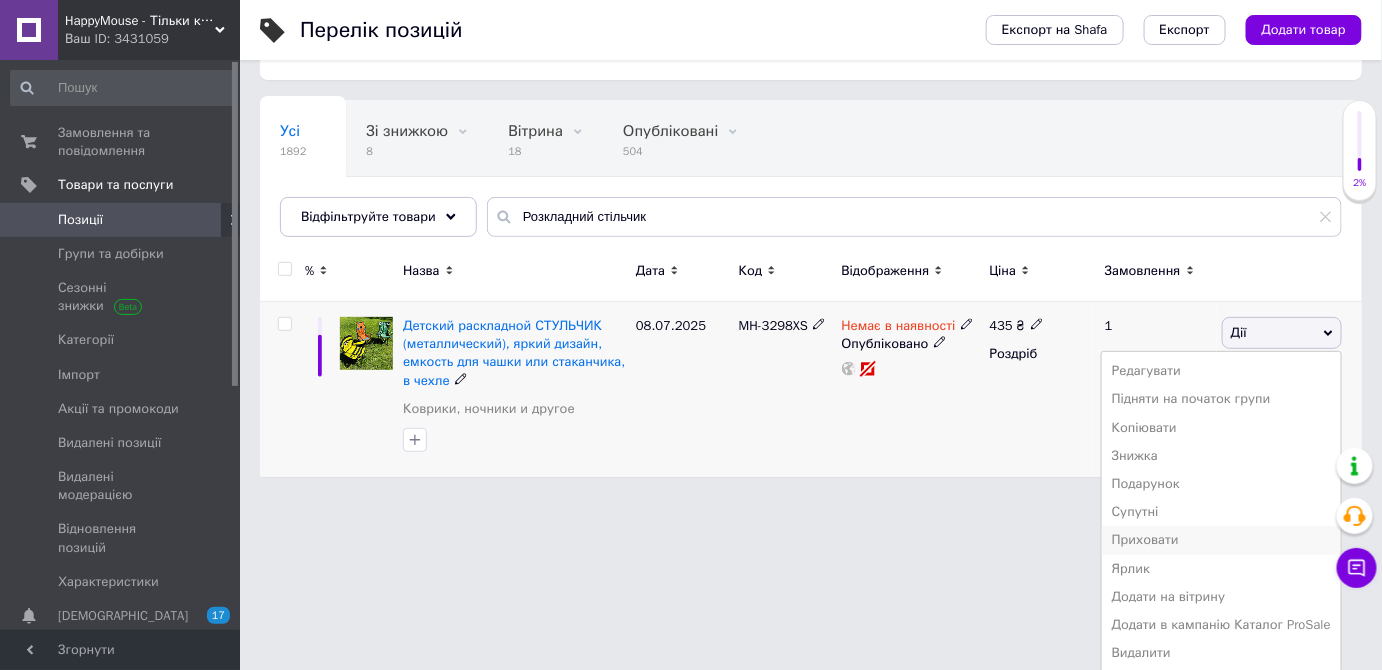 click on "Приховати" at bounding box center (1221, 540) 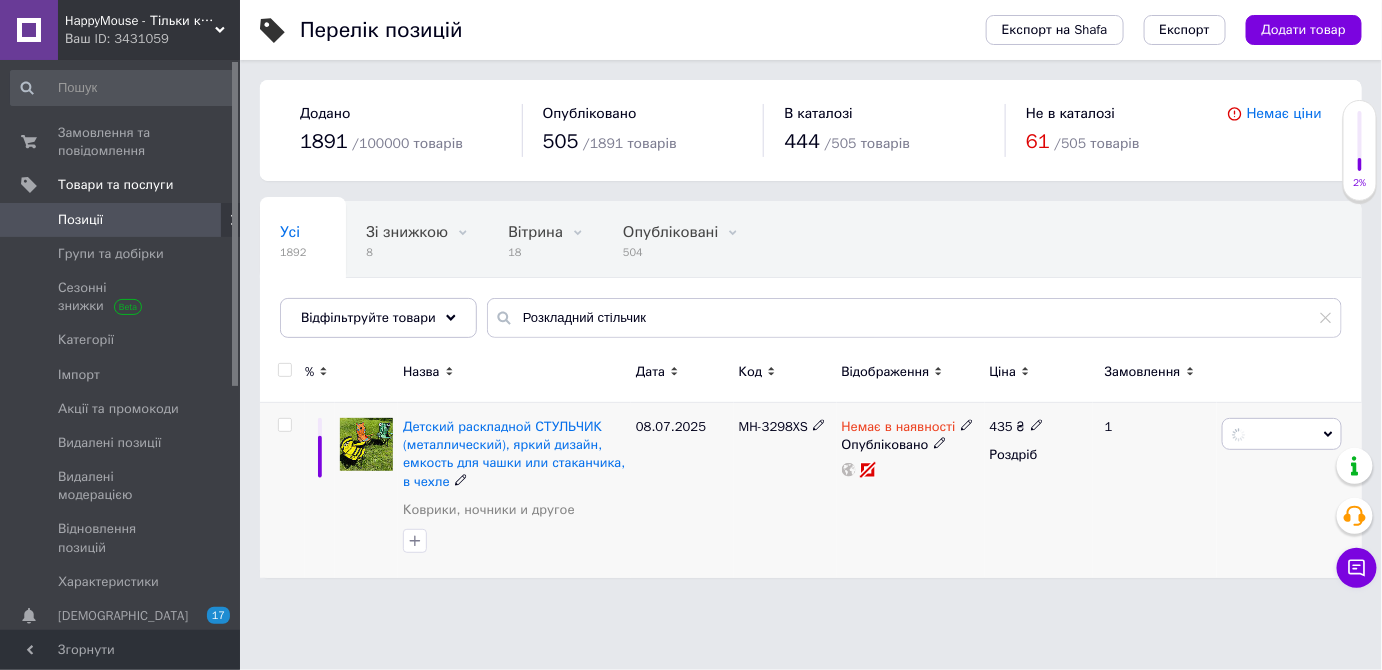 scroll, scrollTop: 0, scrollLeft: 0, axis: both 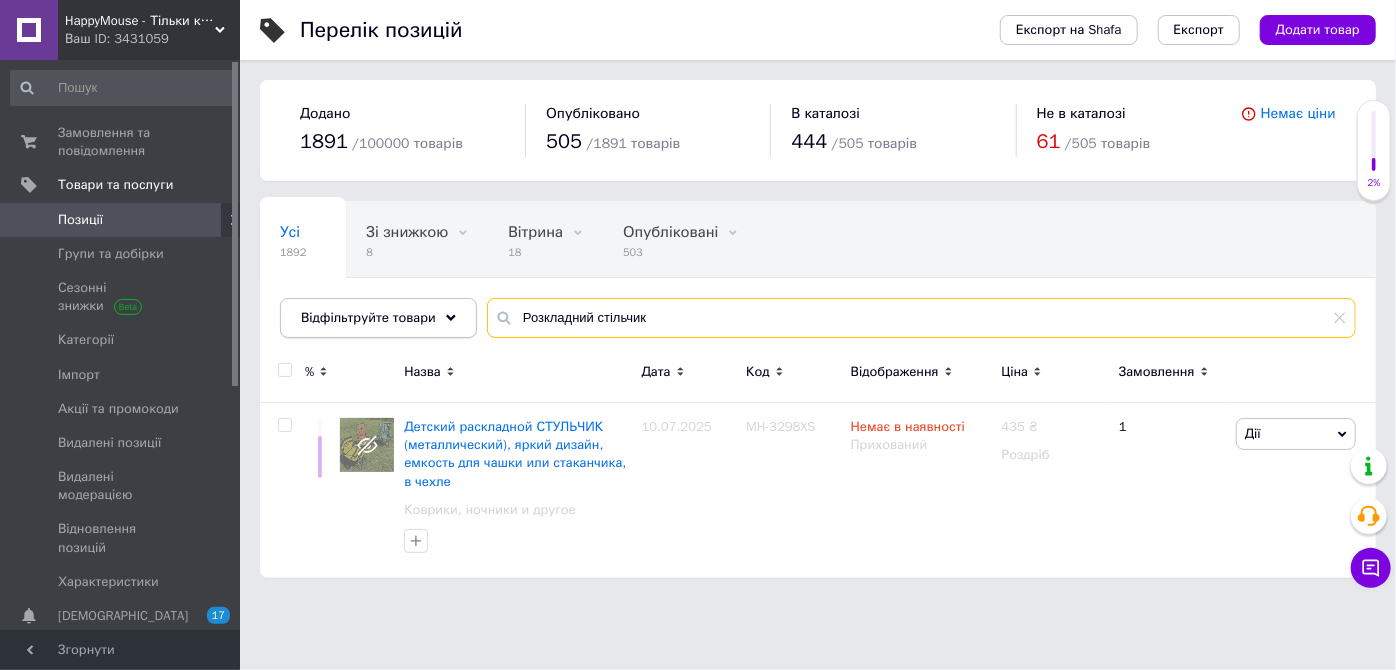 drag, startPoint x: 679, startPoint y: 320, endPoint x: 309, endPoint y: 317, distance: 370.01218 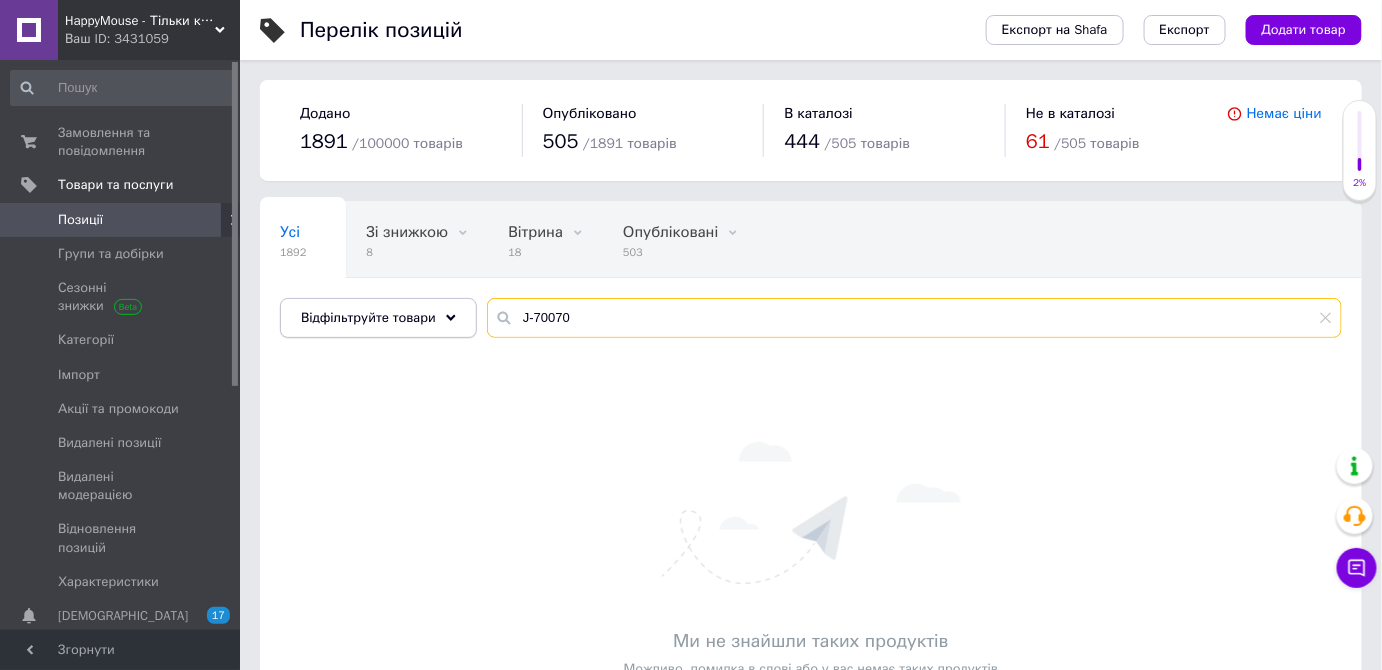 drag, startPoint x: 500, startPoint y: 318, endPoint x: 431, endPoint y: 312, distance: 69.260376 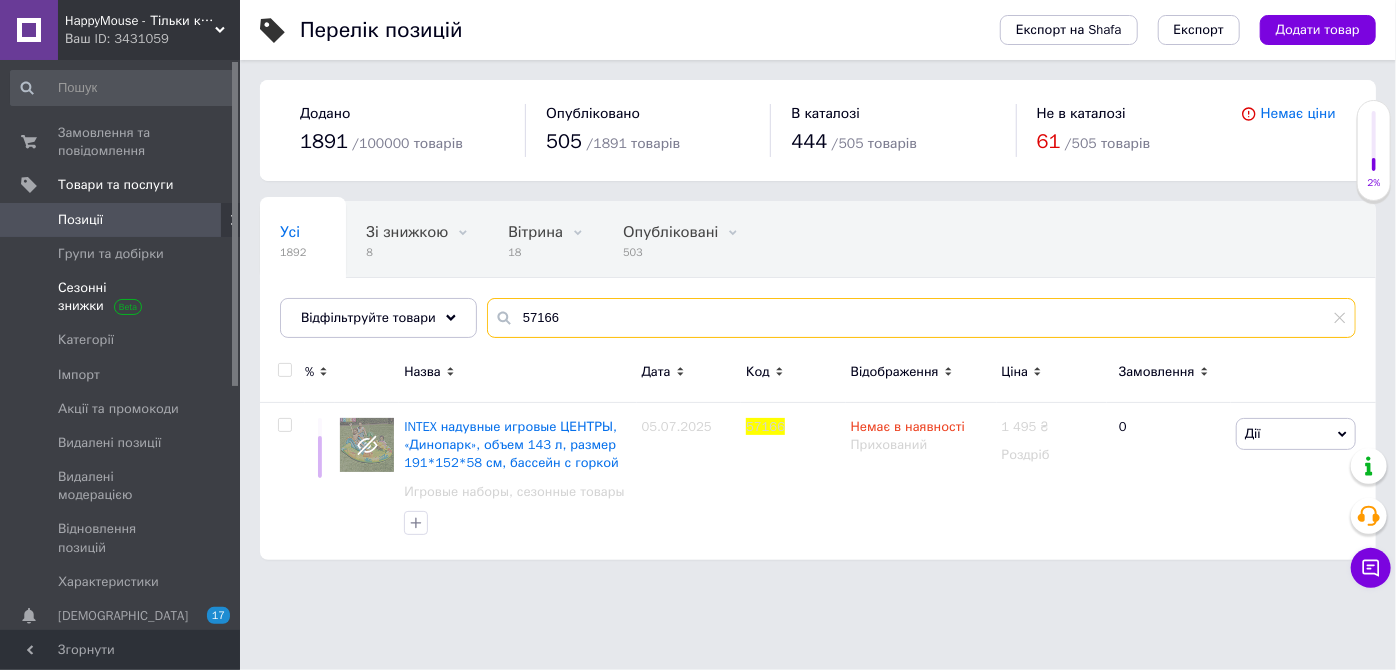 drag, startPoint x: 513, startPoint y: 313, endPoint x: 33, endPoint y: 302, distance: 480.12604 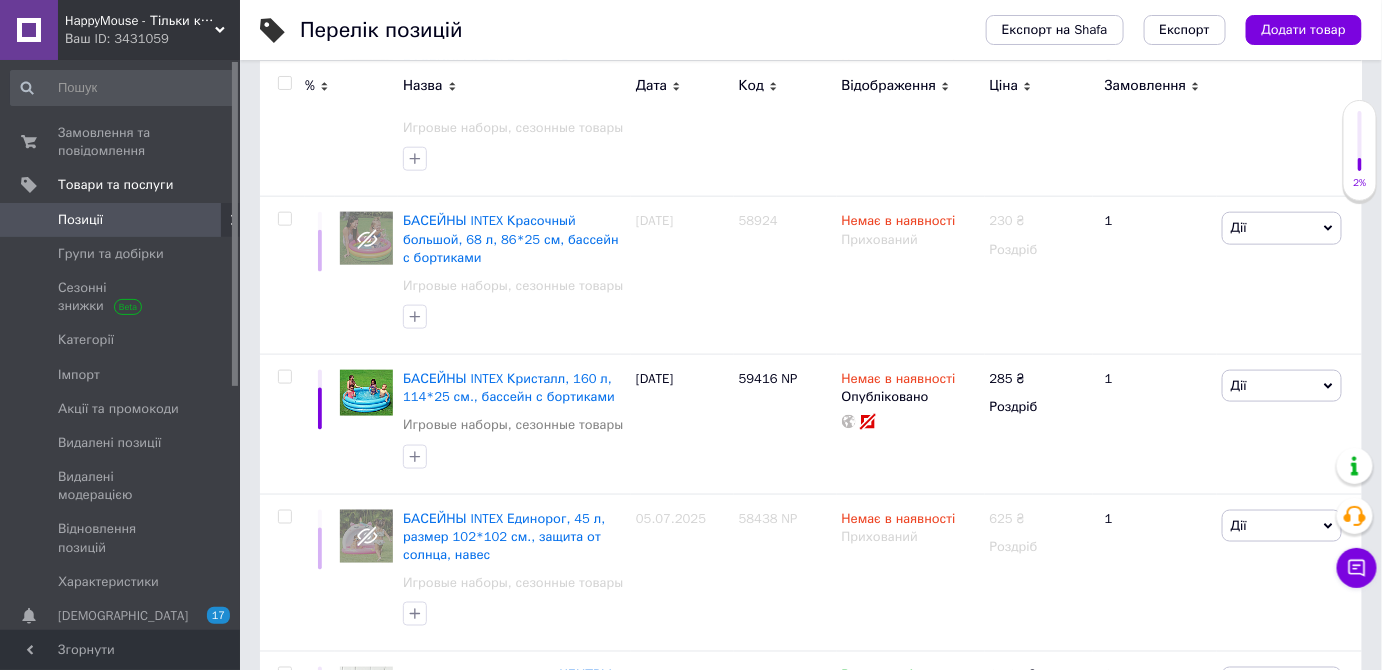 scroll, scrollTop: 818, scrollLeft: 0, axis: vertical 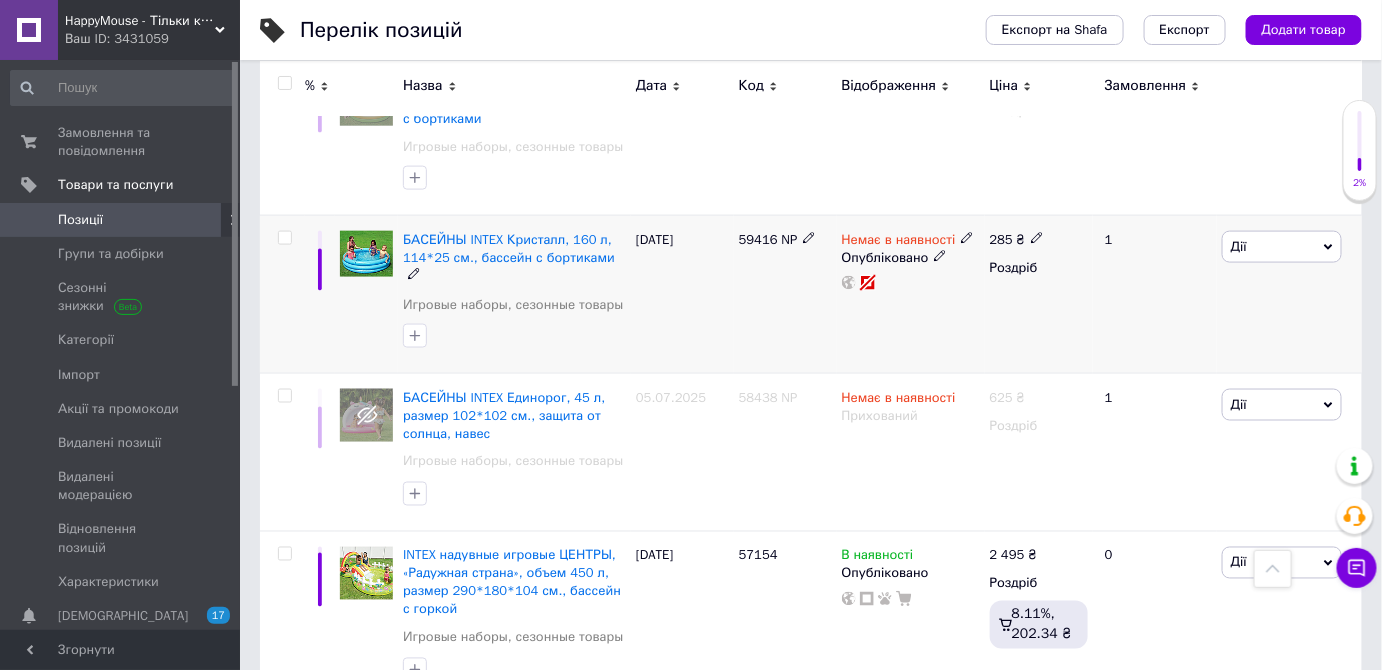 click on "Дії" at bounding box center (1282, 247) 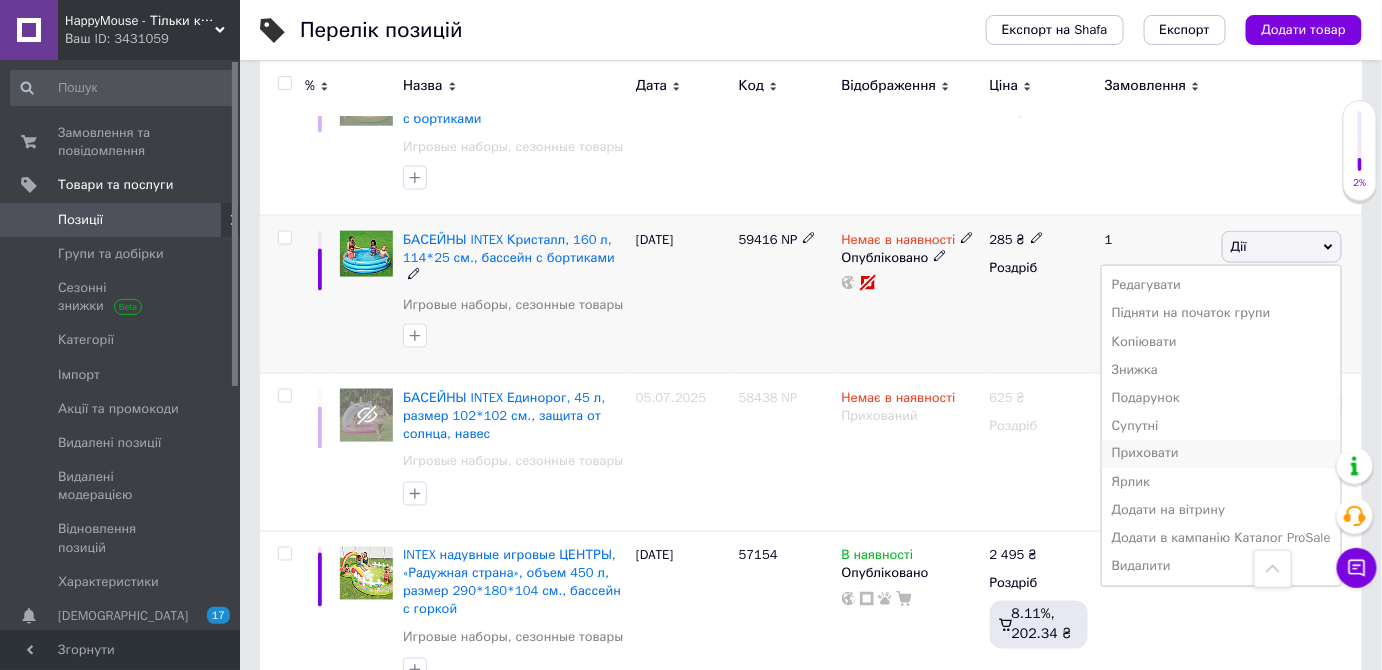 click on "Приховати" at bounding box center [1221, 454] 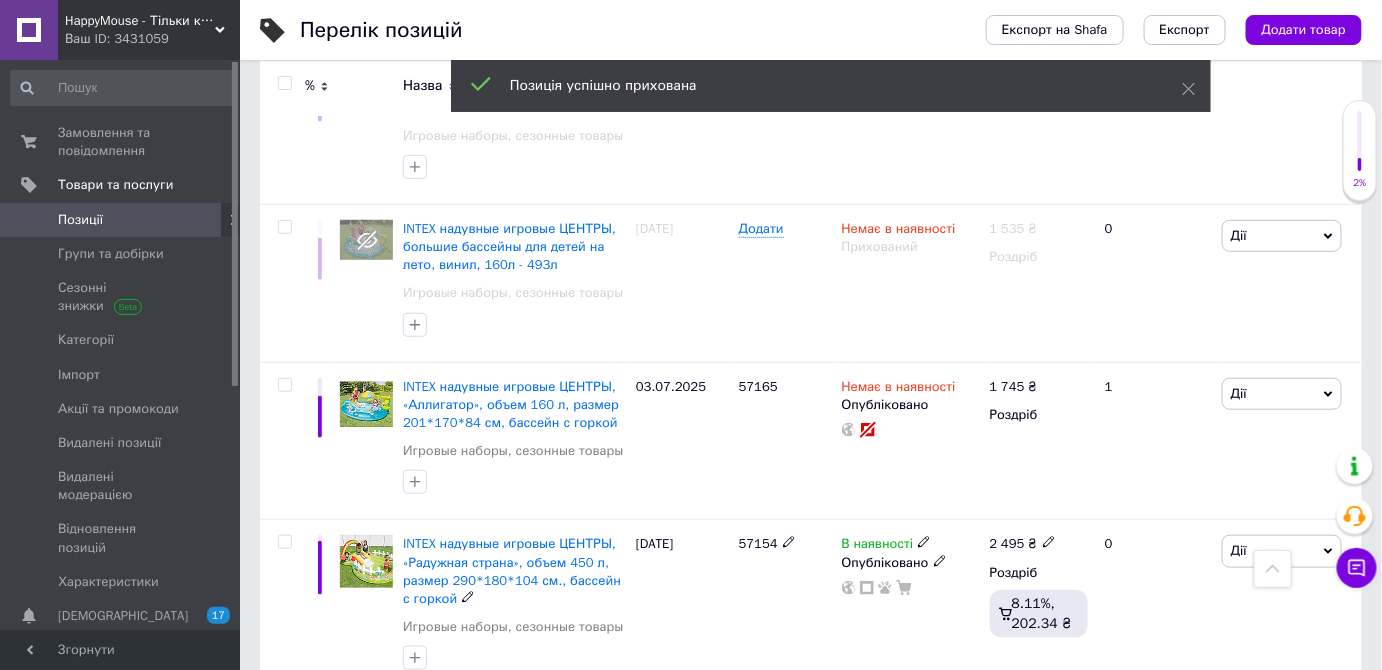 scroll, scrollTop: 355, scrollLeft: 0, axis: vertical 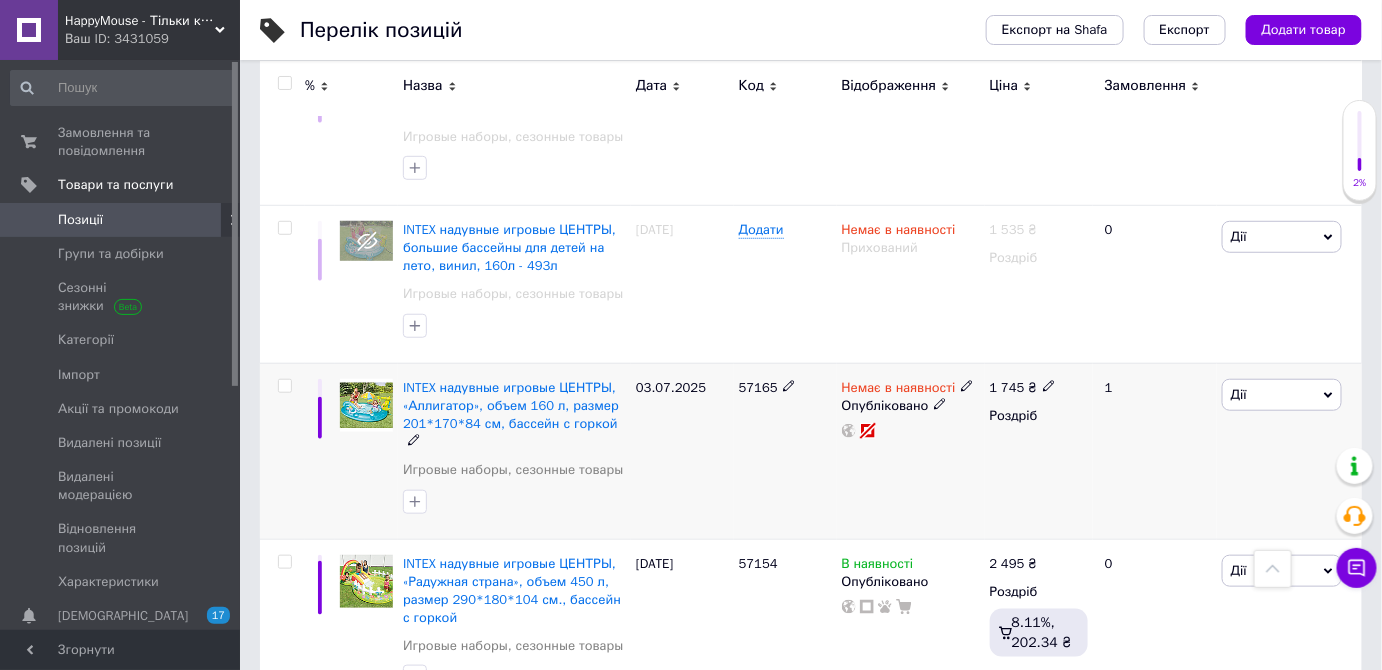 click on "Дії" at bounding box center (1282, 395) 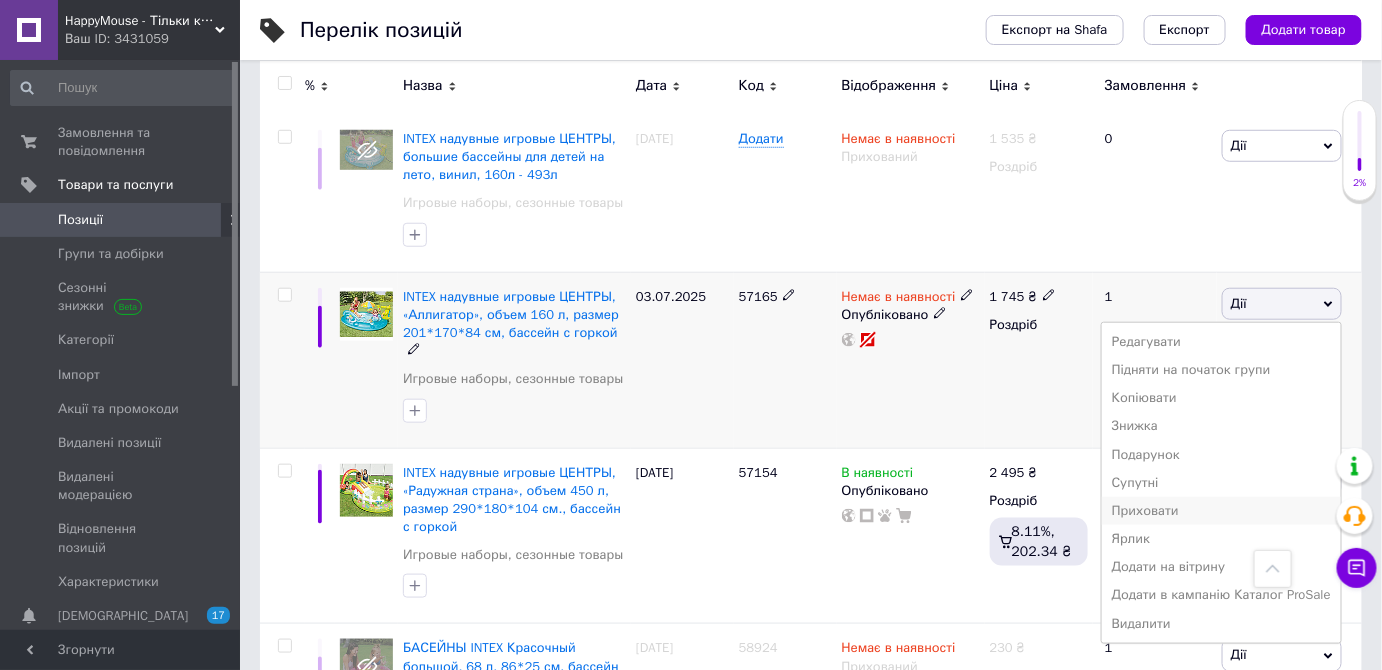 click on "Приховати" at bounding box center (1221, 511) 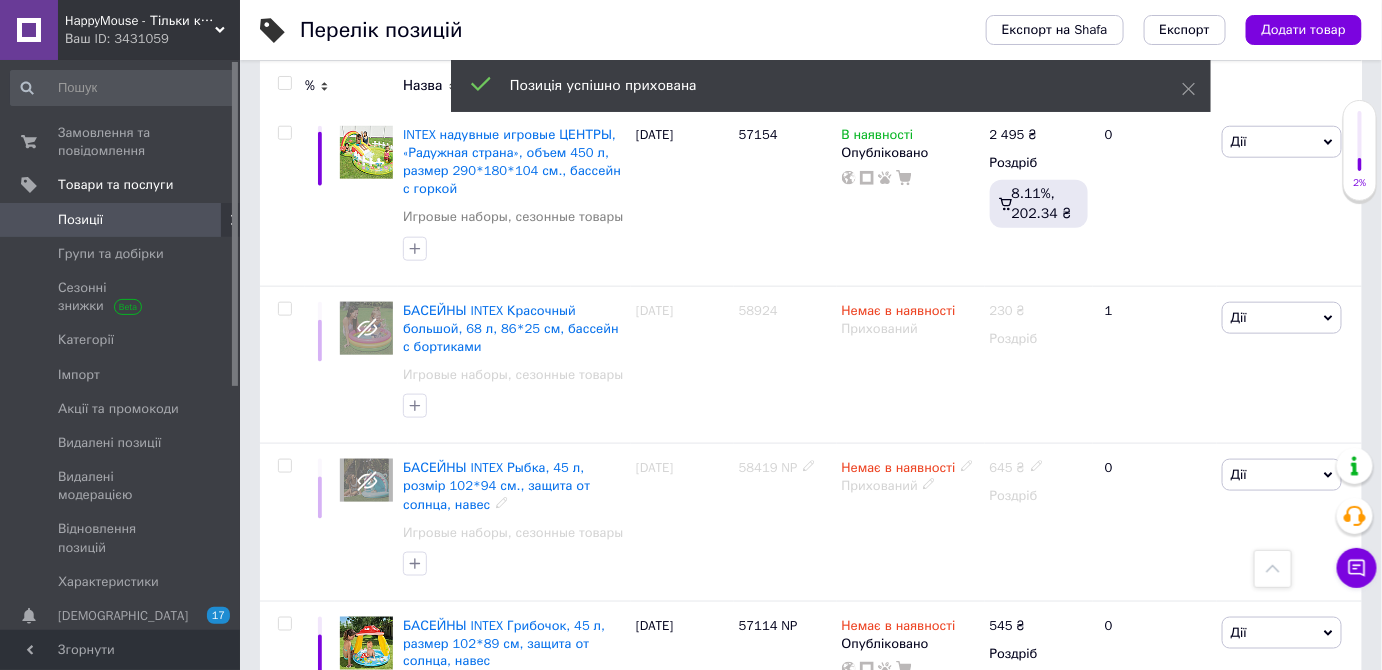 scroll, scrollTop: 818, scrollLeft: 0, axis: vertical 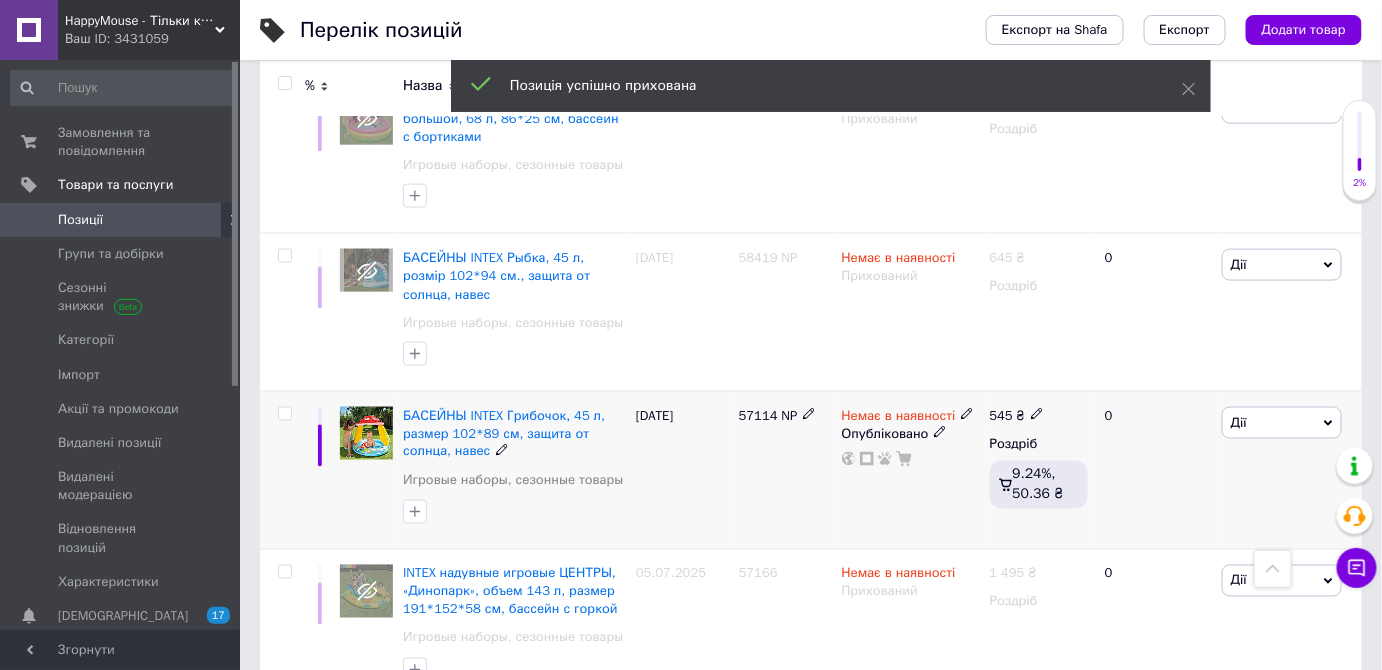 click on "Дії" at bounding box center (1282, 423) 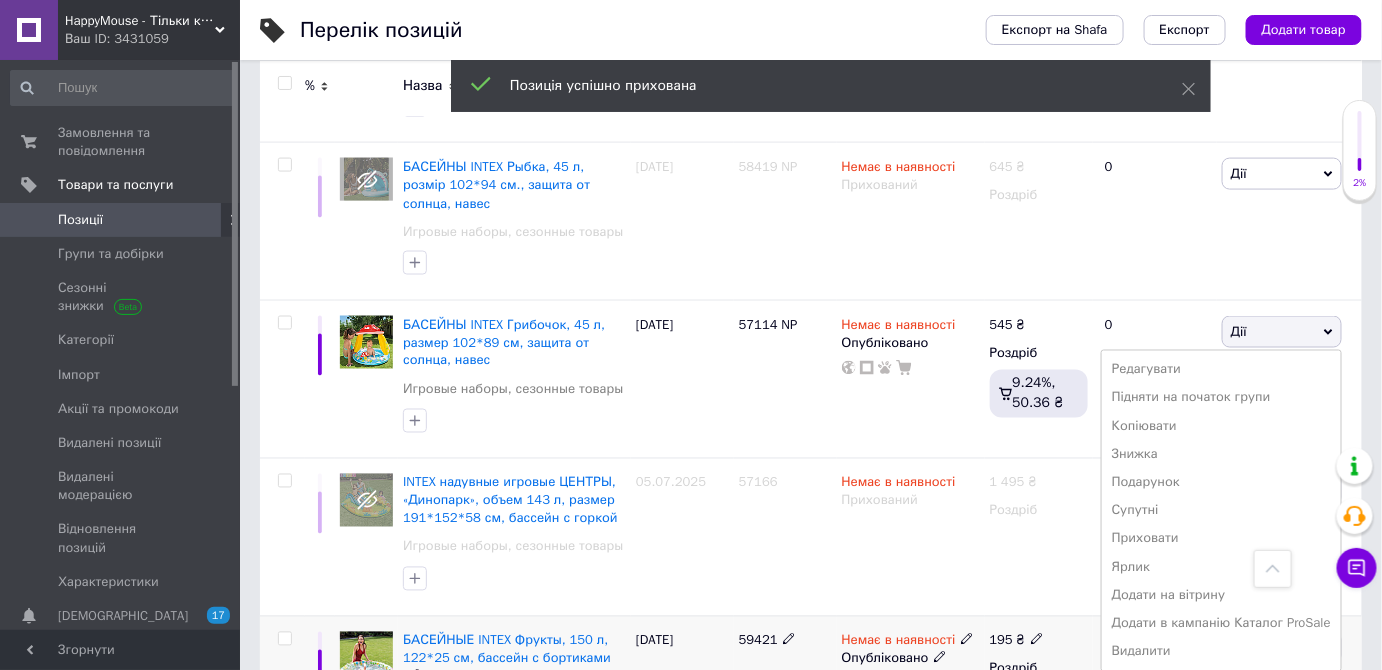 scroll, scrollTop: 1090, scrollLeft: 0, axis: vertical 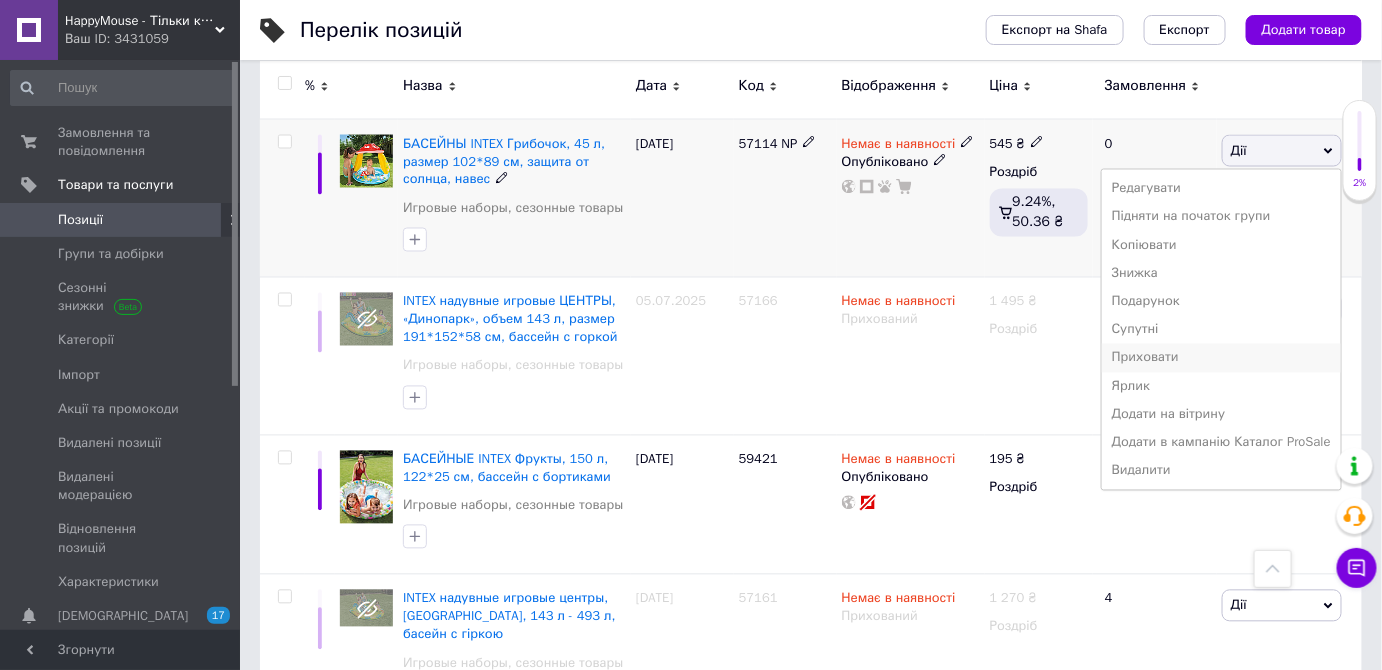click on "Приховати" at bounding box center (1221, 358) 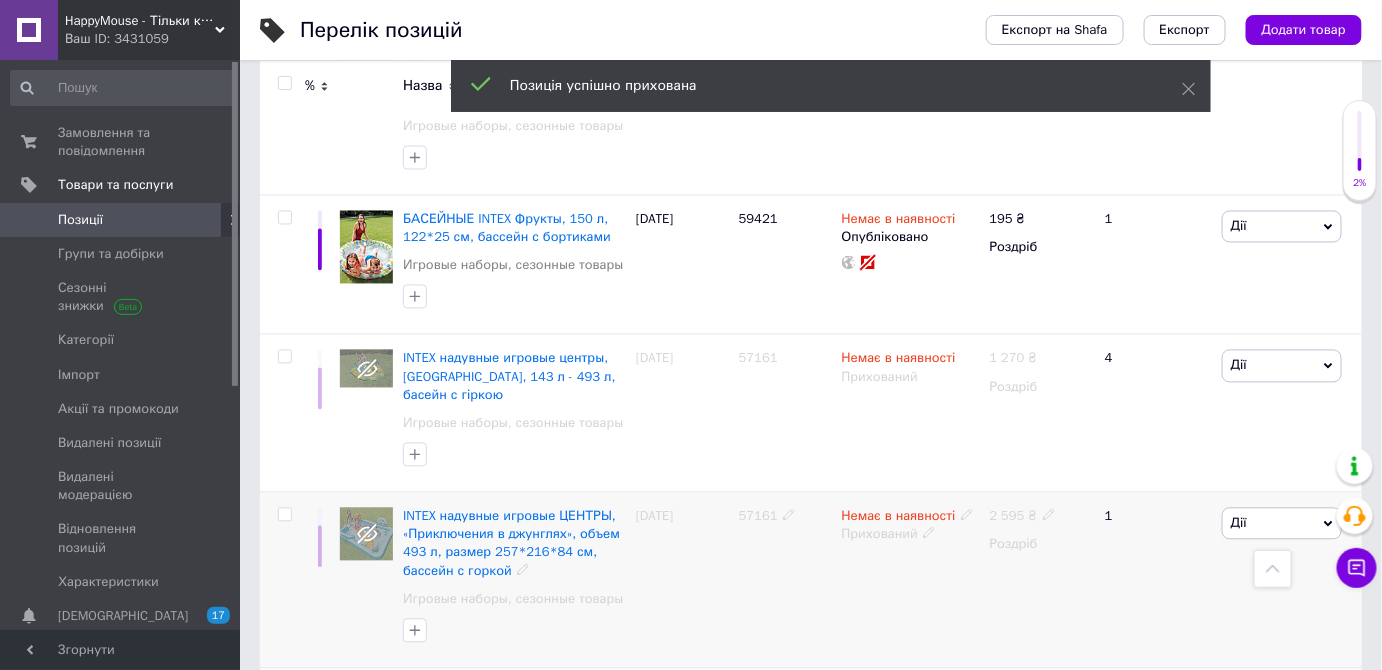 scroll, scrollTop: 1000, scrollLeft: 0, axis: vertical 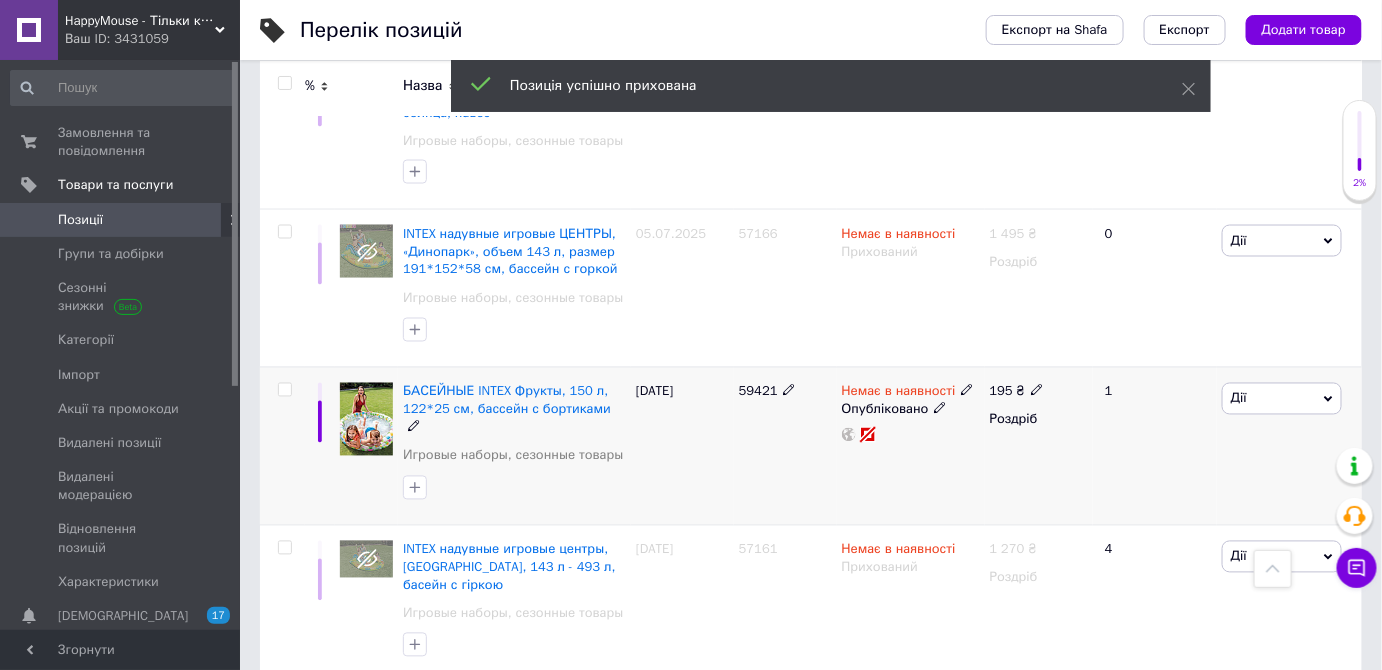 click on "Дії" at bounding box center (1282, 399) 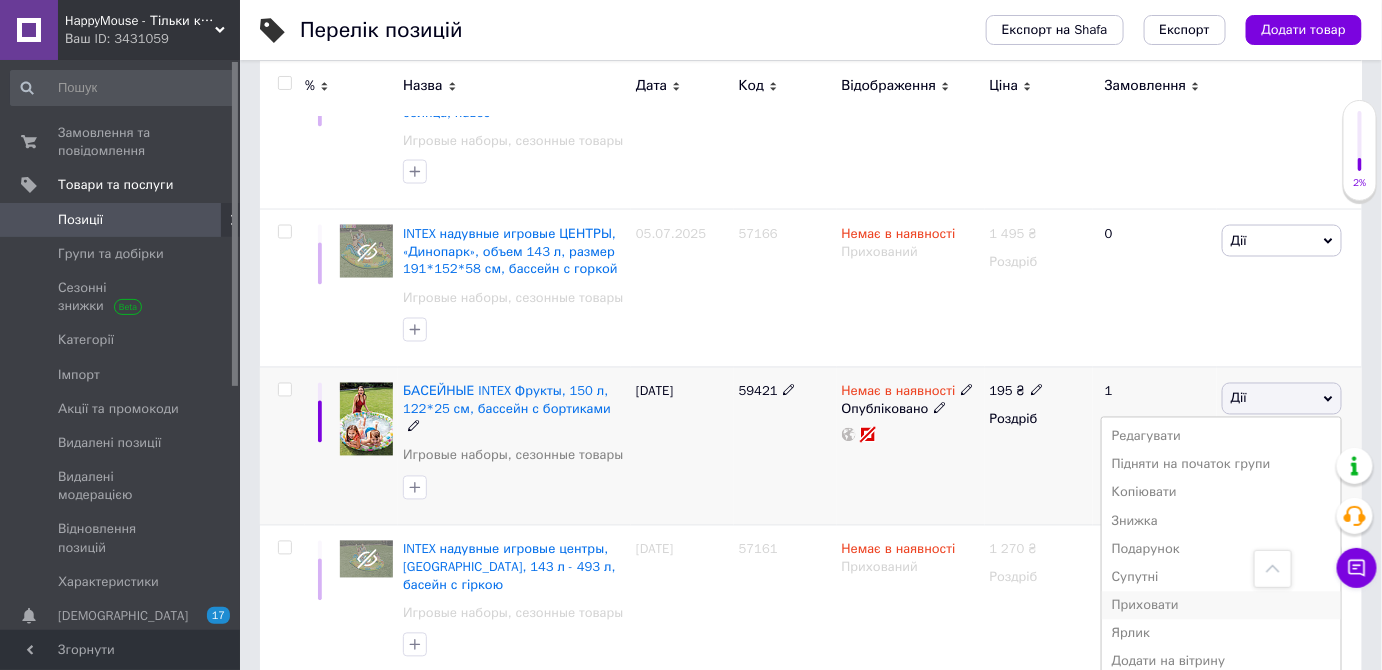 click on "Приховати" at bounding box center [1221, 606] 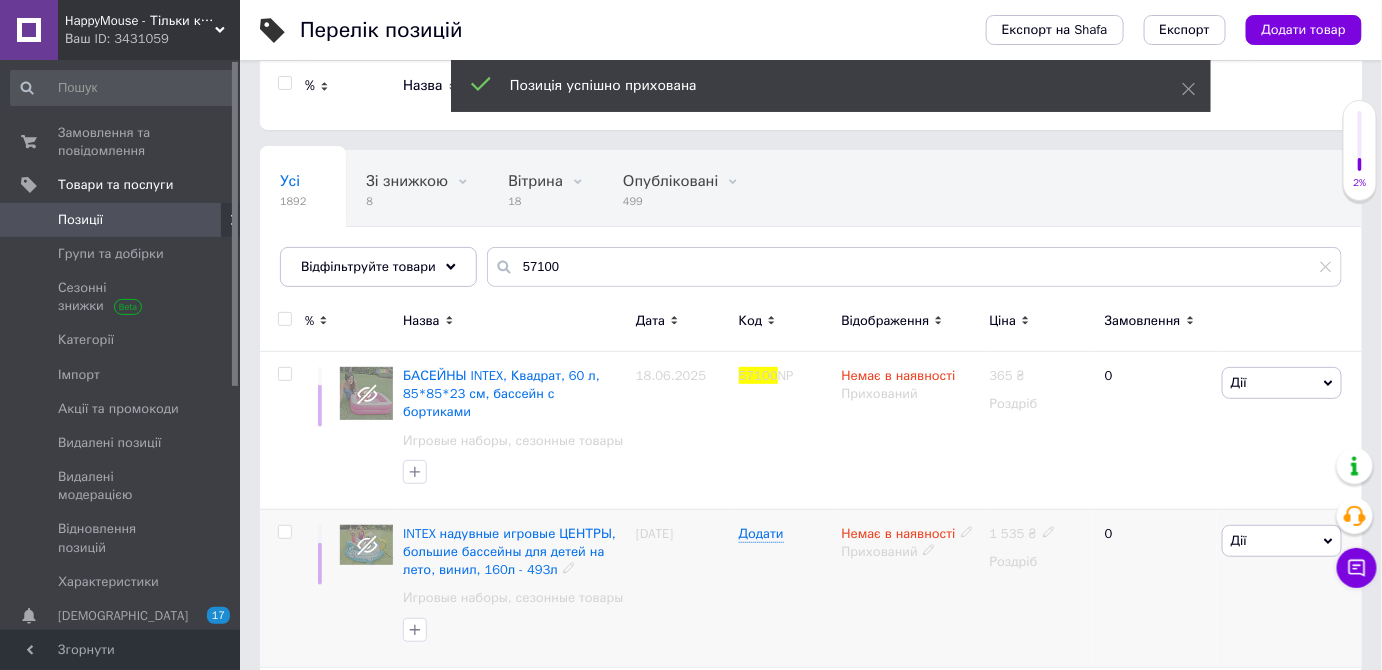 scroll, scrollTop: 0, scrollLeft: 0, axis: both 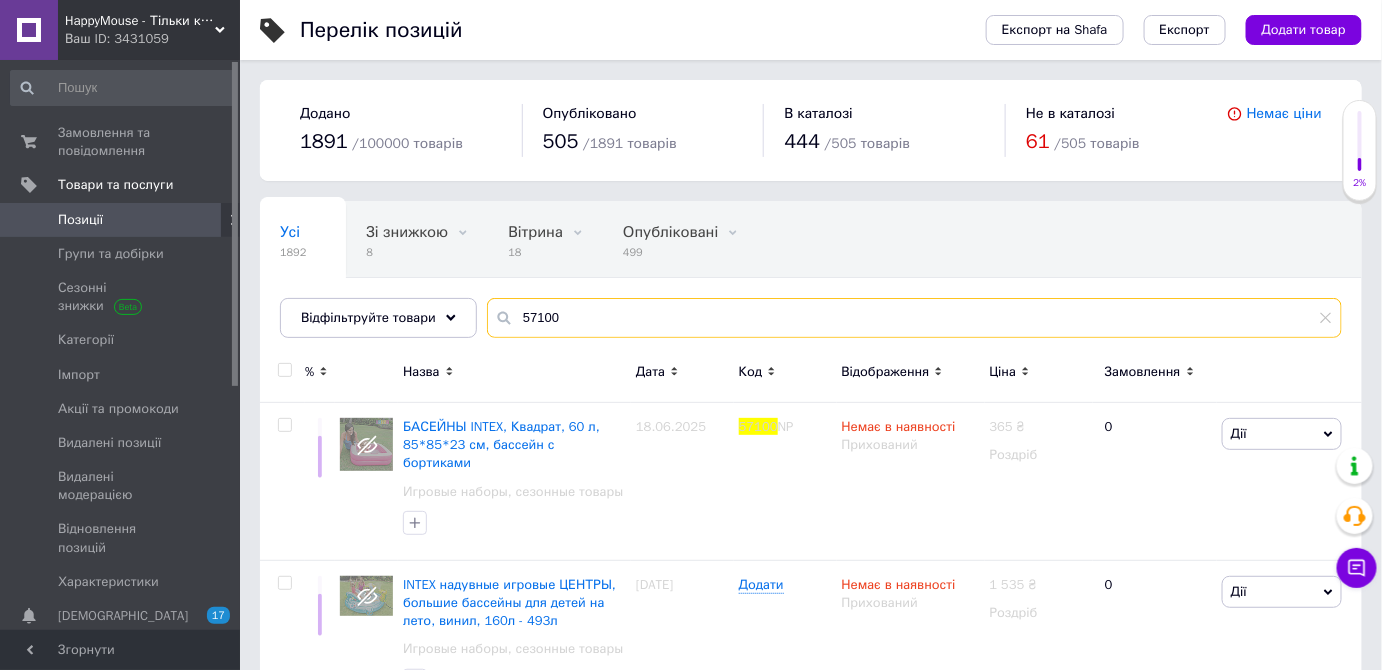drag, startPoint x: 639, startPoint y: 307, endPoint x: 248, endPoint y: 286, distance: 391.56354 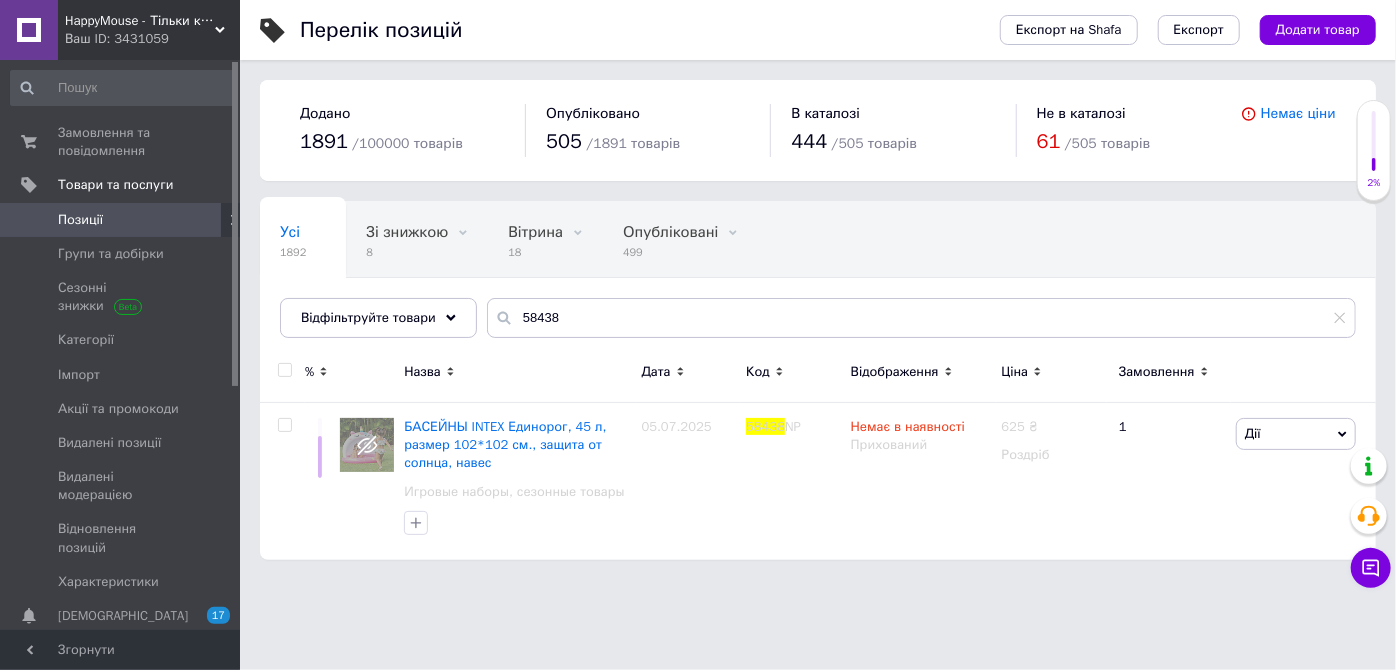 drag, startPoint x: 624, startPoint y: 332, endPoint x: 472, endPoint y: 325, distance: 152.1611 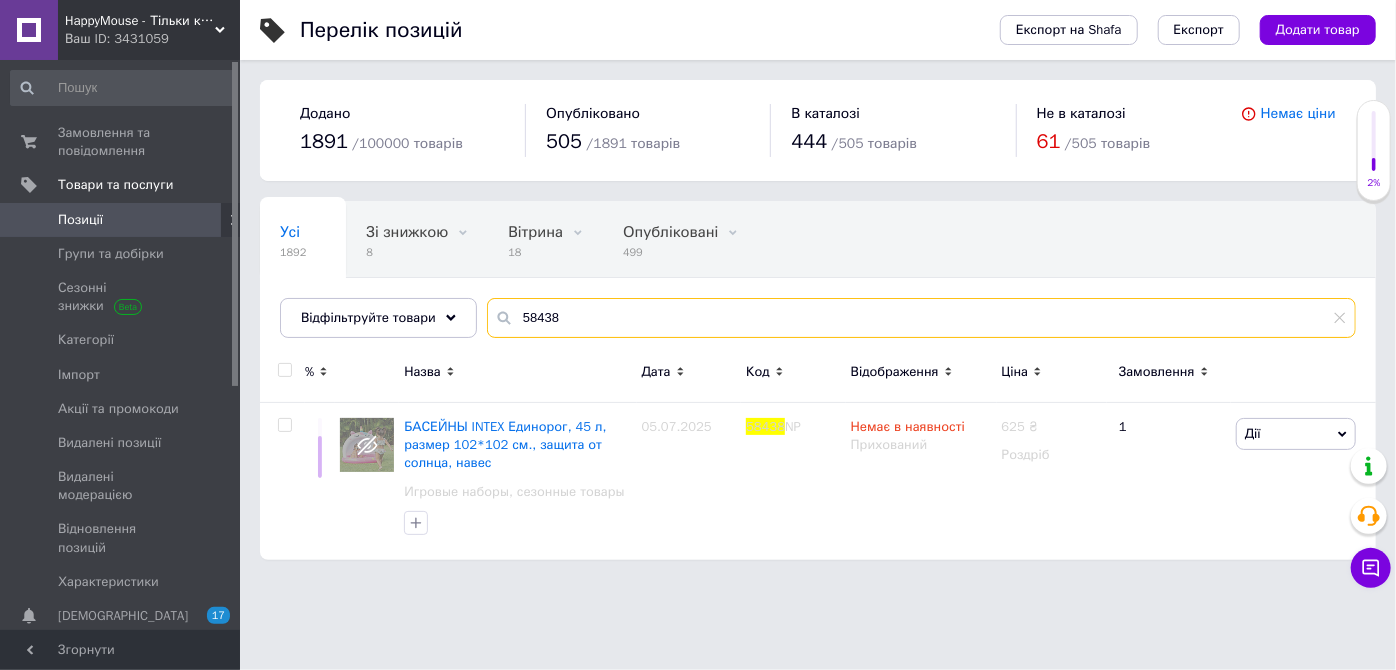 click on "58438" at bounding box center (921, 318) 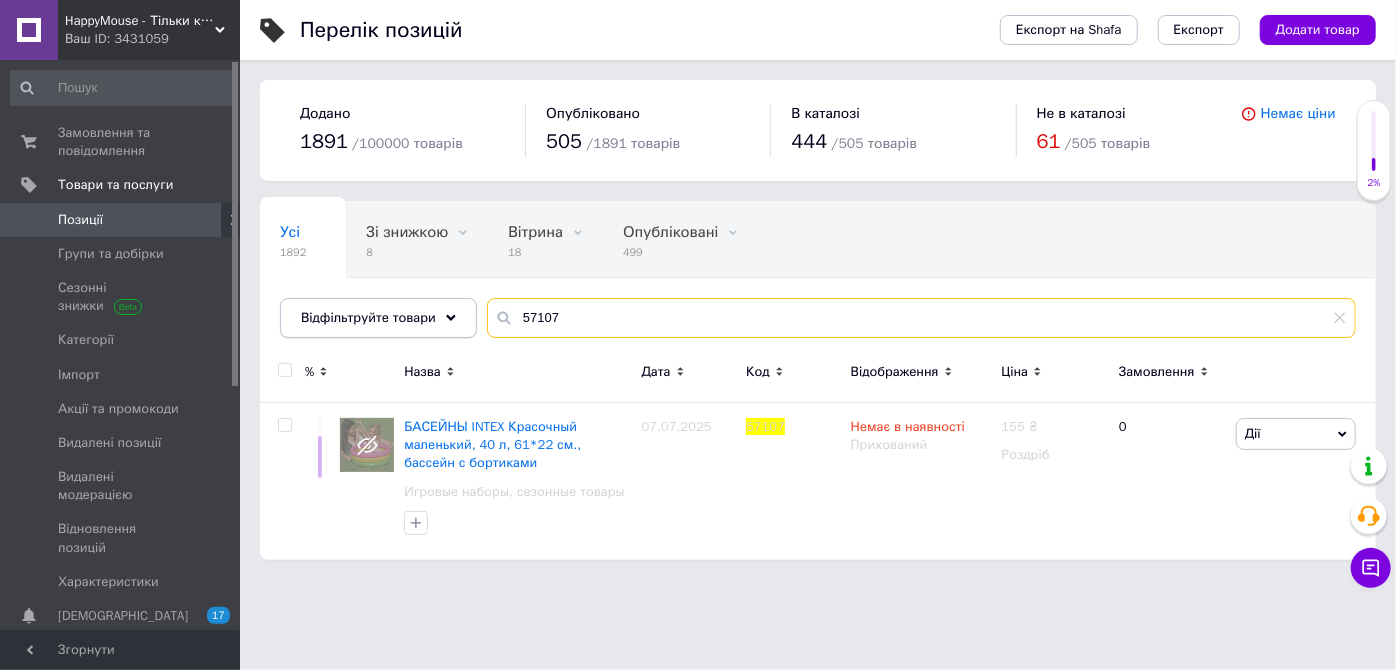 drag, startPoint x: 603, startPoint y: 312, endPoint x: 383, endPoint y: 307, distance: 220.05681 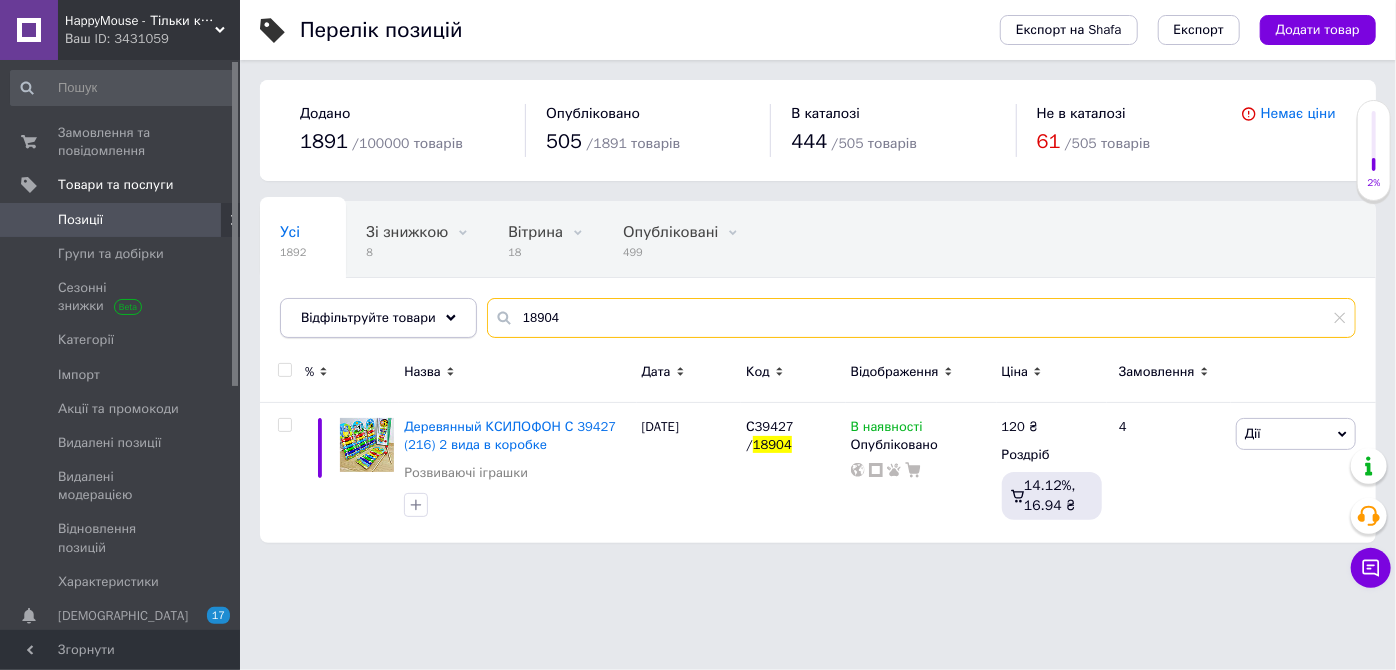 drag, startPoint x: 581, startPoint y: 304, endPoint x: 399, endPoint y: 314, distance: 182.27452 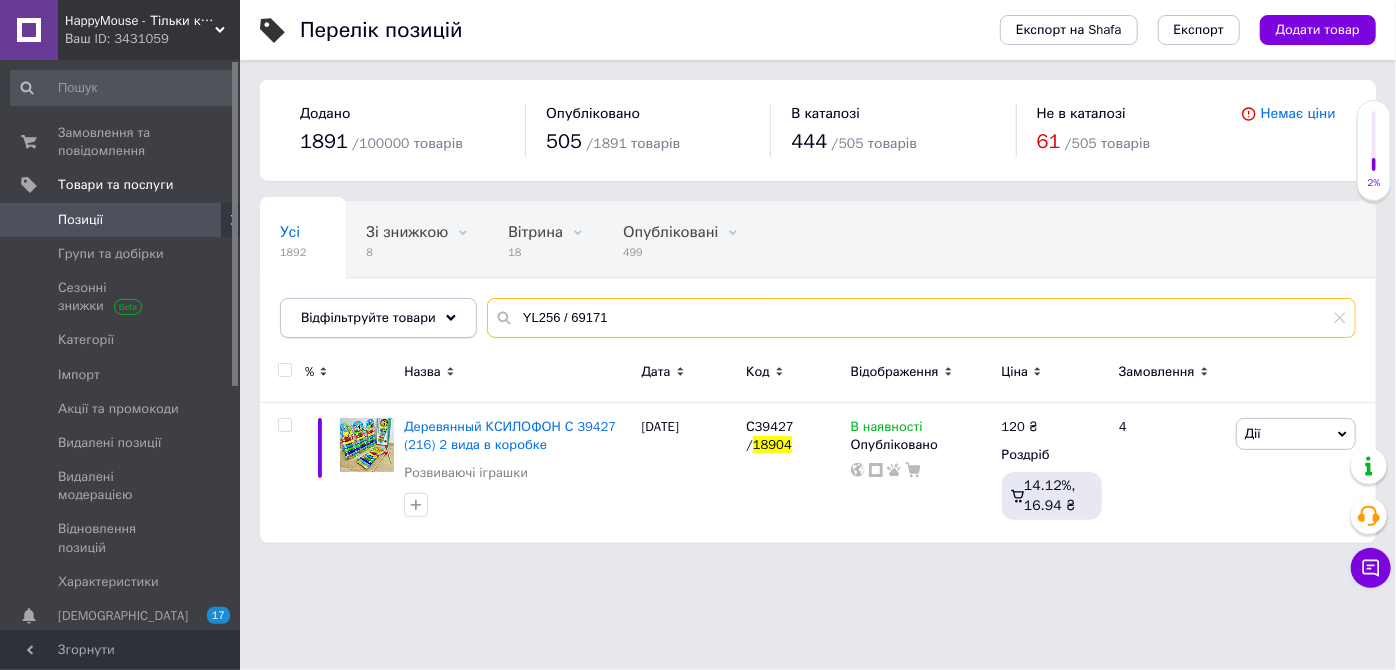 type on "YL256 / 69171" 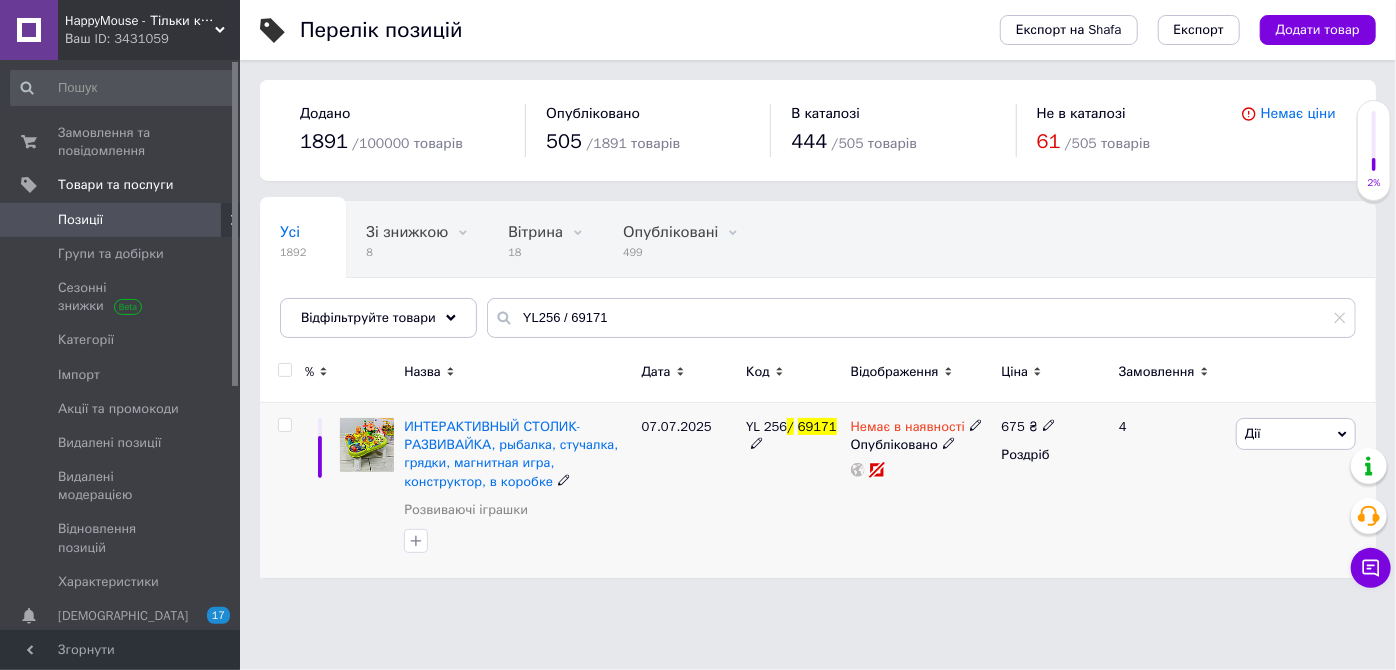 click on "Дії" at bounding box center [1296, 434] 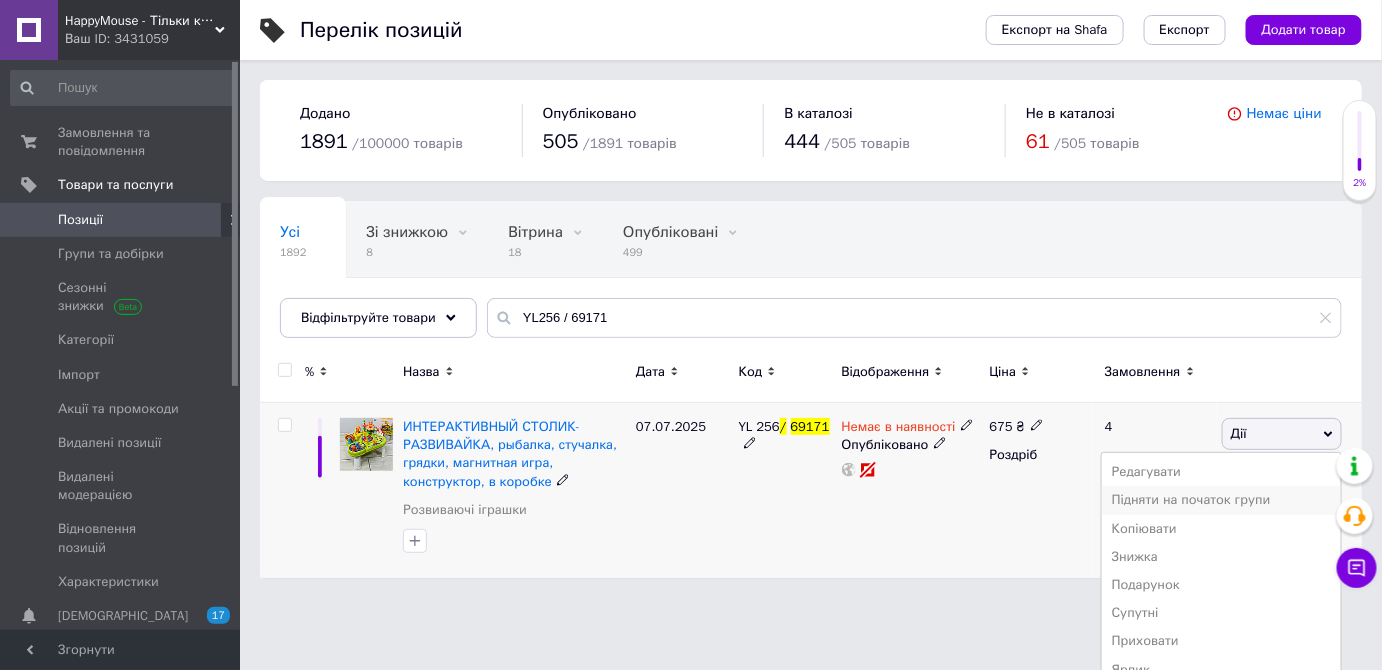 scroll, scrollTop: 101, scrollLeft: 0, axis: vertical 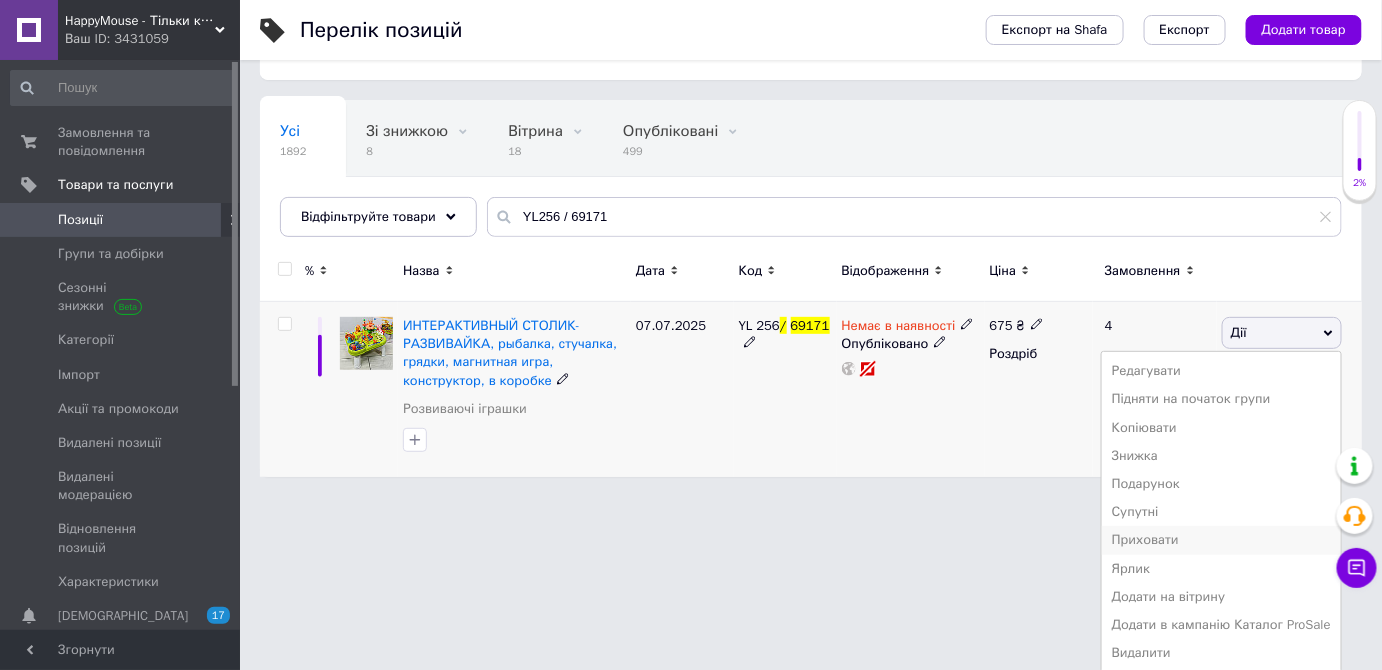click on "Приховати" at bounding box center (1221, 540) 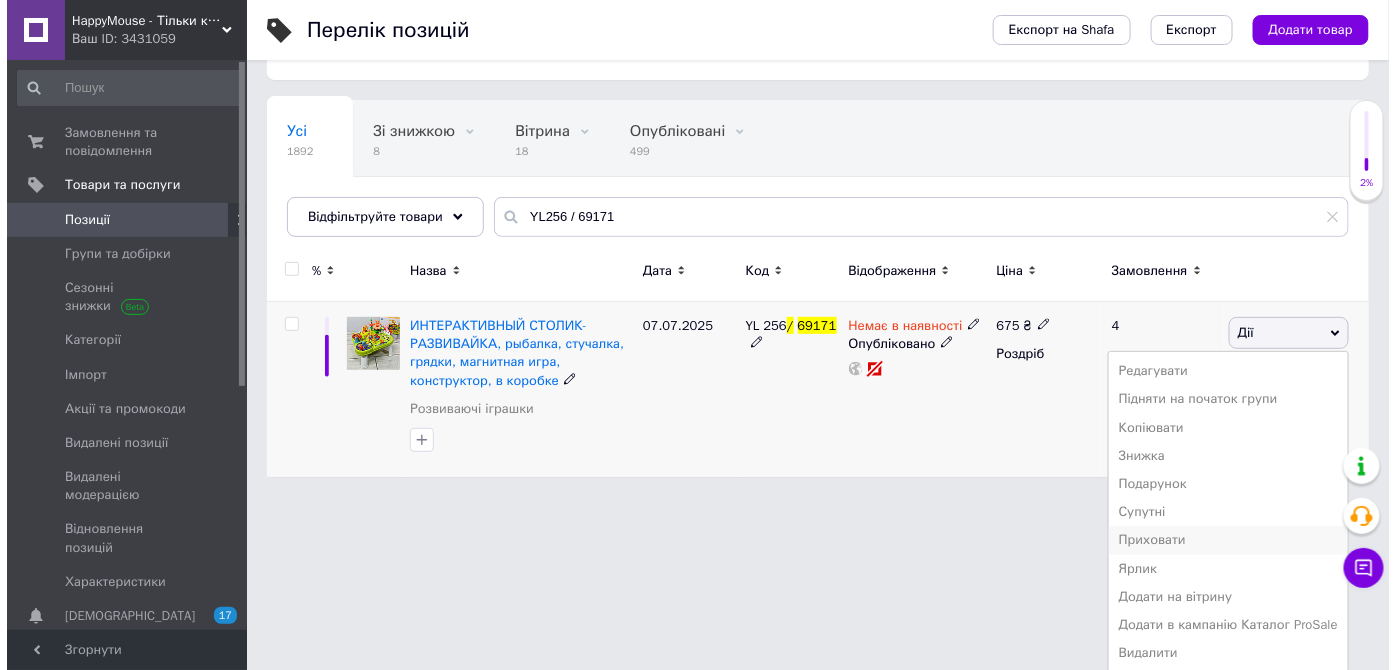 scroll, scrollTop: 0, scrollLeft: 0, axis: both 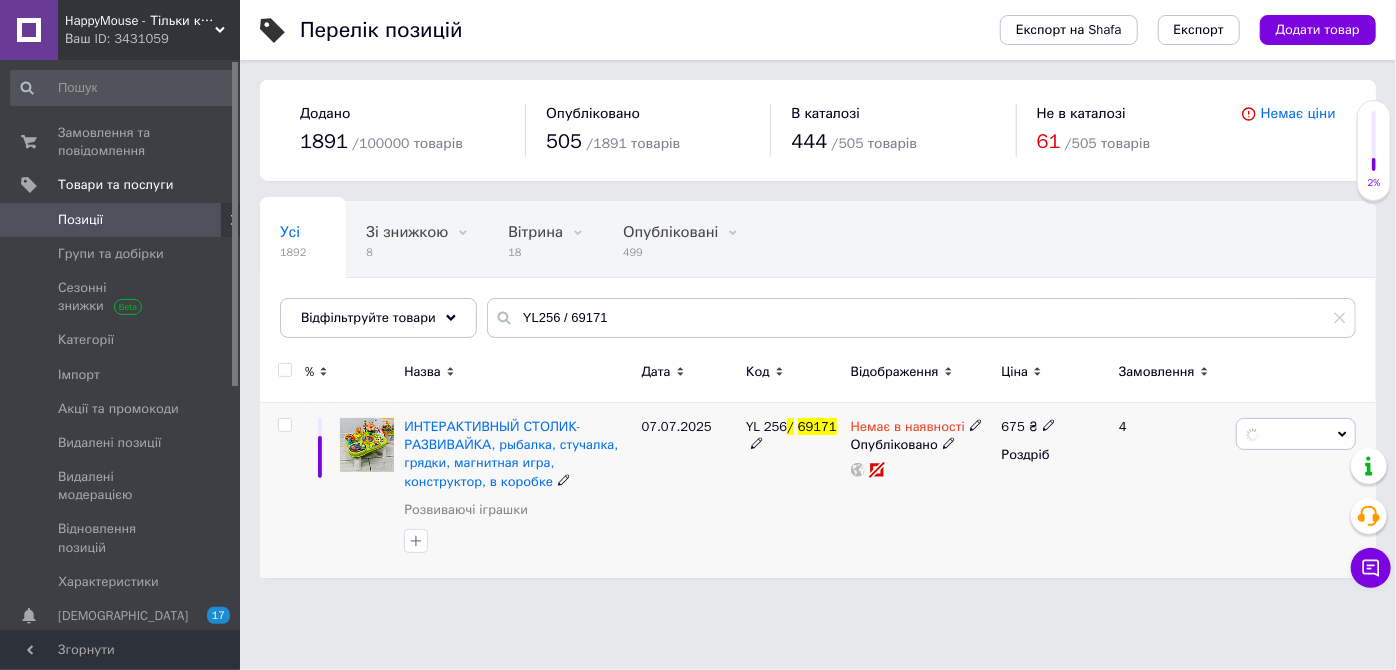 click on "Немає в наявності Опубліковано" at bounding box center [921, 490] 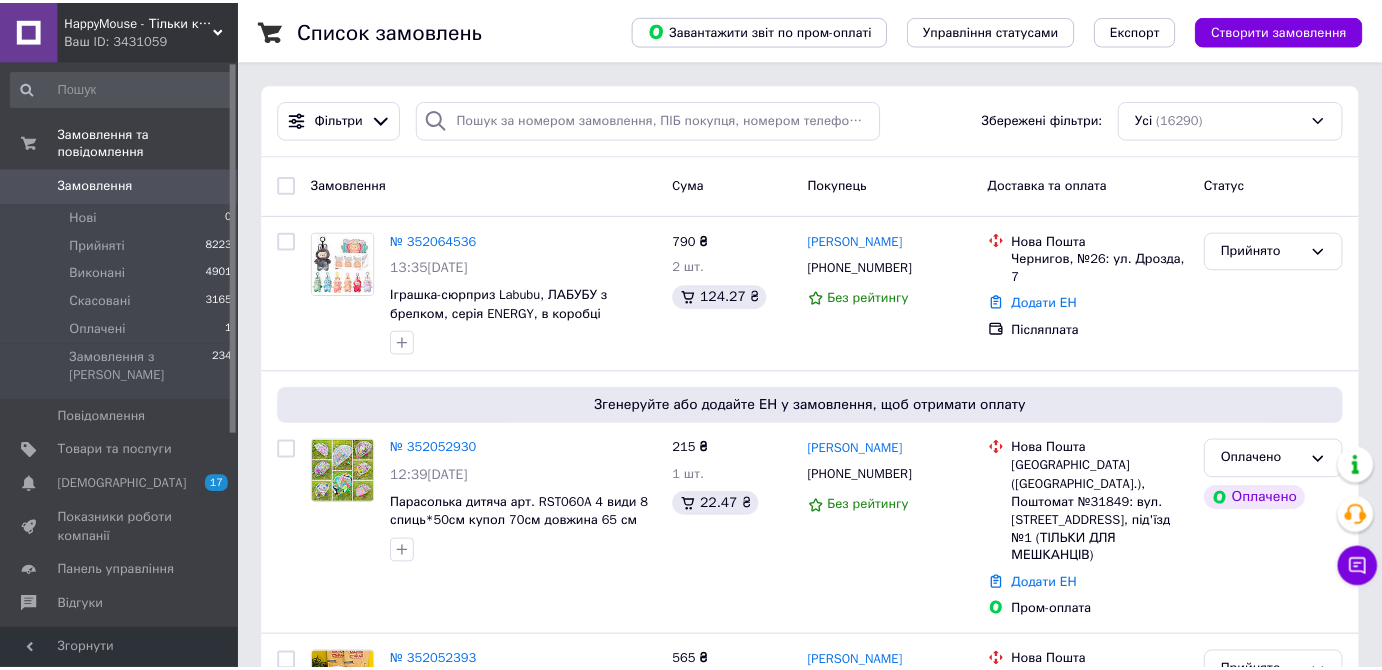 scroll, scrollTop: 0, scrollLeft: 0, axis: both 